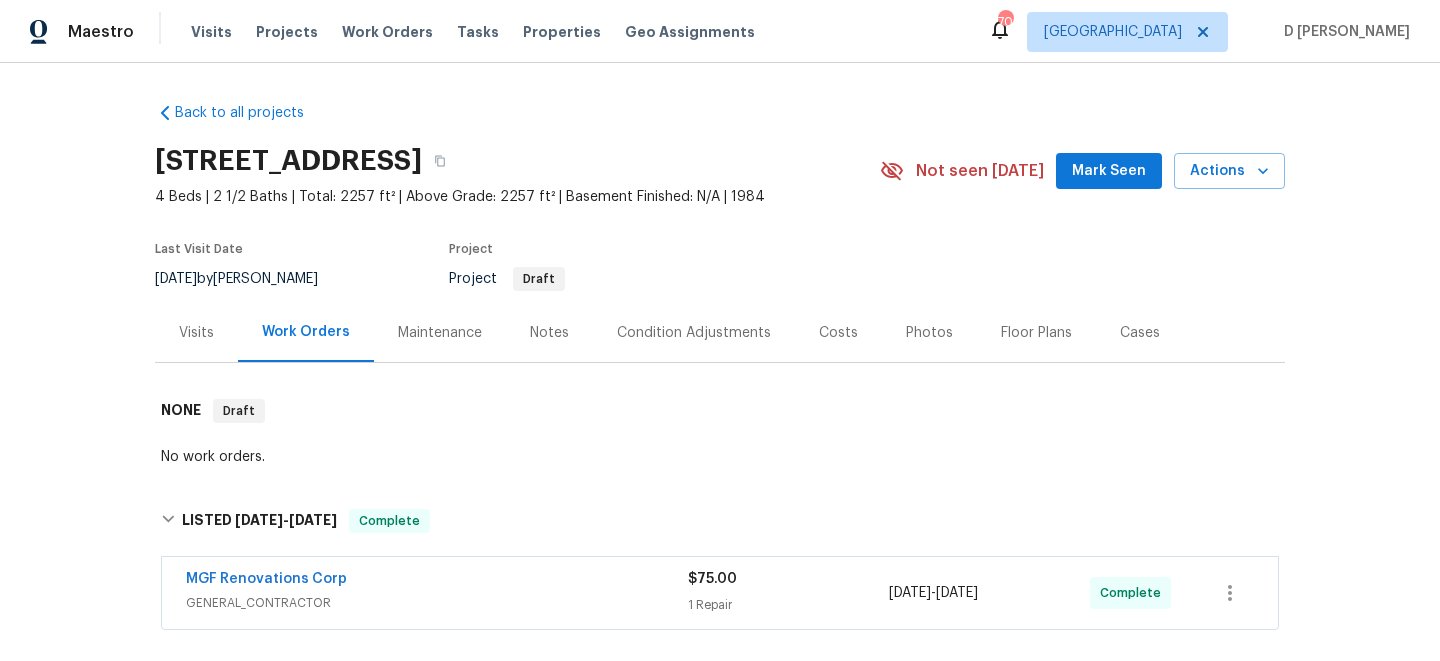 scroll, scrollTop: 0, scrollLeft: 0, axis: both 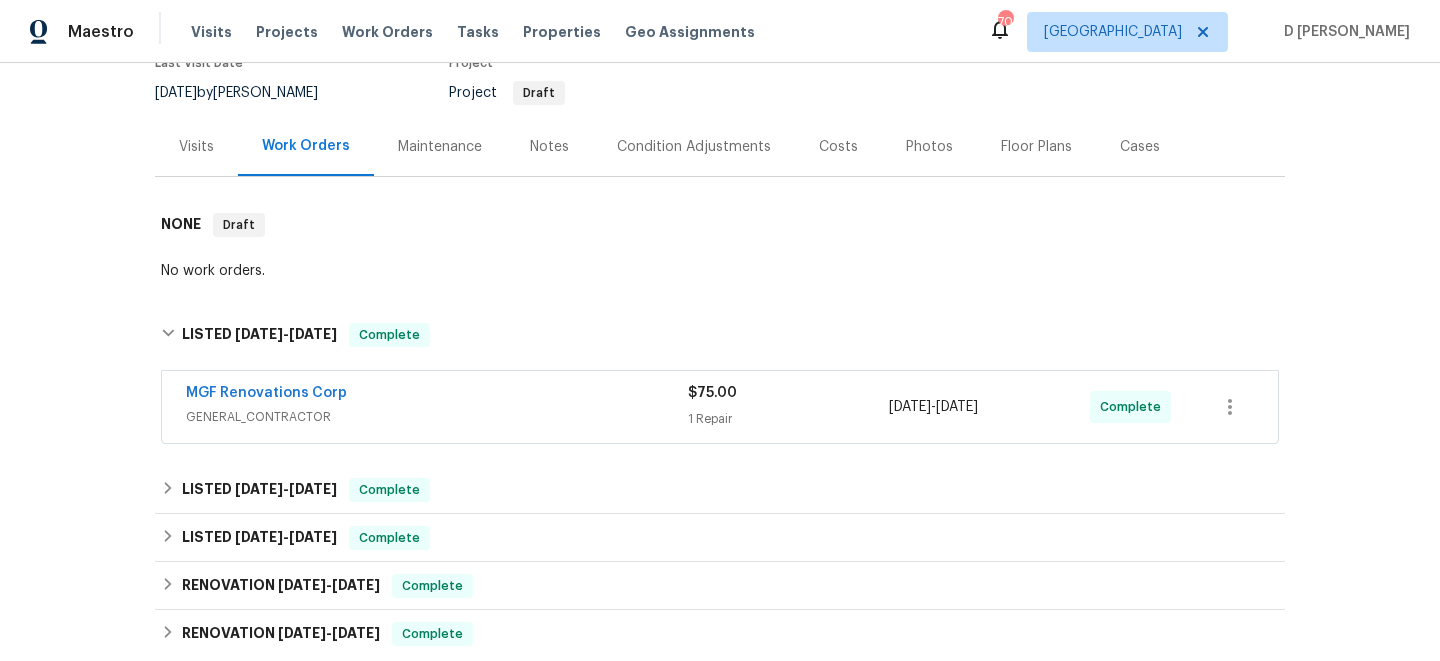 click on "MGF Renovations Corp GENERAL_CONTRACTOR" at bounding box center (437, 407) 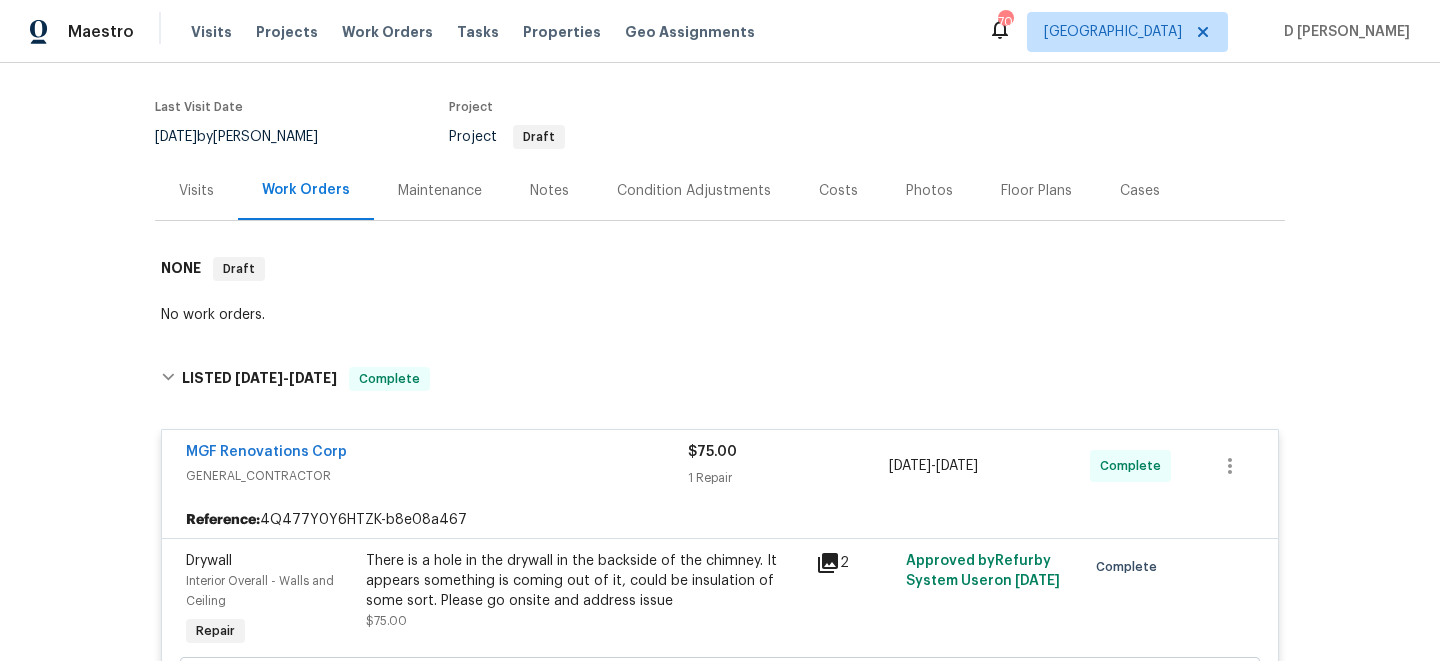 scroll, scrollTop: 186, scrollLeft: 0, axis: vertical 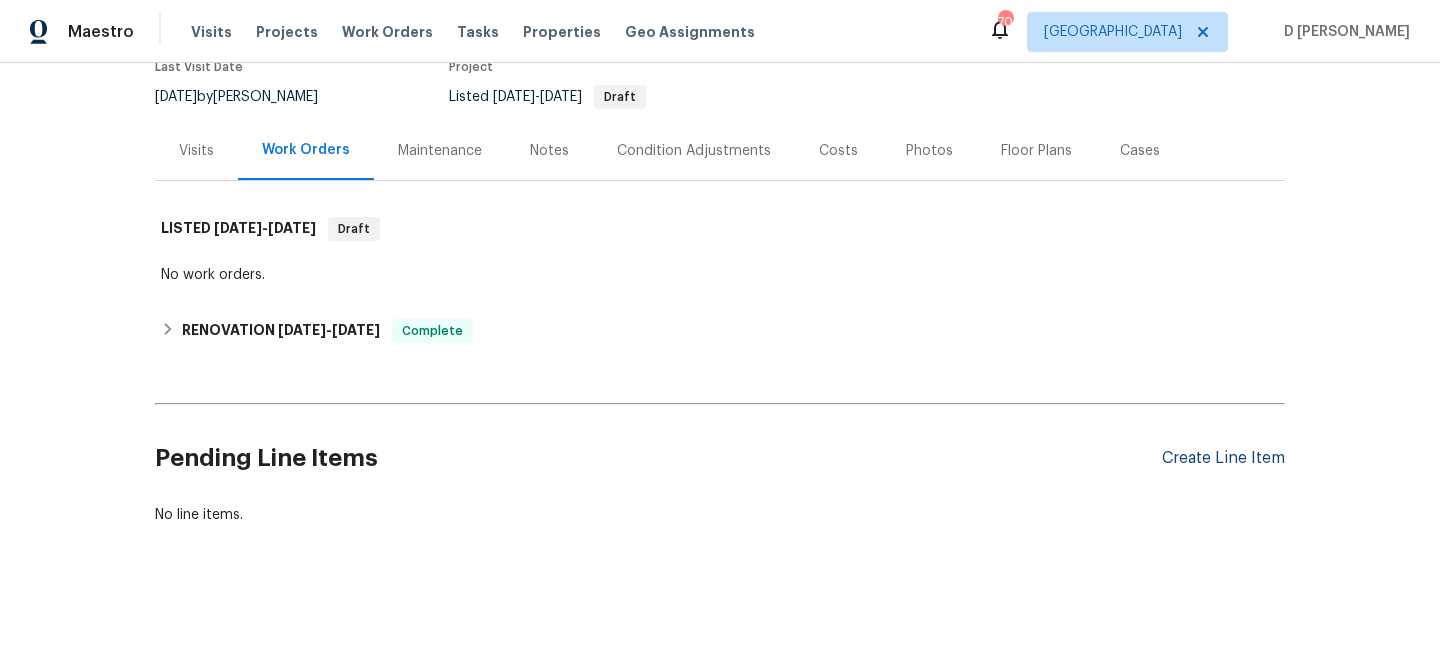 click on "Create Line Item" at bounding box center [1223, 458] 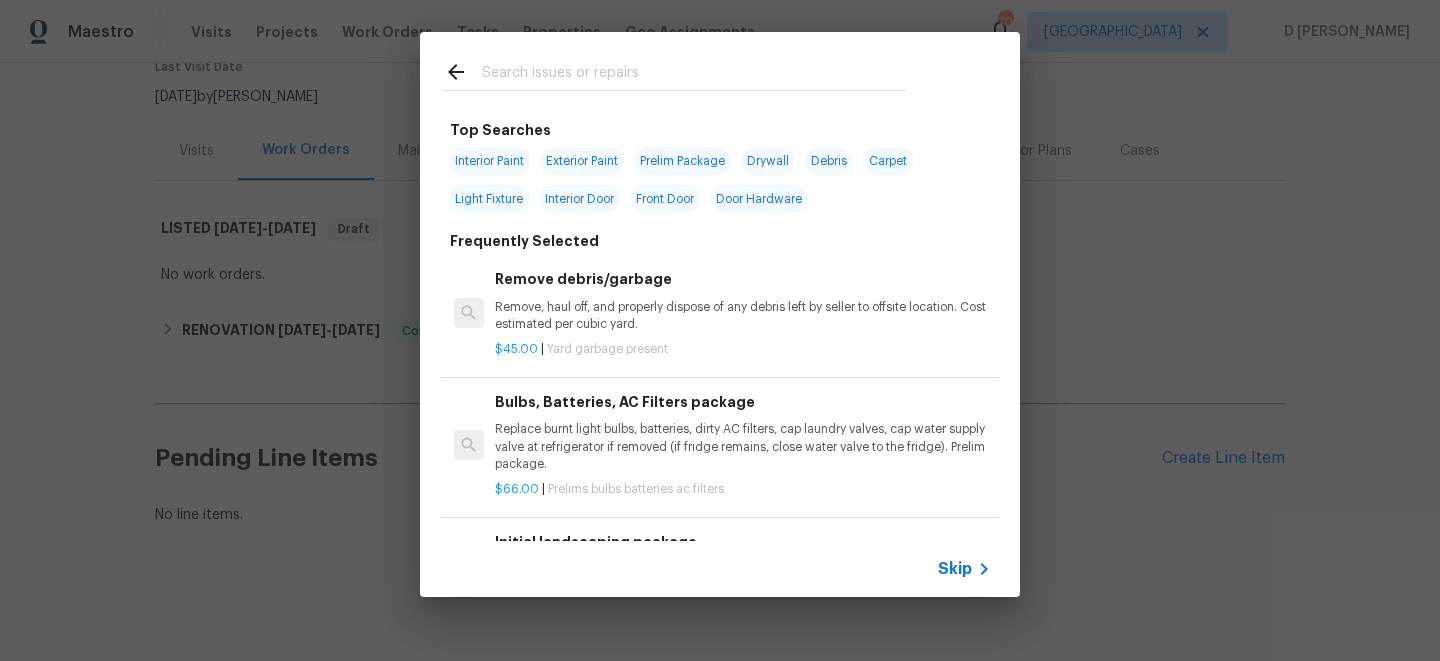 click 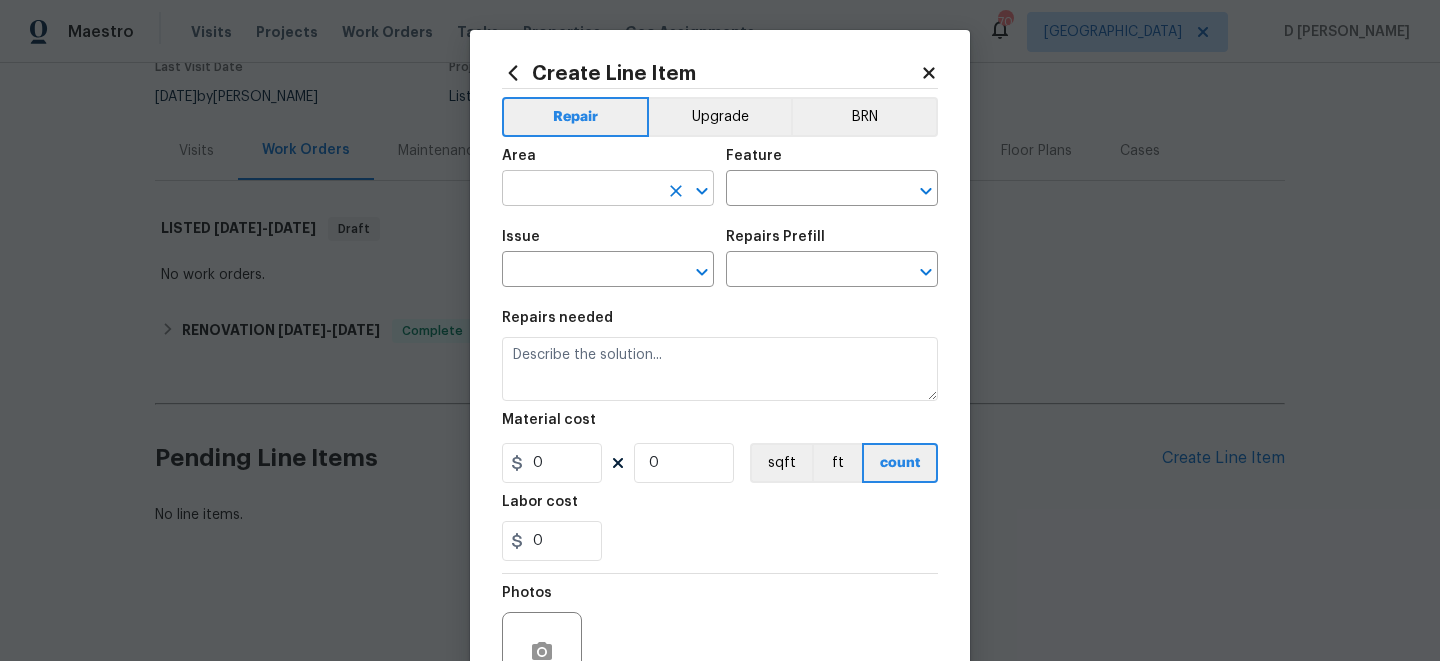 click at bounding box center [580, 190] 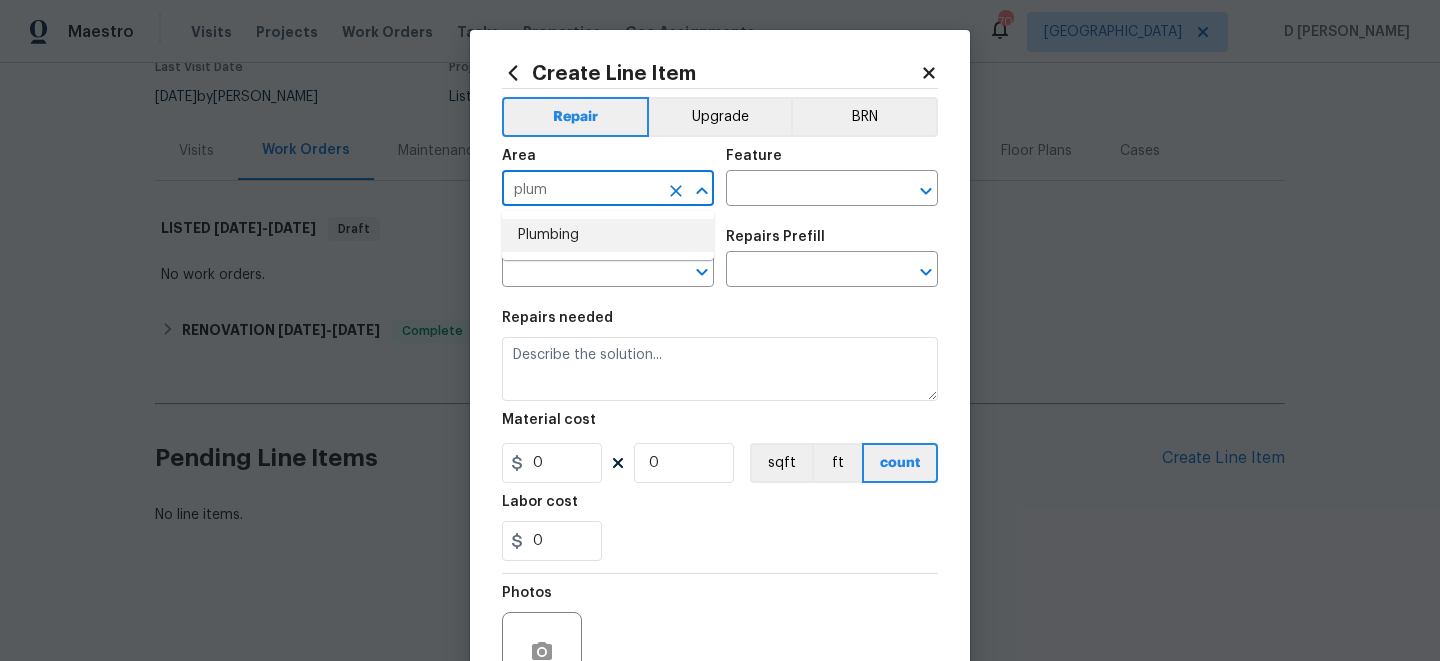 click on "Plumbing" at bounding box center [608, 235] 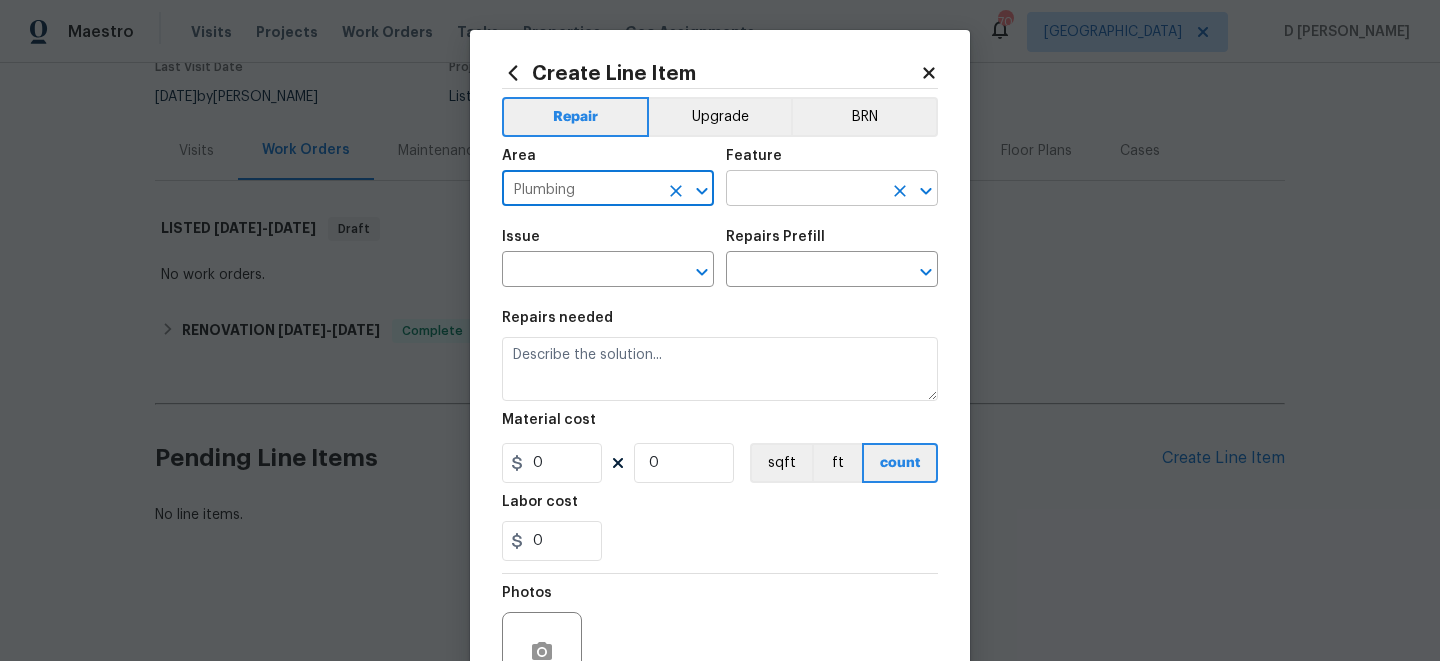 type on "Plumbing" 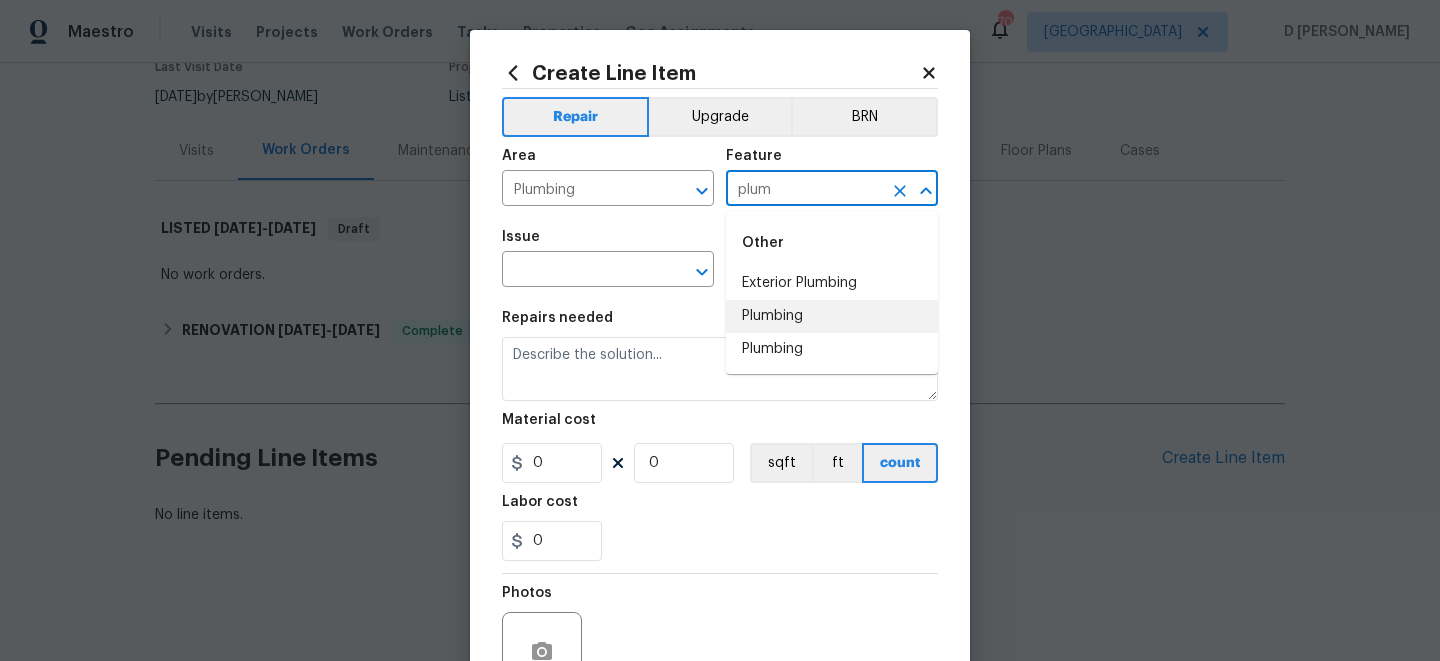 click on "Plumbing" at bounding box center (832, 316) 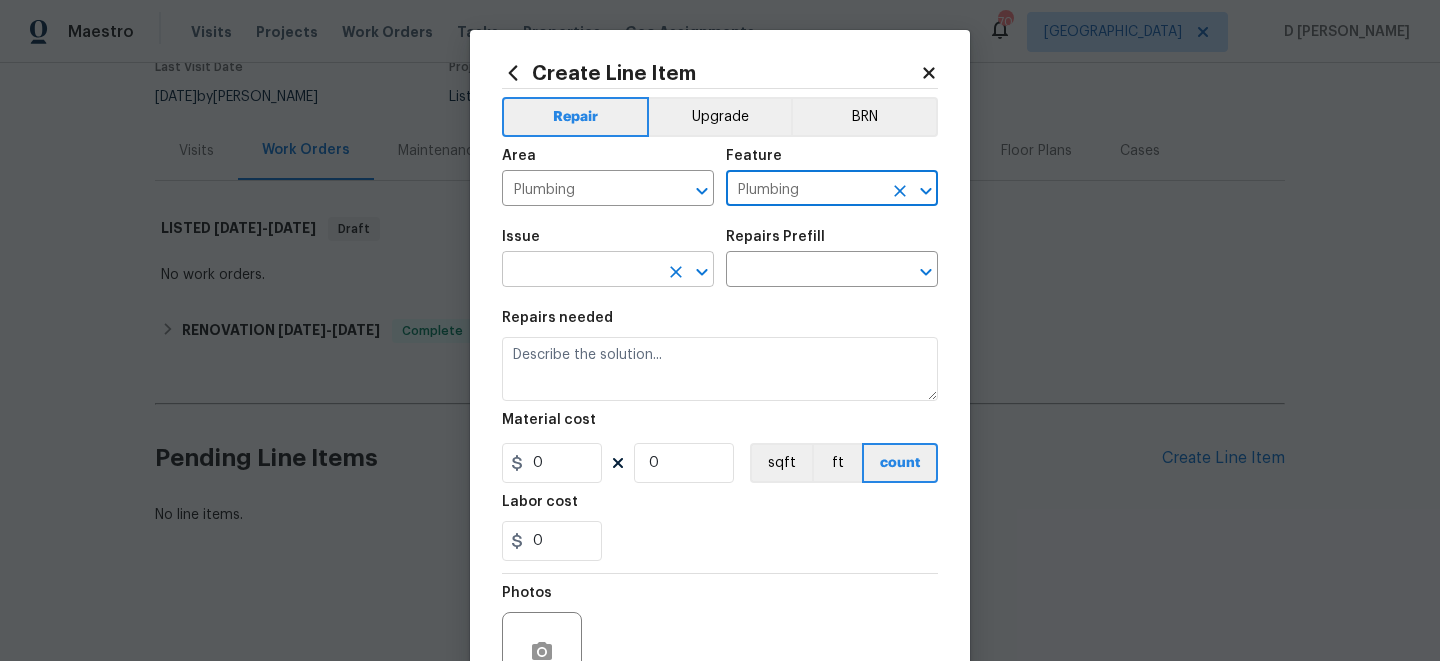 type on "Plumbing" 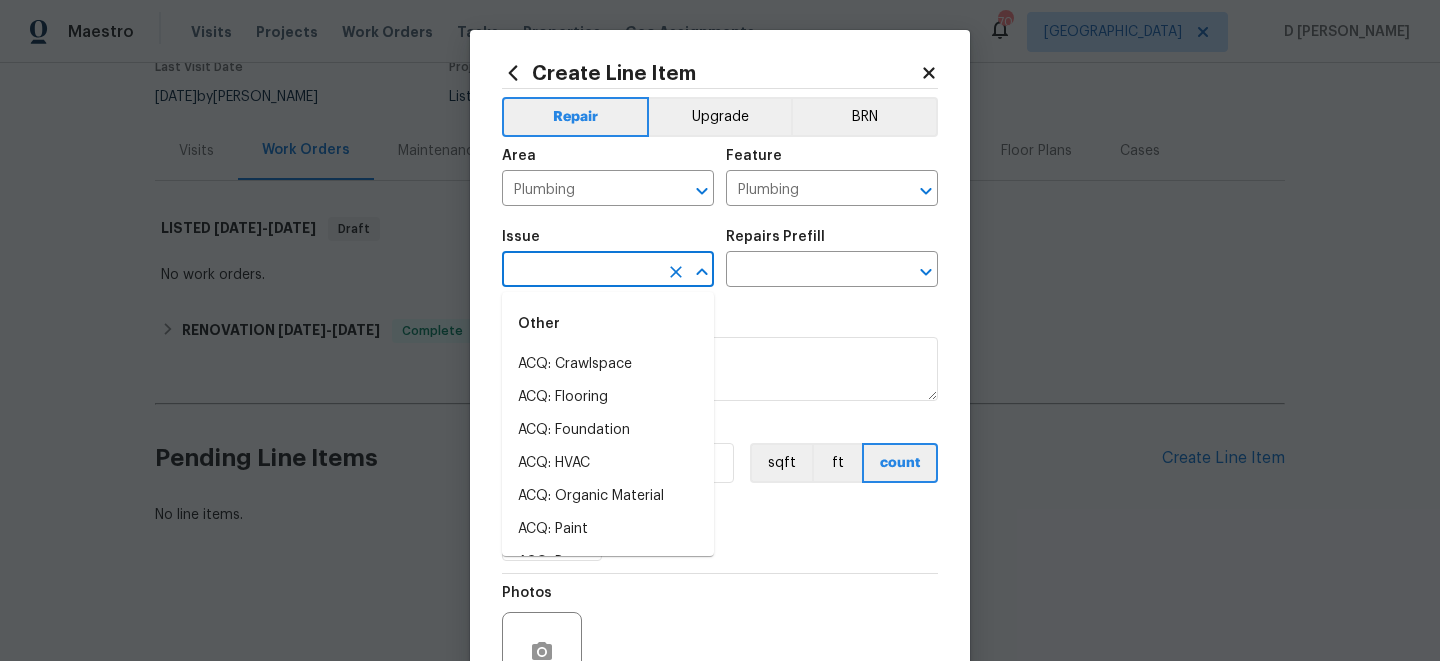 click at bounding box center [580, 271] 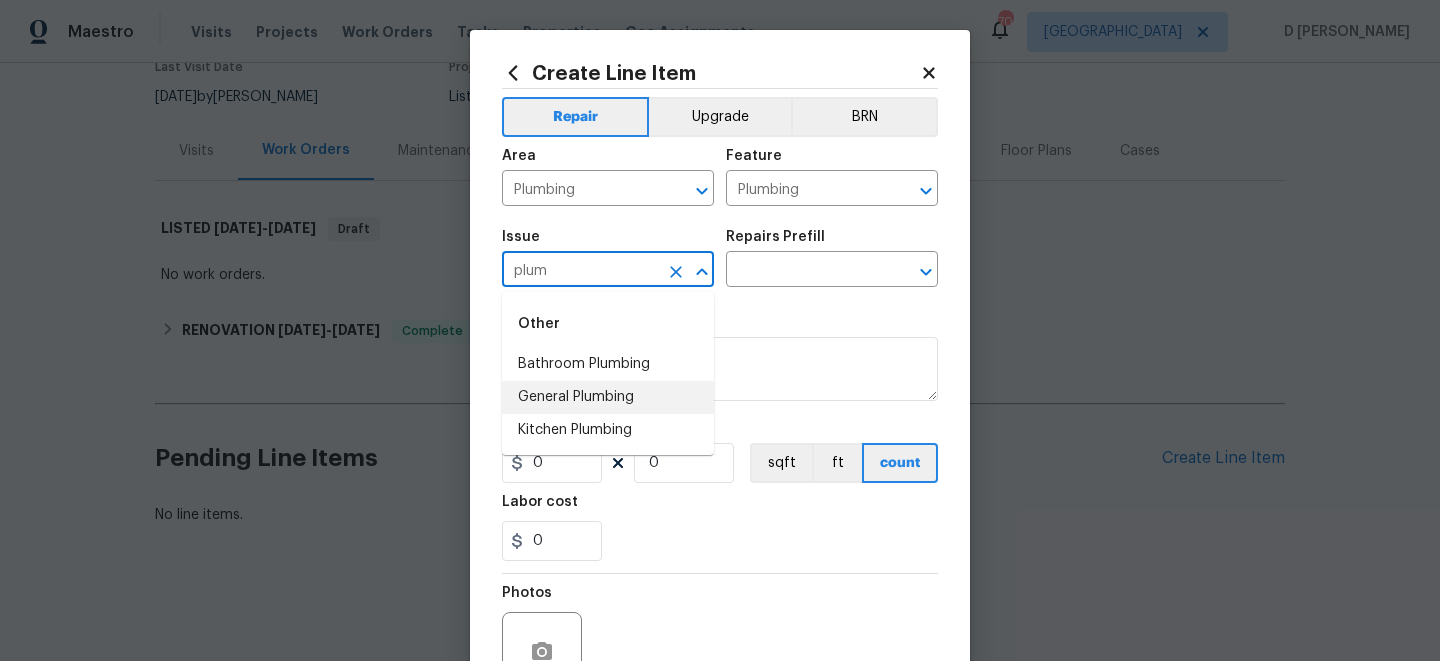 click on "General Plumbing" at bounding box center (608, 397) 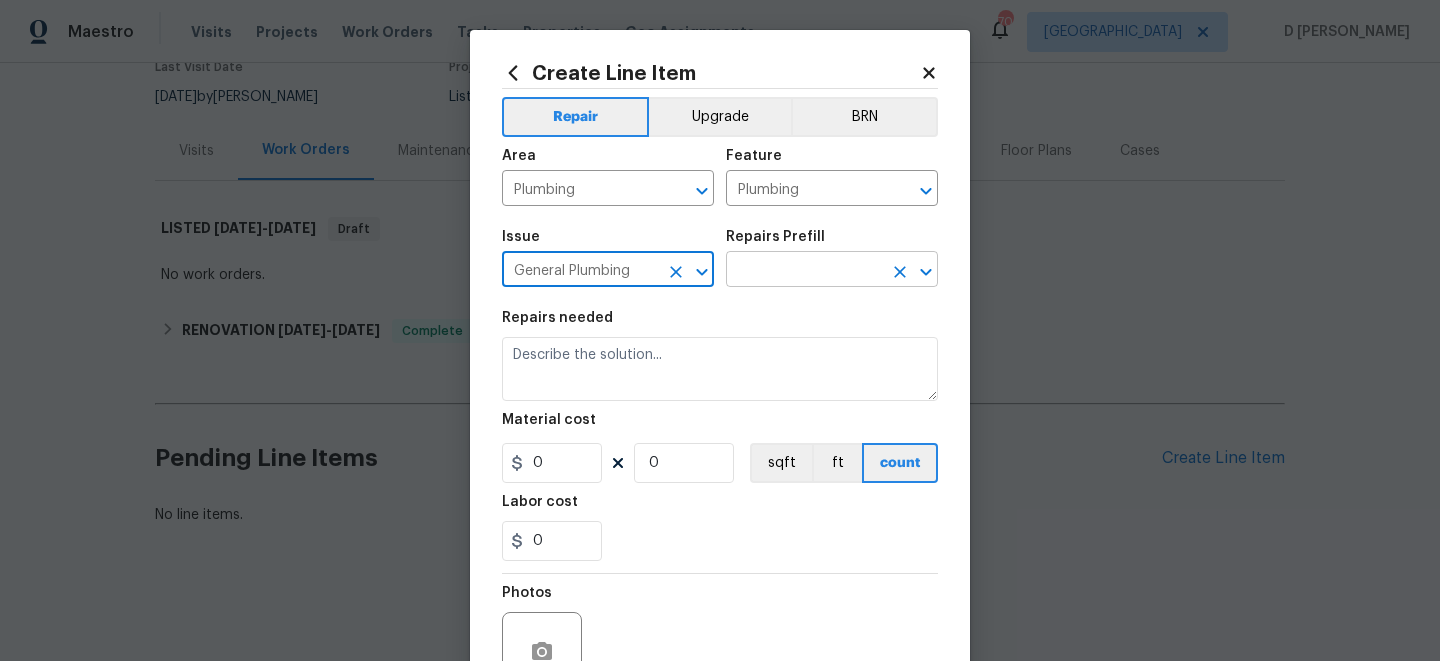 type on "General Plumbing" 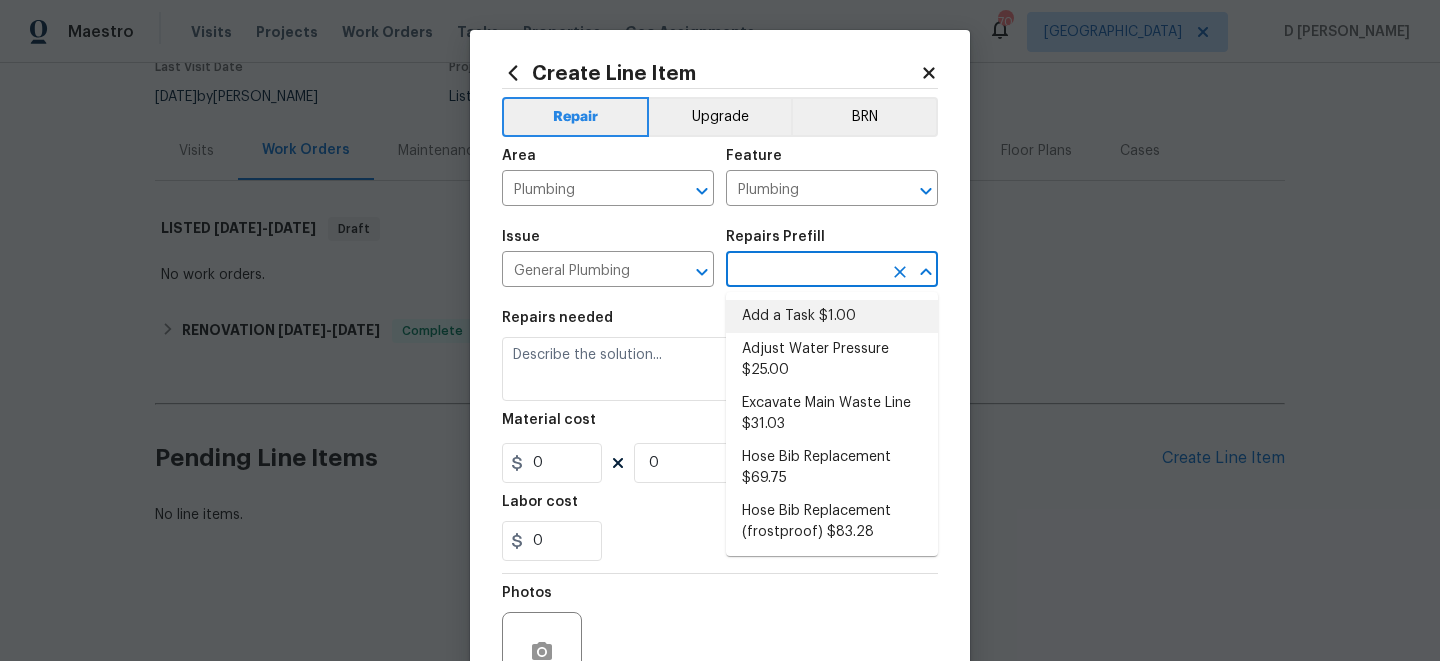 click on "Add a Task $1.00" at bounding box center (832, 316) 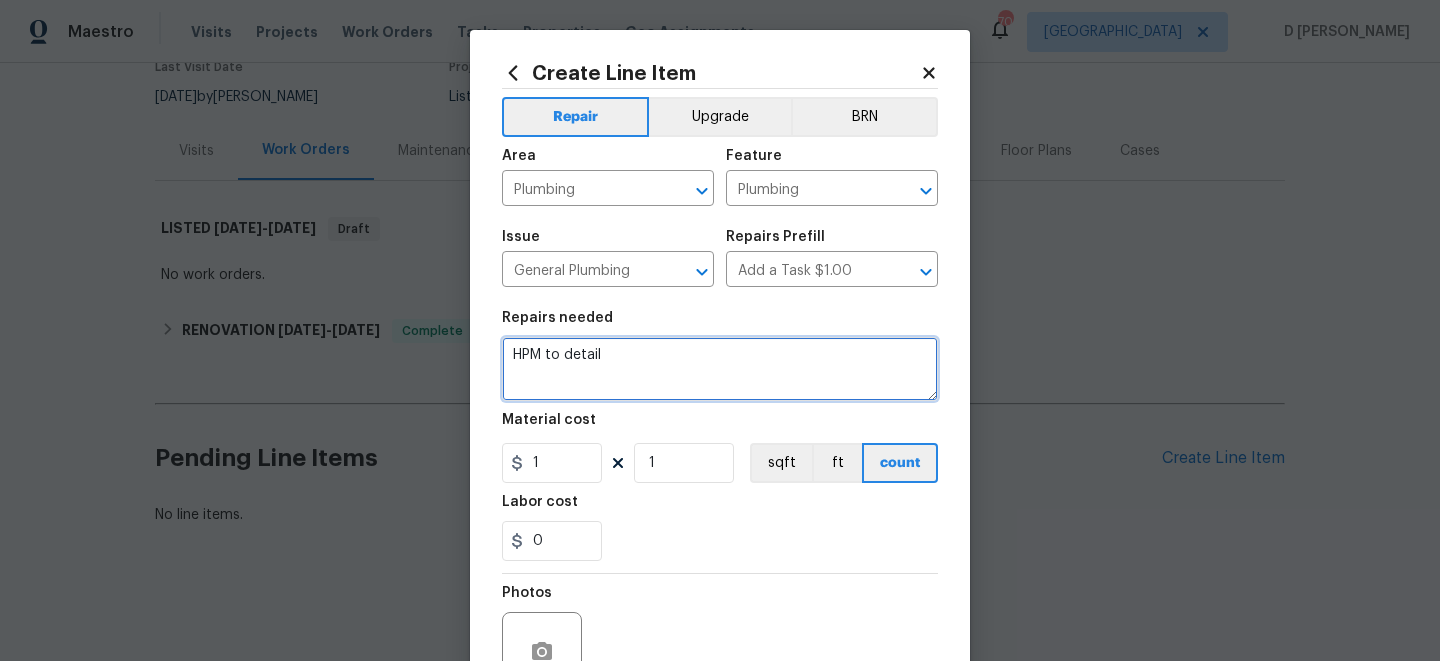 drag, startPoint x: 512, startPoint y: 358, endPoint x: 658, endPoint y: 358, distance: 146 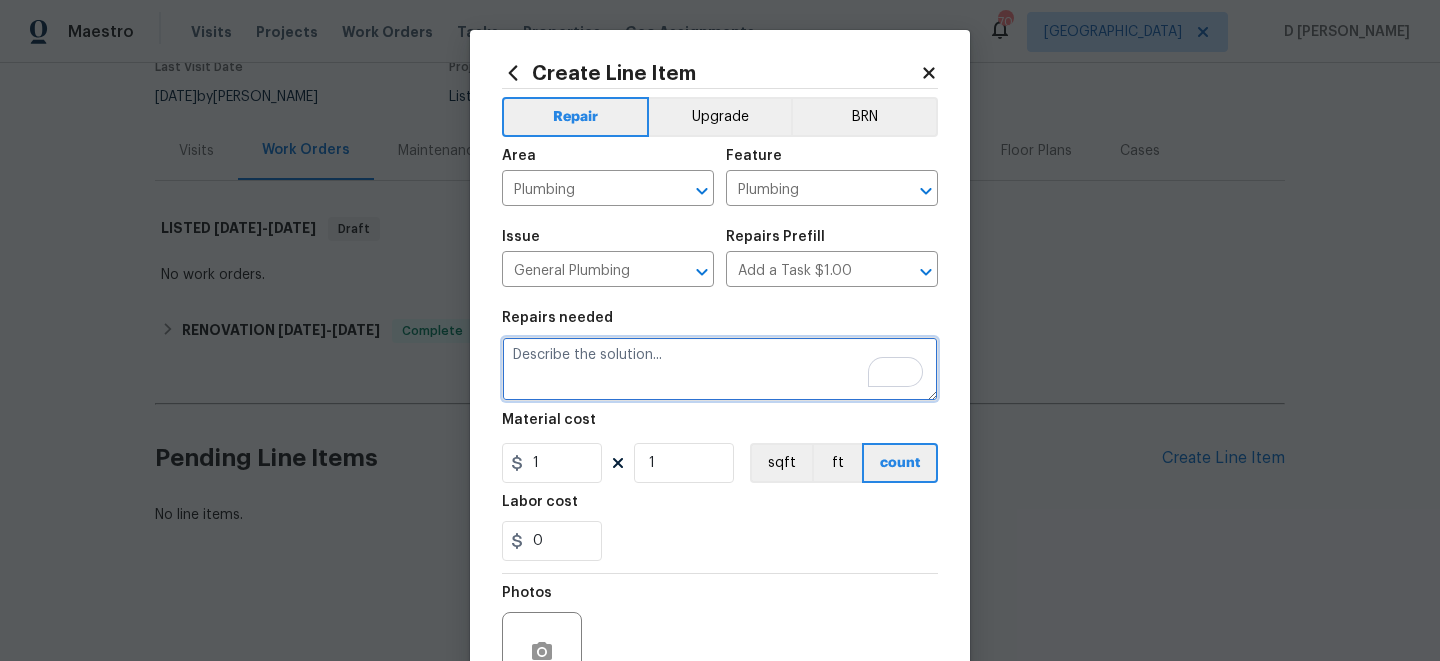 paste on "(Remove and paste feedback message here) Remove the existing hose bib and replace it with a new frostproof hose bib. Ensure that the new part operates as intended and is without leaks." 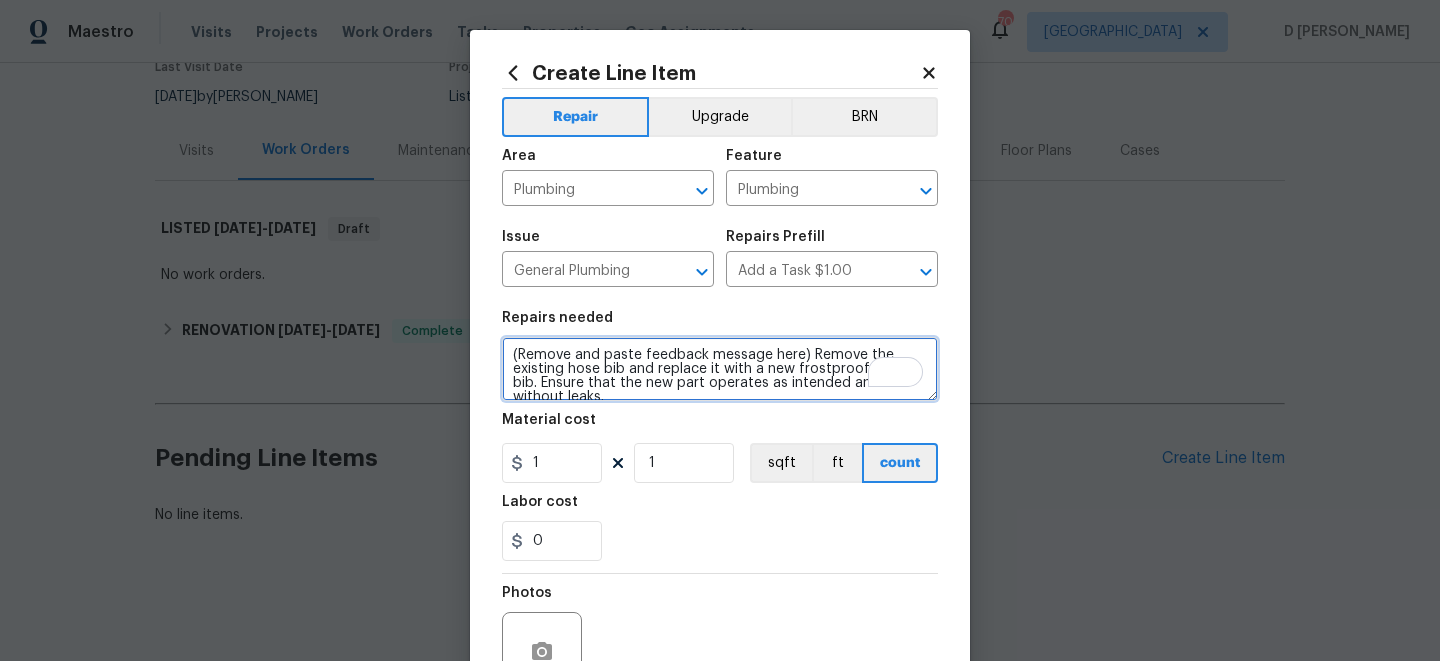 scroll, scrollTop: 4, scrollLeft: 0, axis: vertical 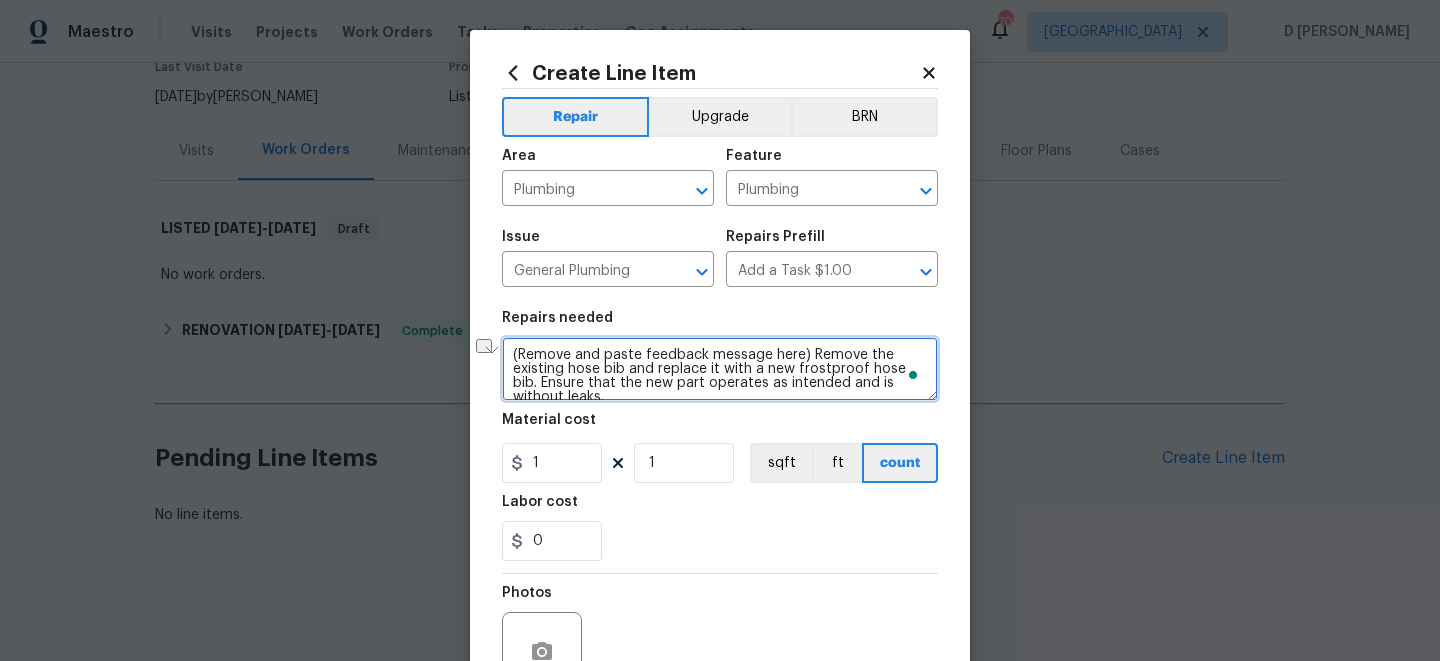 drag, startPoint x: 518, startPoint y: 354, endPoint x: 794, endPoint y: 351, distance: 276.0163 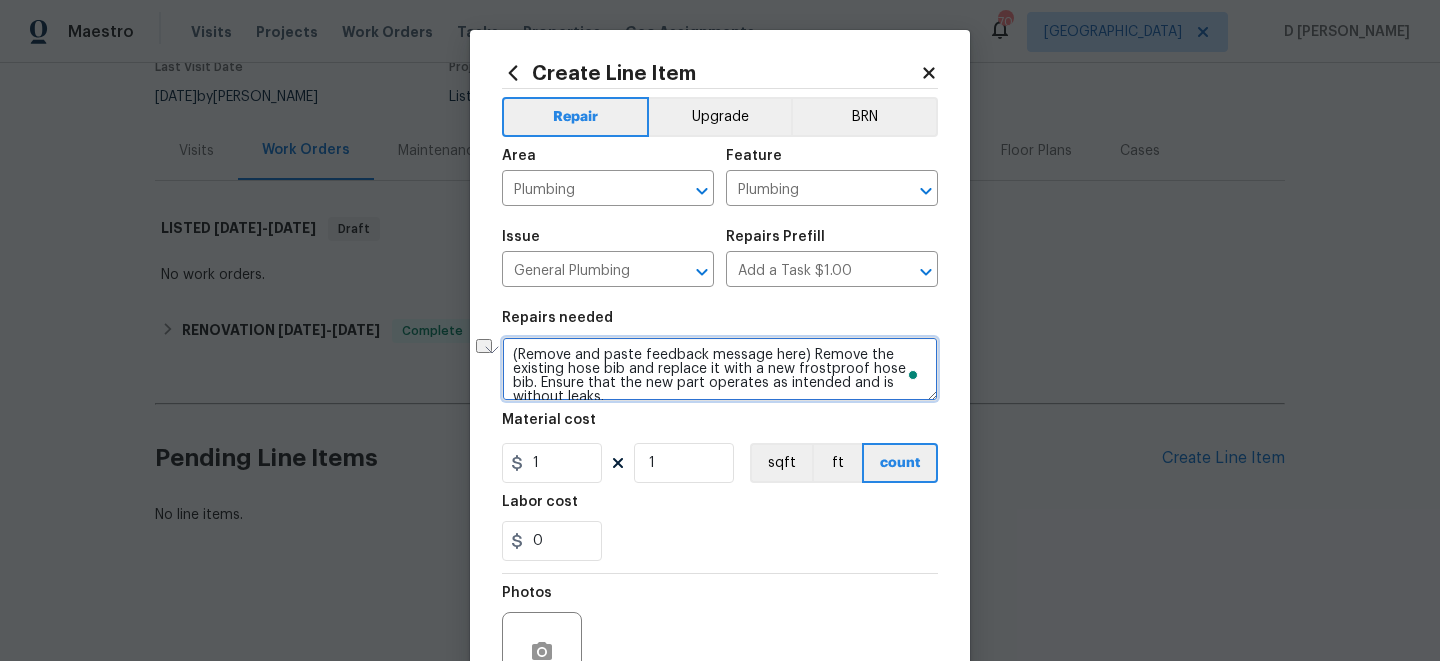 click on "(Remove and paste feedback message here) Remove the existing hose bib and replace it with a new frostproof hose bib. Ensure that the new part operates as intended and is without leaks." at bounding box center [720, 369] 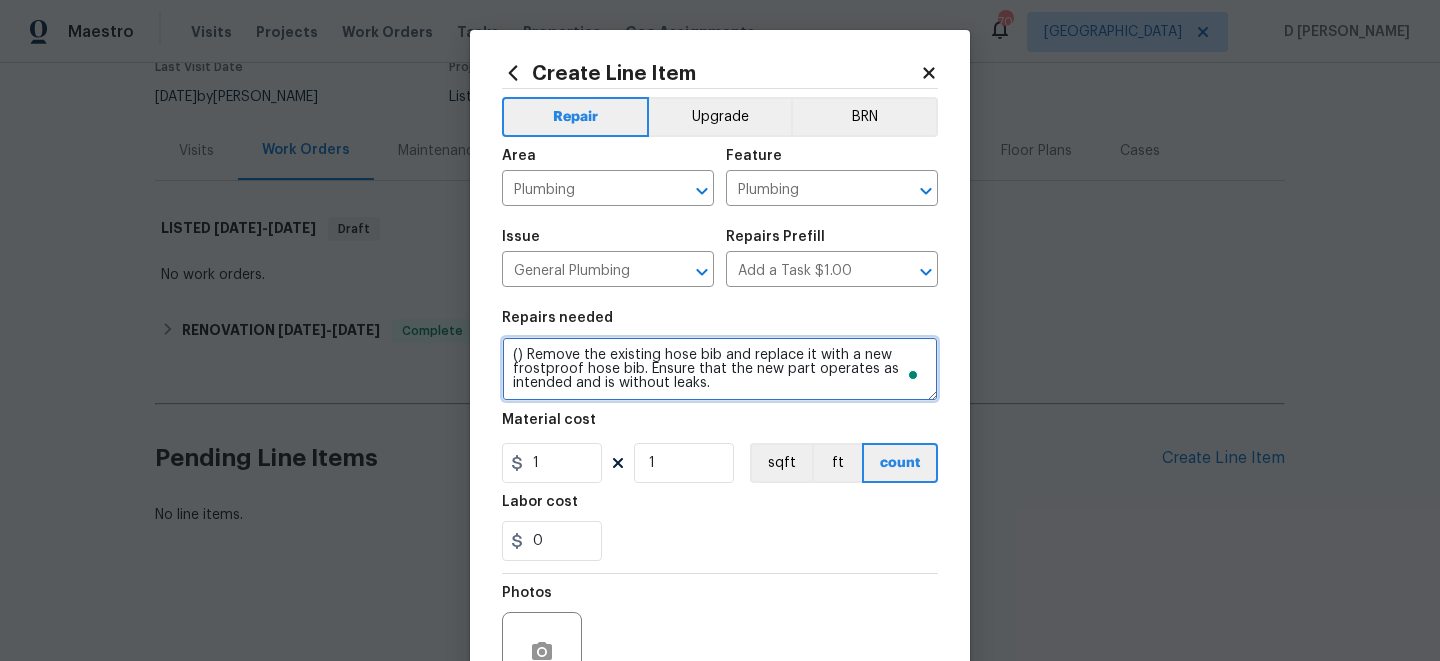 paste on "notice small water leak in front hose." 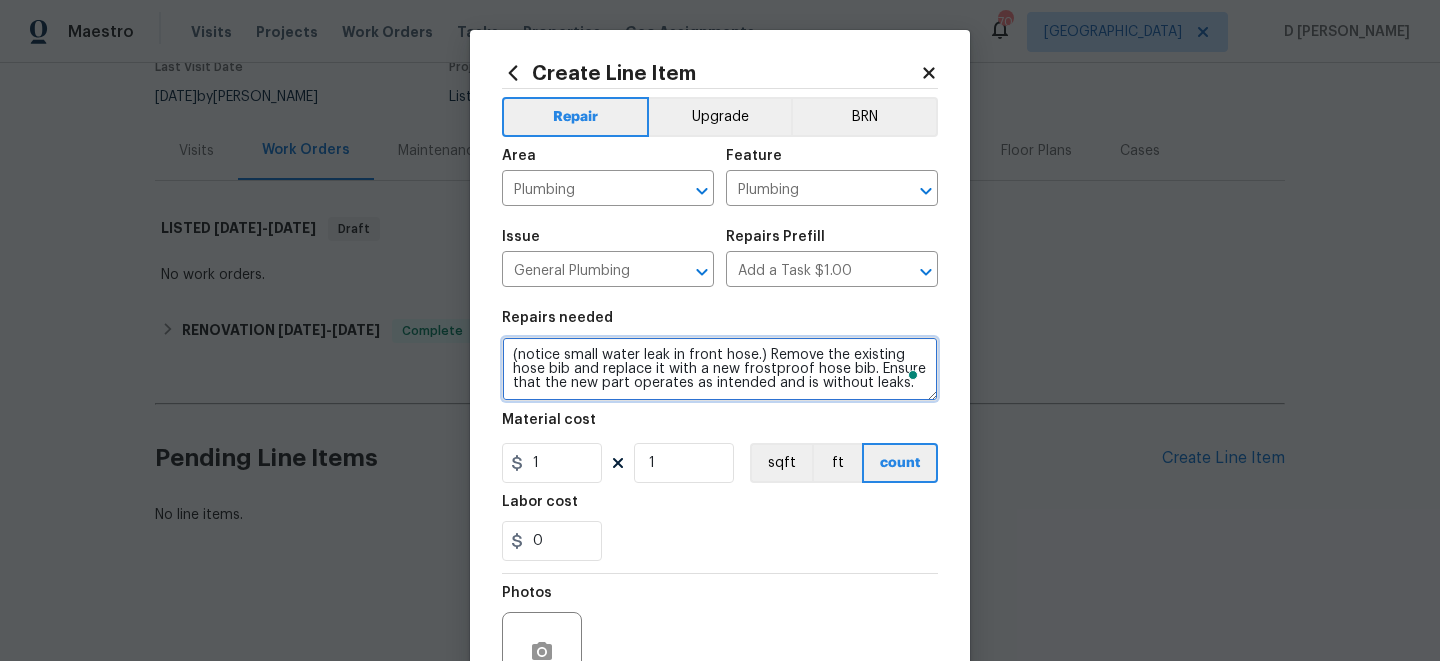 type on "(notice small water leak in front hose.) Remove the existing hose bib and replace it with a new frostproof hose bib. Ensure that the new part operates as intended and is without leaks." 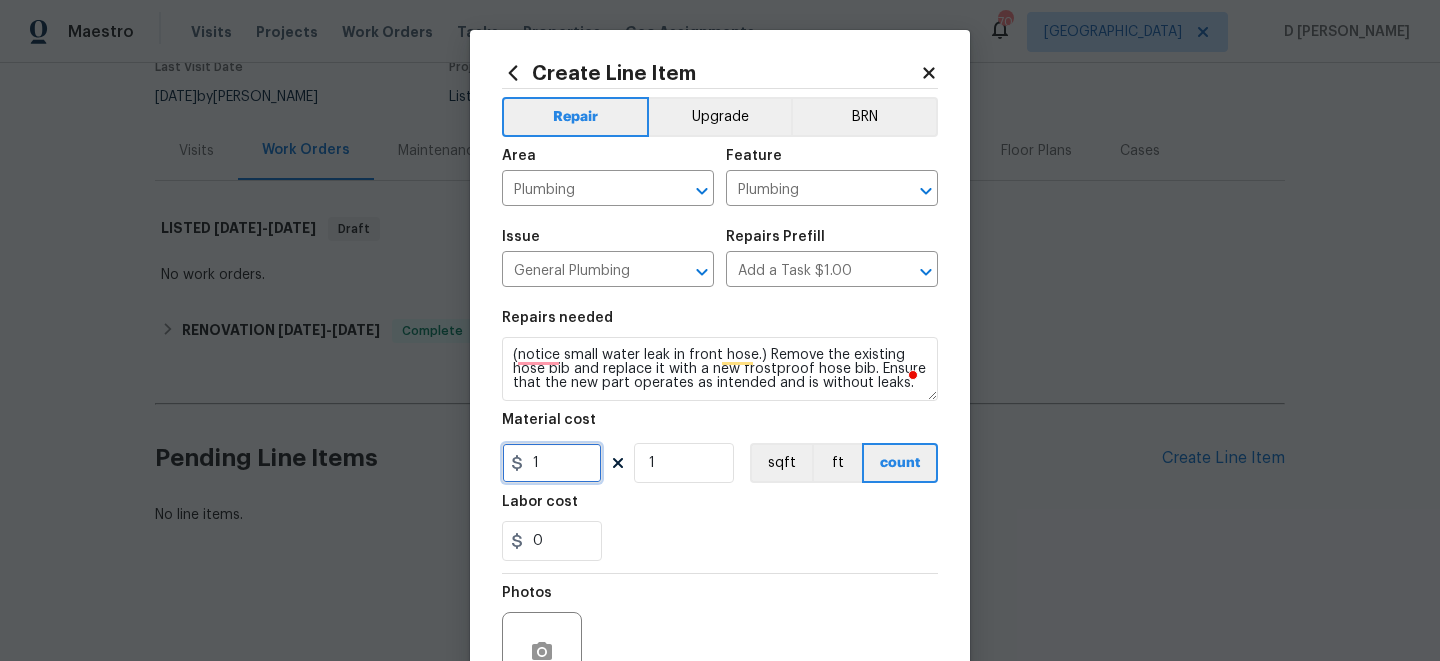click on "1" at bounding box center [552, 463] 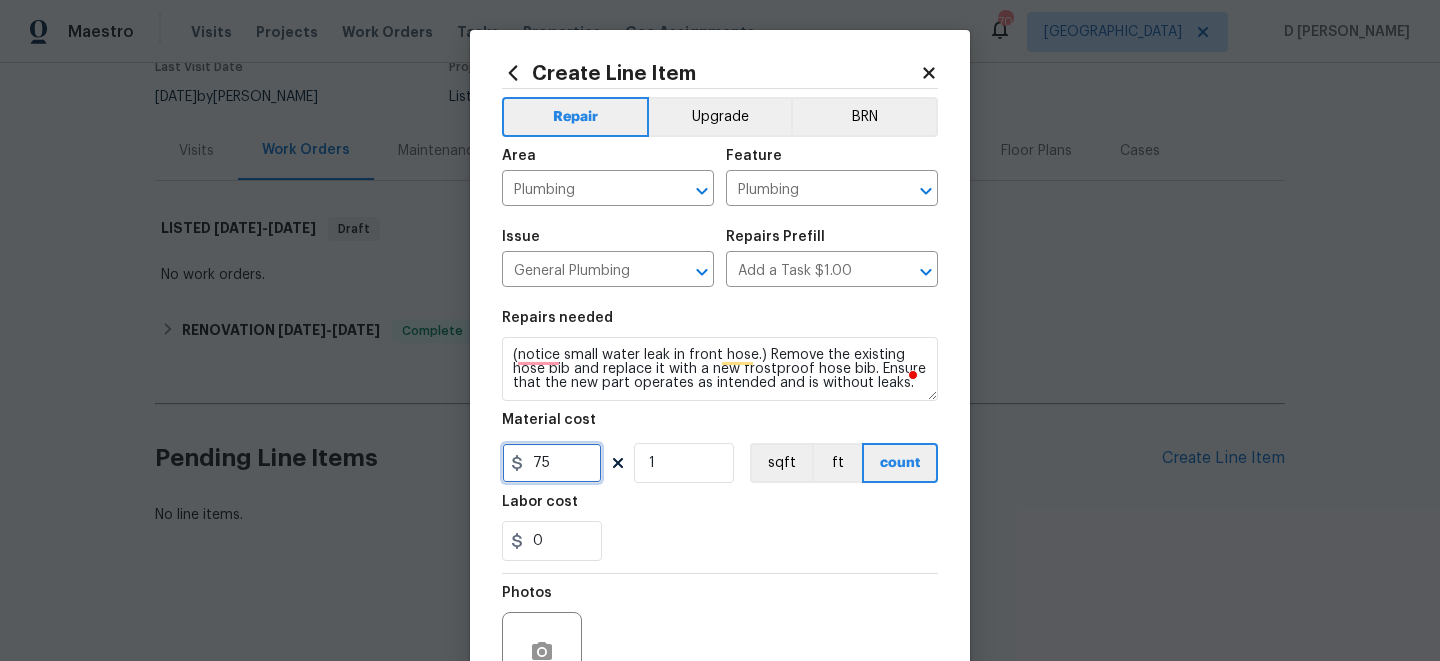 scroll, scrollTop: 201, scrollLeft: 0, axis: vertical 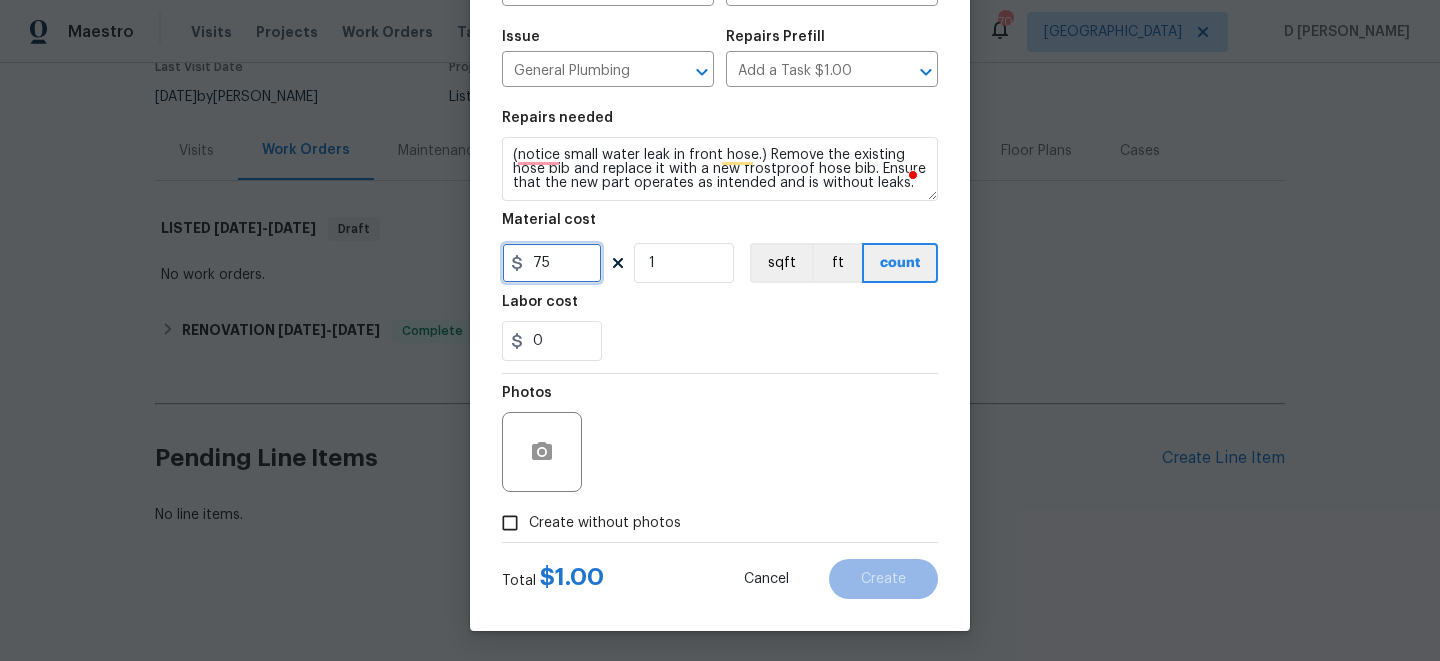 type on "75" 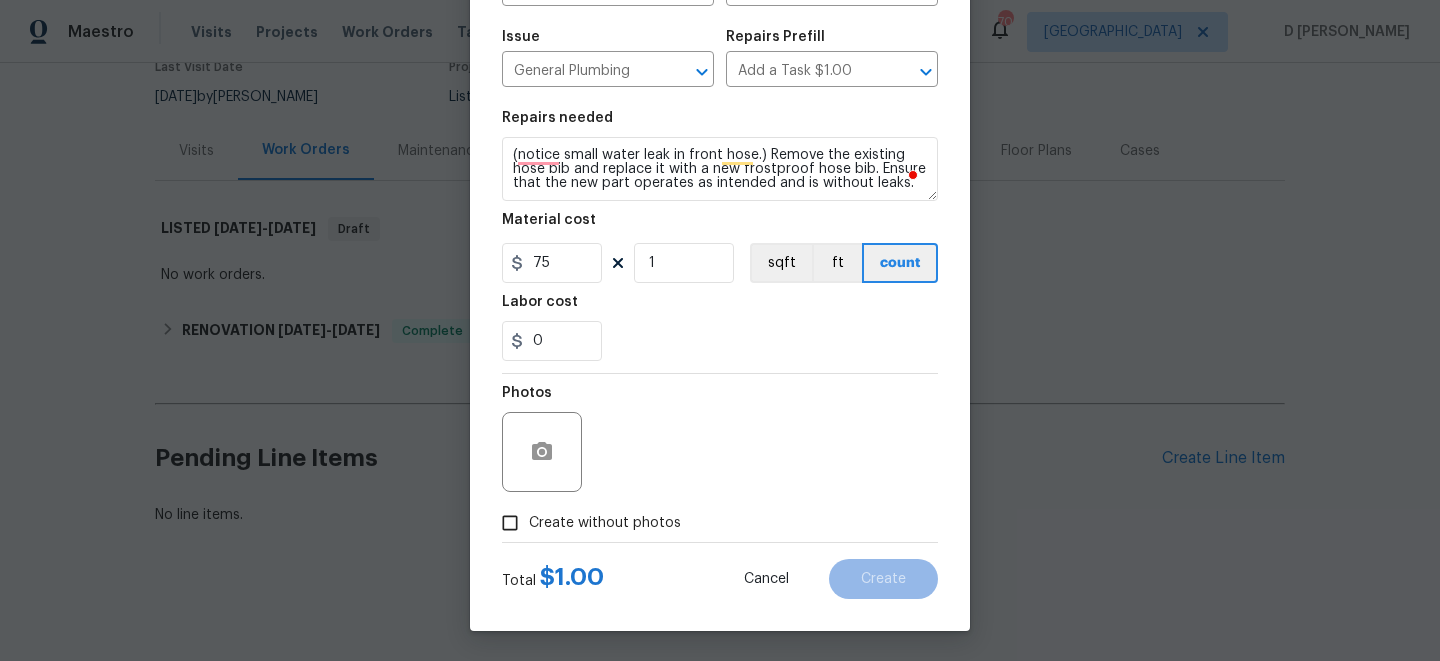 click on "Create without photos" at bounding box center (510, 523) 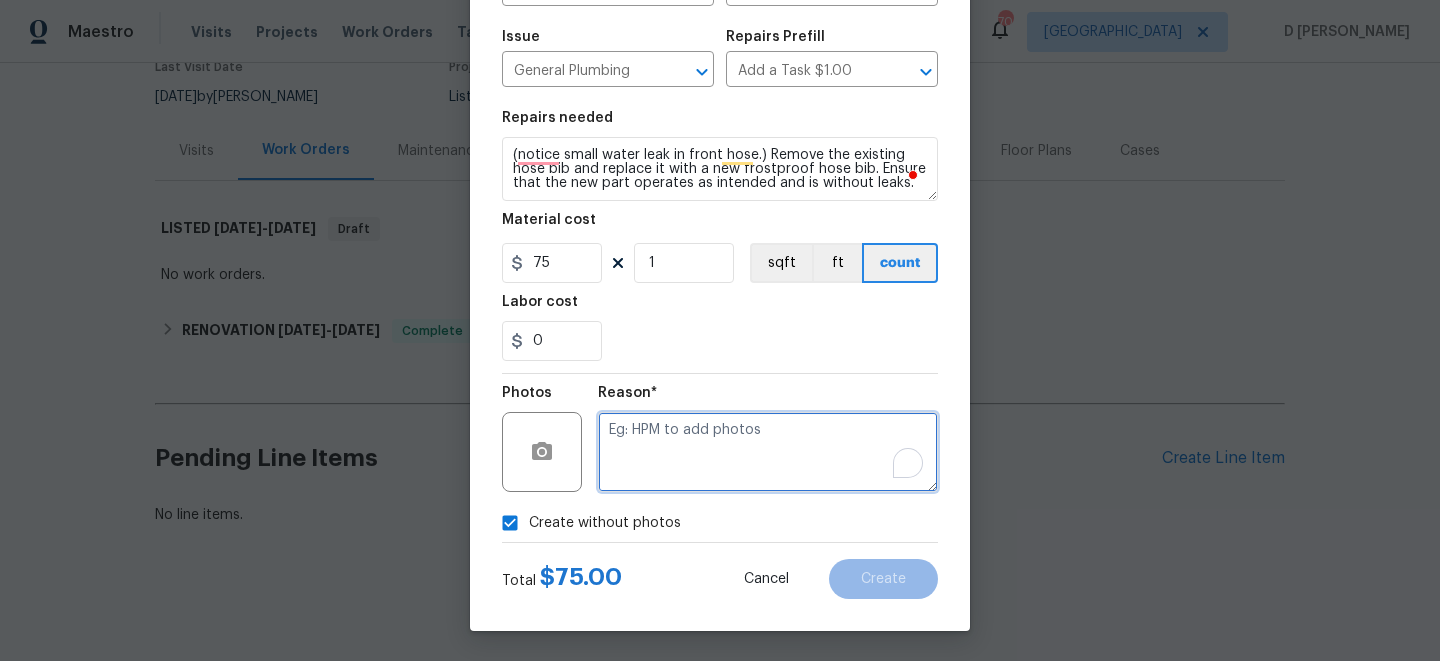 click at bounding box center [768, 452] 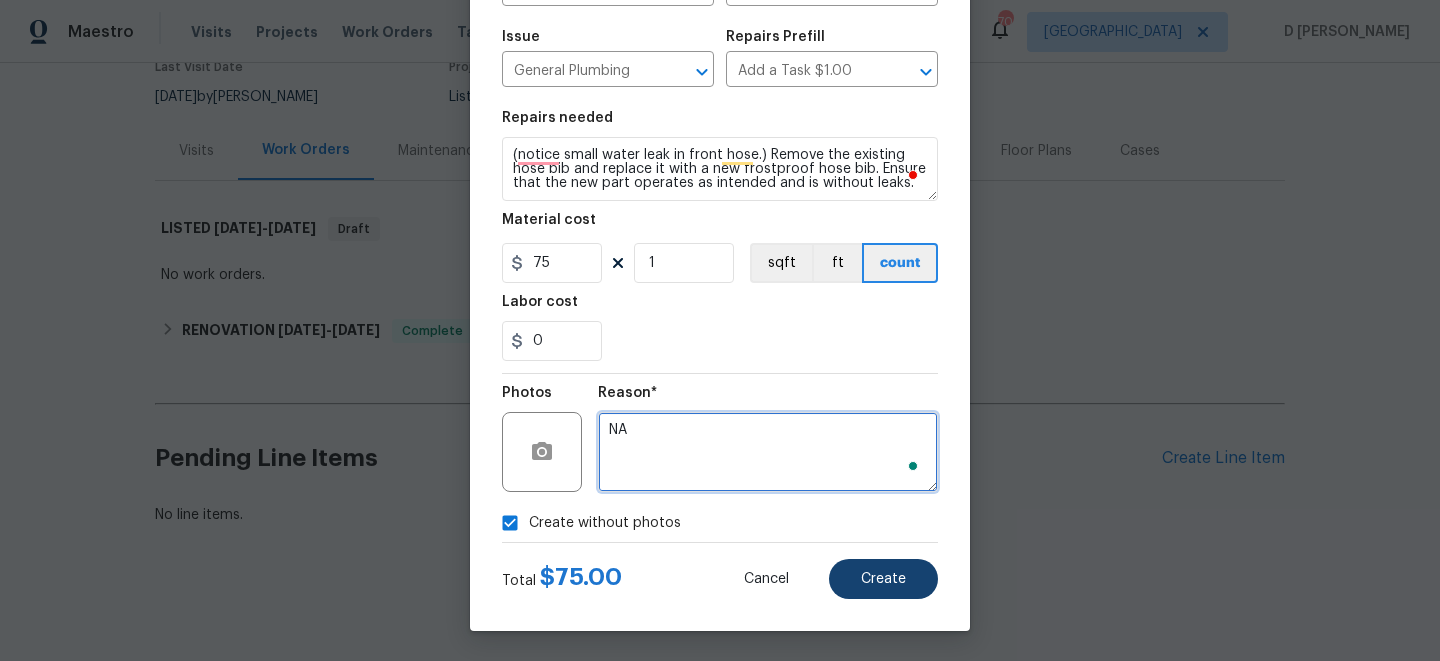type on "NA" 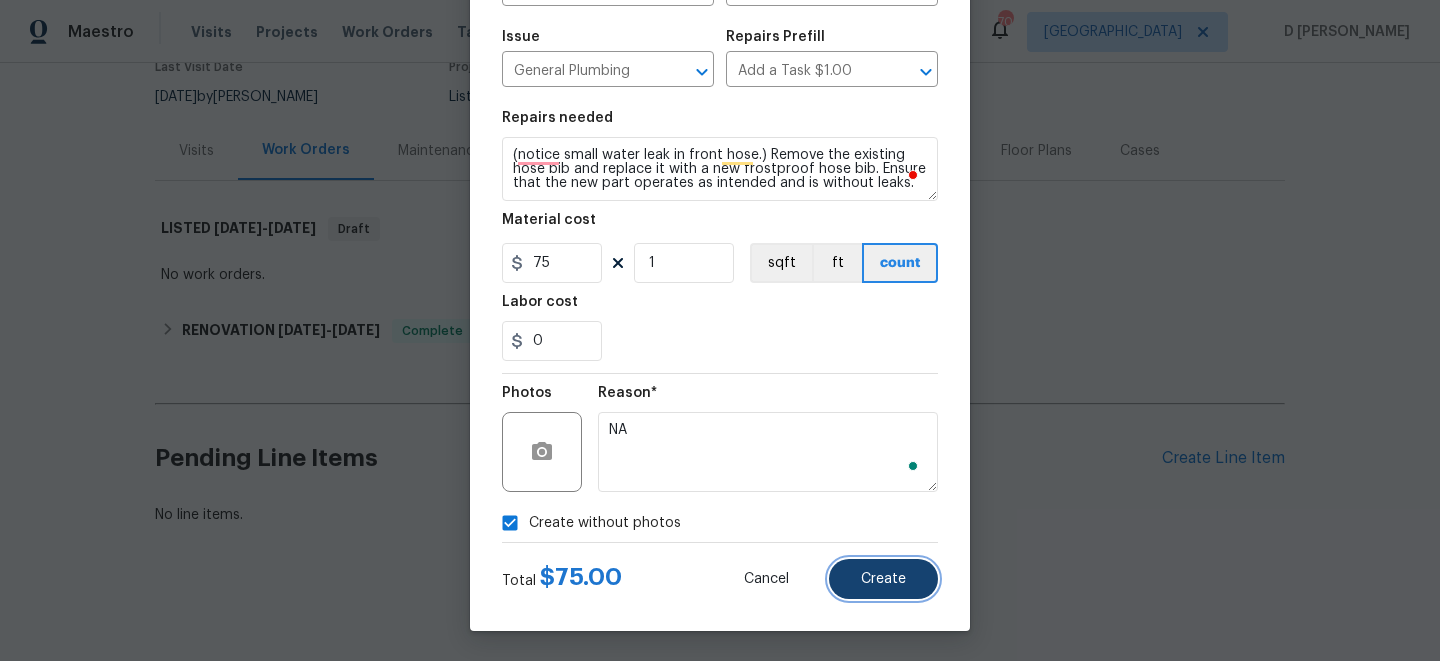 click on "Create" at bounding box center [883, 579] 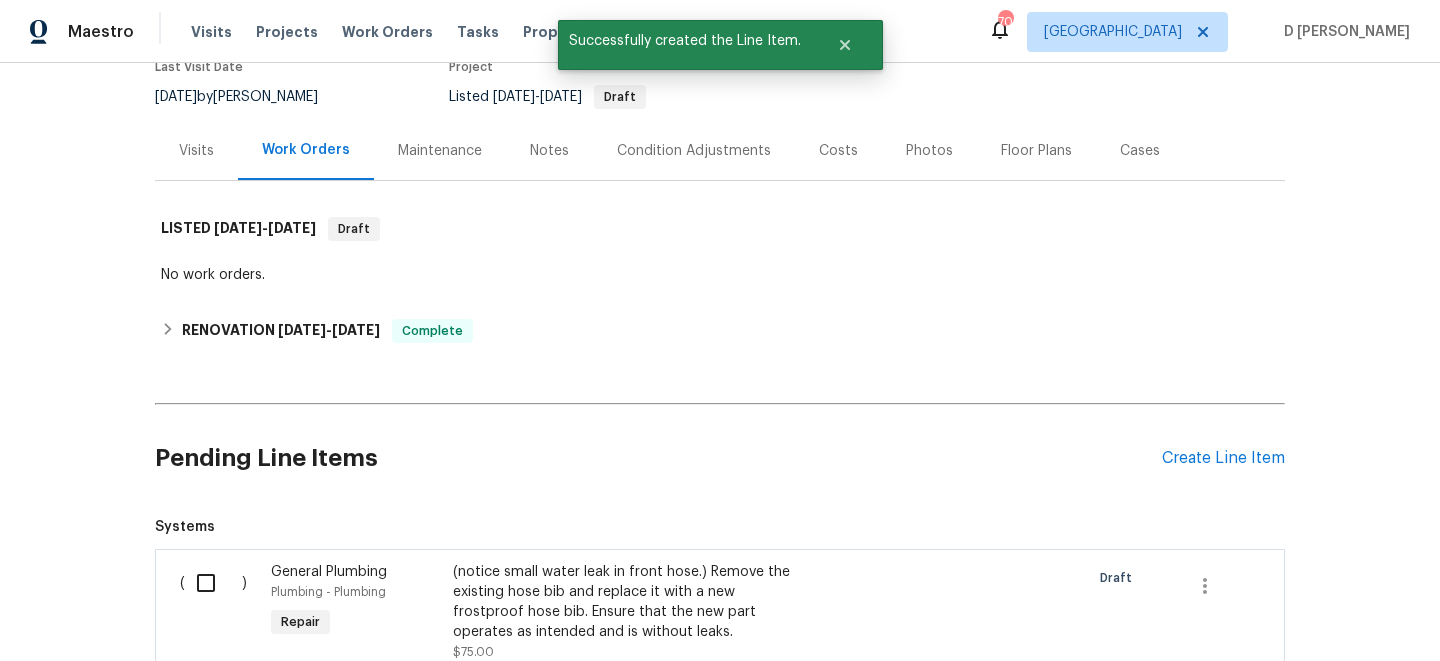 scroll, scrollTop: 450, scrollLeft: 0, axis: vertical 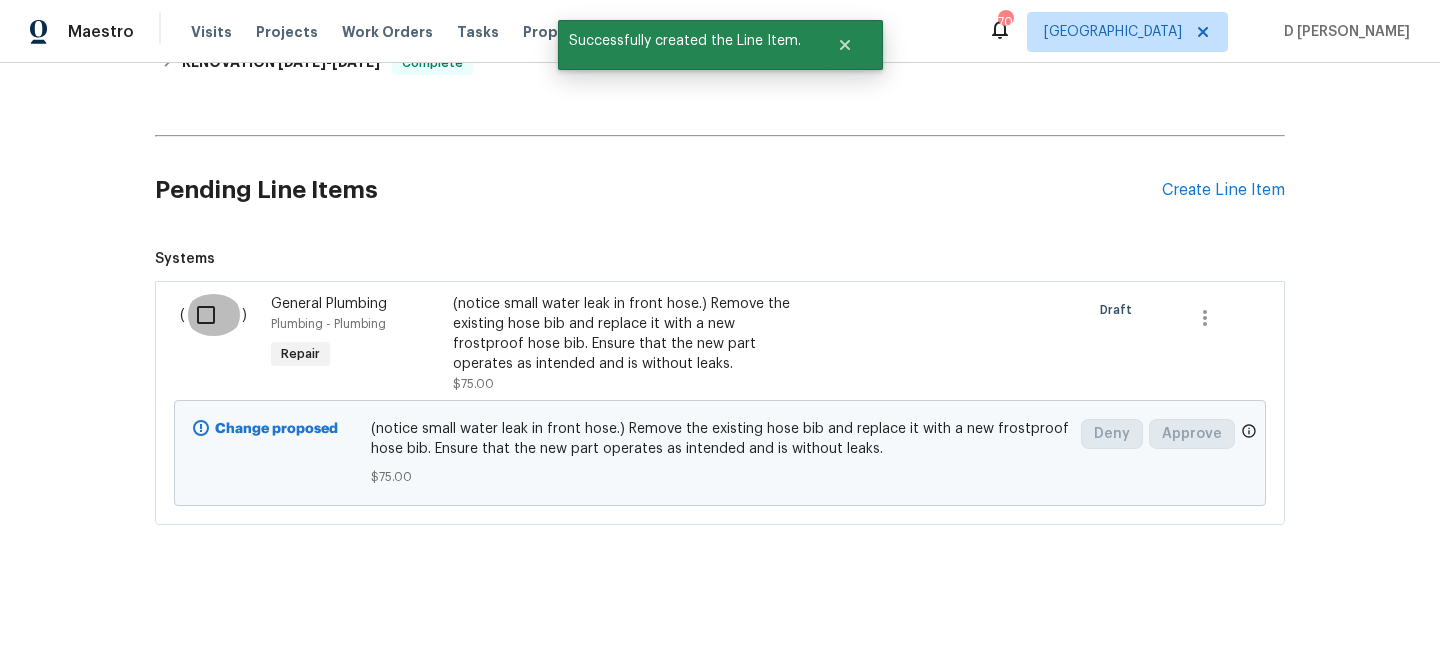 click at bounding box center (213, 315) 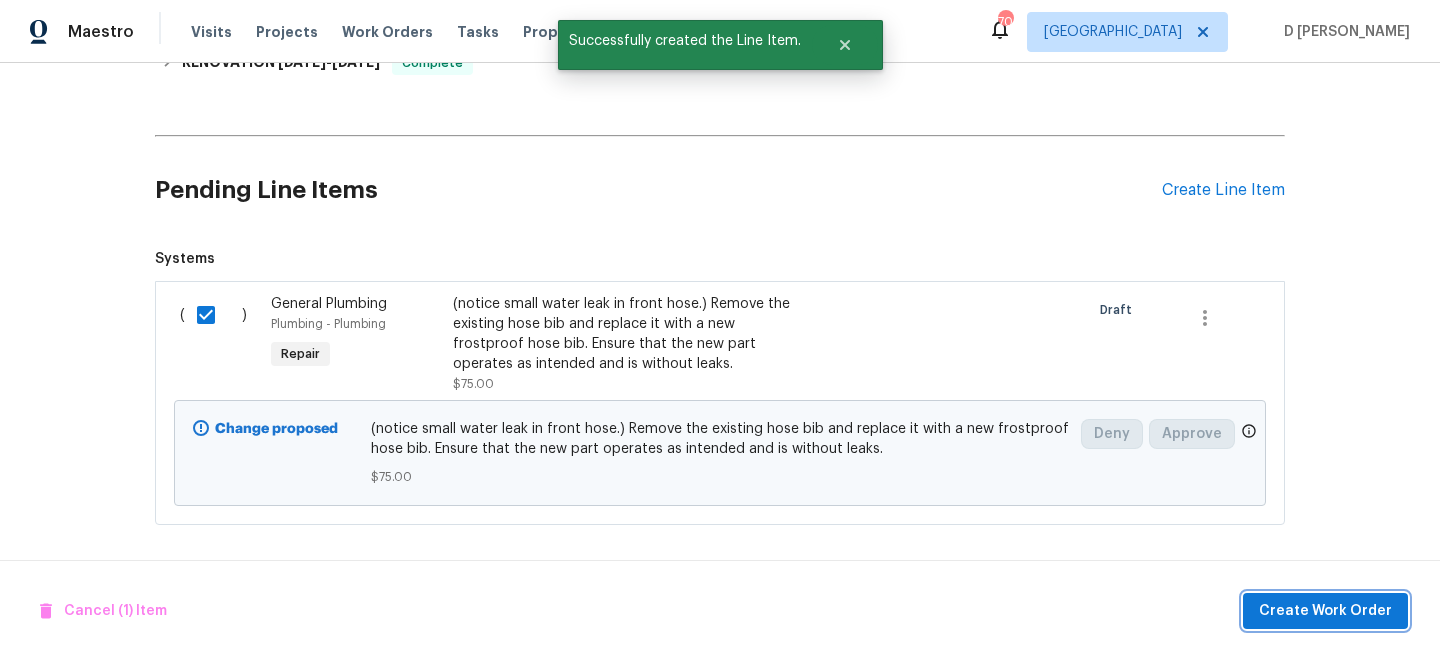 click on "Create Work Order" at bounding box center (1325, 611) 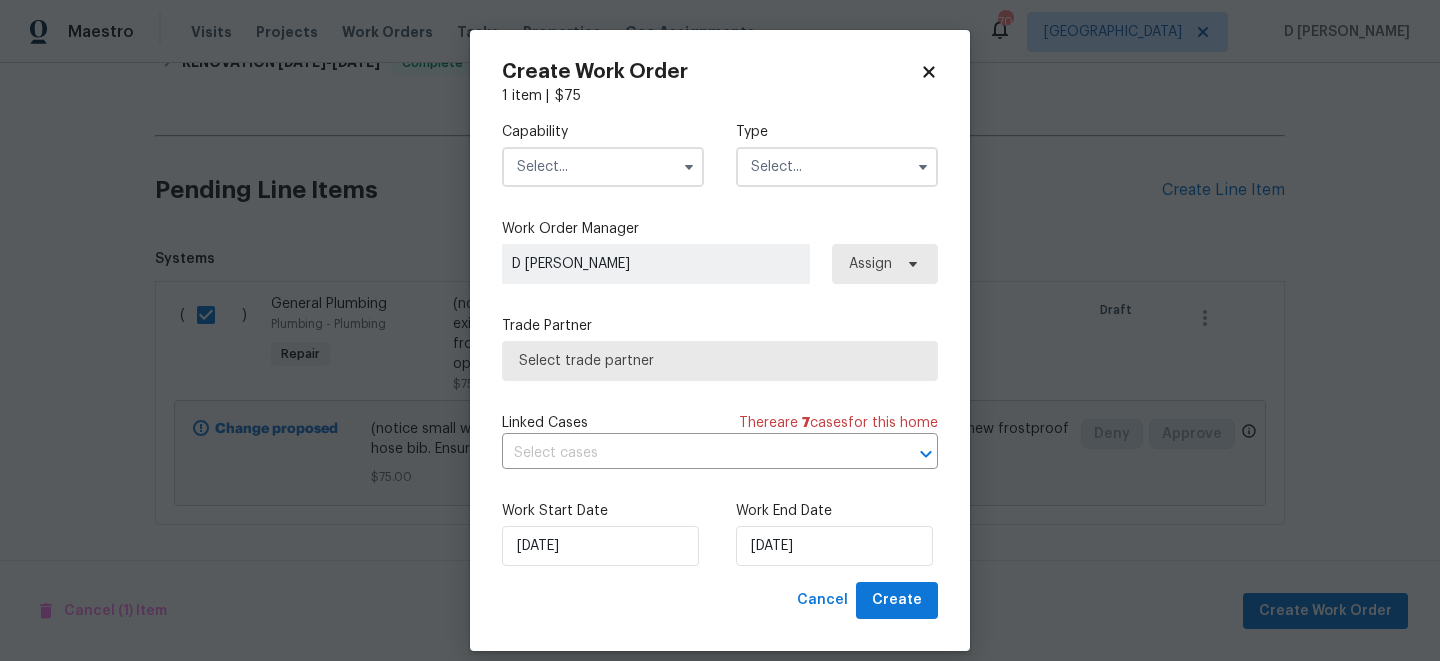 click at bounding box center (603, 167) 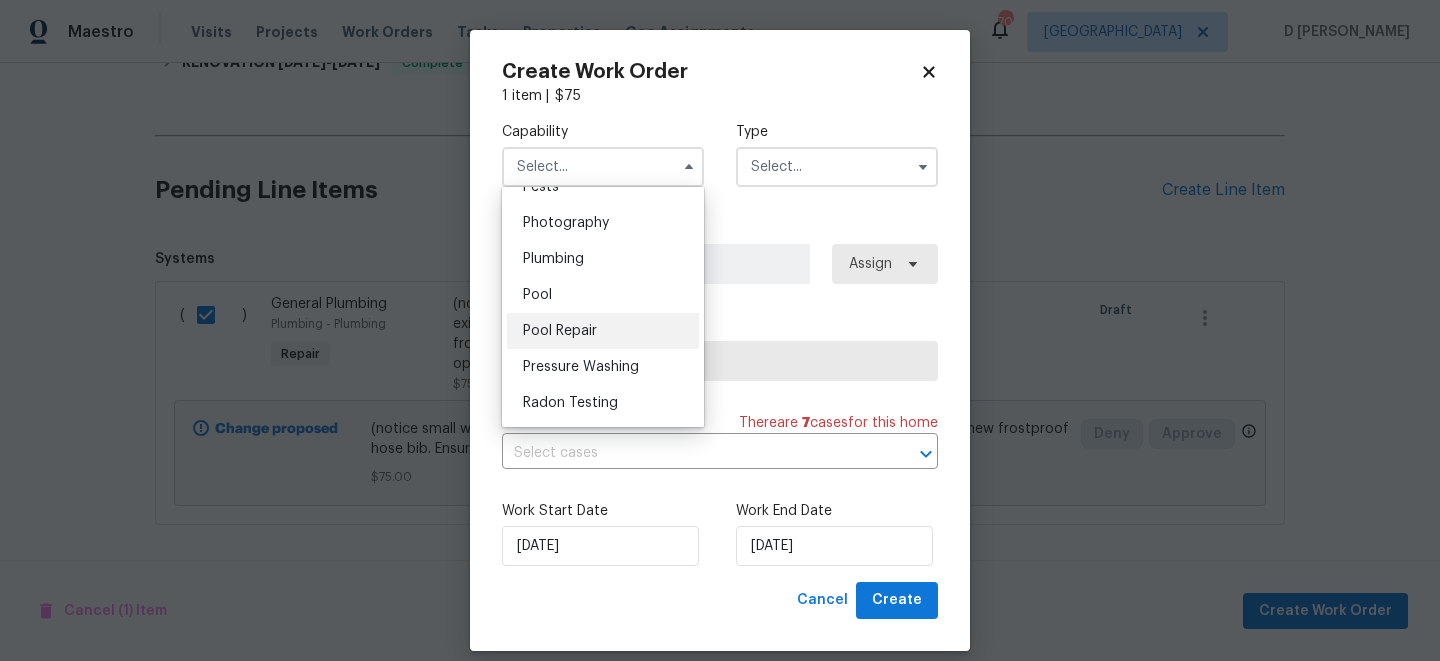 scroll, scrollTop: 1740, scrollLeft: 0, axis: vertical 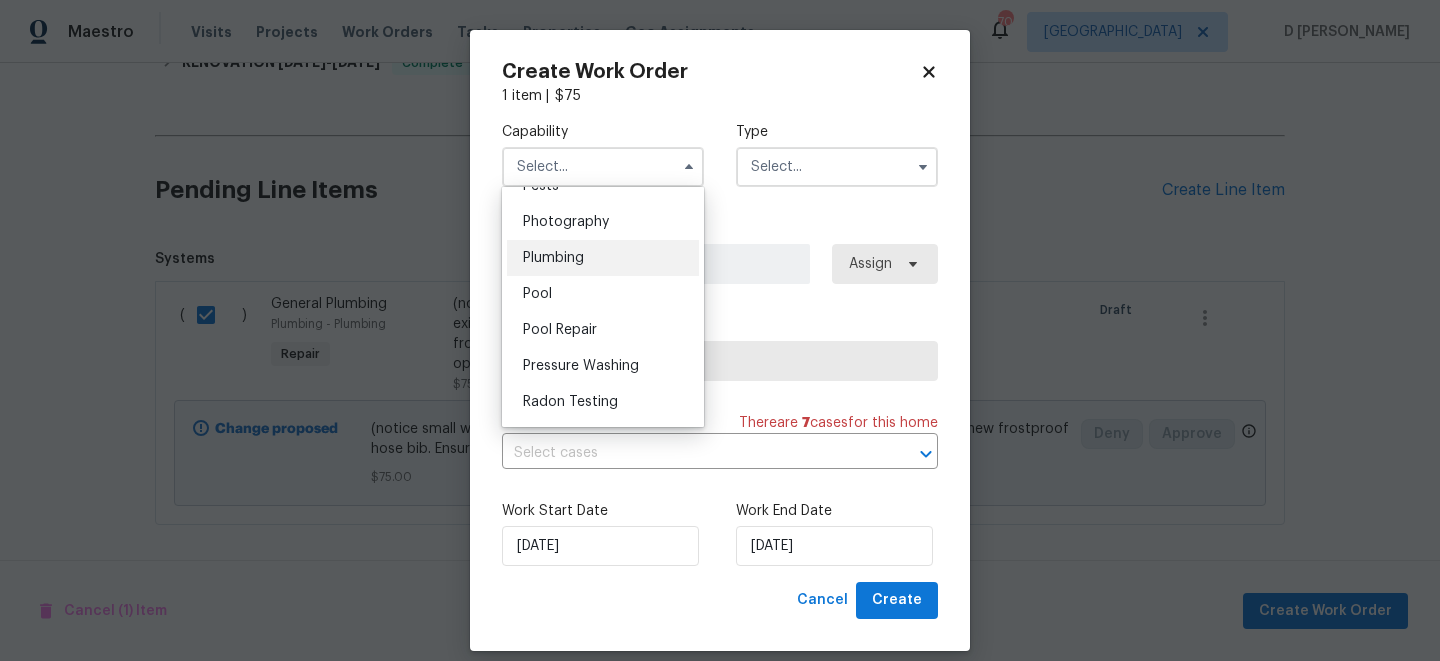 click on "Plumbing" at bounding box center (603, 258) 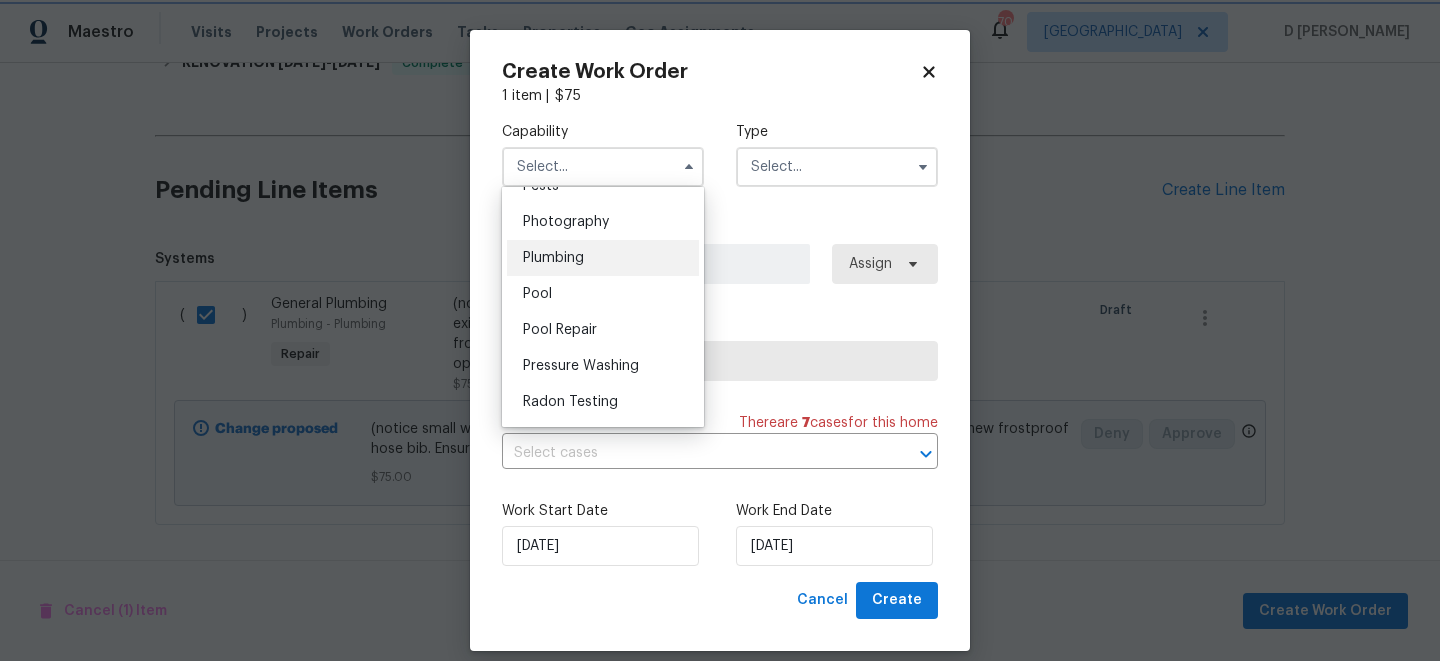 type on "Plumbing" 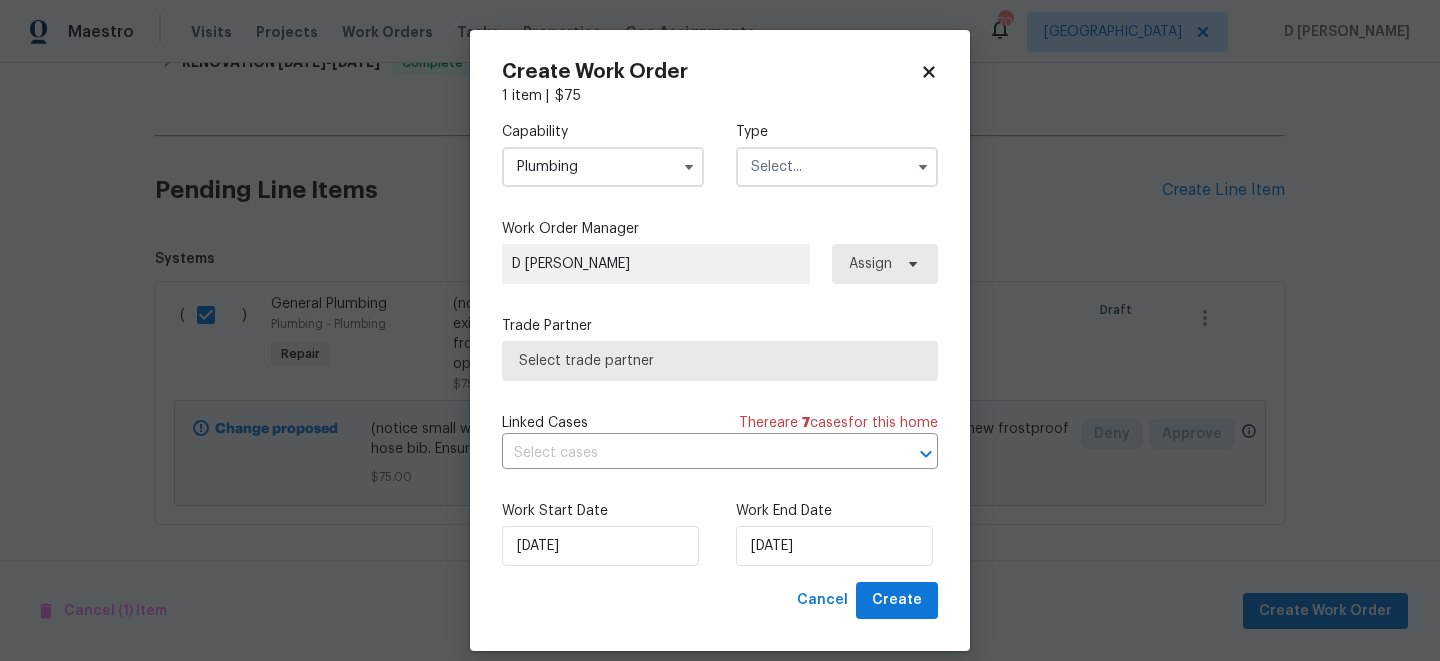 click at bounding box center (837, 167) 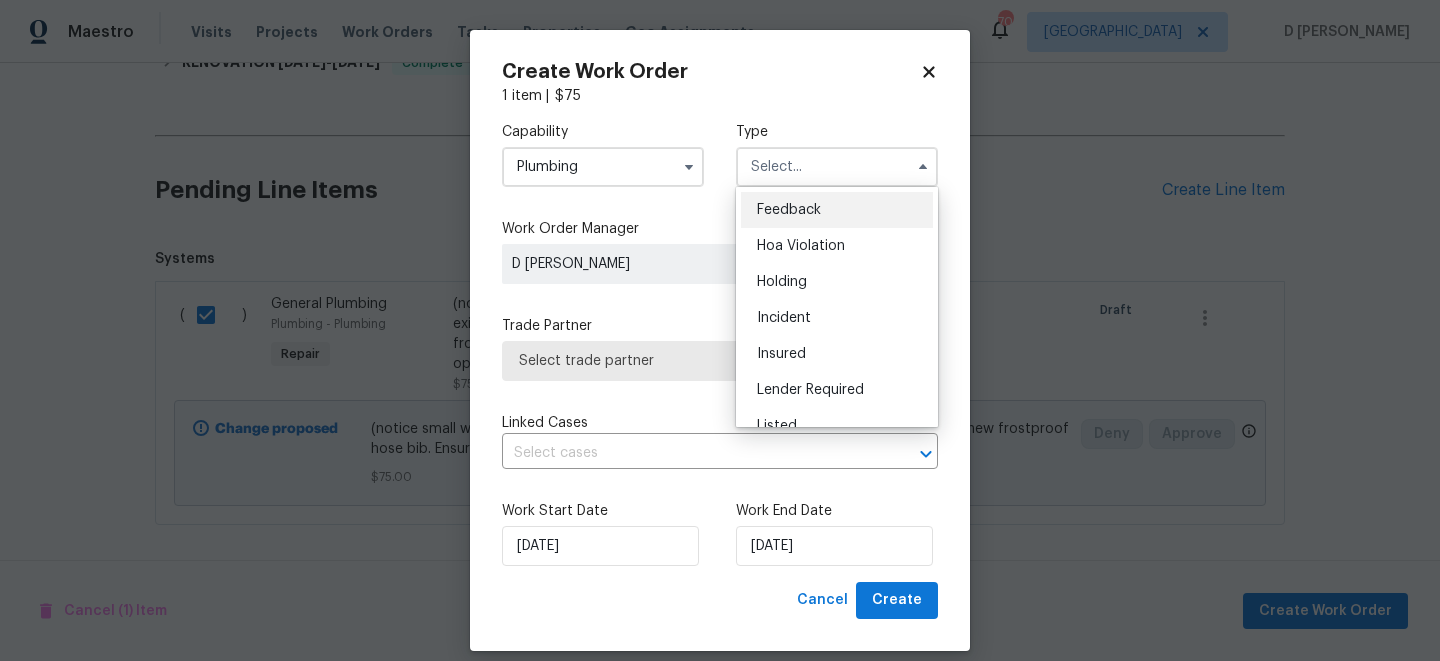 click on "Feedback" at bounding box center [789, 210] 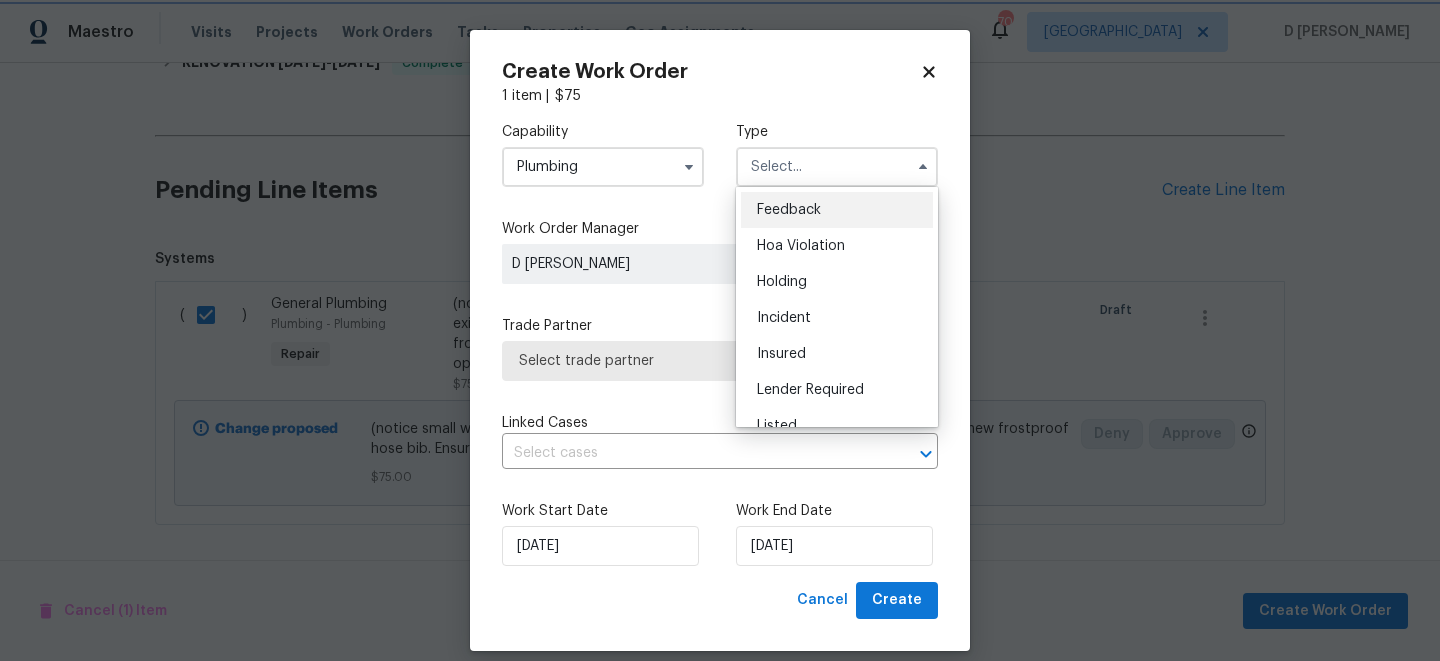 type on "Feedback" 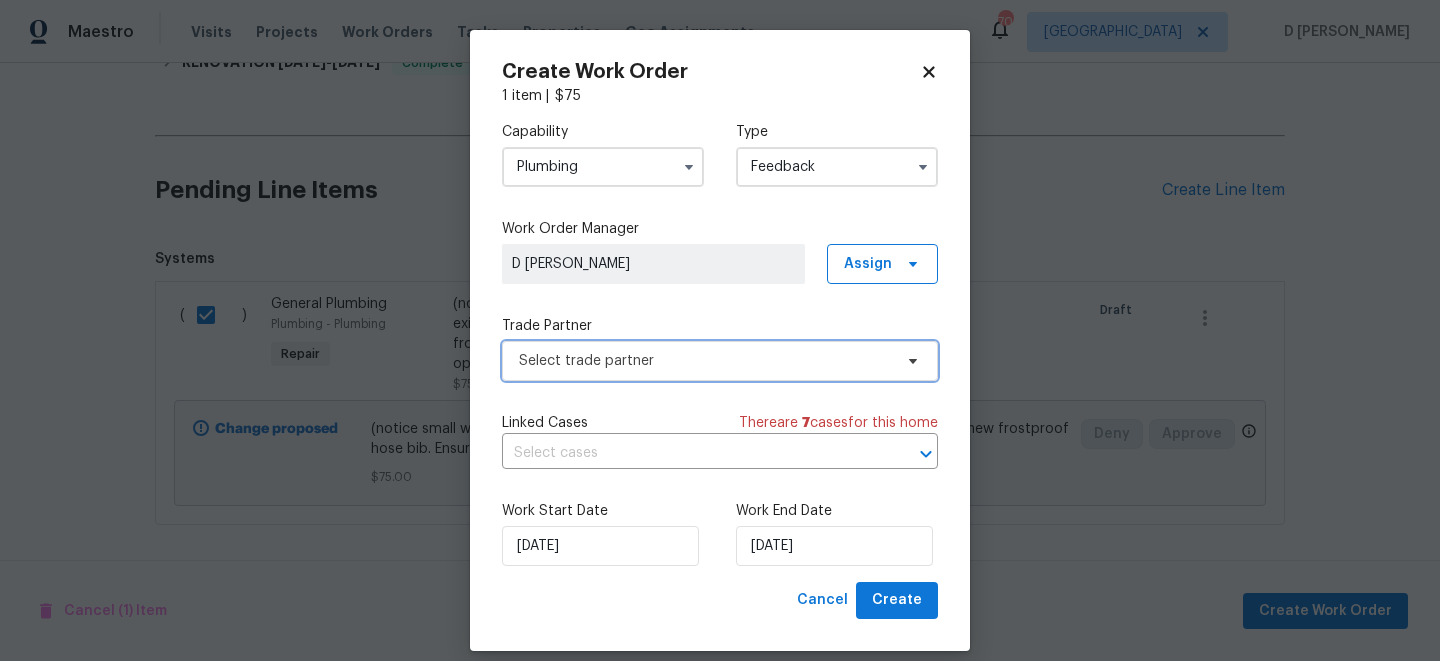 click on "Select trade partner" at bounding box center [705, 361] 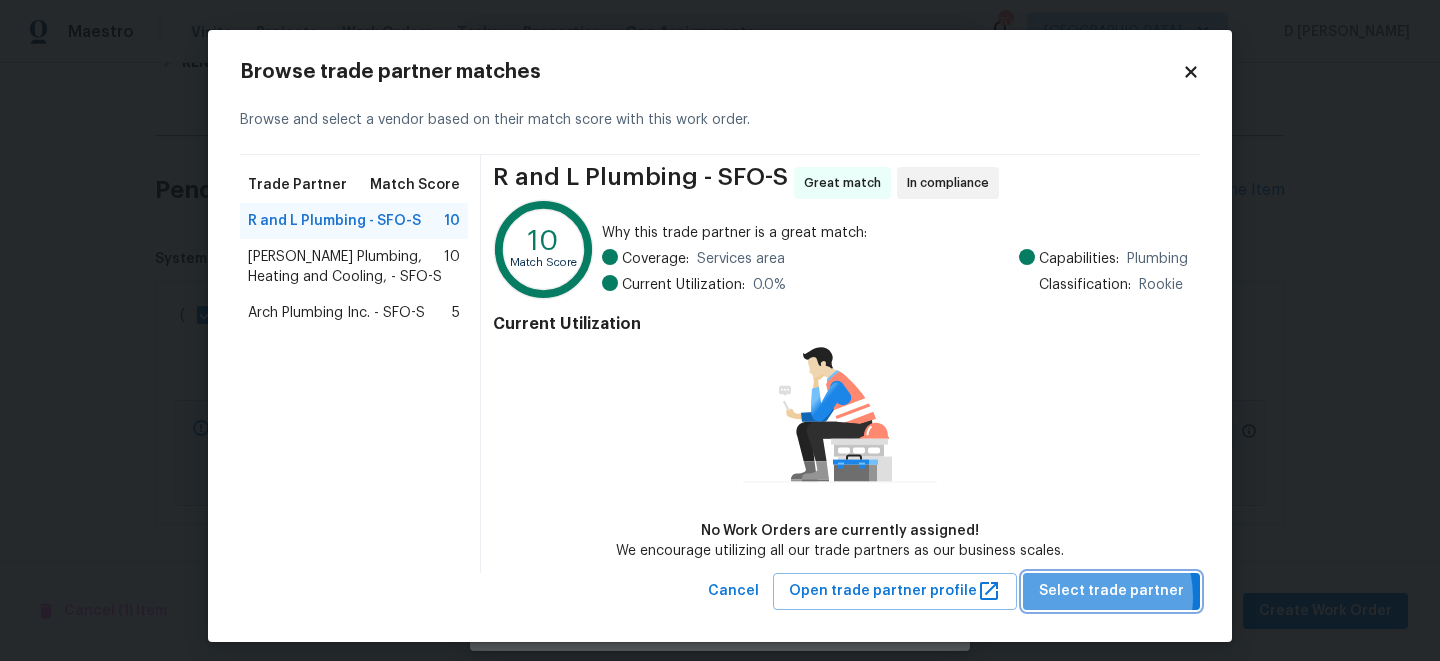 click on "Select trade partner" at bounding box center [1111, 591] 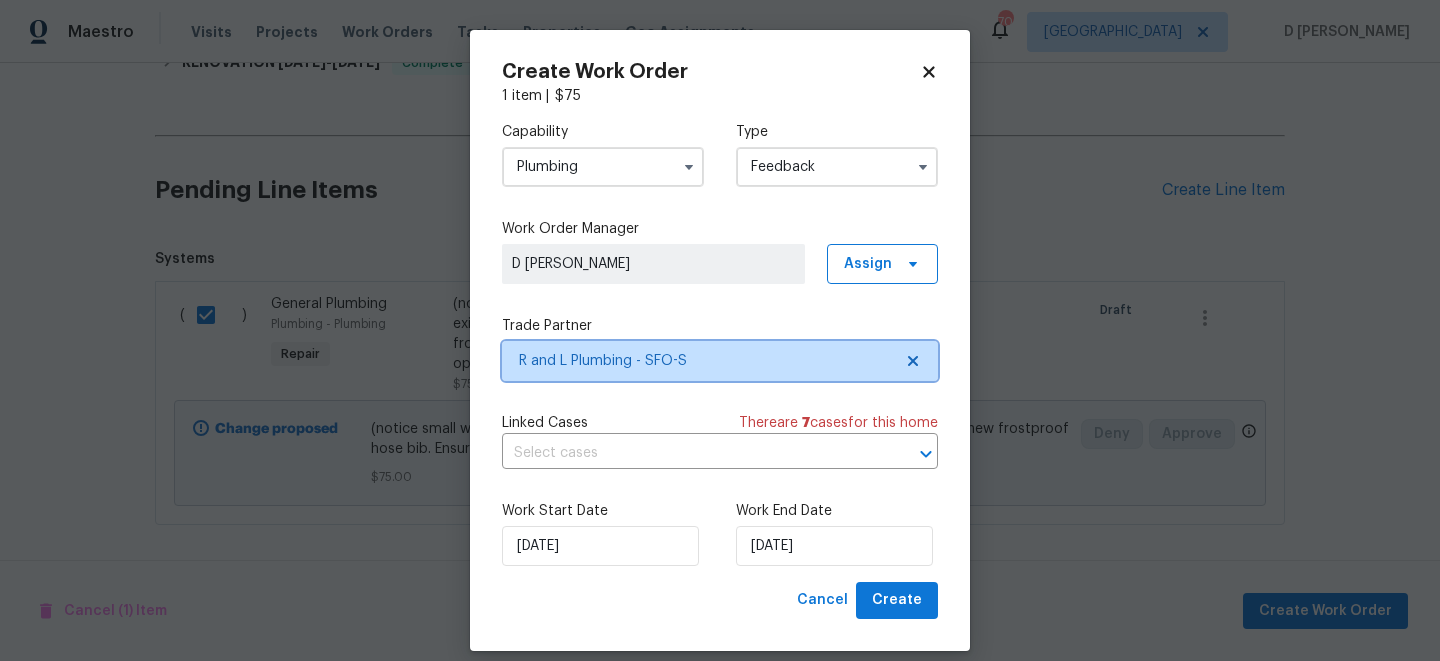 scroll, scrollTop: 20, scrollLeft: 0, axis: vertical 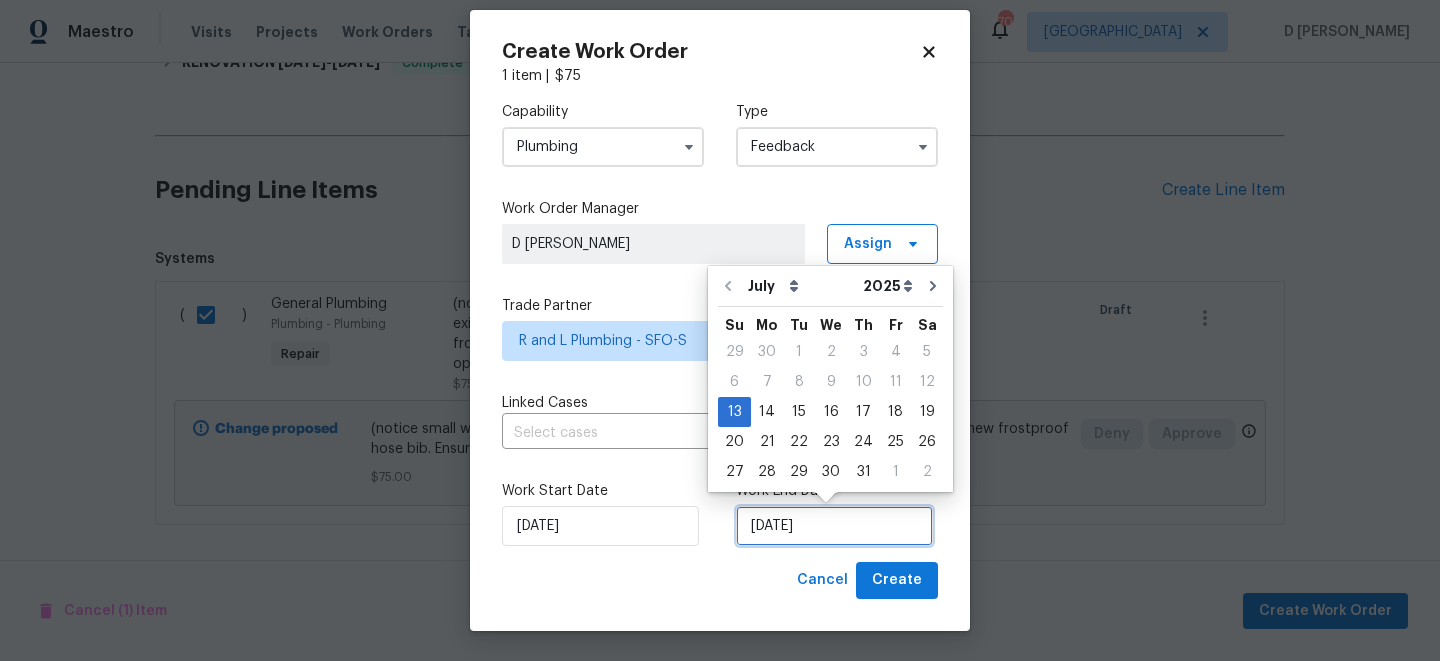 click on "[DATE]" at bounding box center (834, 526) 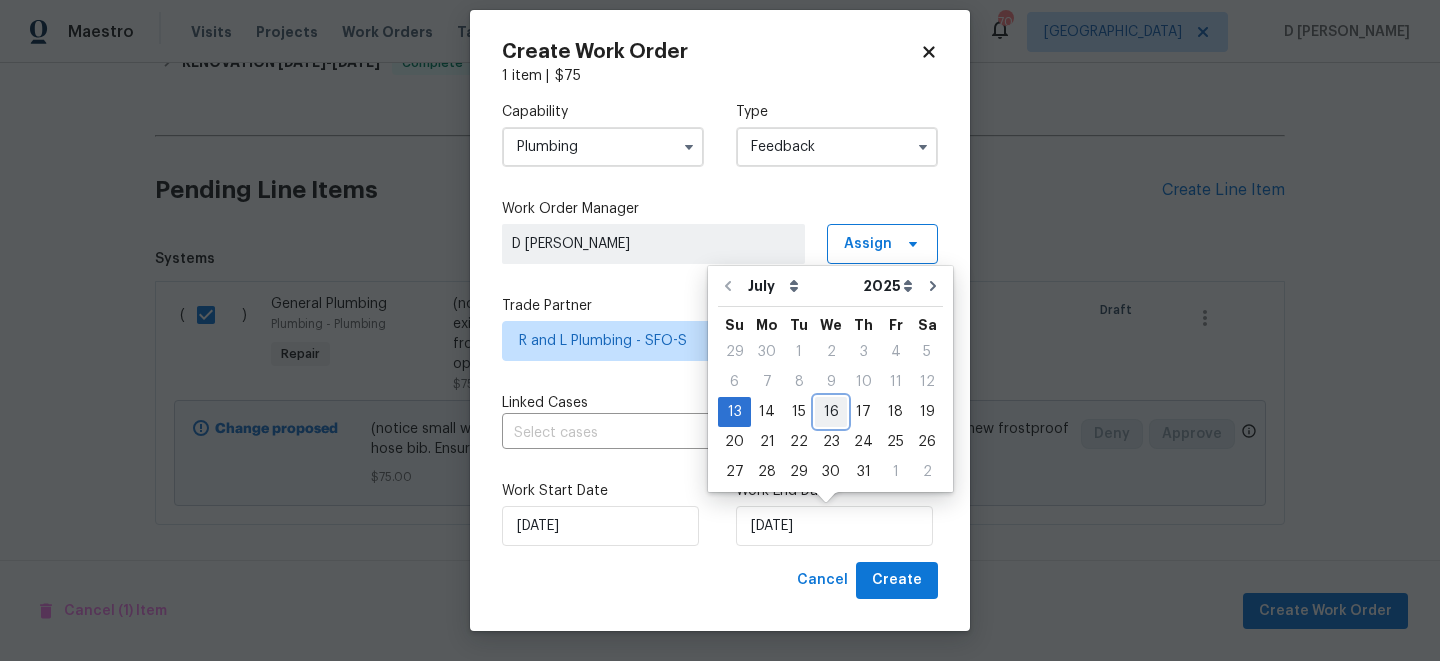 click on "16" at bounding box center (831, 412) 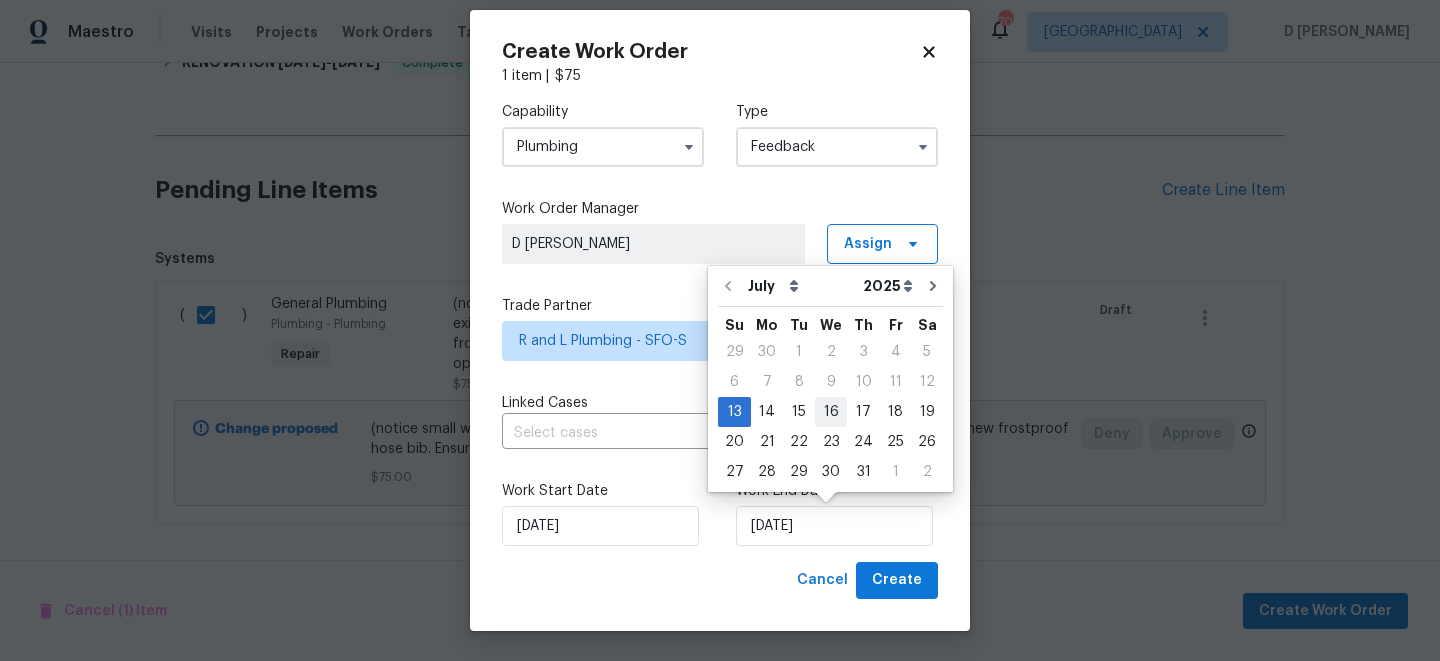 type on "16/07/2025" 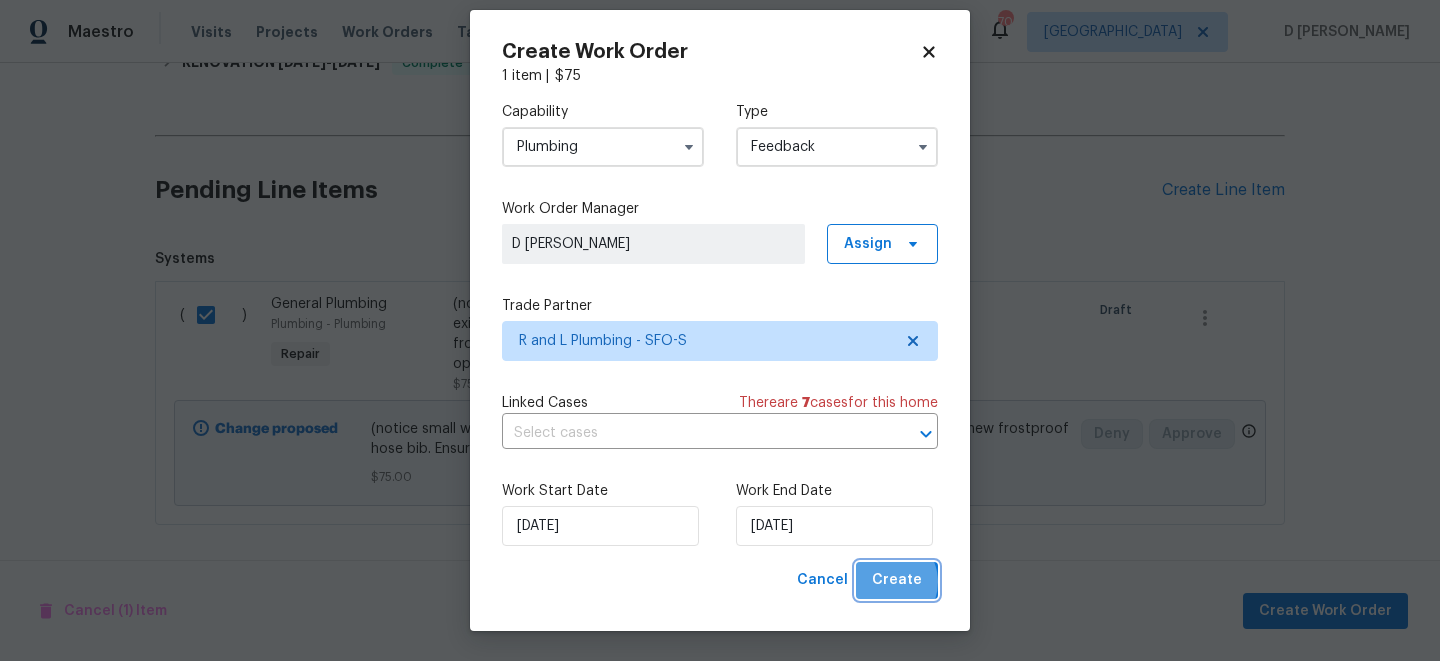 click on "Create" at bounding box center (897, 580) 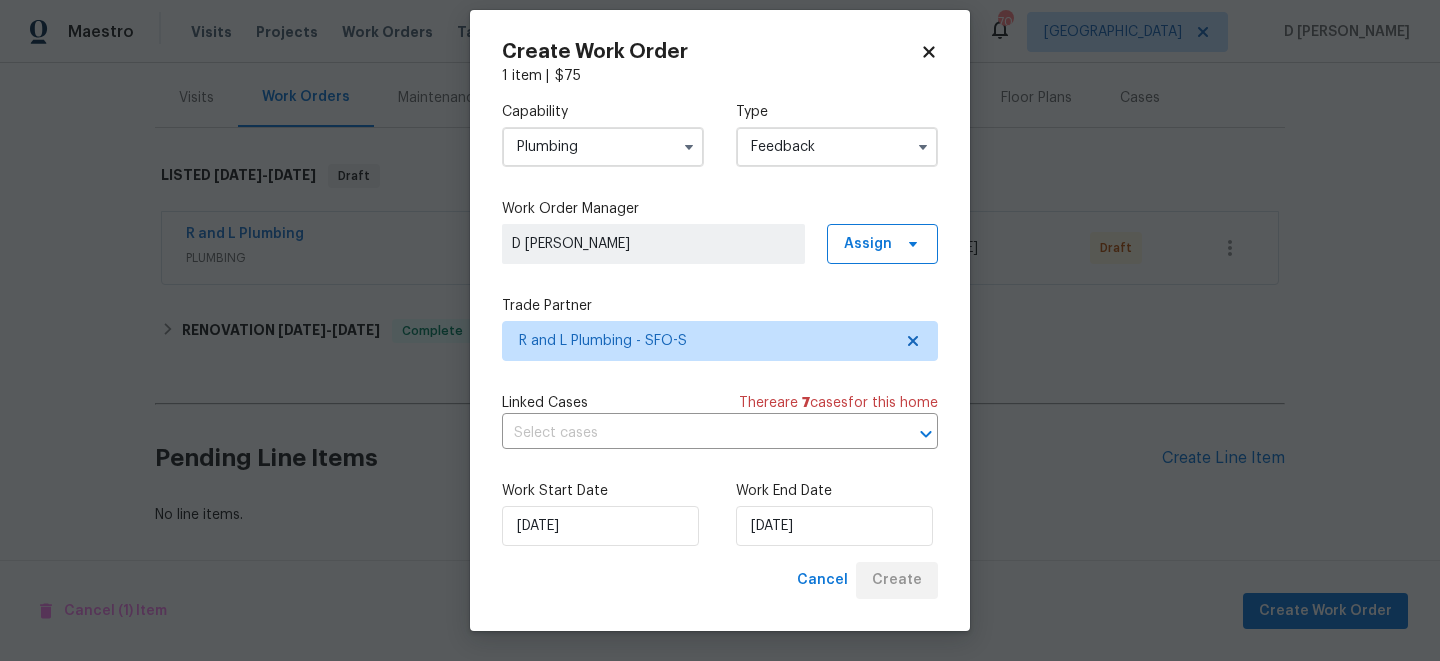 scroll, scrollTop: 235, scrollLeft: 0, axis: vertical 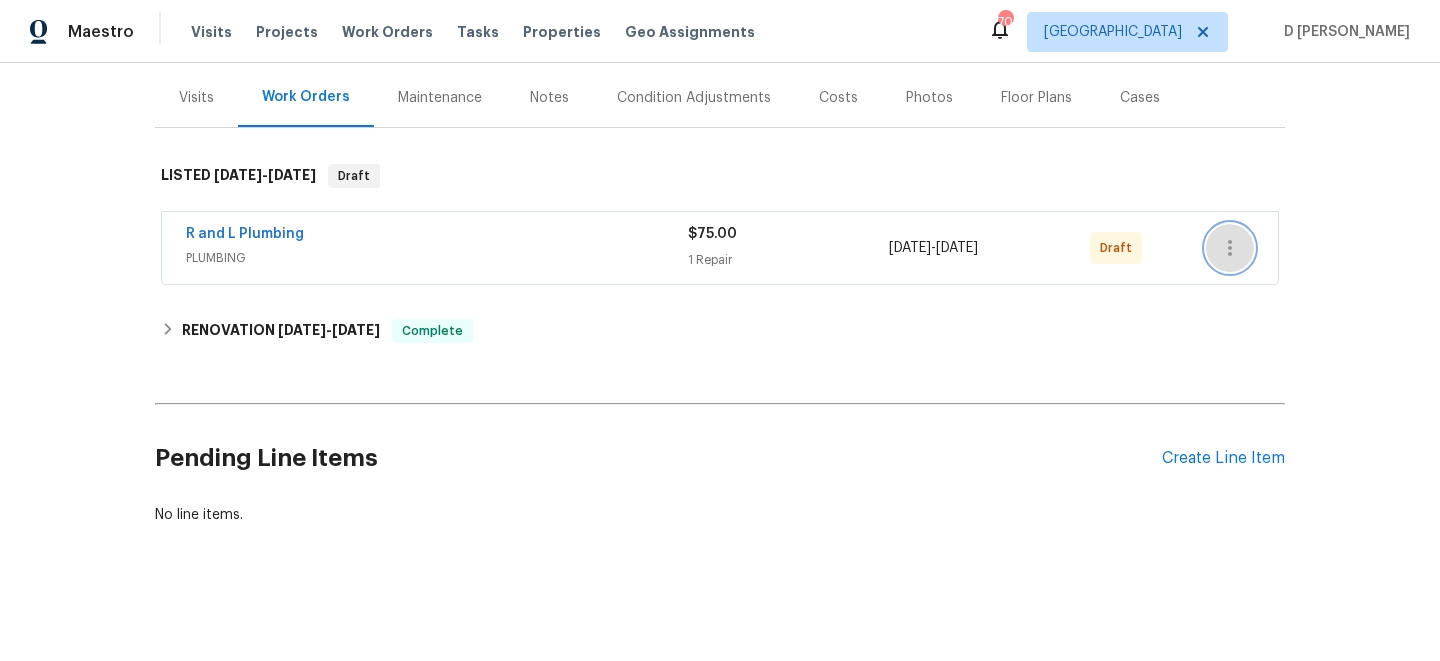 click at bounding box center (1230, 248) 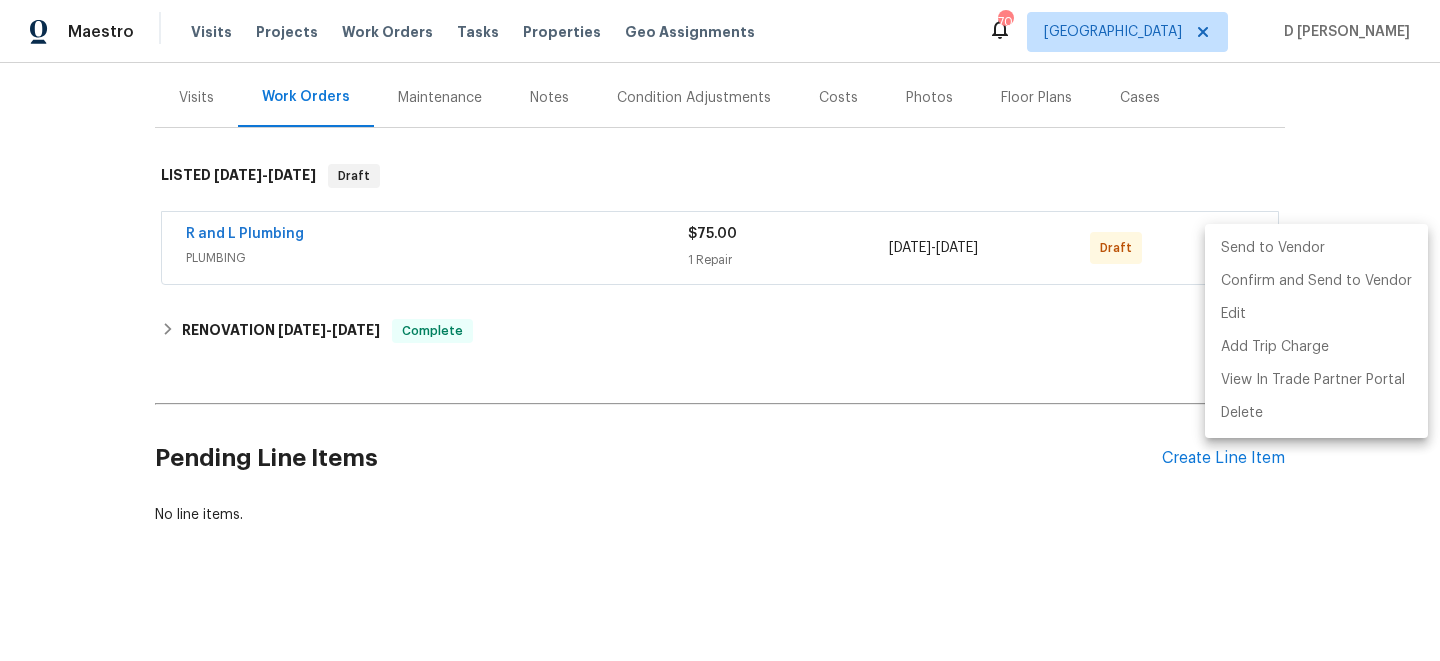 click on "Send to Vendor" at bounding box center (1316, 248) 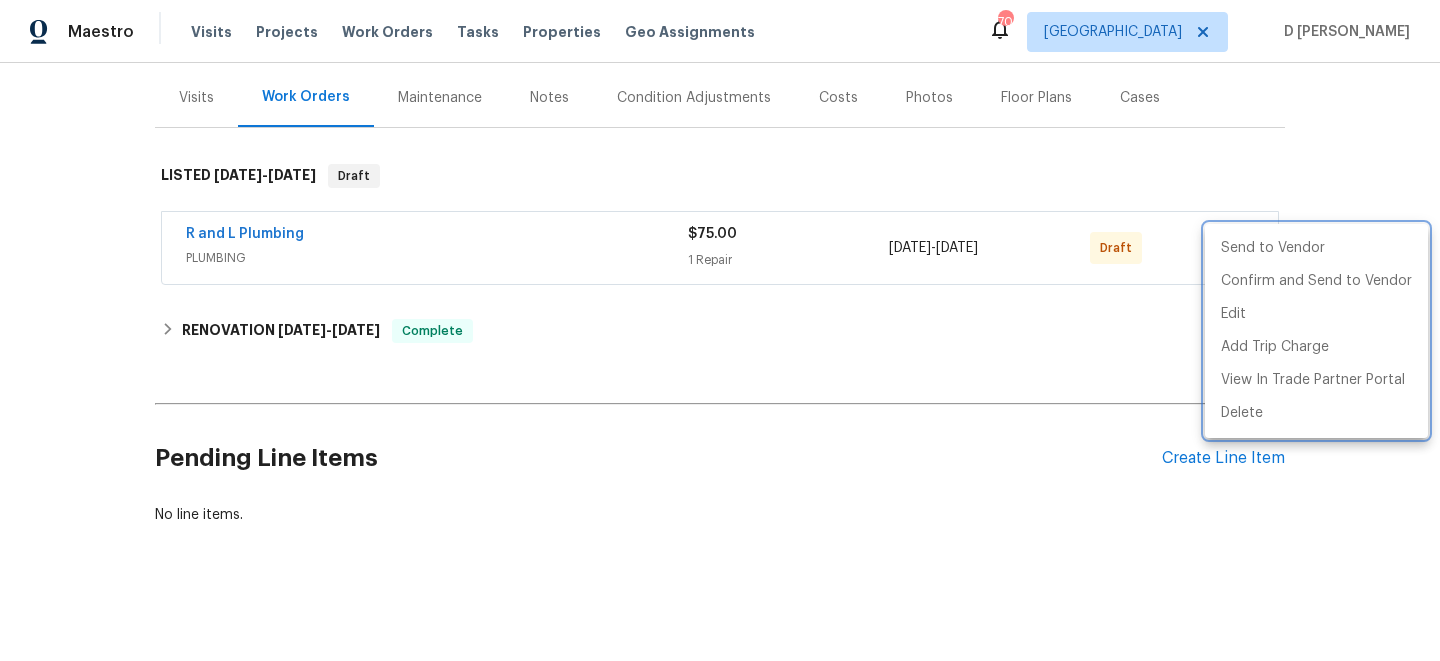 click at bounding box center (720, 330) 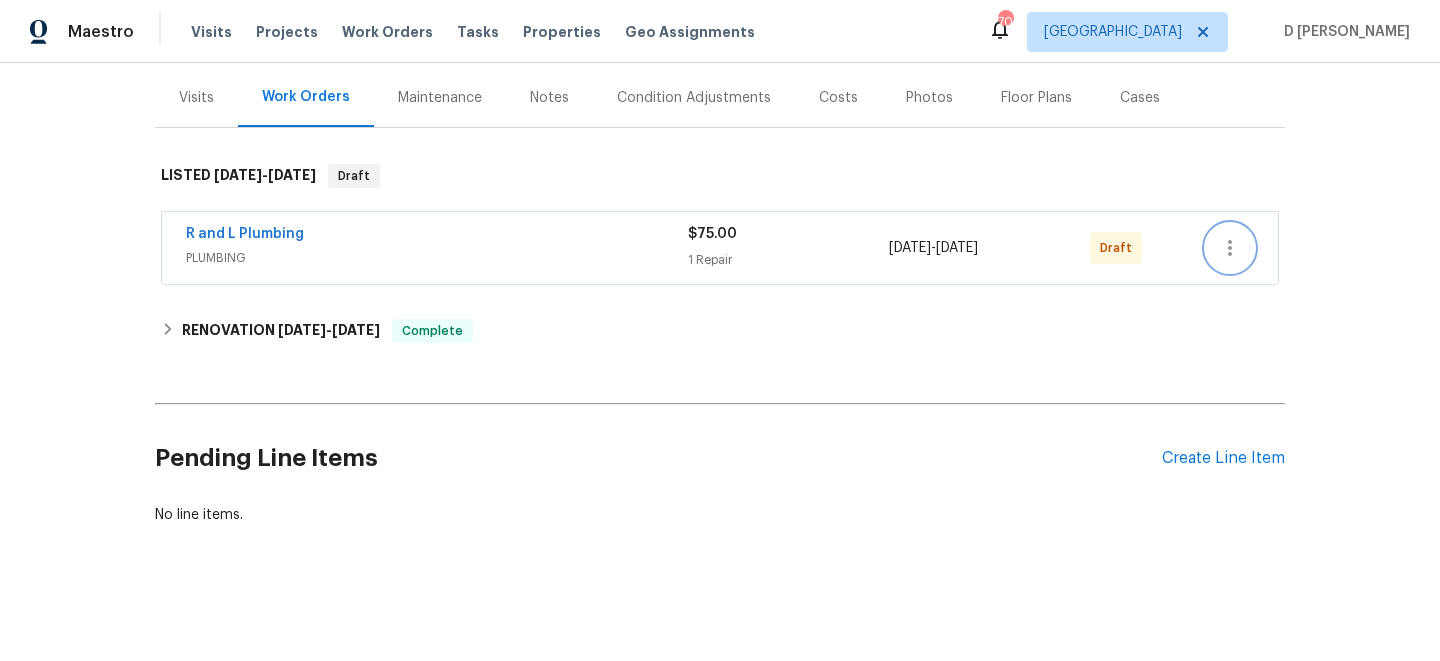 click at bounding box center (1230, 248) 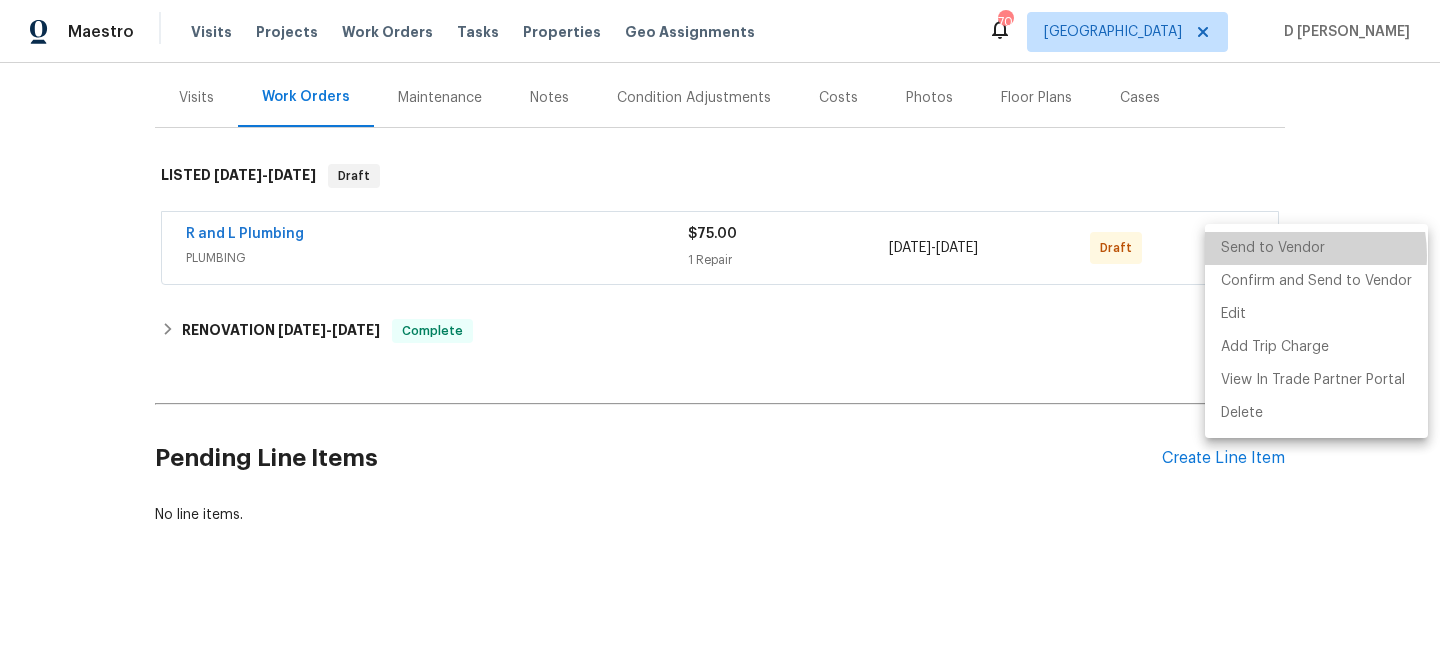 click on "Send to Vendor" at bounding box center (1316, 248) 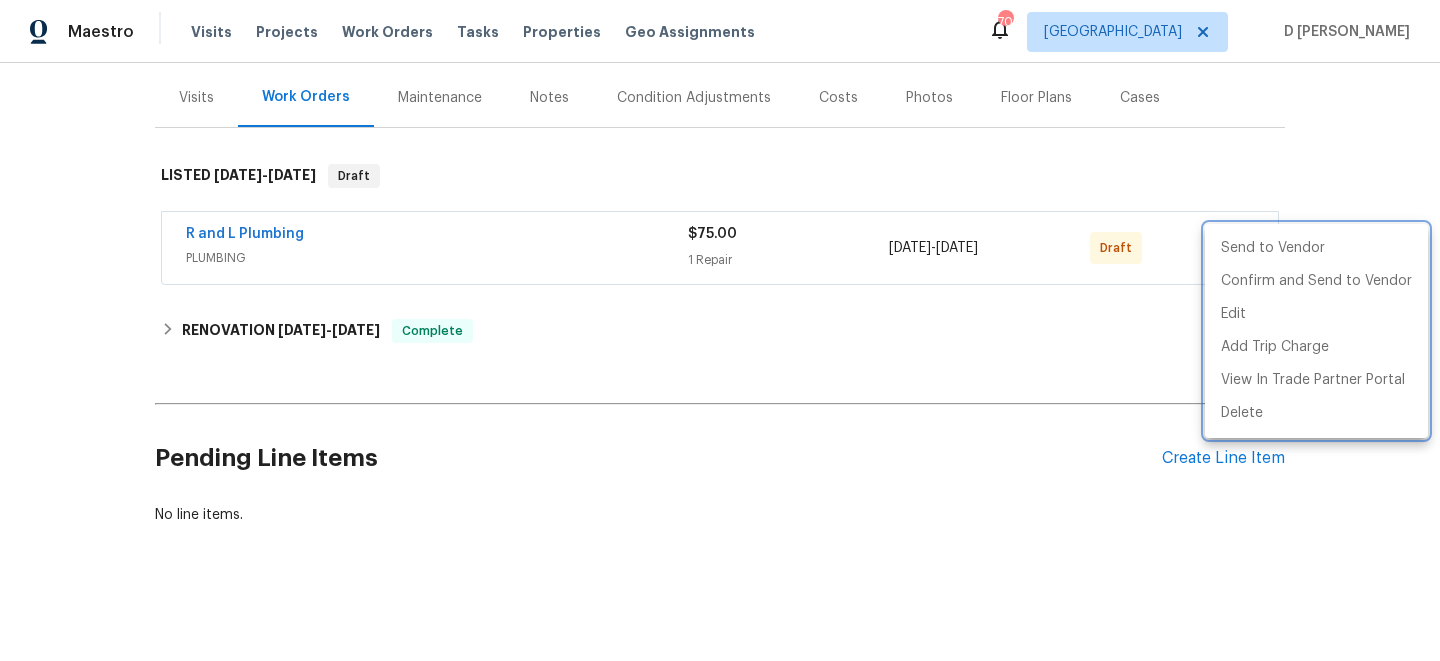 click at bounding box center (720, 330) 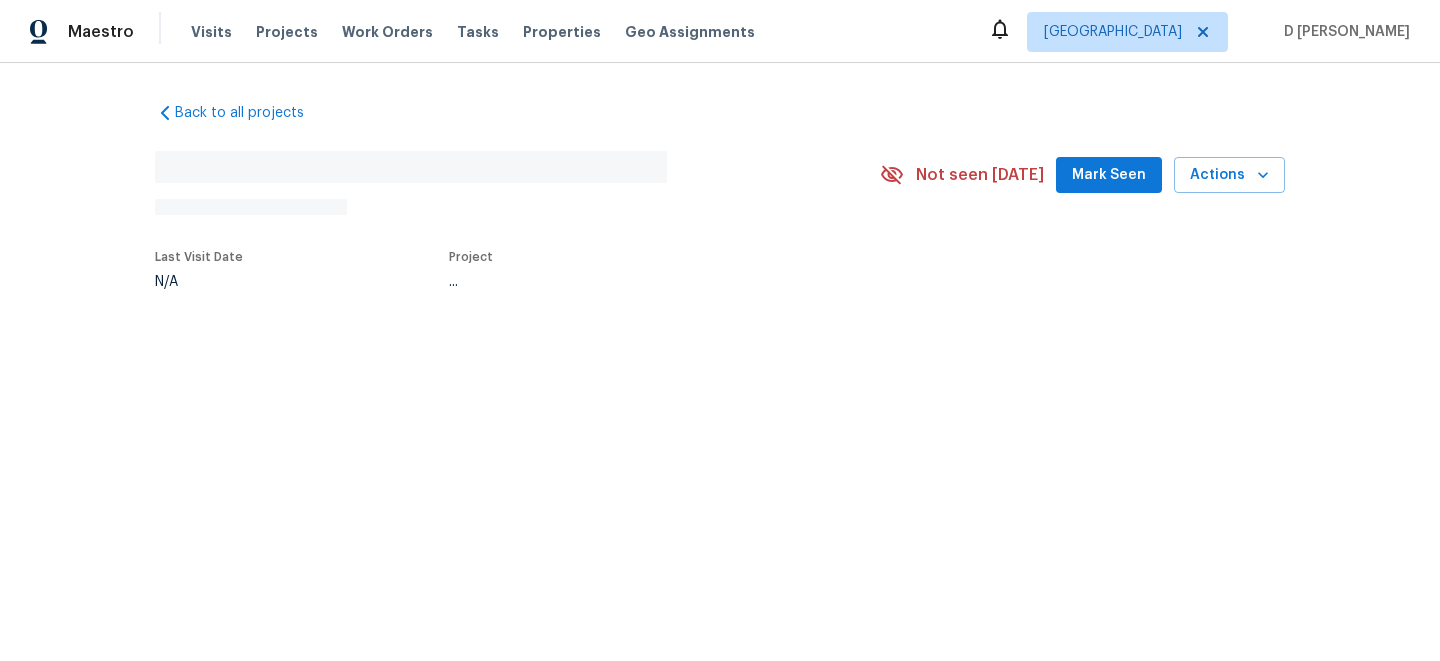 scroll, scrollTop: 0, scrollLeft: 0, axis: both 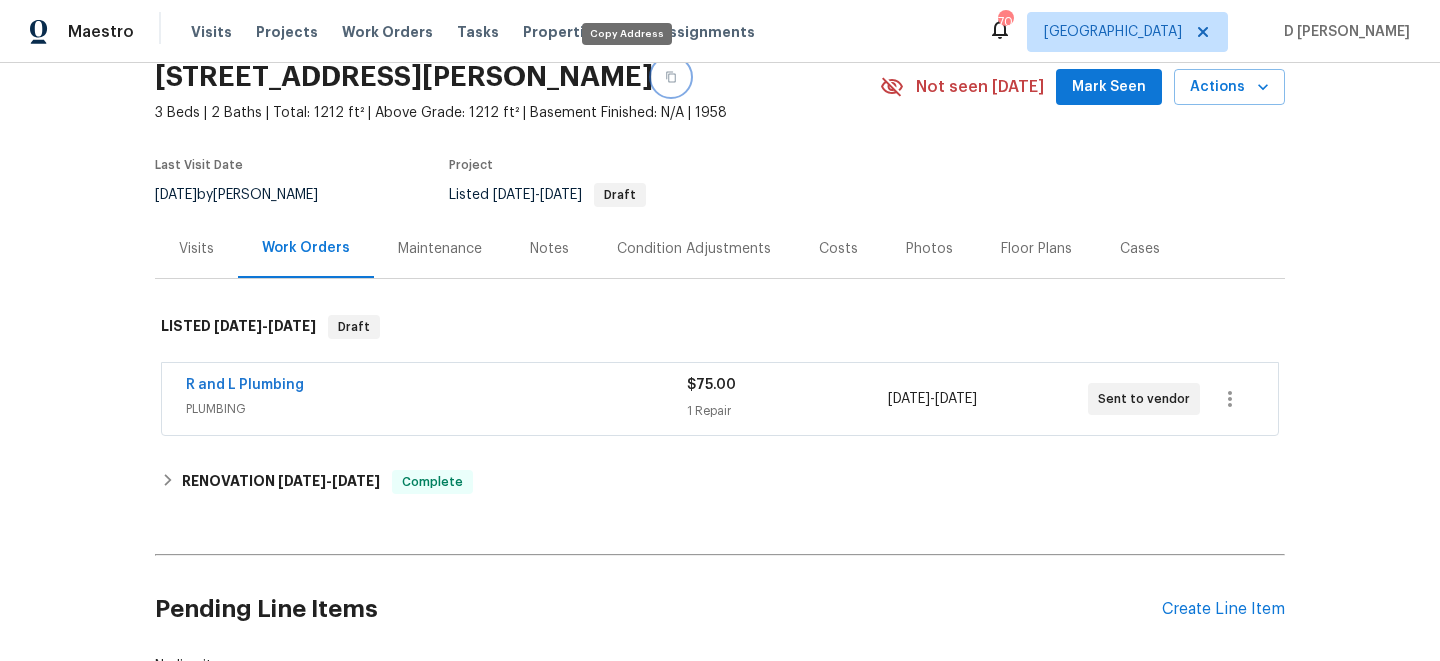click 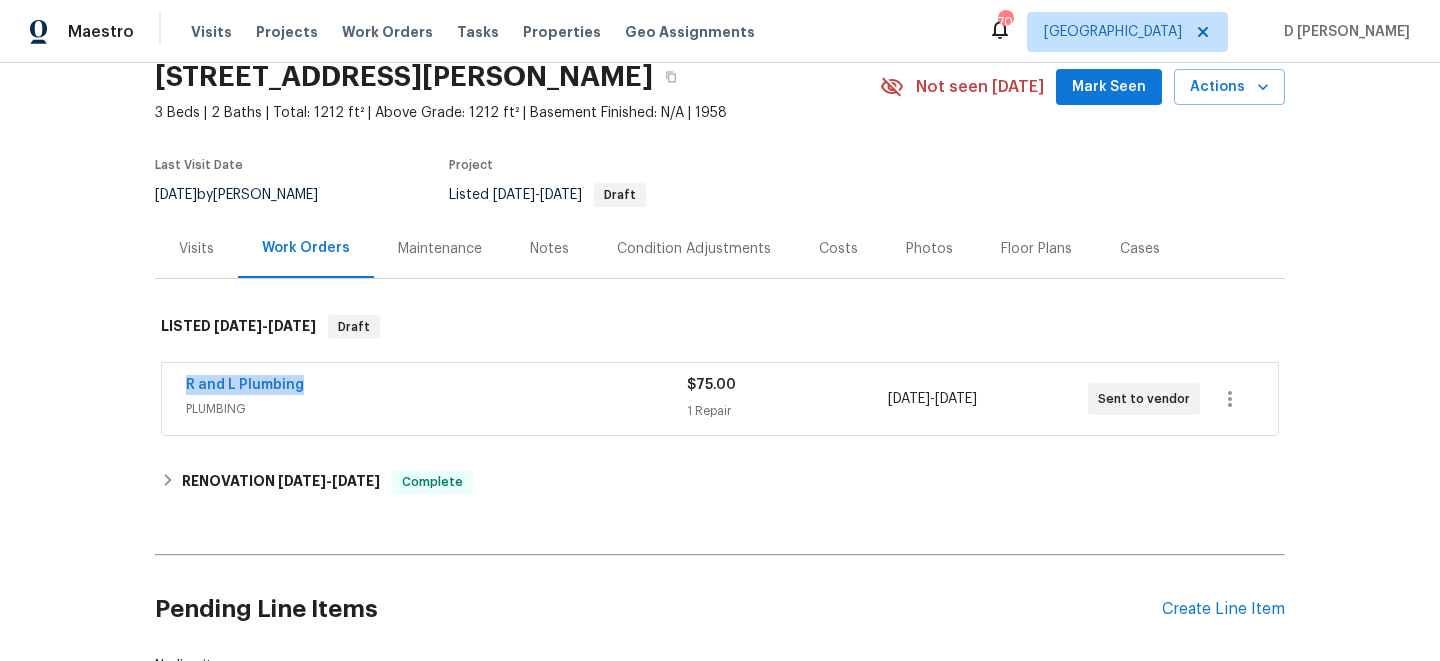 drag, startPoint x: 176, startPoint y: 387, endPoint x: 365, endPoint y: 385, distance: 189.01057 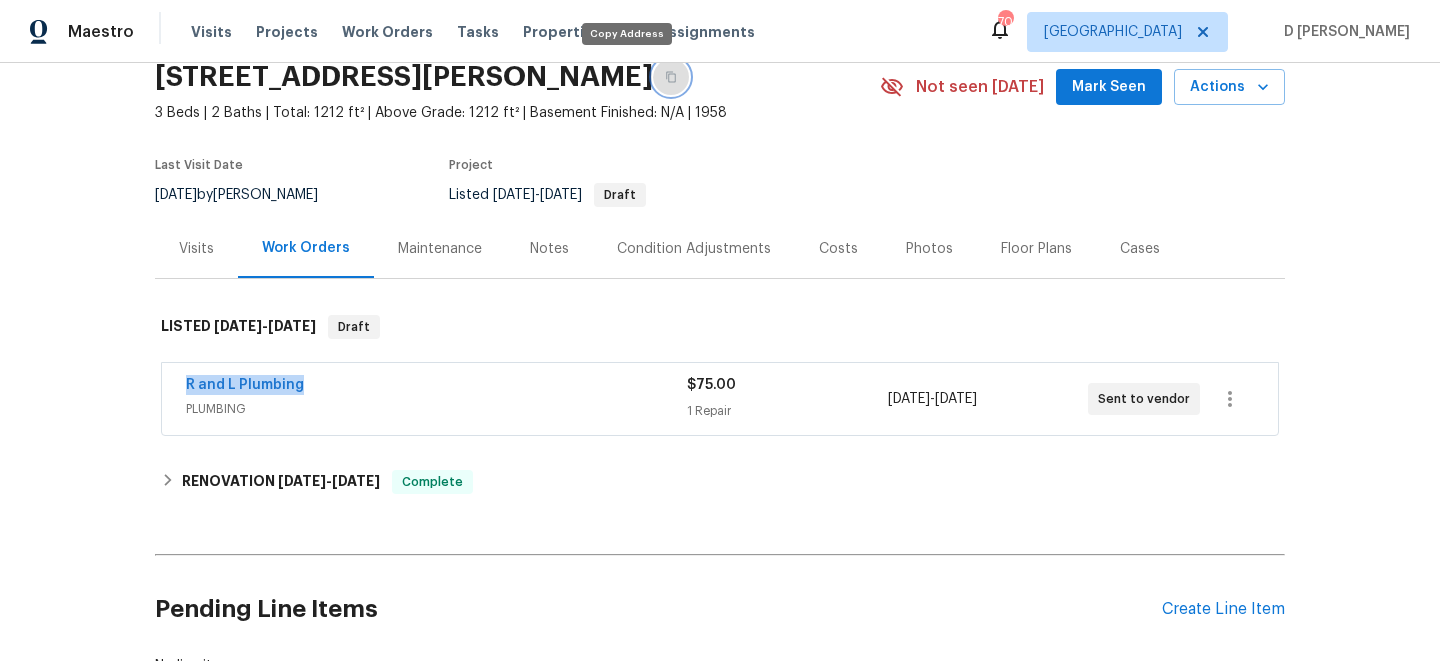 click 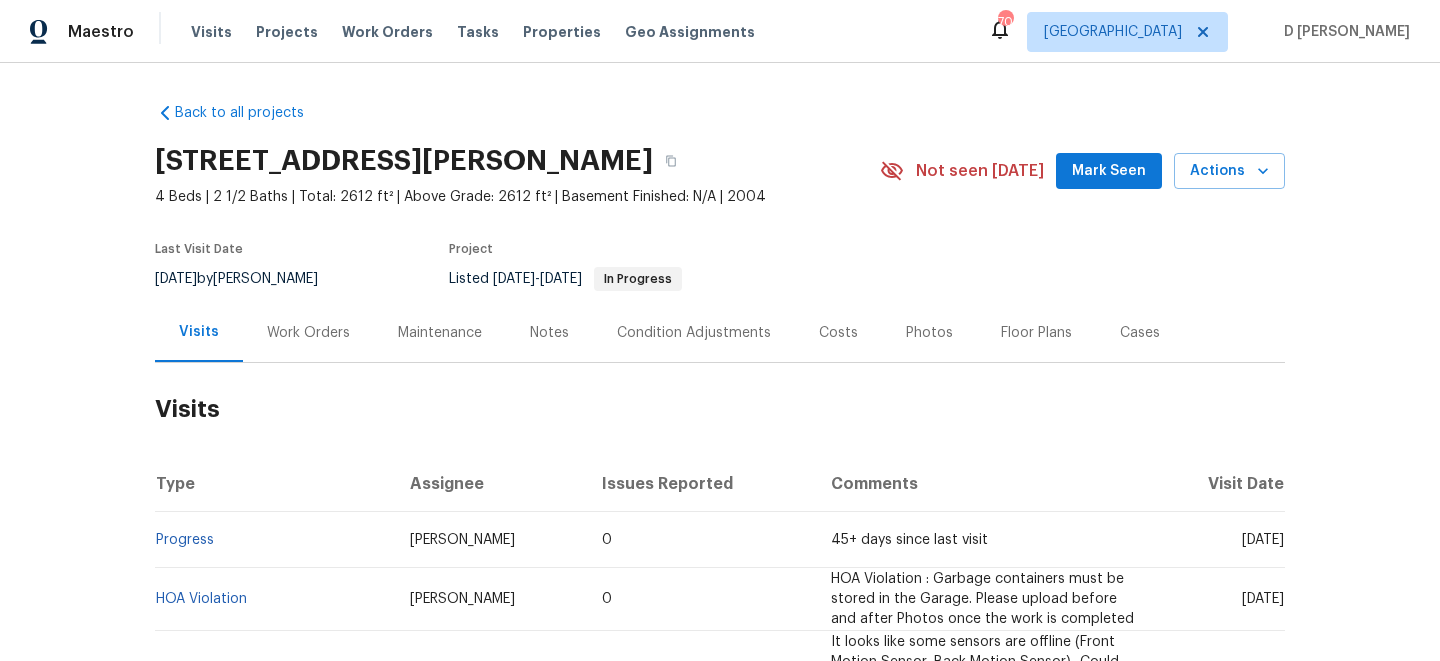scroll, scrollTop: 0, scrollLeft: 0, axis: both 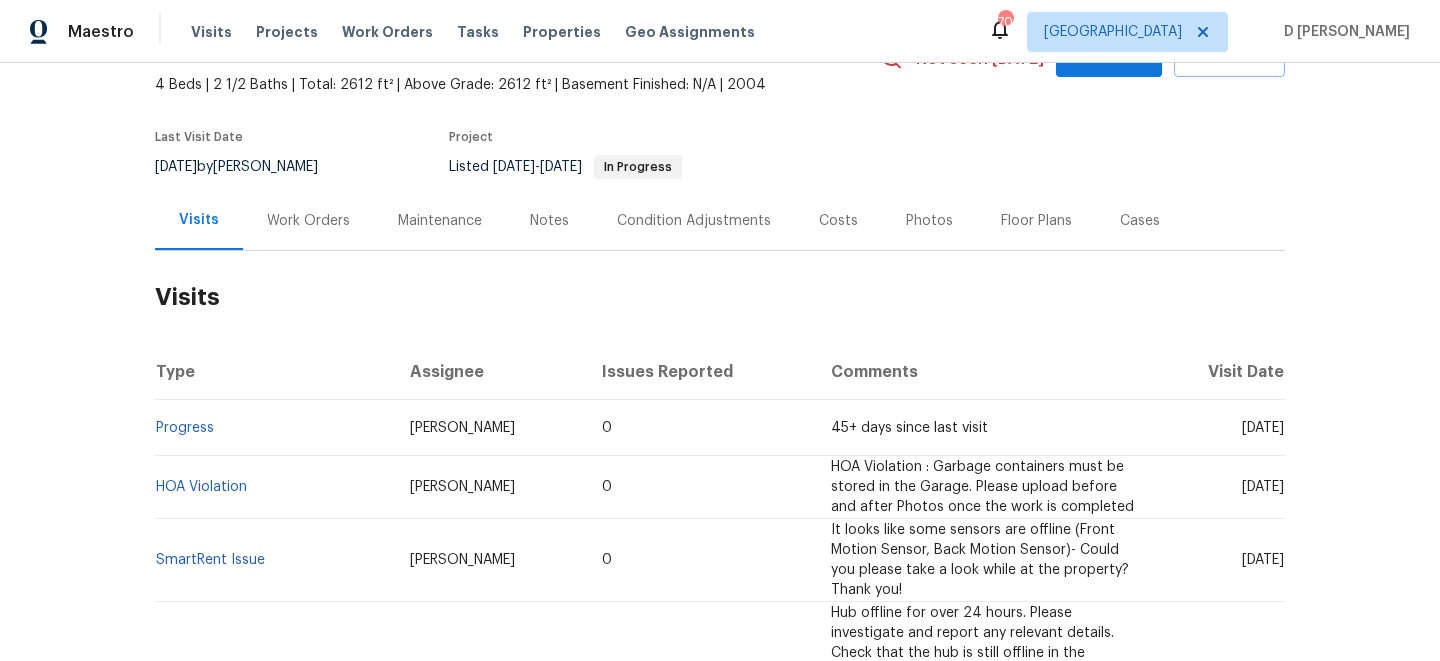 click on "Work Orders" at bounding box center (308, 220) 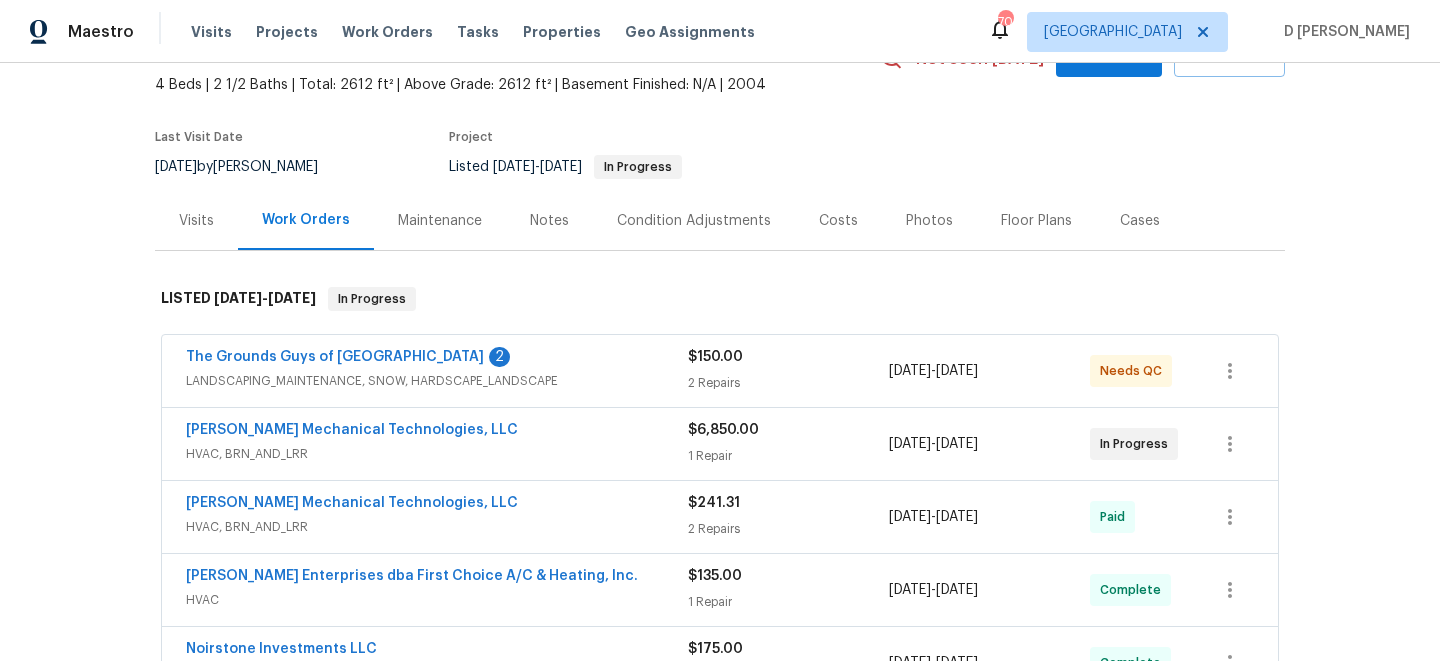 scroll, scrollTop: 218, scrollLeft: 0, axis: vertical 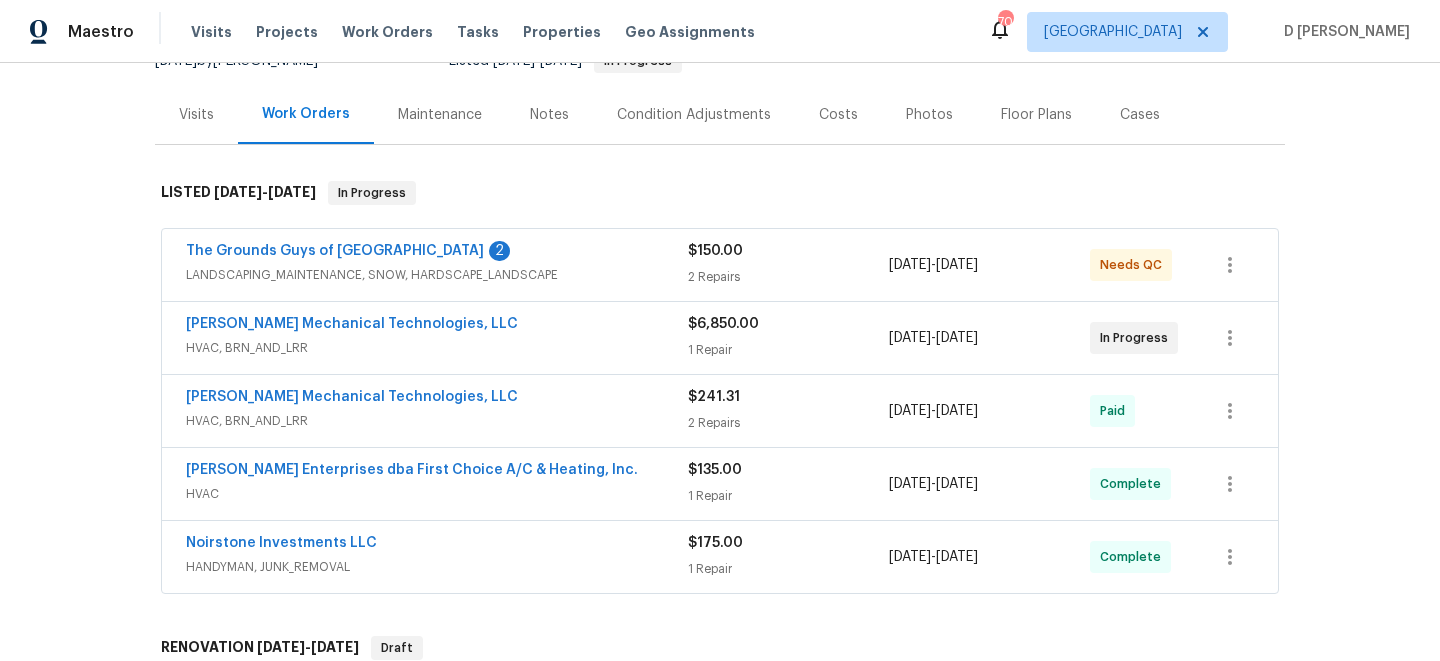 click on "HVAC, BRN_AND_LRR" at bounding box center [437, 348] 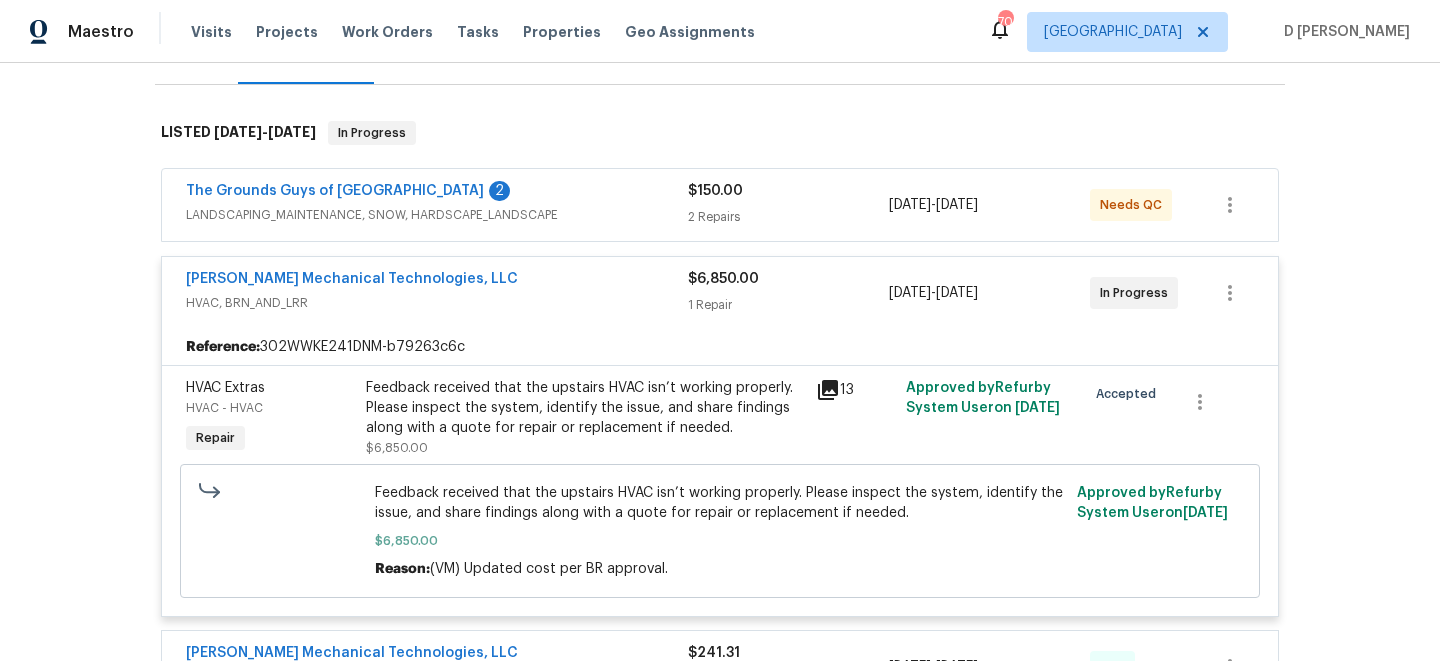 scroll, scrollTop: 293, scrollLeft: 0, axis: vertical 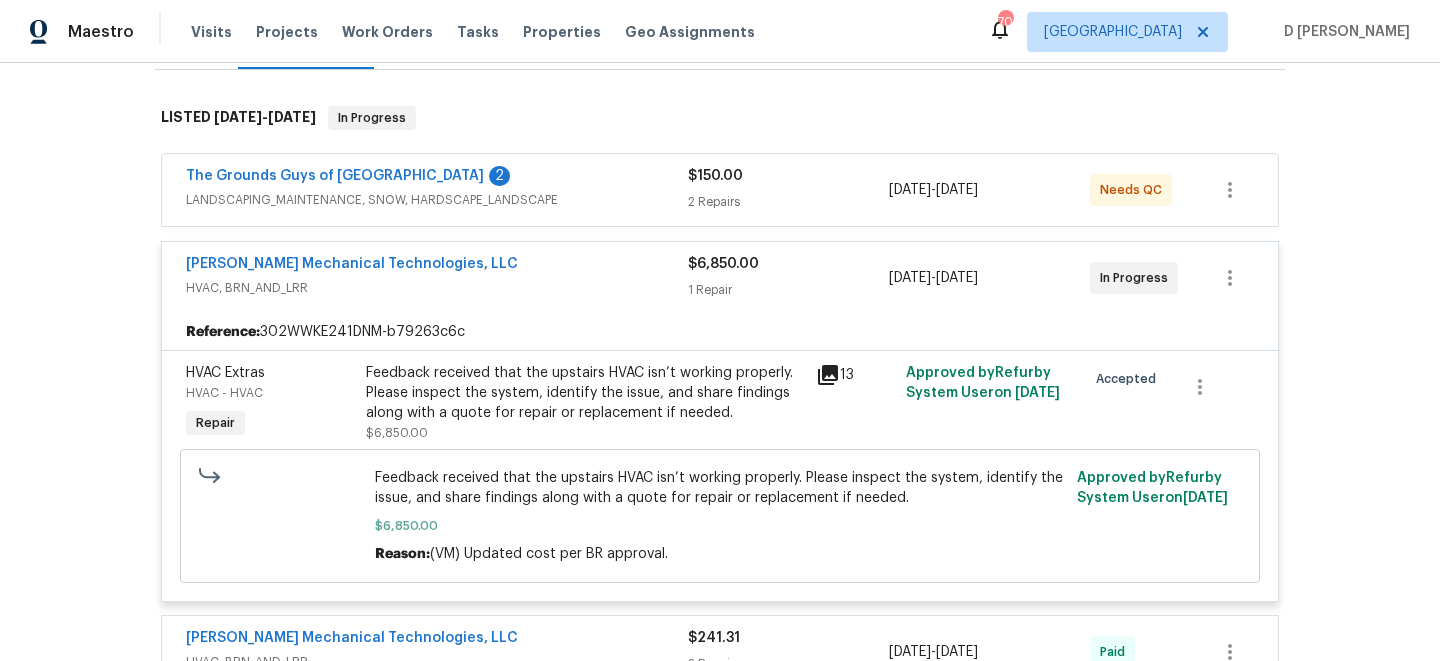 click on "HVAC, BRN_AND_LRR" at bounding box center [437, 288] 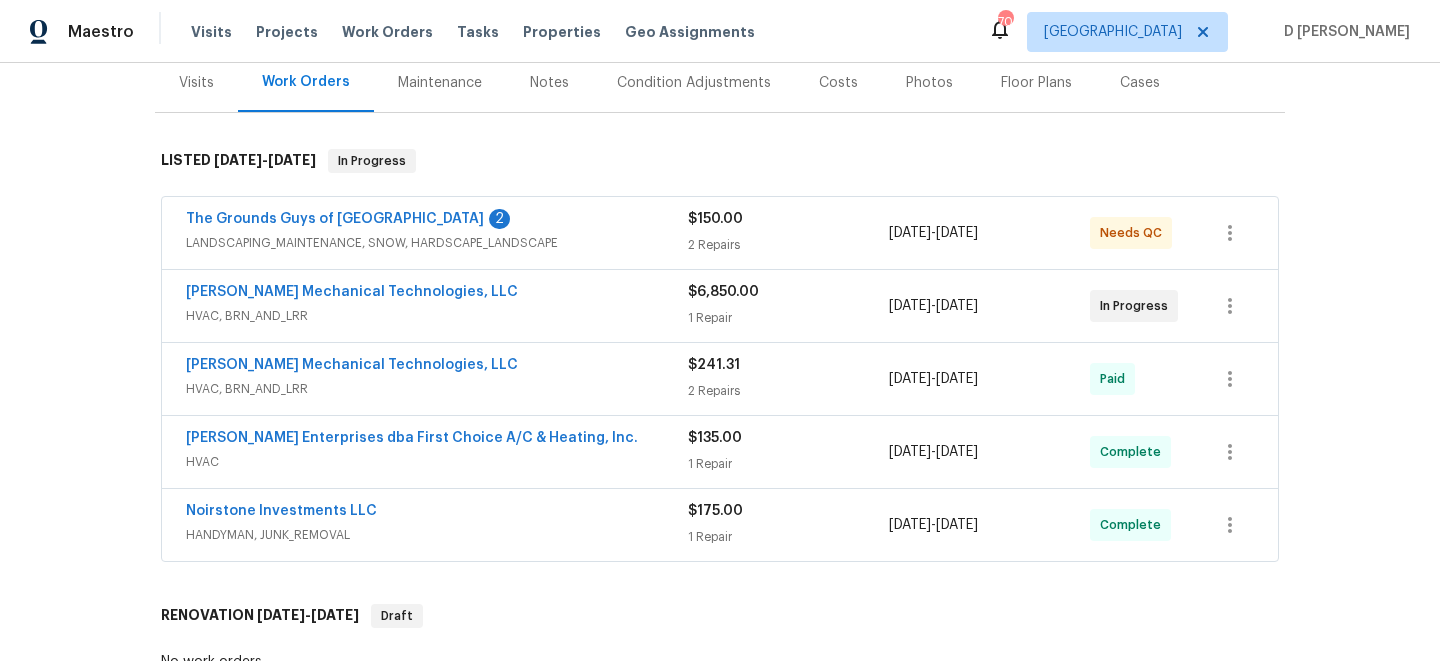 scroll, scrollTop: 228, scrollLeft: 0, axis: vertical 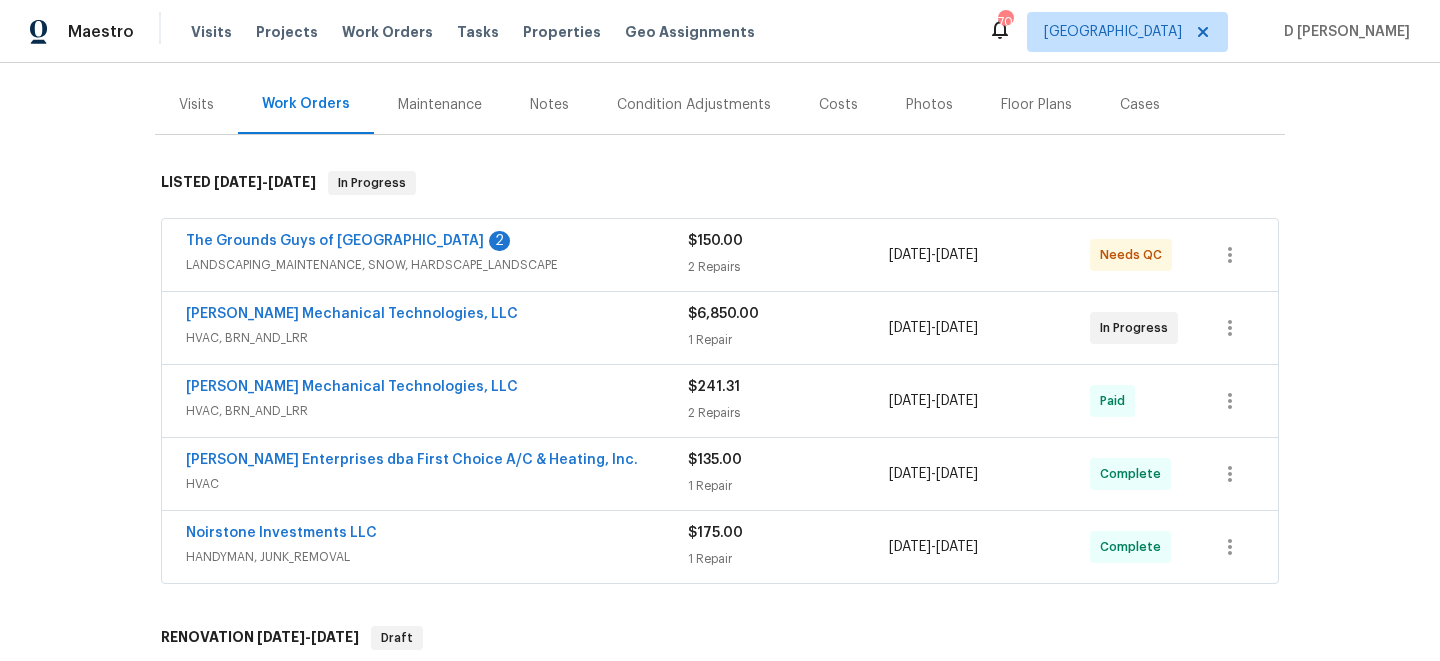 click on "LANDSCAPING_MAINTENANCE, SNOW, HARDSCAPE_LANDSCAPE" at bounding box center (437, 265) 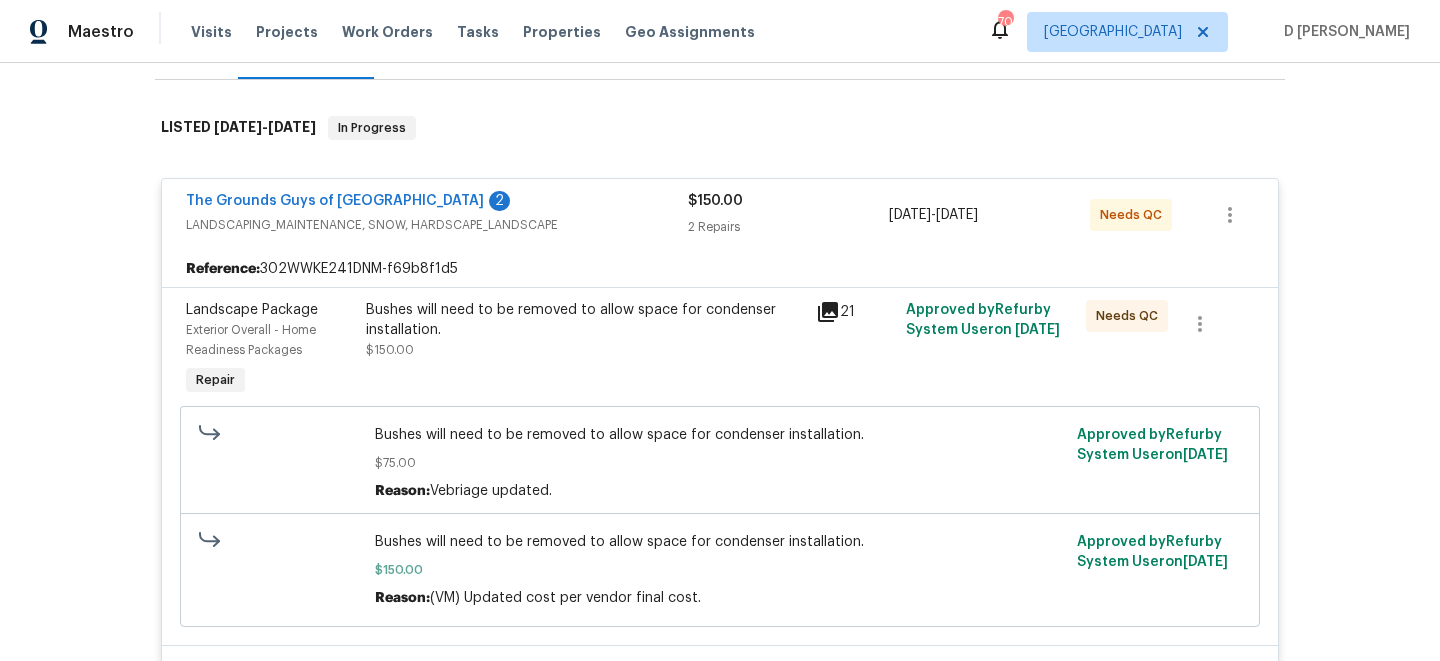 click on "LANDSCAPING_MAINTENANCE, SNOW, HARDSCAPE_LANDSCAPE" at bounding box center (437, 225) 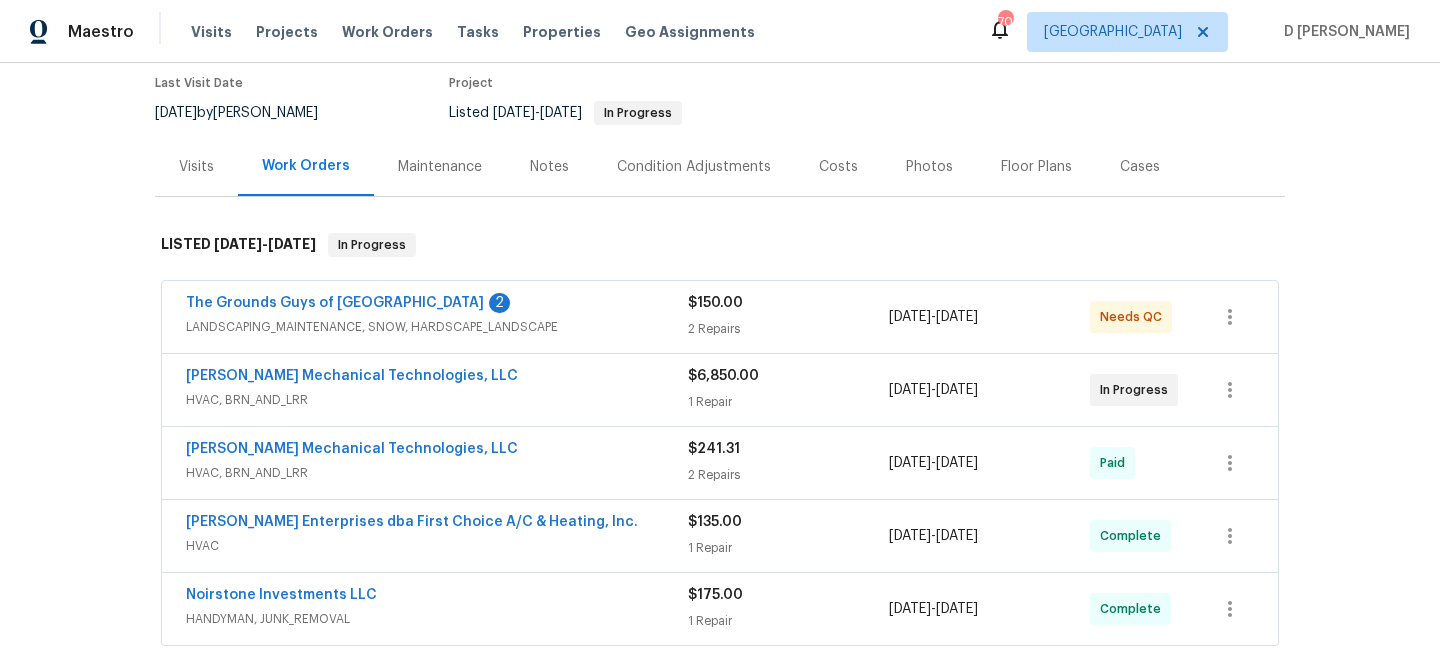 scroll, scrollTop: 781, scrollLeft: 0, axis: vertical 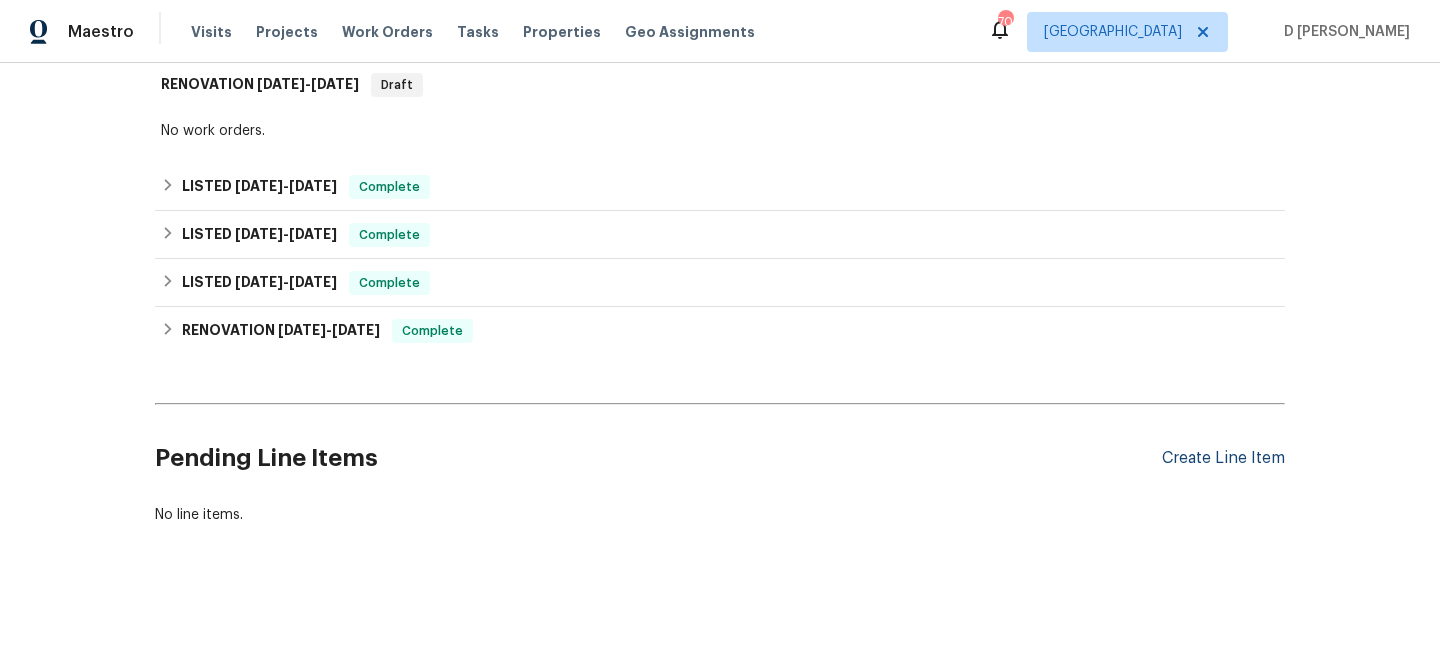 click on "Create Line Item" at bounding box center (1223, 458) 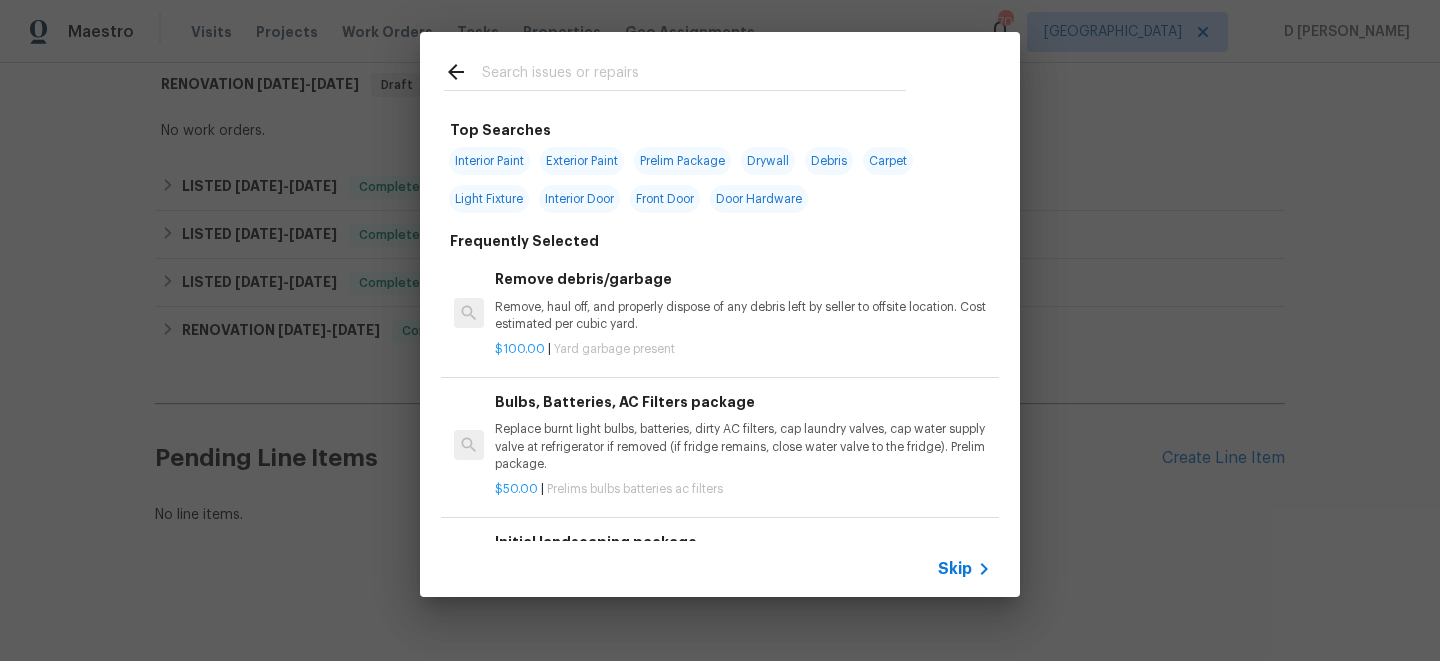 click on "Skip" at bounding box center [955, 569] 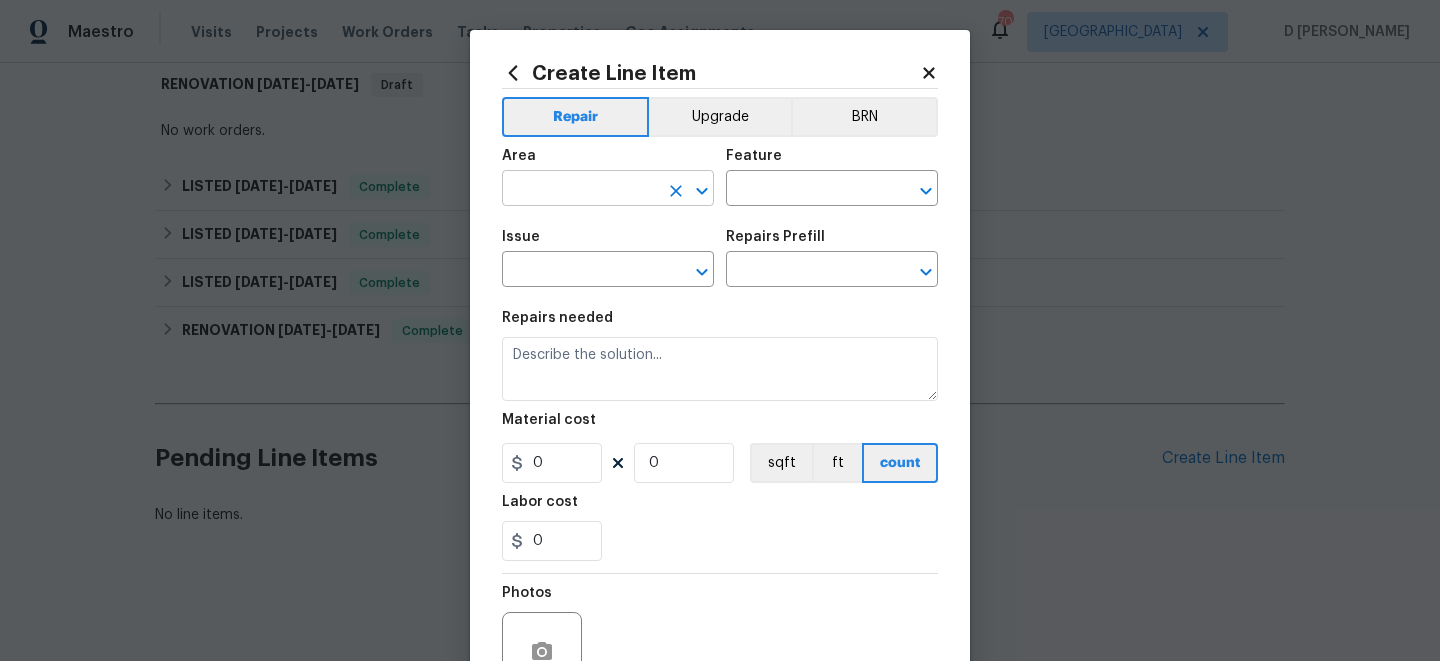 click at bounding box center [580, 190] 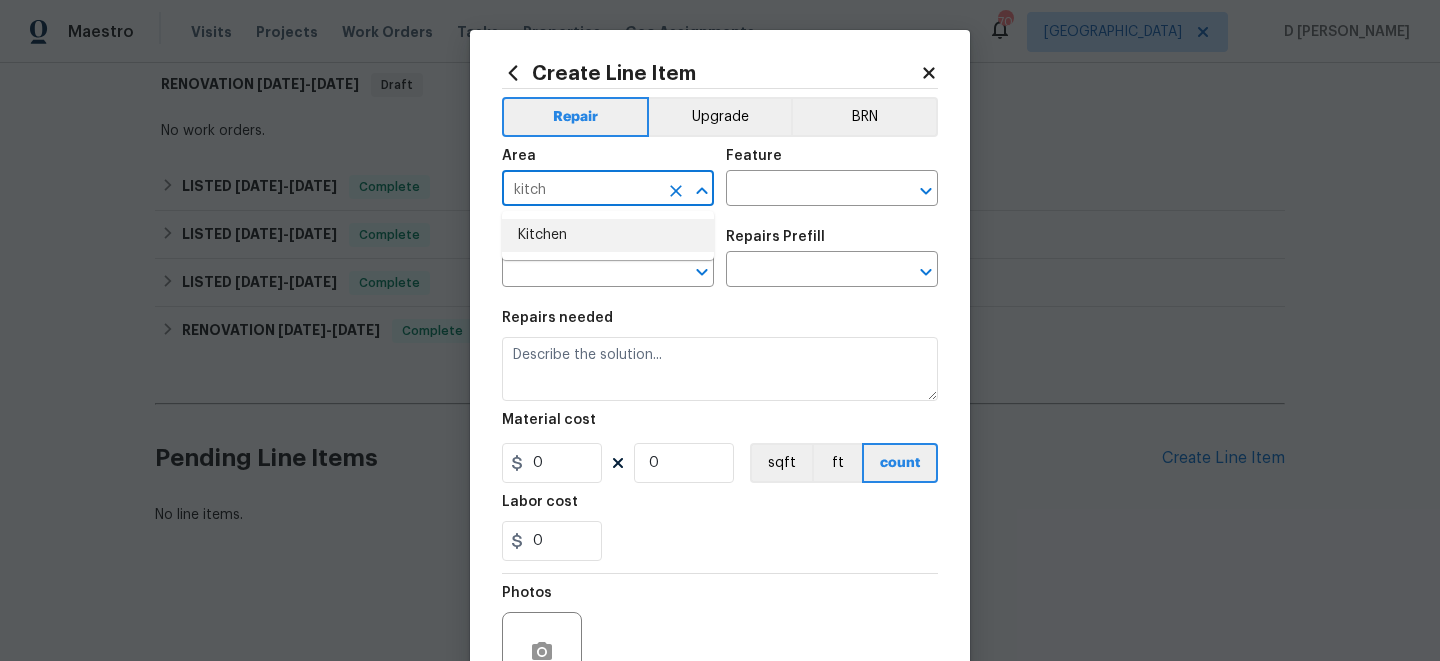 click on "Kitchen" at bounding box center (608, 235) 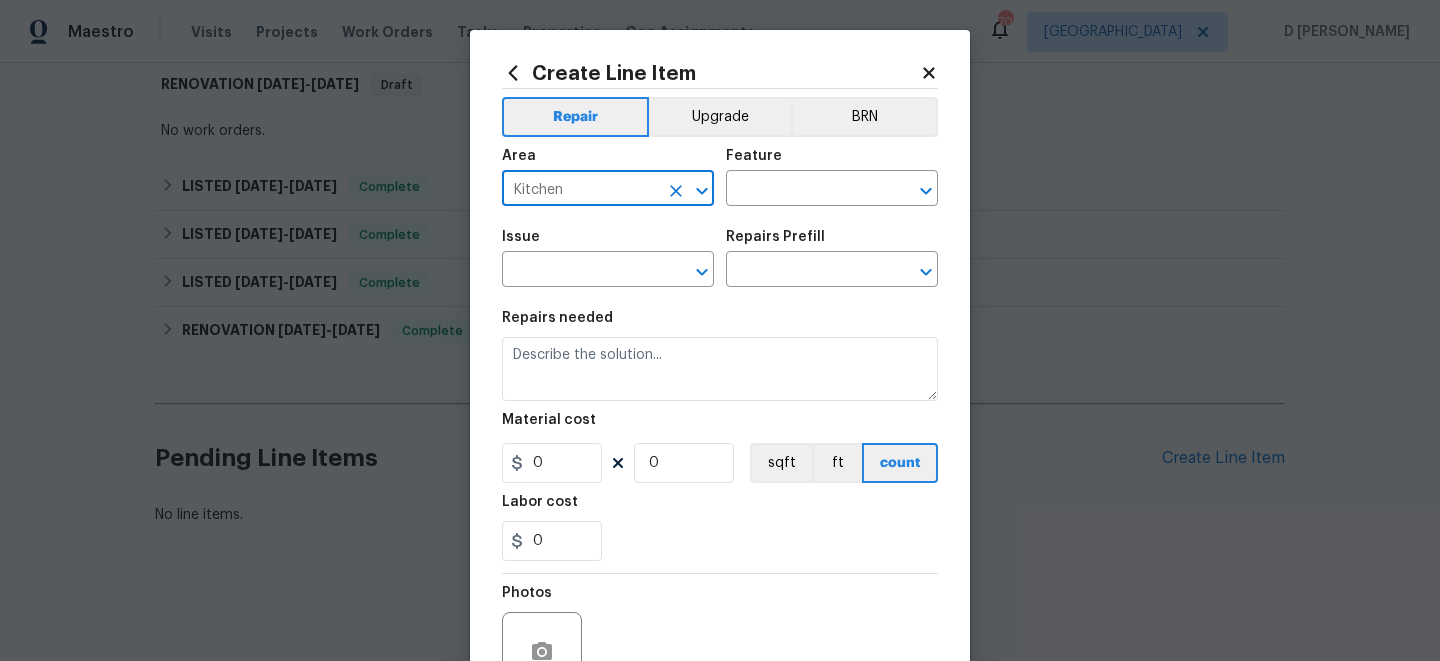 type on "Kitchen" 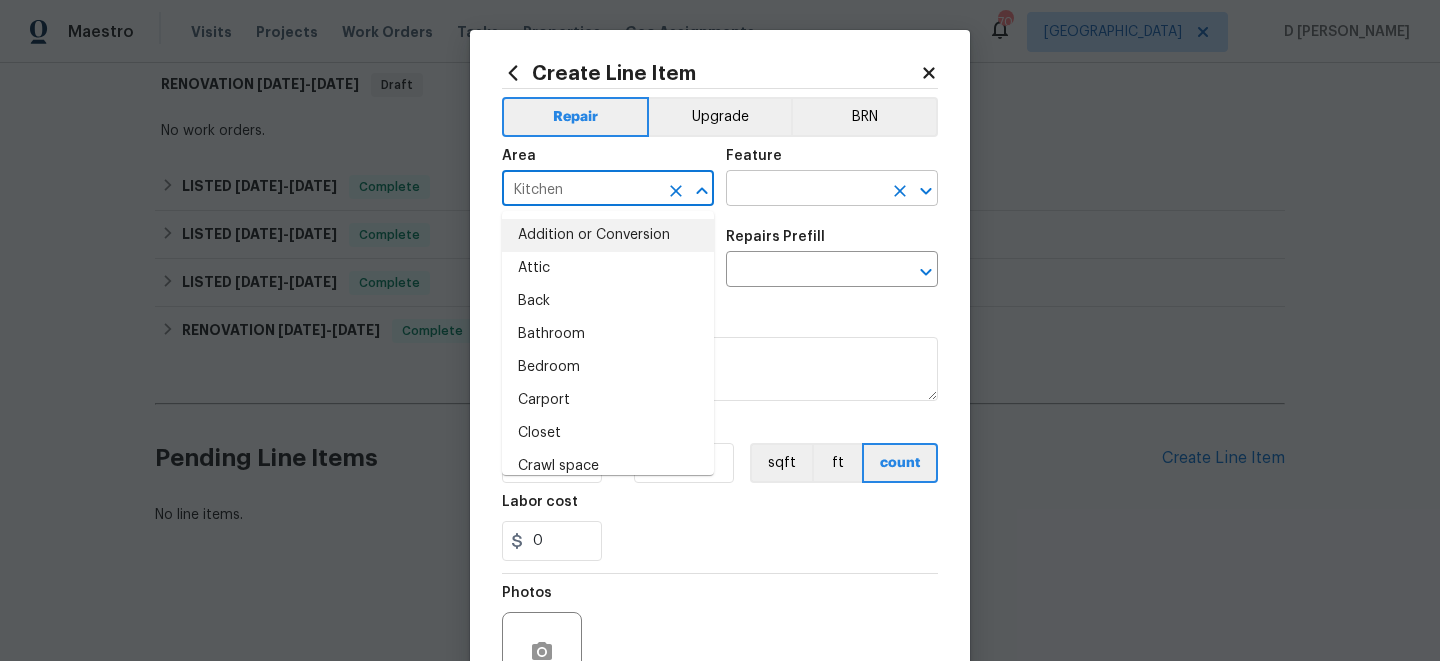 click at bounding box center [804, 190] 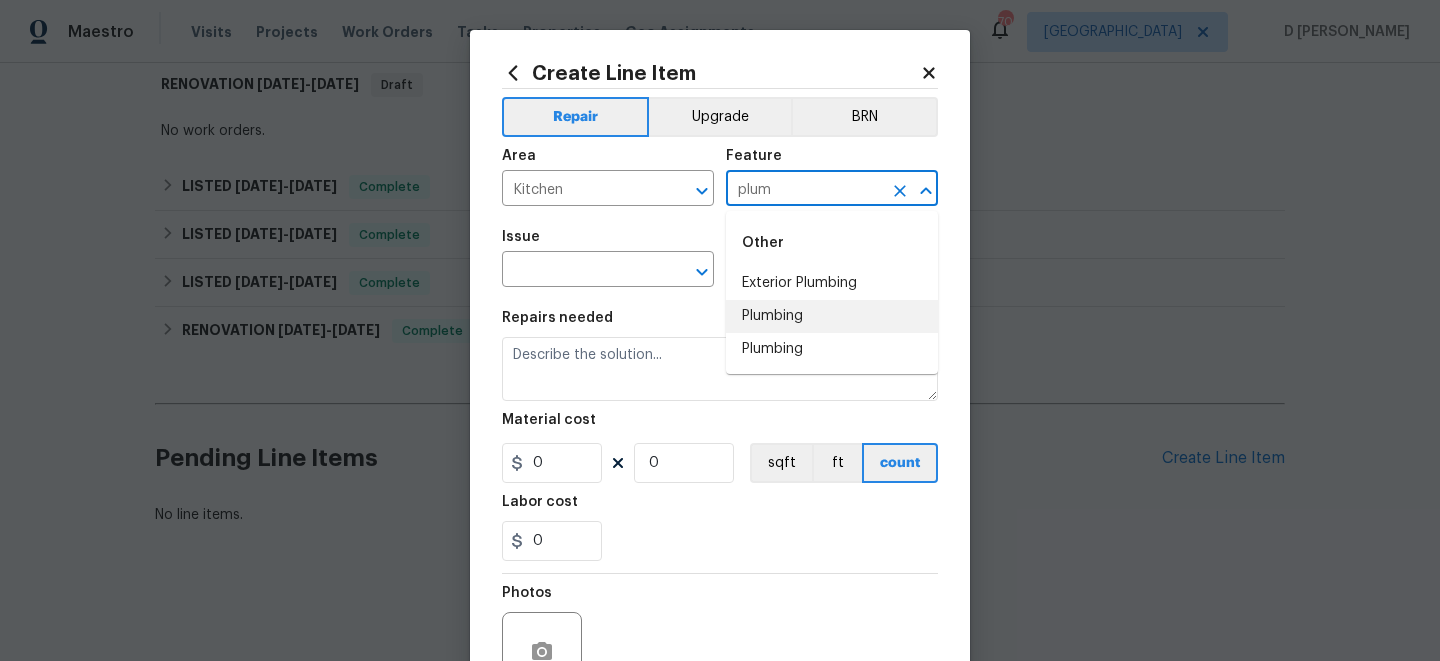 click on "Plumbing" at bounding box center [832, 316] 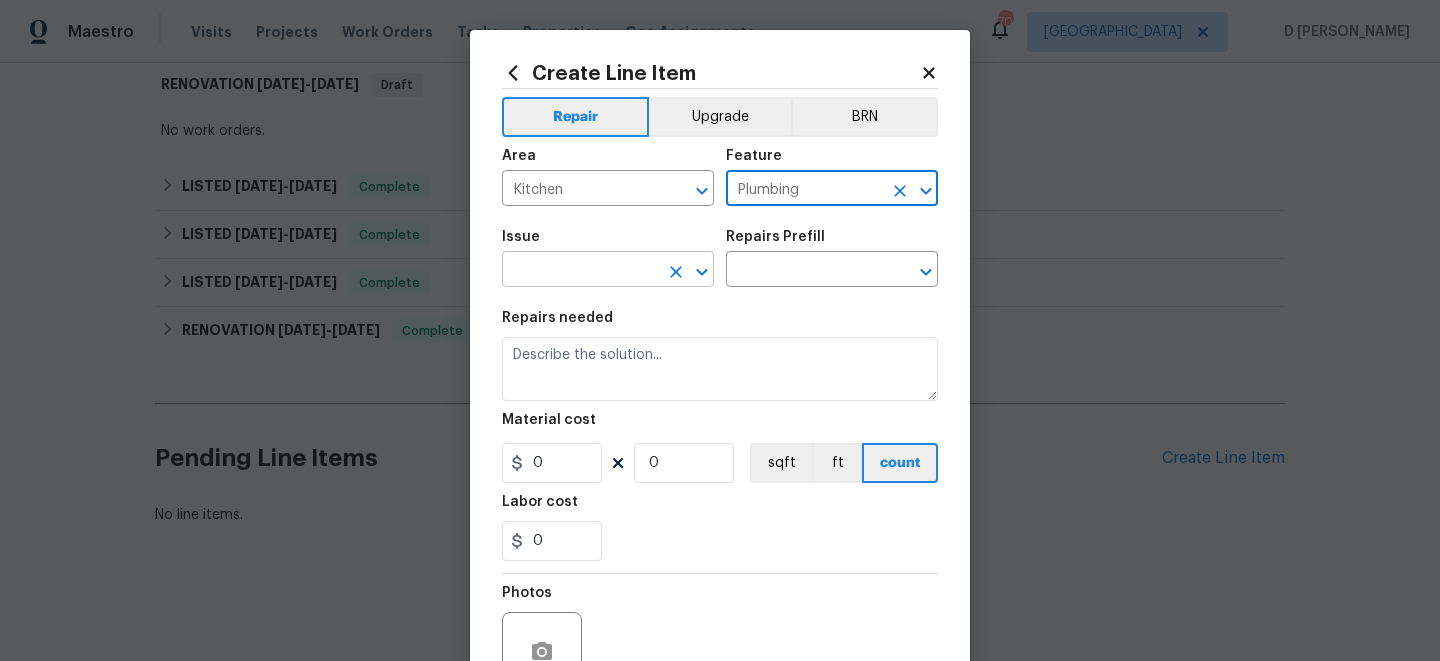 type on "Plumbing" 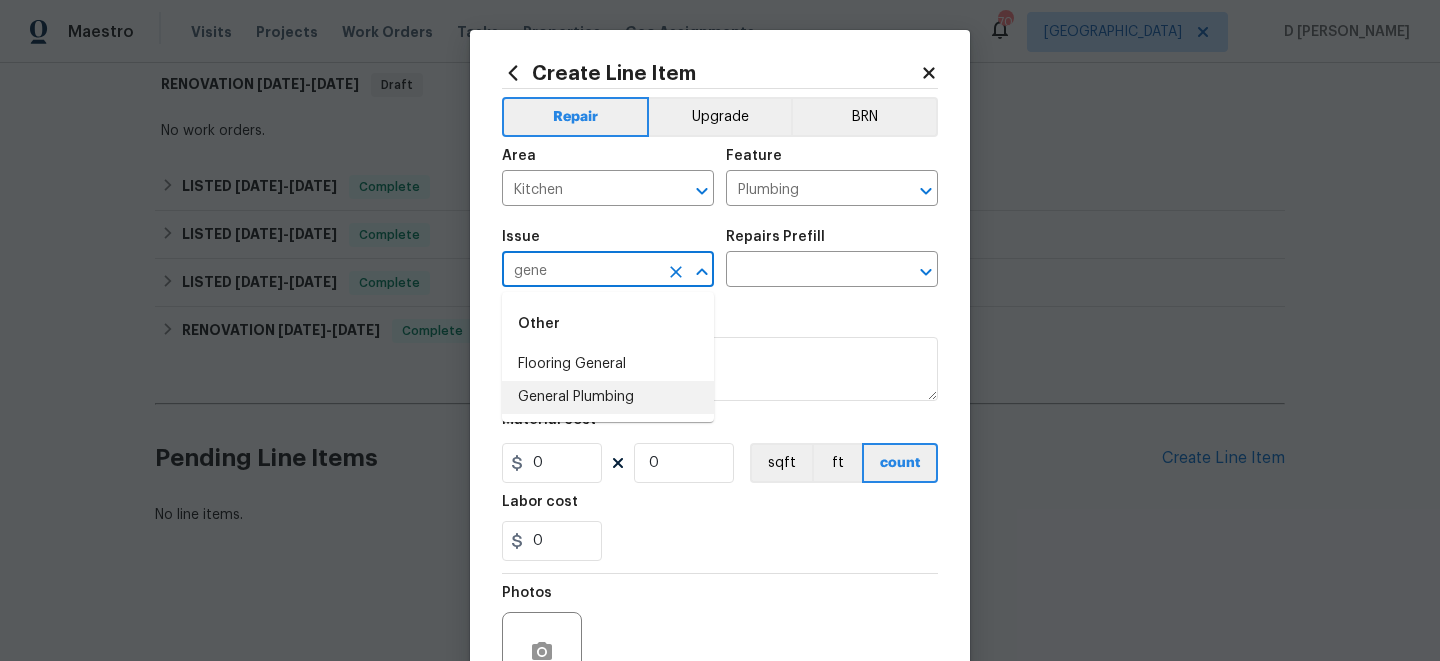 click on "General Plumbing" at bounding box center (608, 397) 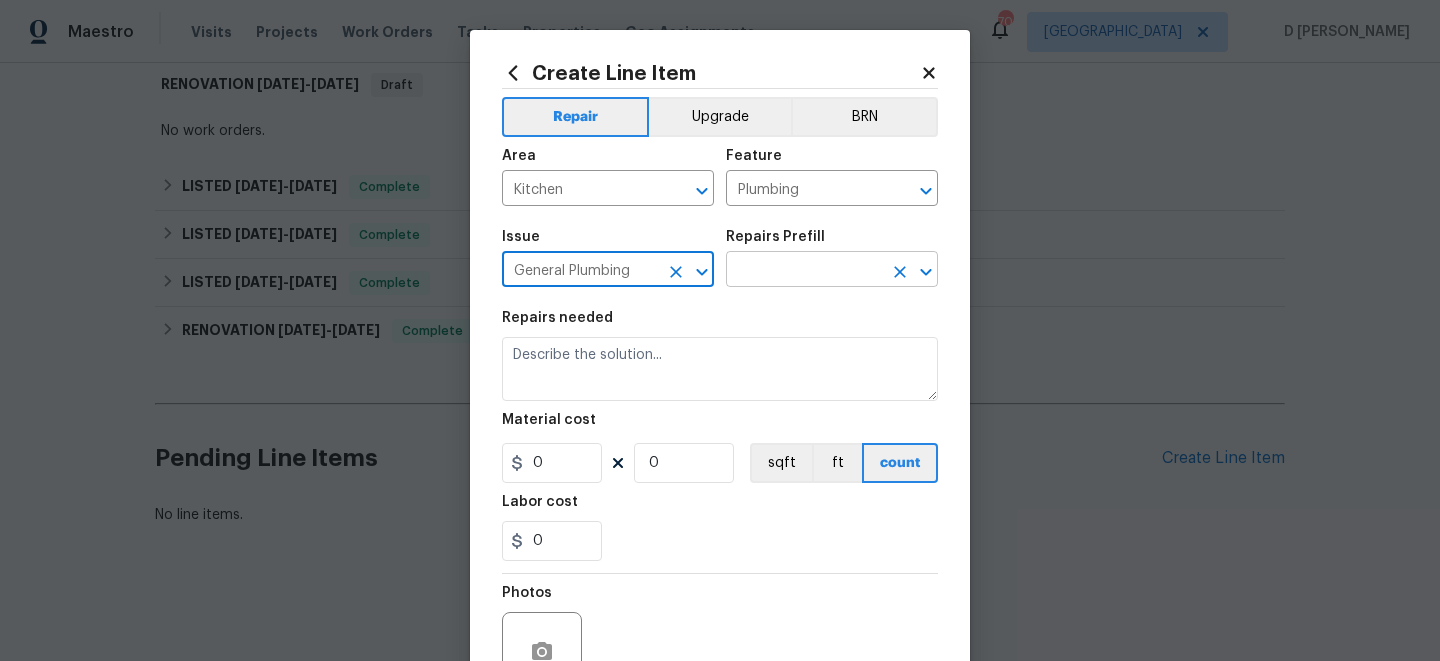 type on "General Plumbing" 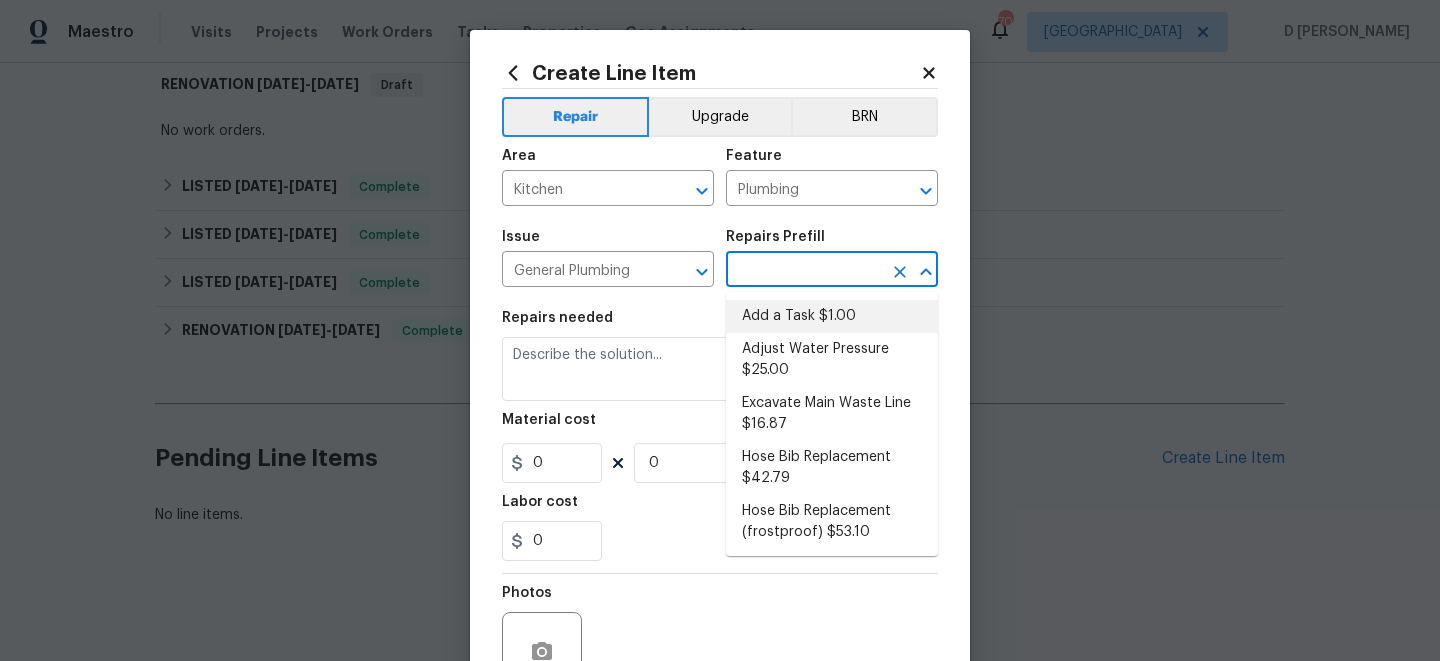 click on "Add a Task $1.00" at bounding box center [832, 316] 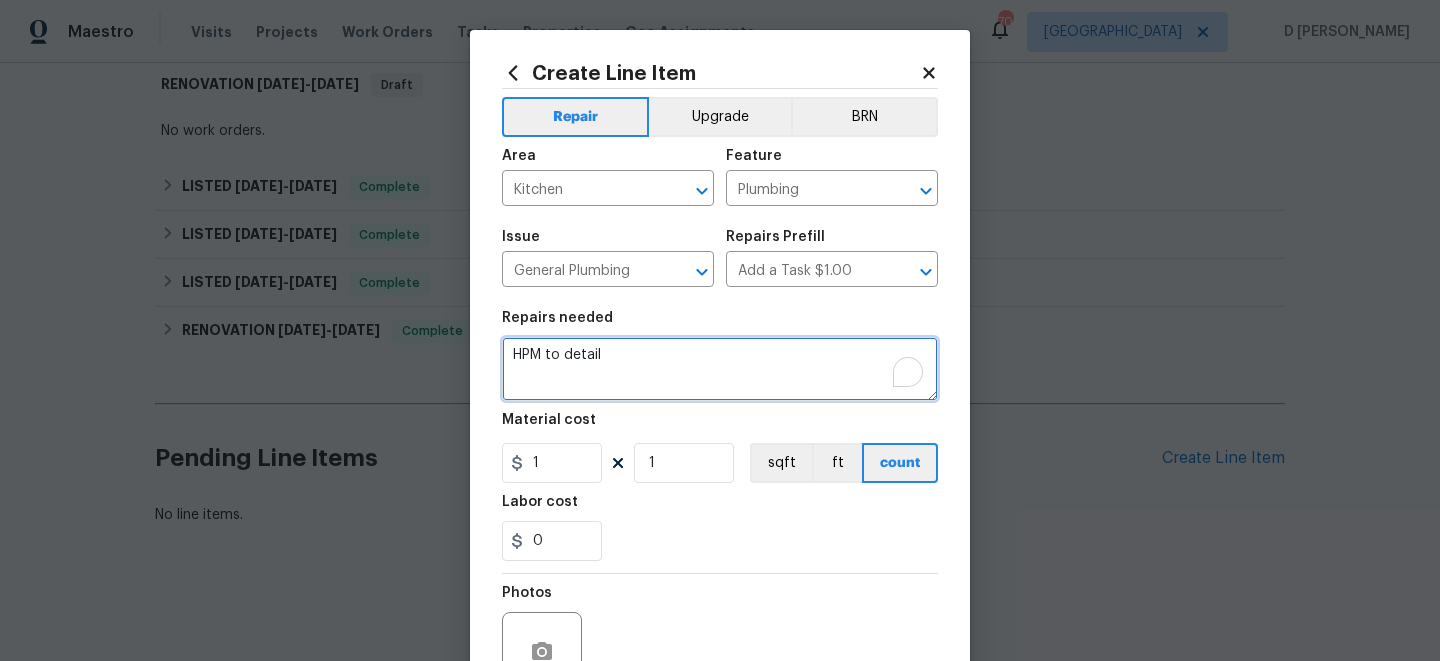 drag, startPoint x: 509, startPoint y: 355, endPoint x: 681, endPoint y: 361, distance: 172.10461 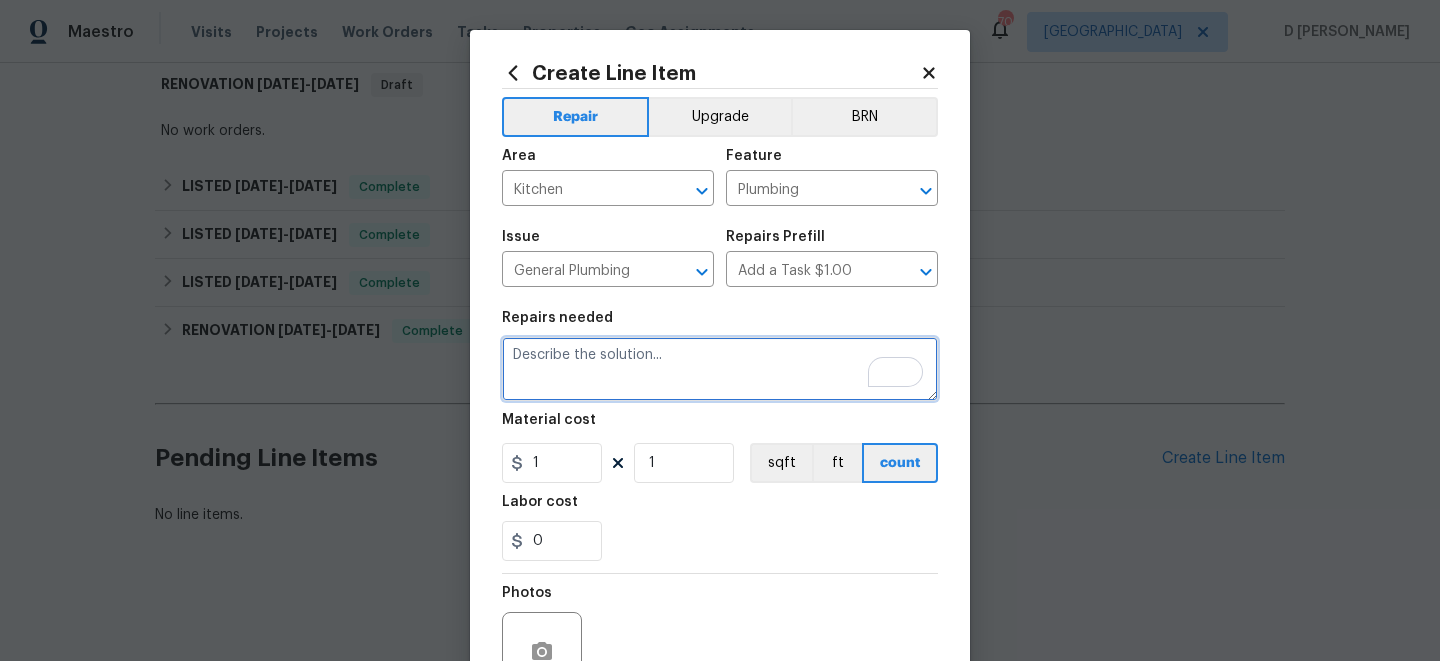 paste on "(Remove and paste feedback message here).  Please prioritize this WO due to a water leak.  Identify the cabinet in question, dry any moisture present and stop the flow of water to avoid further damages.  Check angle stops and supply lines to determine the source of the leak.  A small parts CO approval will be granted to stop any leaks if it’s within a reasonable cost and an explanation of scope of work that was performed explained in the portal.  If additional repairs are needed, you must provide an estimate for repairs to 1. Terminate the leak source 2. Repair all impacted materials 3. Haul all debris offsite. Prepare an explanation of issues found in the portal." 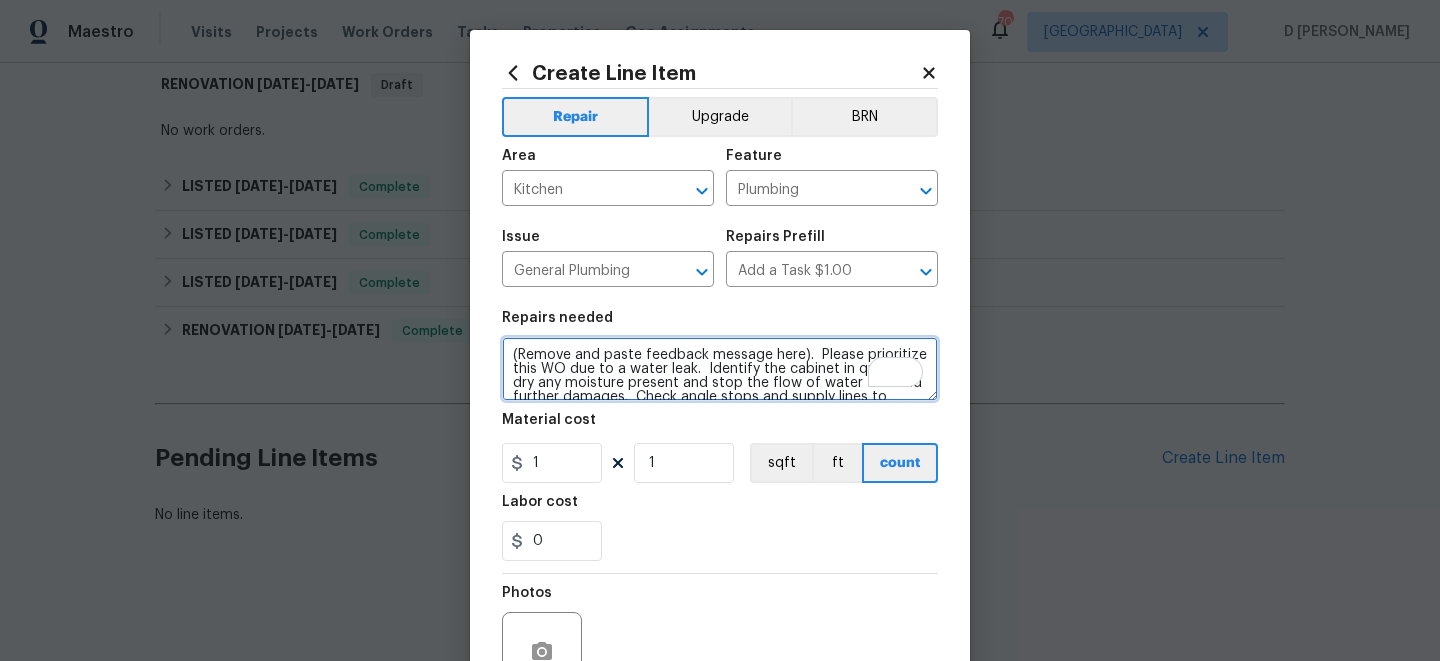 scroll, scrollTop: 102, scrollLeft: 0, axis: vertical 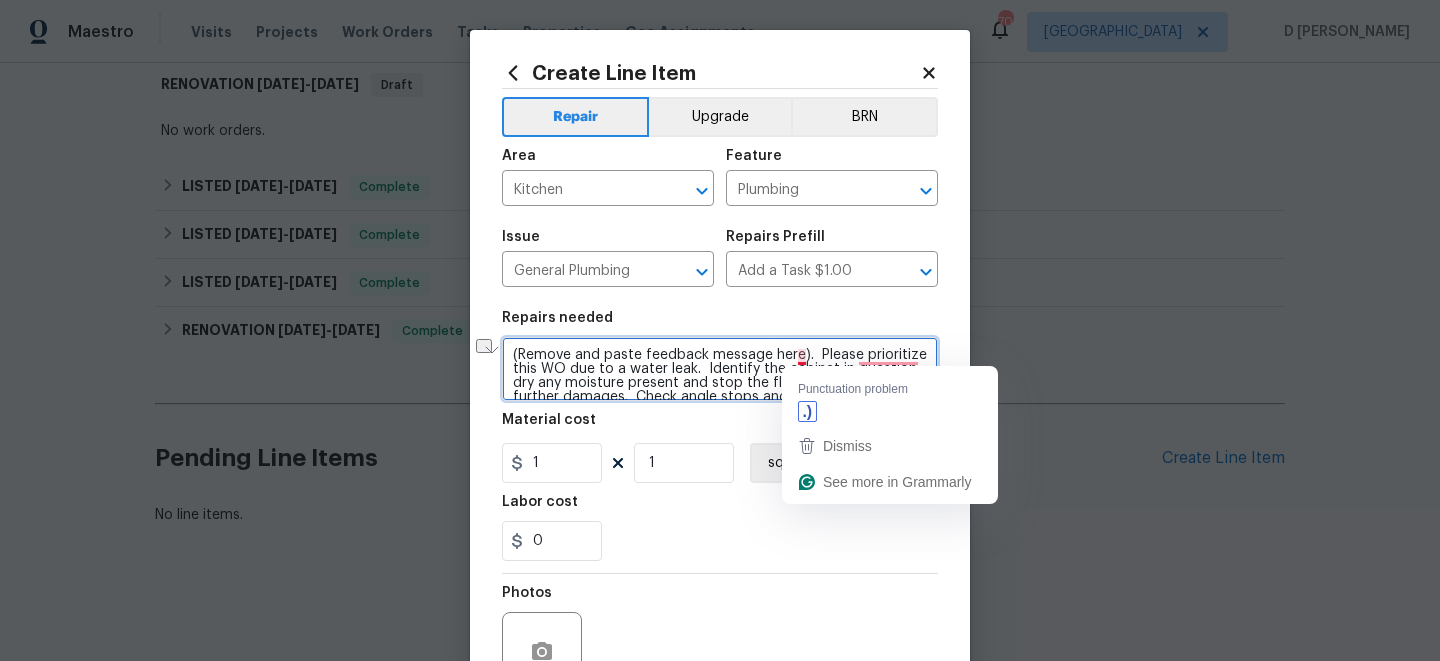 drag, startPoint x: 518, startPoint y: 354, endPoint x: 797, endPoint y: 361, distance: 279.0878 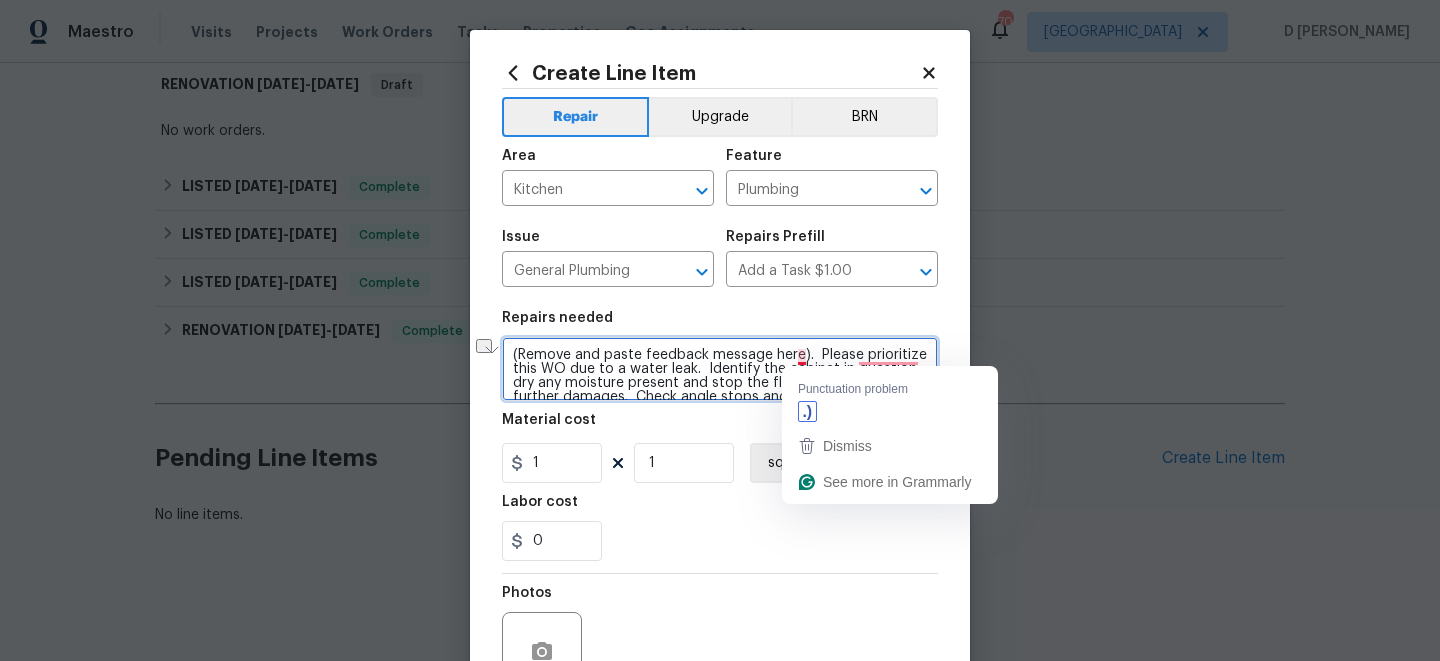 click on "(Remove and paste feedback message here).  Please prioritize this WO due to a water leak.  Identify the cabinet in question, dry any moisture present and stop the flow of water to avoid further damages.  Check angle stops and supply lines to determine the source of the leak.  A small parts CO approval will be granted to stop any leaks if it’s within a reasonable cost and an explanation of scope of work that was performed explained in the portal.  If additional repairs are needed, you must provide an estimate for repairs to 1. Terminate the leak source 2. Repair all impacted materials 3. Haul all debris offsite. Prepare an explanation of issues found in the portal." at bounding box center (720, 369) 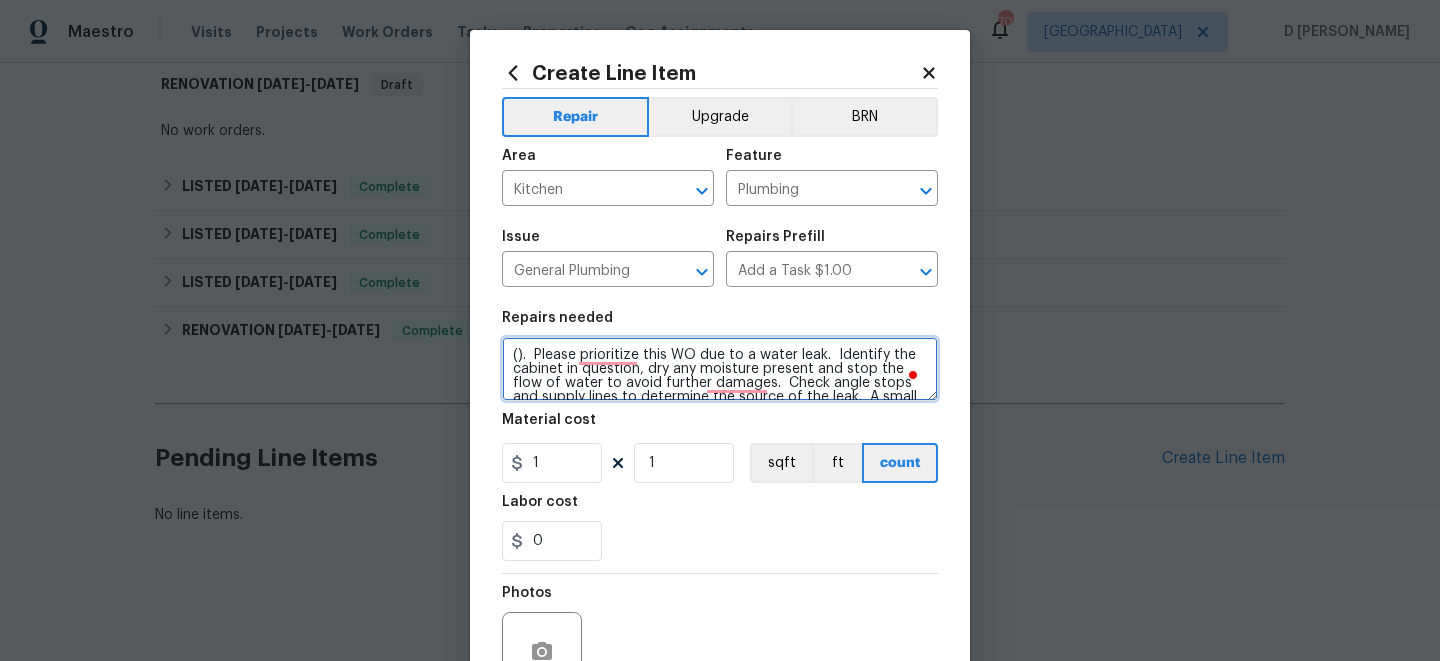 paste on "There was water pooling at the bottom of the dishwasher." 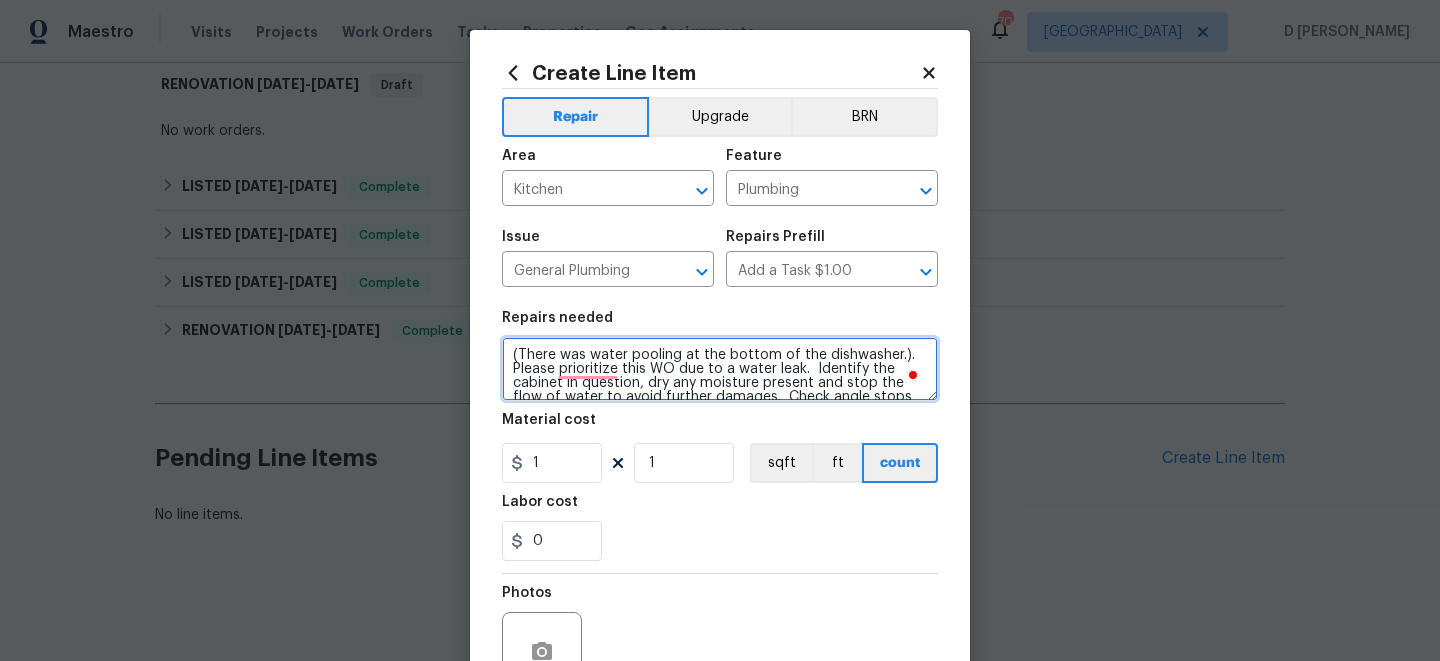 scroll, scrollTop: 109, scrollLeft: 0, axis: vertical 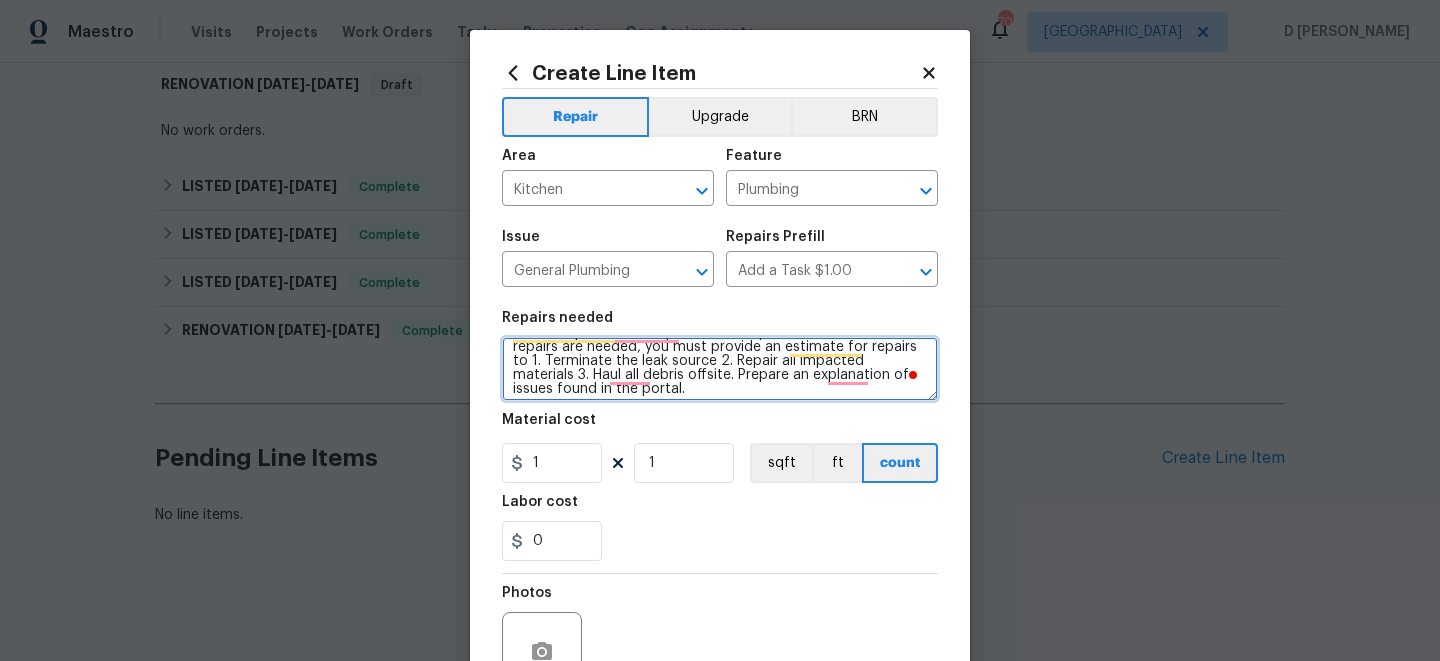 type on "(There was water pooling at the bottom of the dishwasher.).  Please prioritize this WO due to a water leak.  Identify the cabinet in question, dry any moisture present and stop the flow of water to avoid further damages.  Check angle stops and supply lines to determine the source of the leak.  A small parts CO approval will be granted to stop any leaks if it’s within a reasonable cost and an explanation of scope of work that was performed explained in the portal.  If additional repairs are needed, you must provide an estimate for repairs to 1. Terminate the leak source 2. Repair all impacted materials 3. Haul all debris offsite. Prepare an explanation of issues found in the portal." 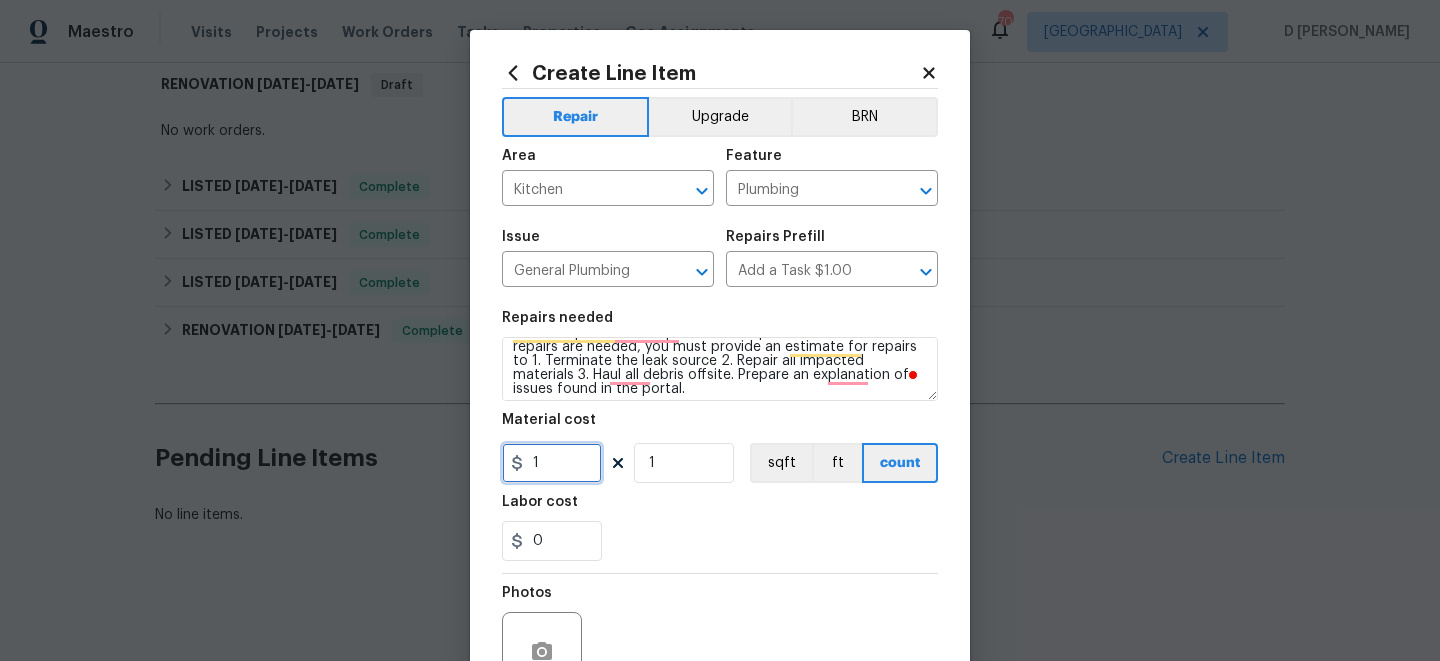 click on "1" at bounding box center (552, 463) 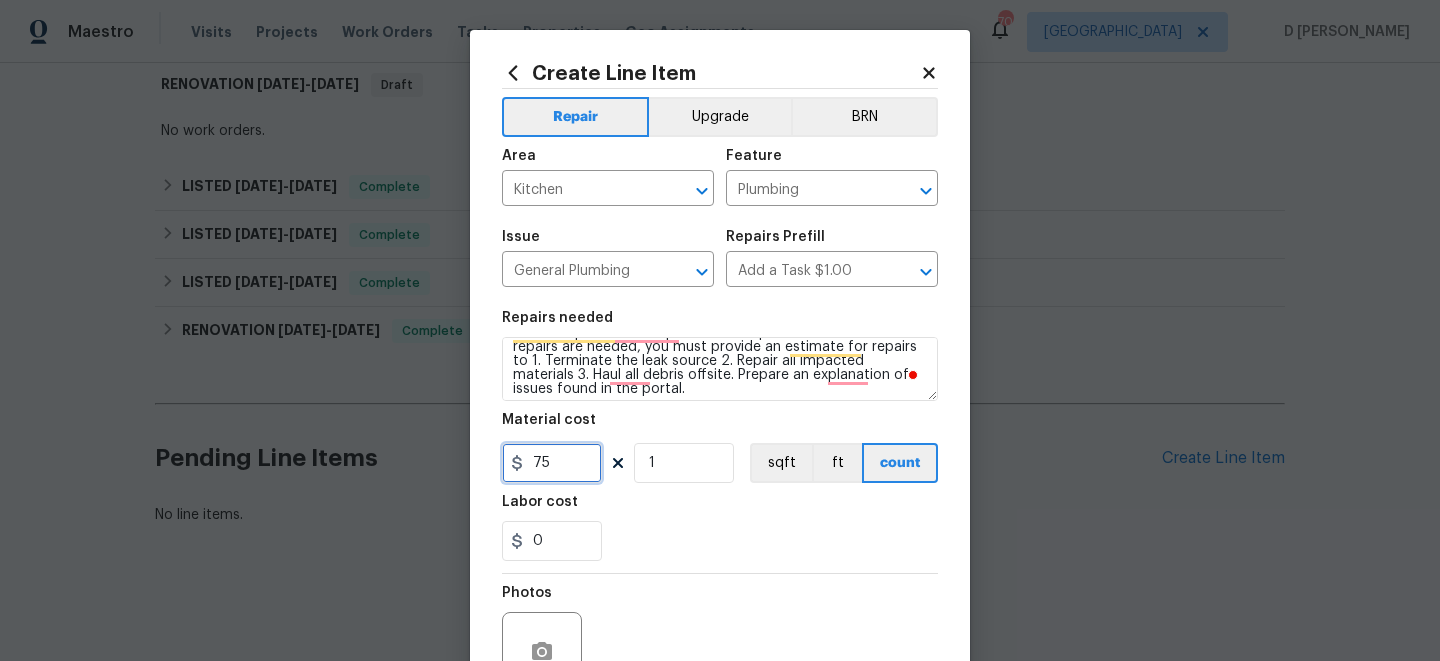 scroll, scrollTop: 201, scrollLeft: 0, axis: vertical 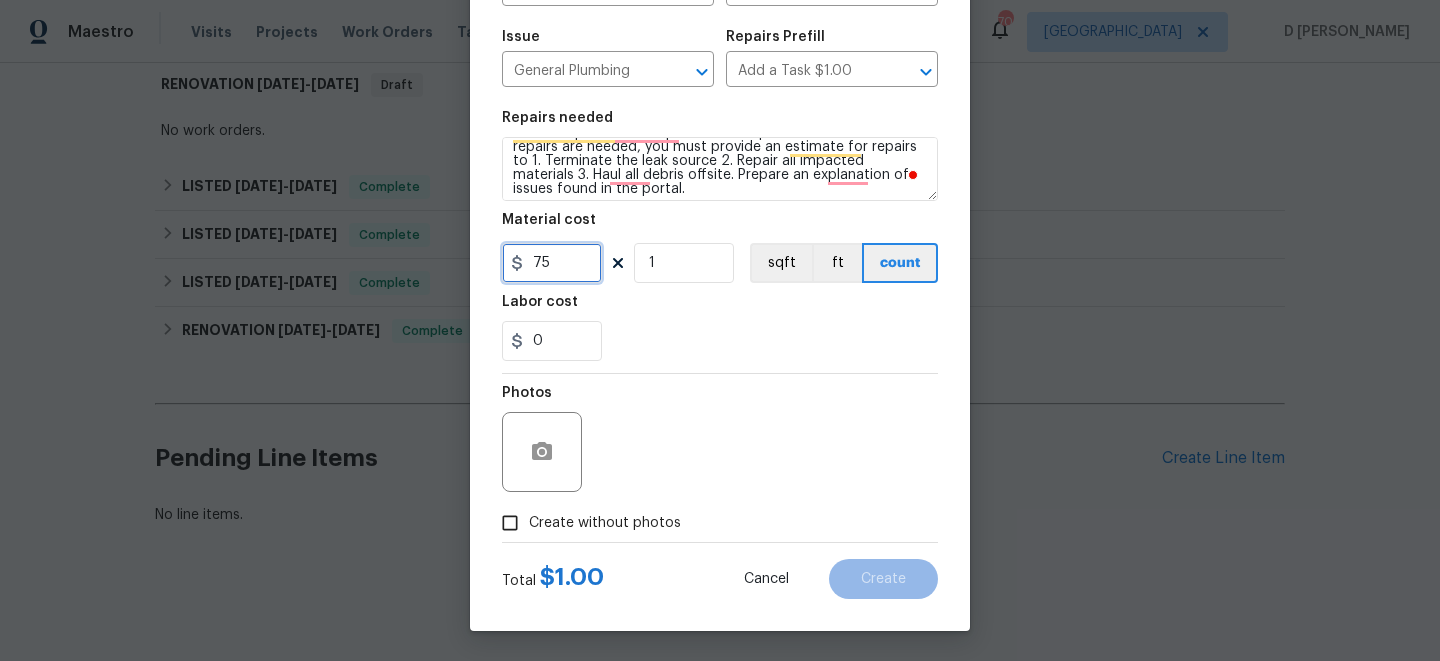 type on "75" 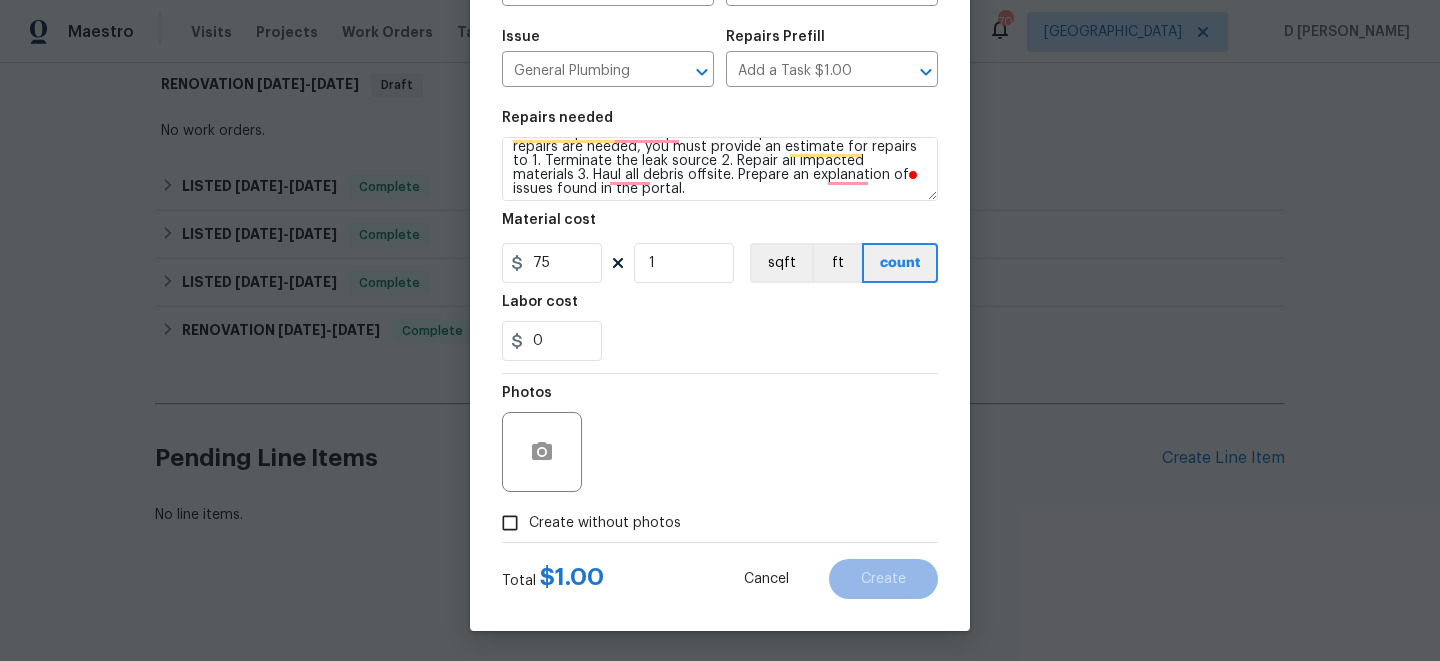 click on "Create without photos" at bounding box center [510, 523] 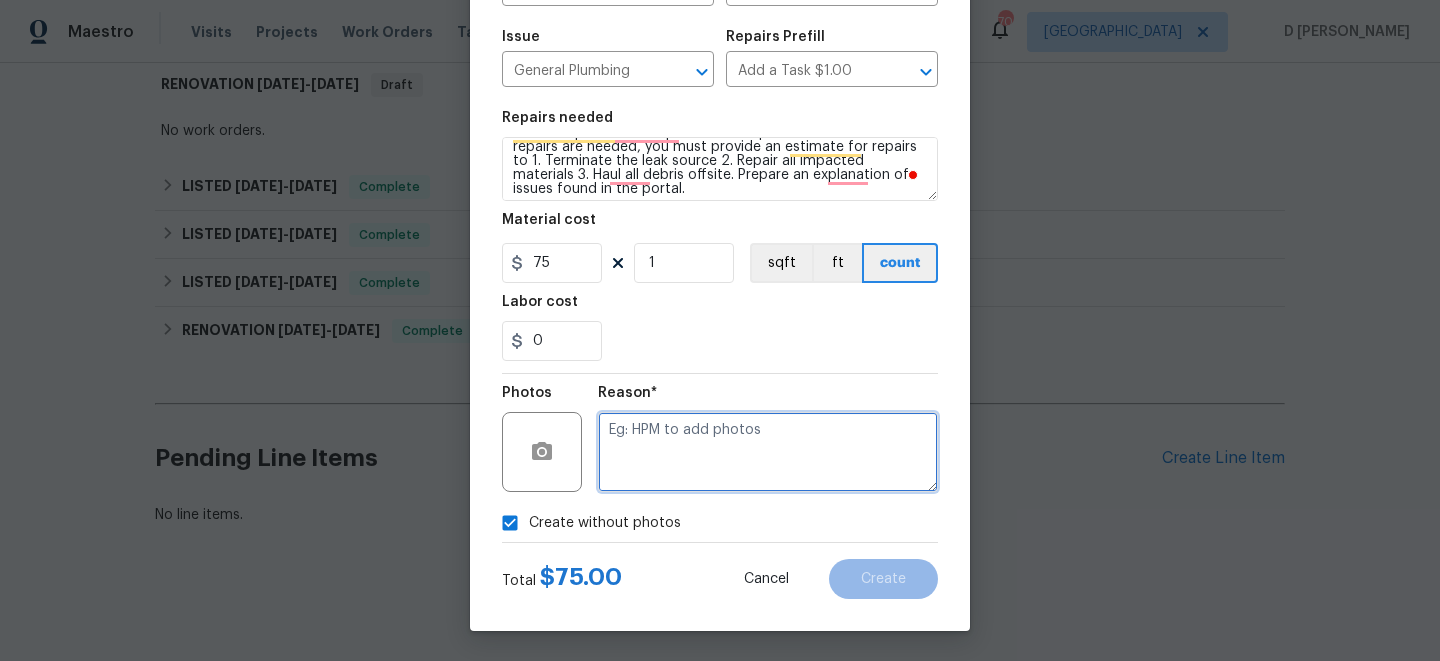 click at bounding box center [768, 452] 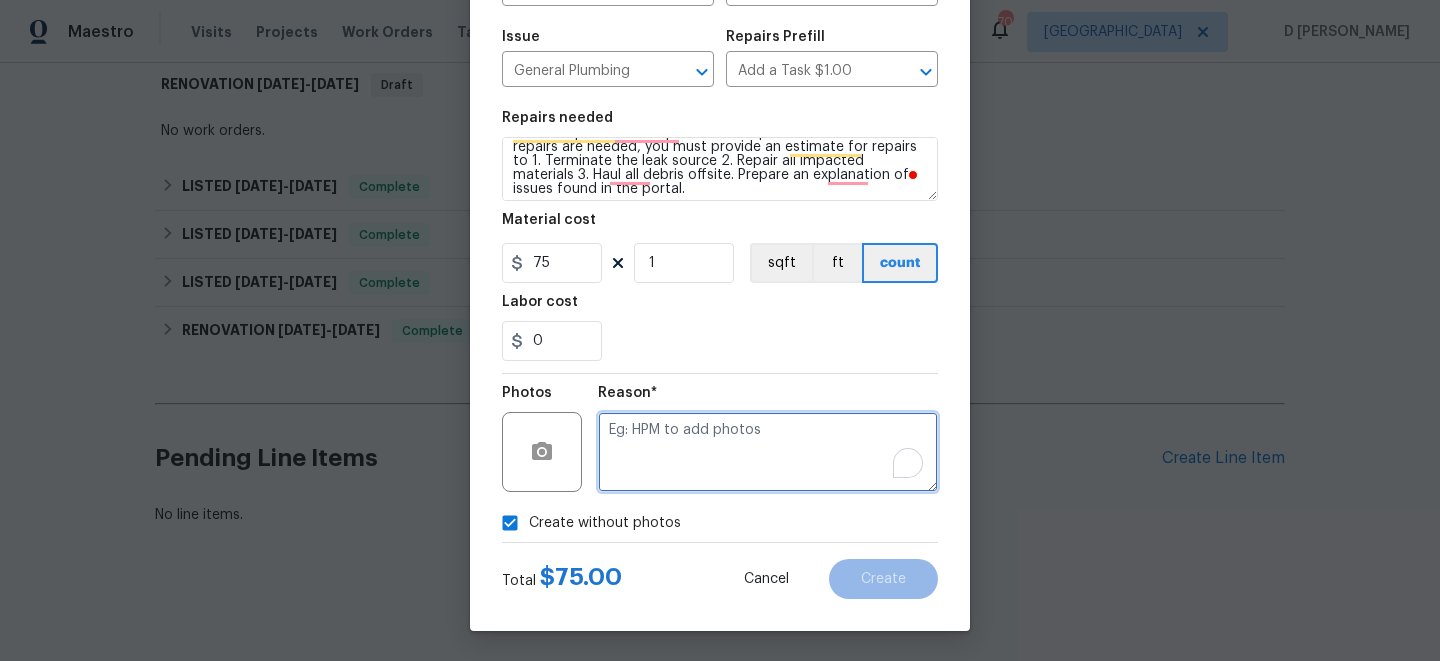 type on "A" 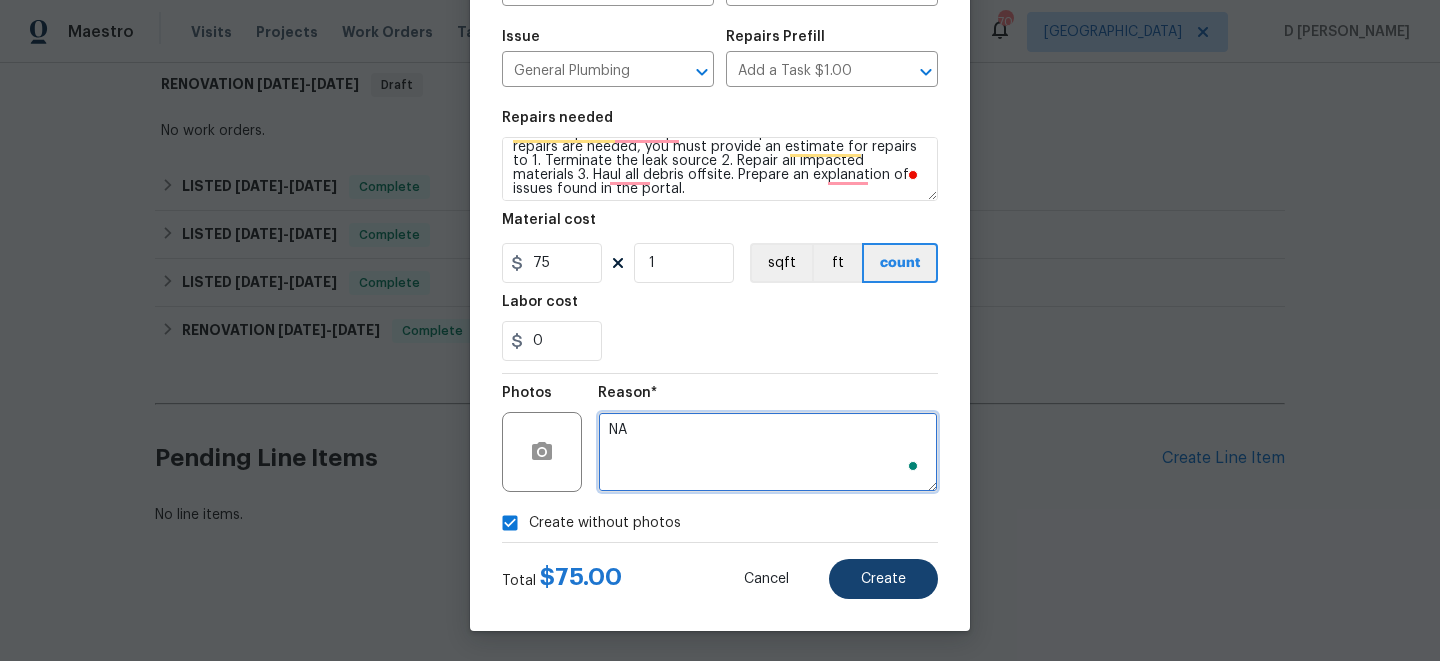 type on "NA" 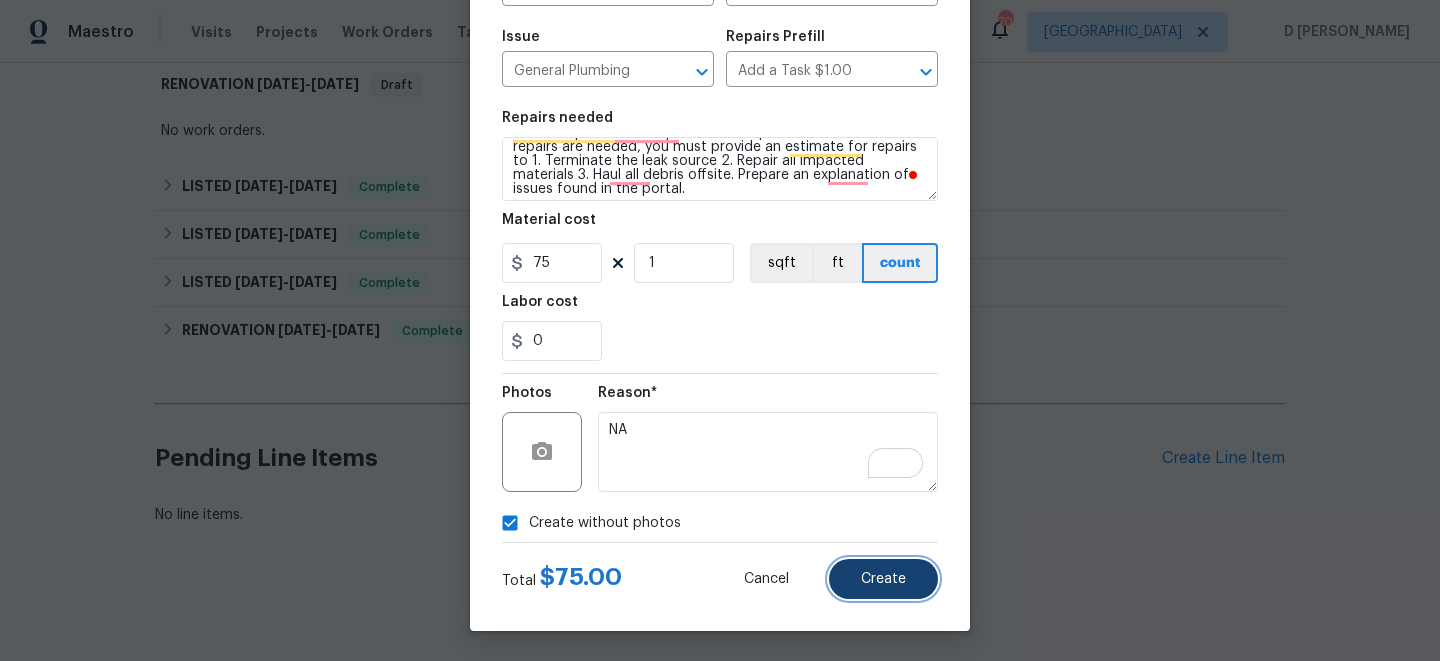 click on "Create" at bounding box center (883, 579) 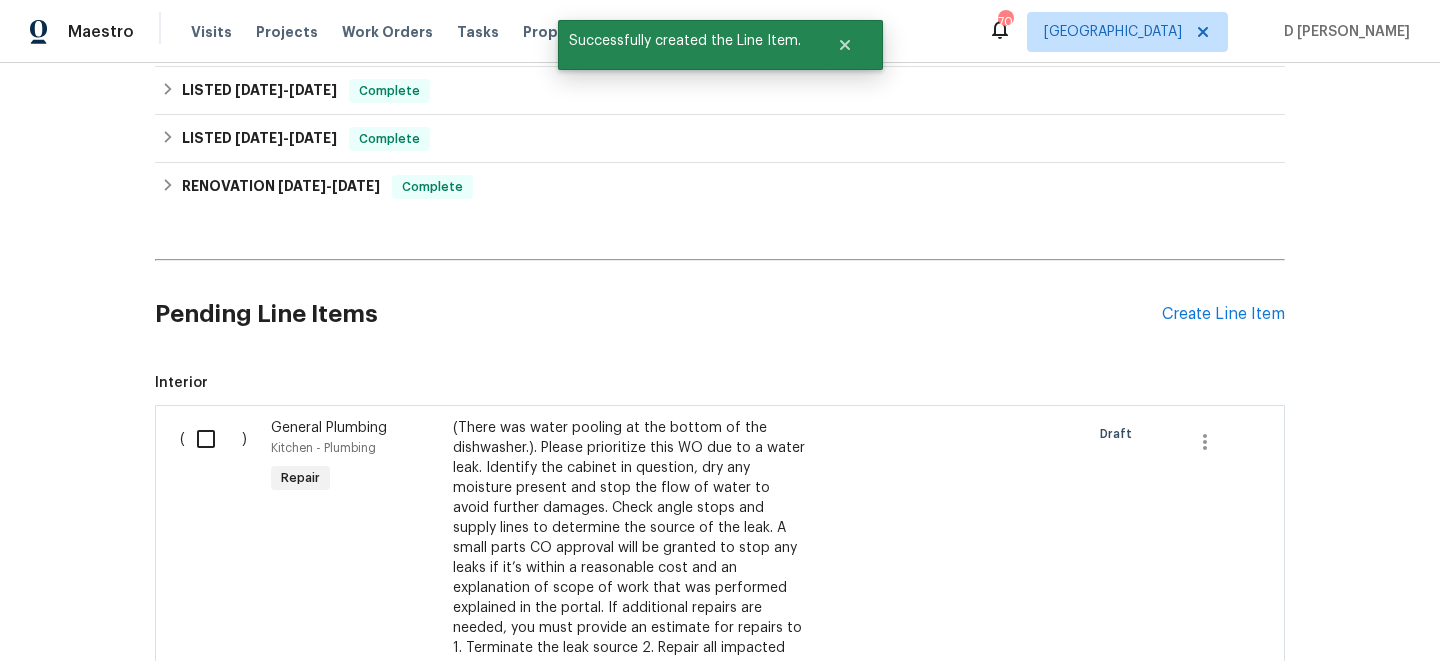 scroll, scrollTop: 967, scrollLeft: 0, axis: vertical 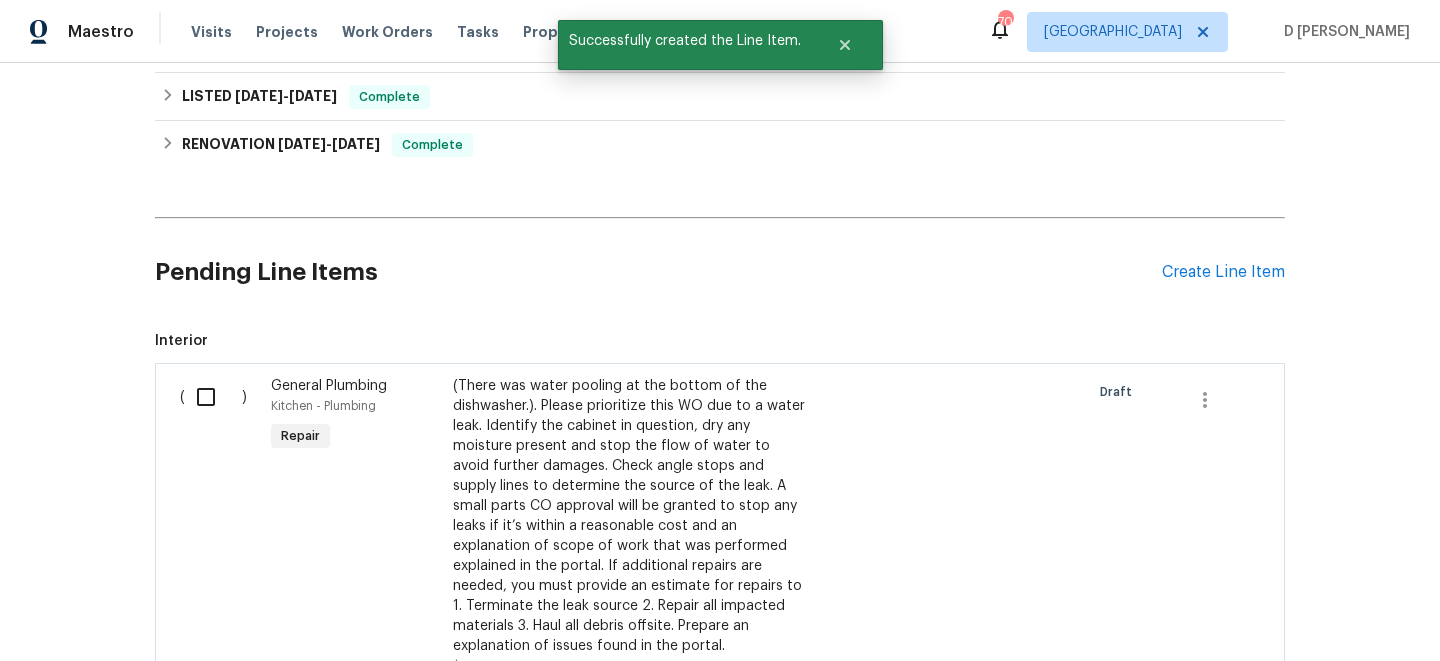 click at bounding box center (213, 397) 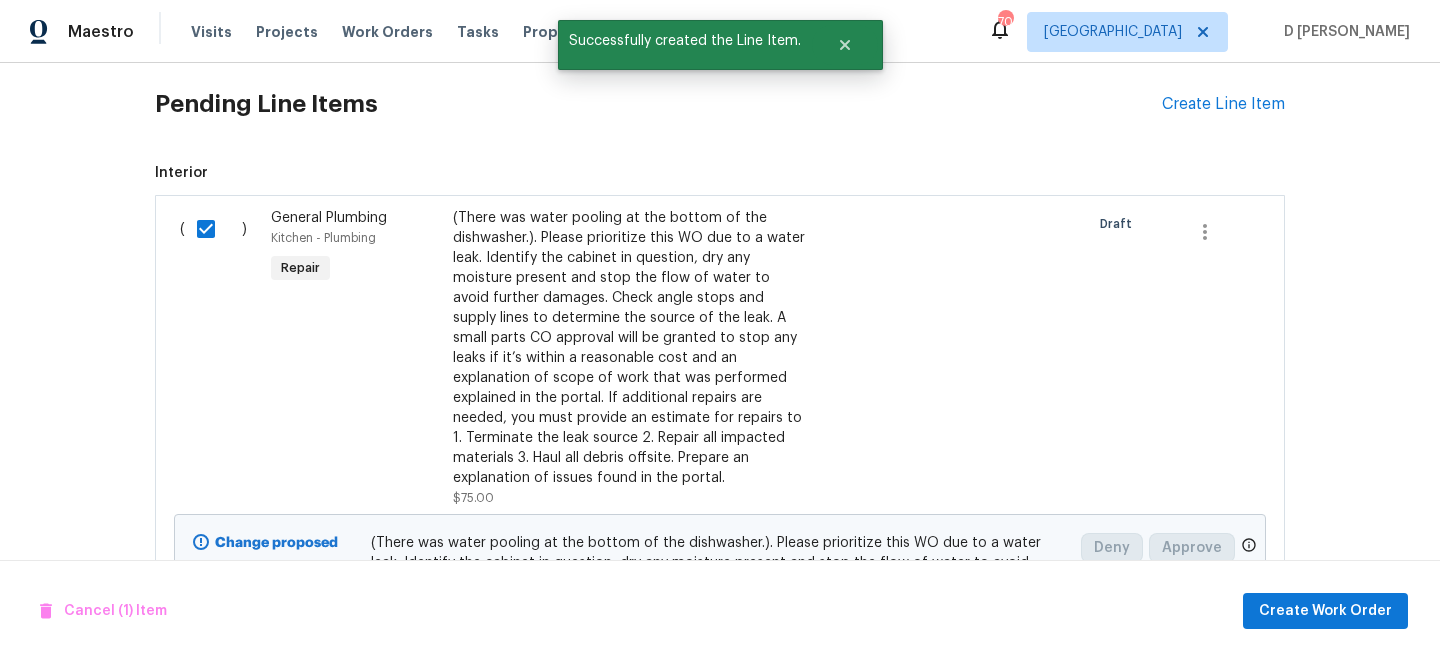 scroll, scrollTop: 1329, scrollLeft: 0, axis: vertical 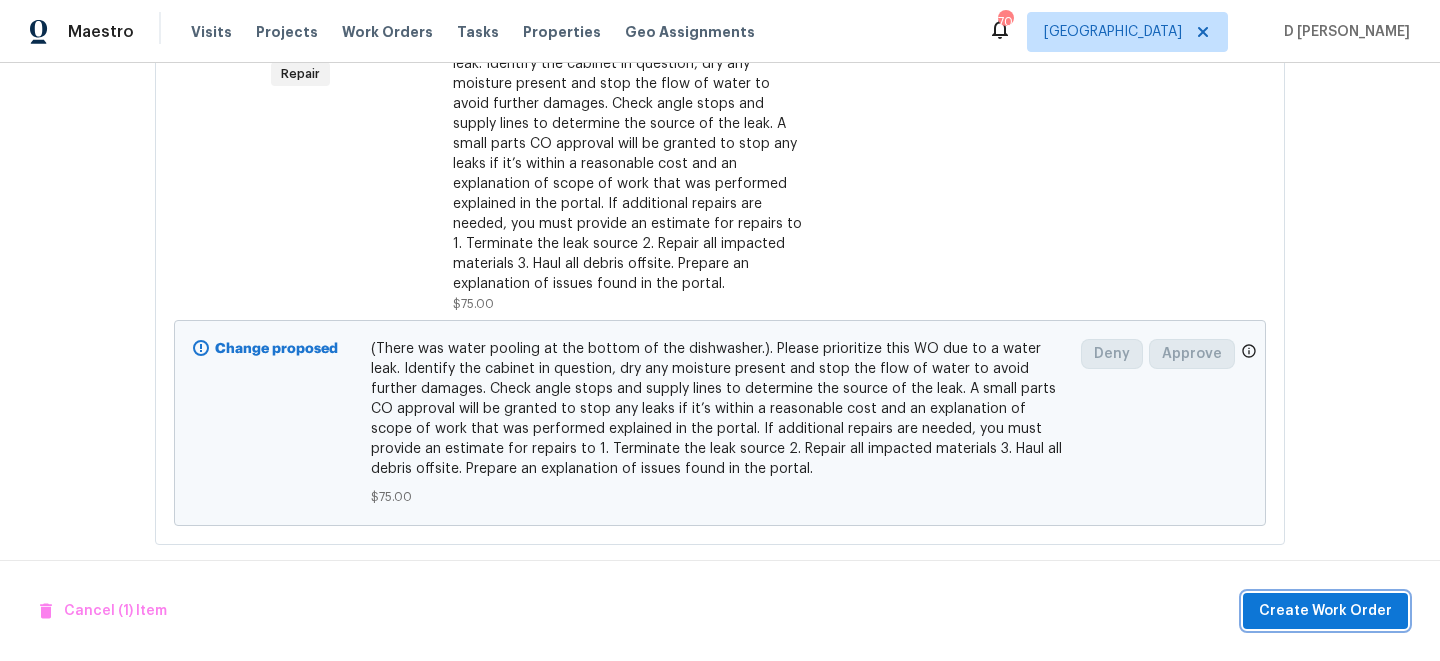 click on "Create Work Order" at bounding box center (1325, 611) 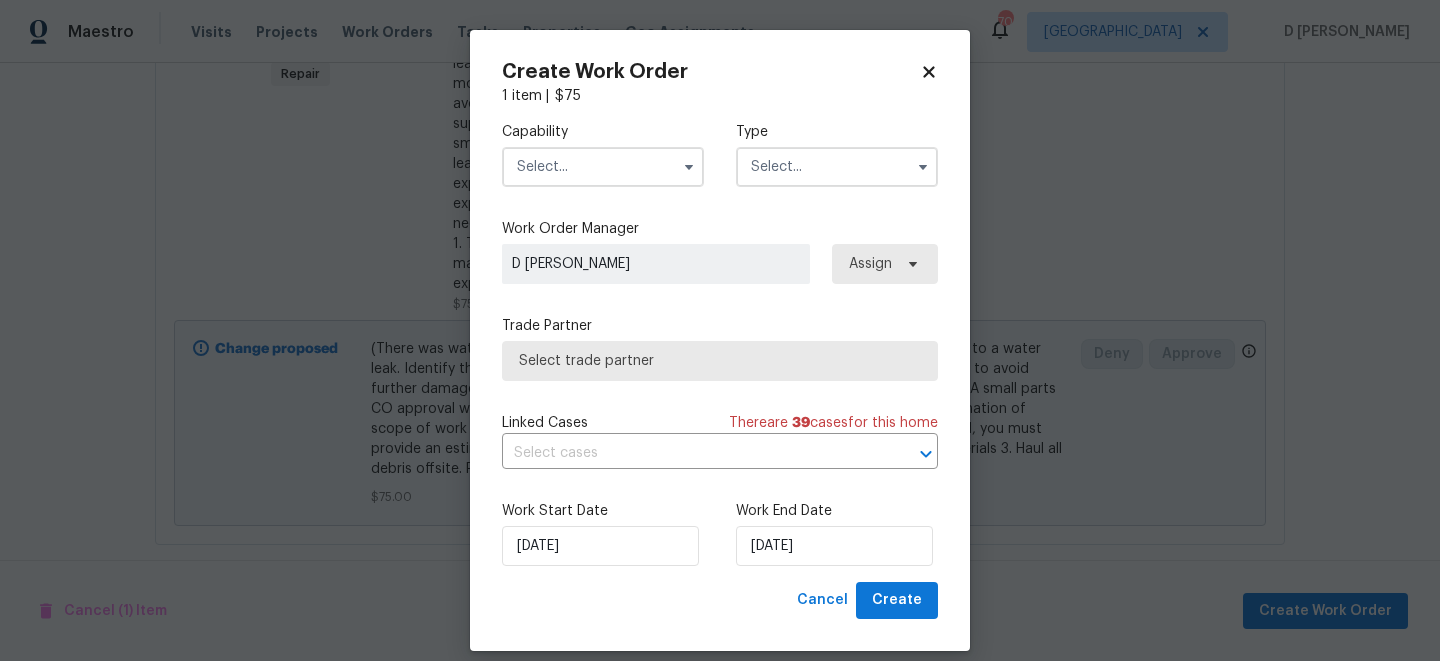 click at bounding box center (603, 167) 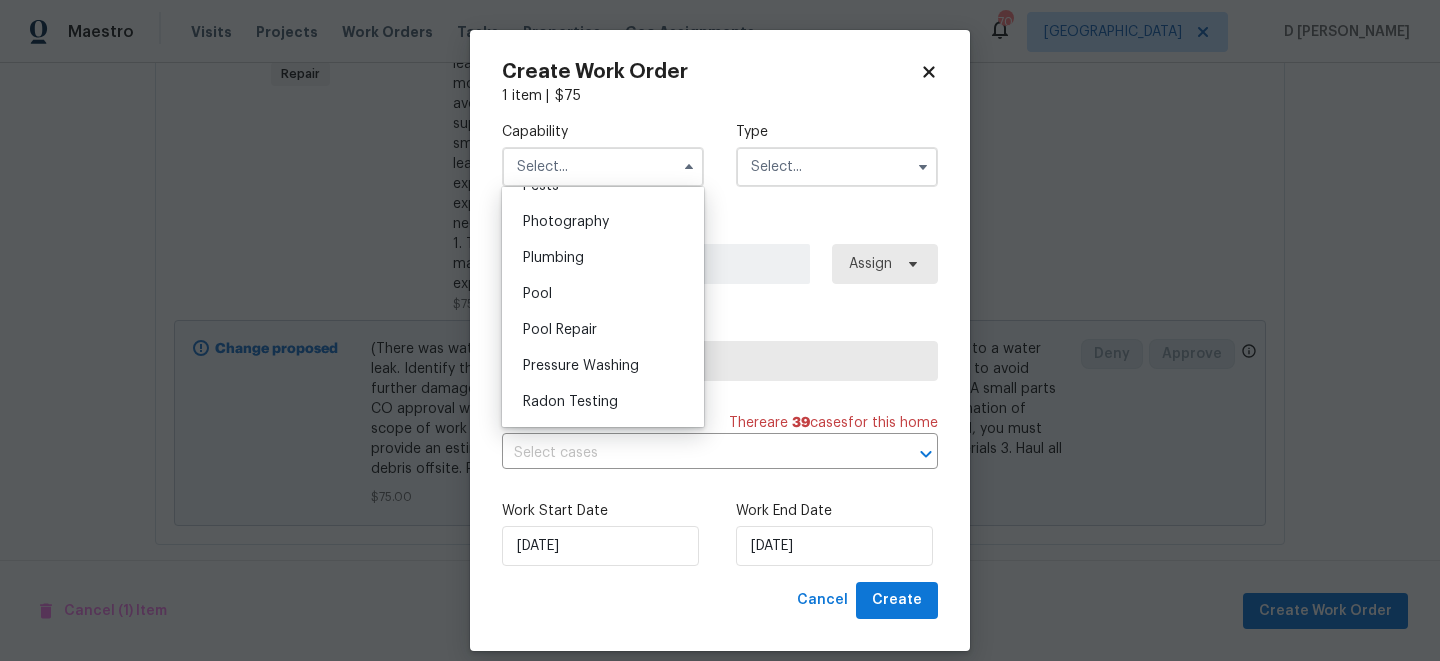scroll, scrollTop: 1718, scrollLeft: 0, axis: vertical 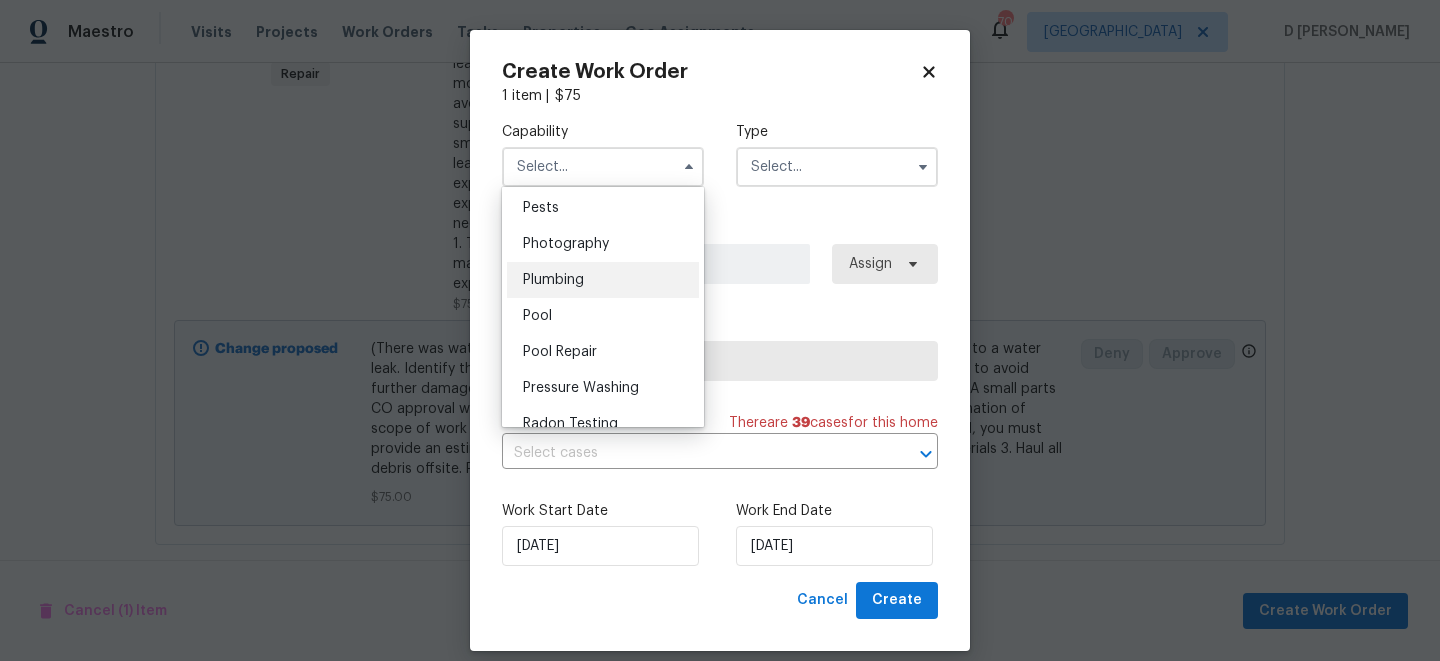 click on "Plumbing" at bounding box center [603, 280] 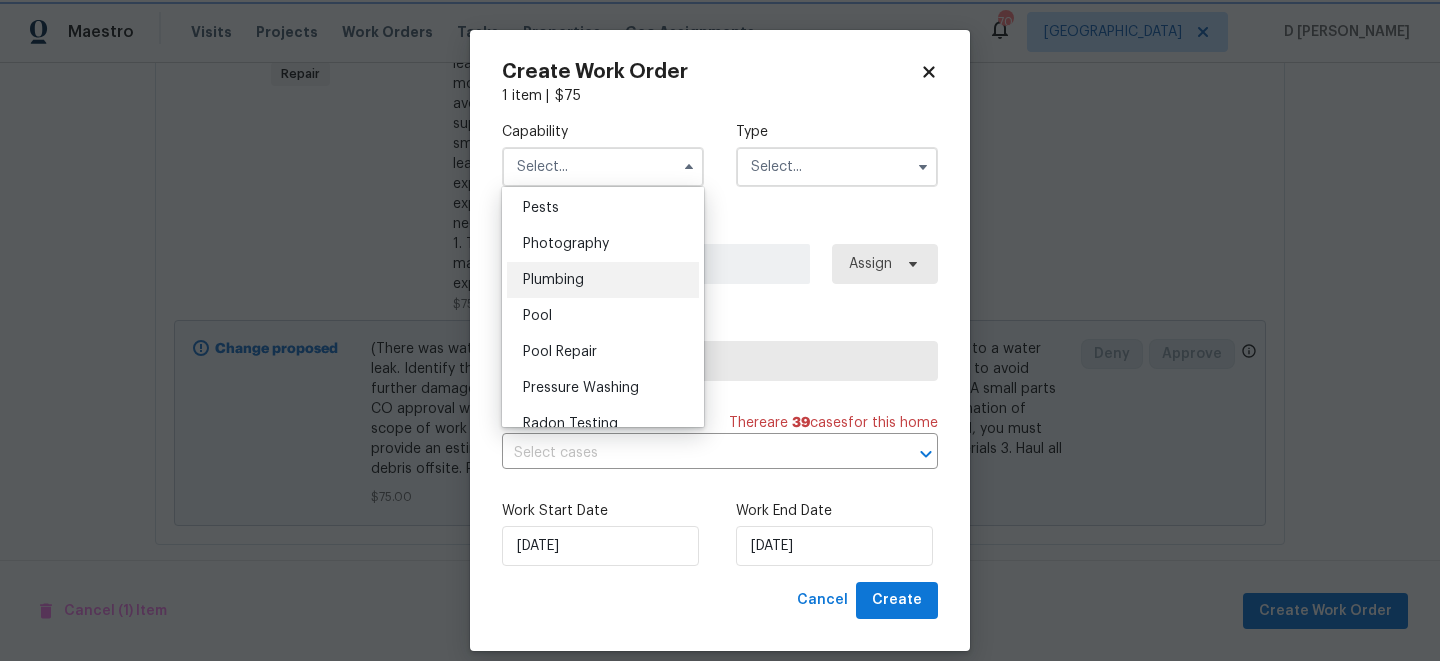 type on "Plumbing" 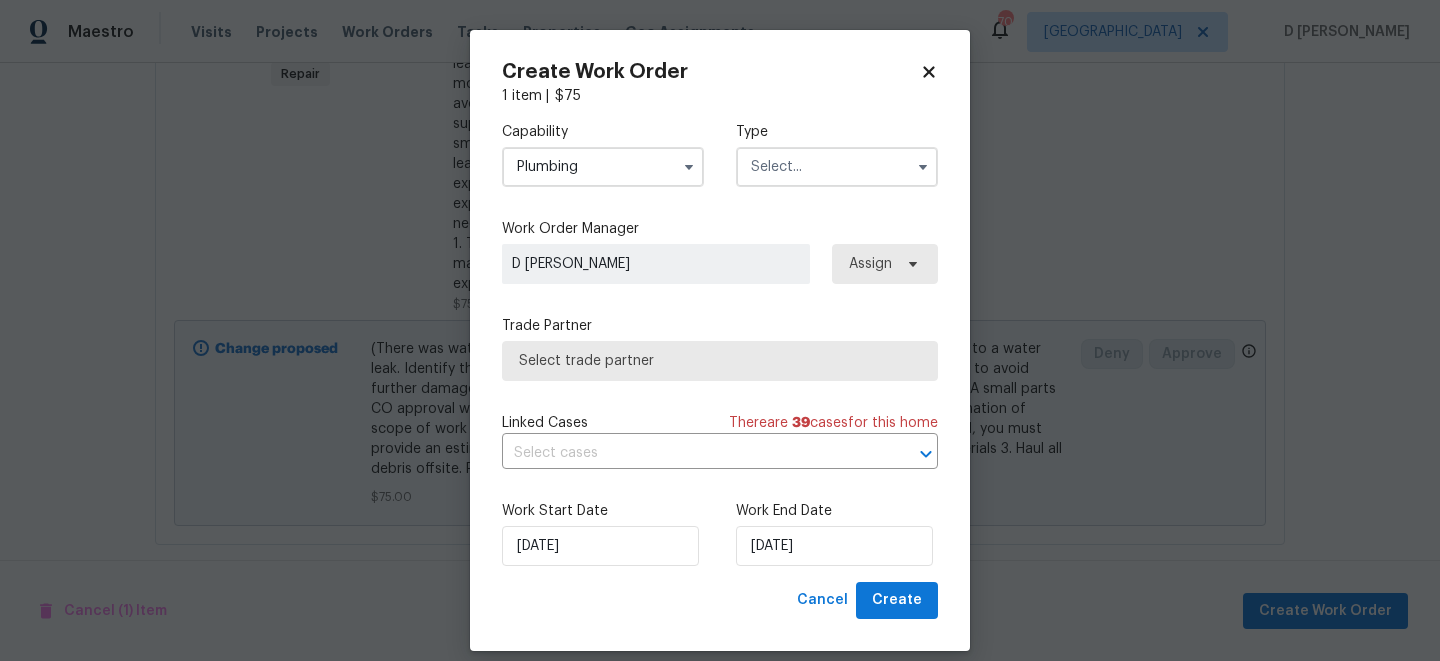 click at bounding box center [837, 167] 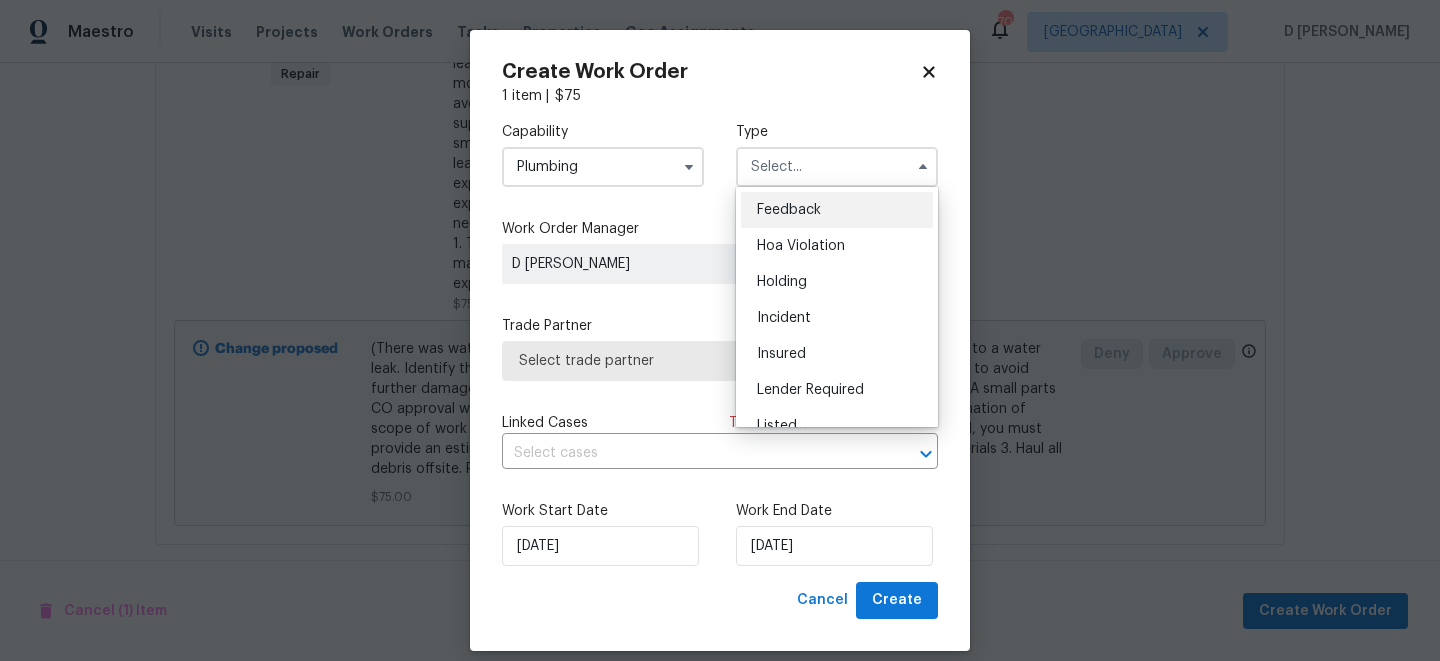click on "Feedback" at bounding box center [789, 210] 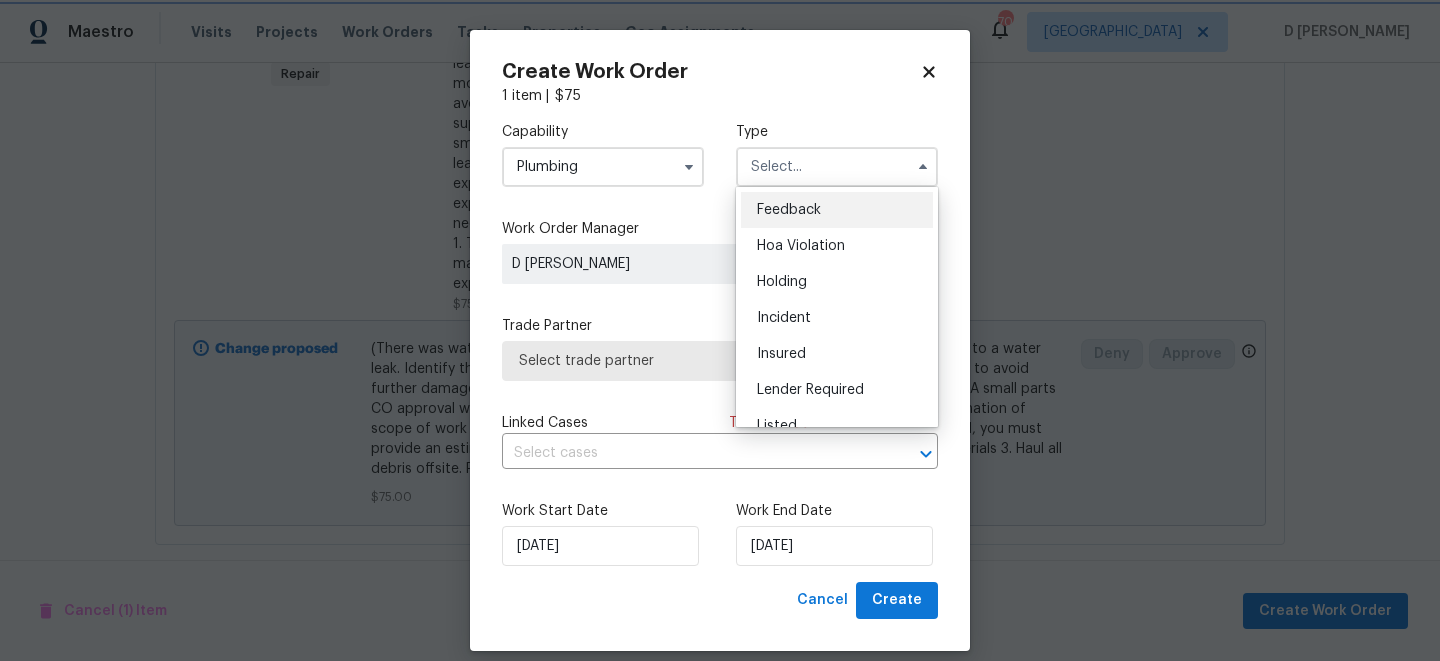 type on "Feedback" 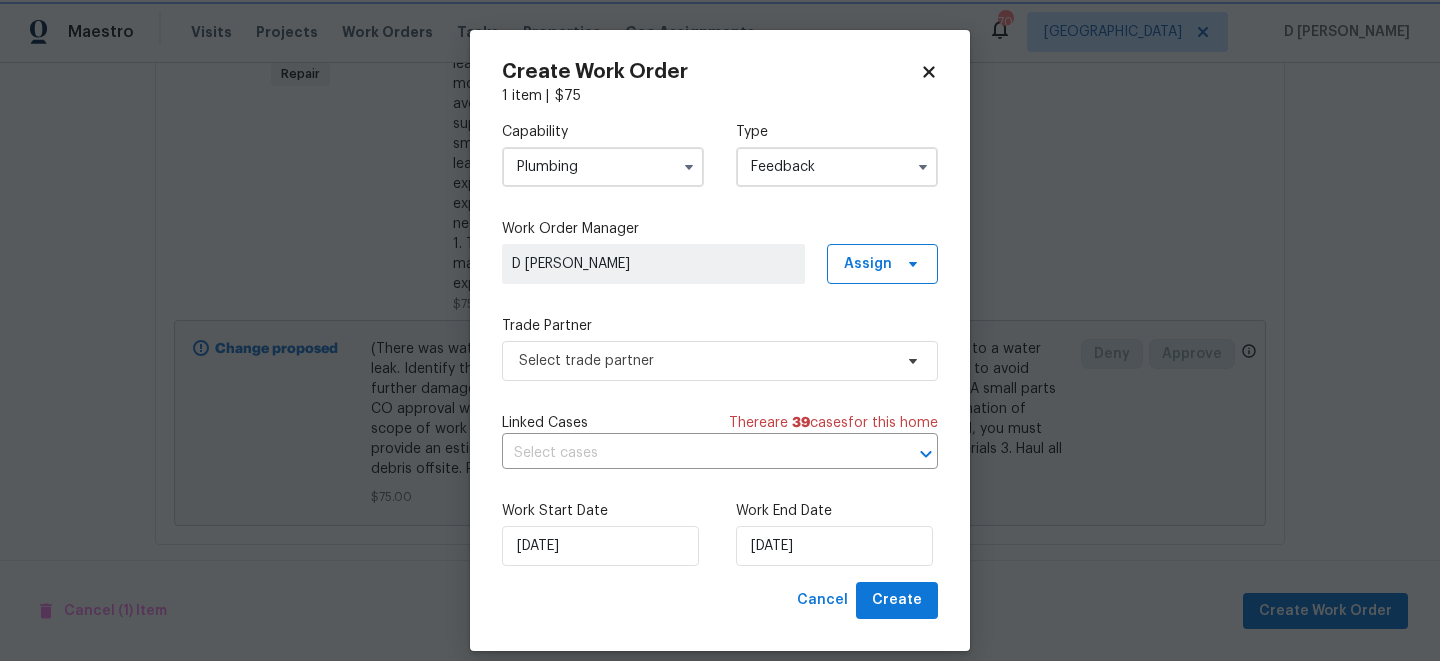 scroll, scrollTop: 20, scrollLeft: 0, axis: vertical 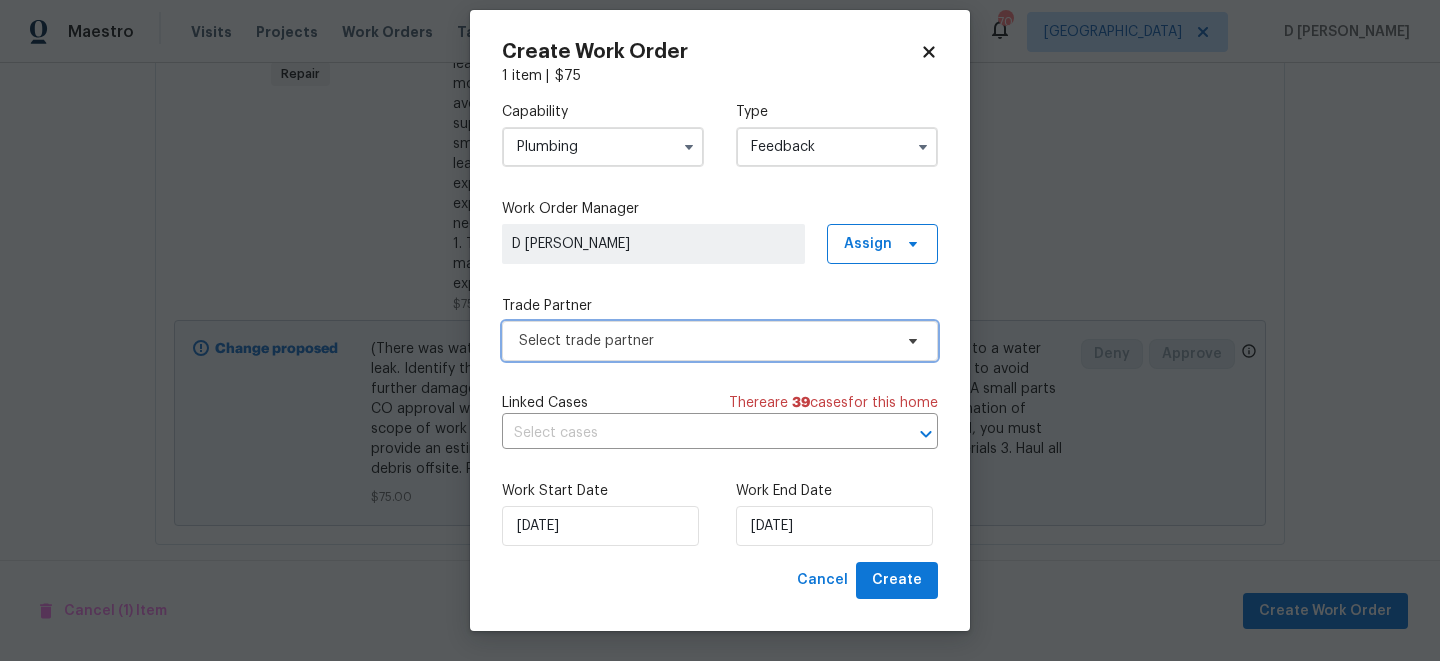 click on "Select trade partner" at bounding box center [705, 341] 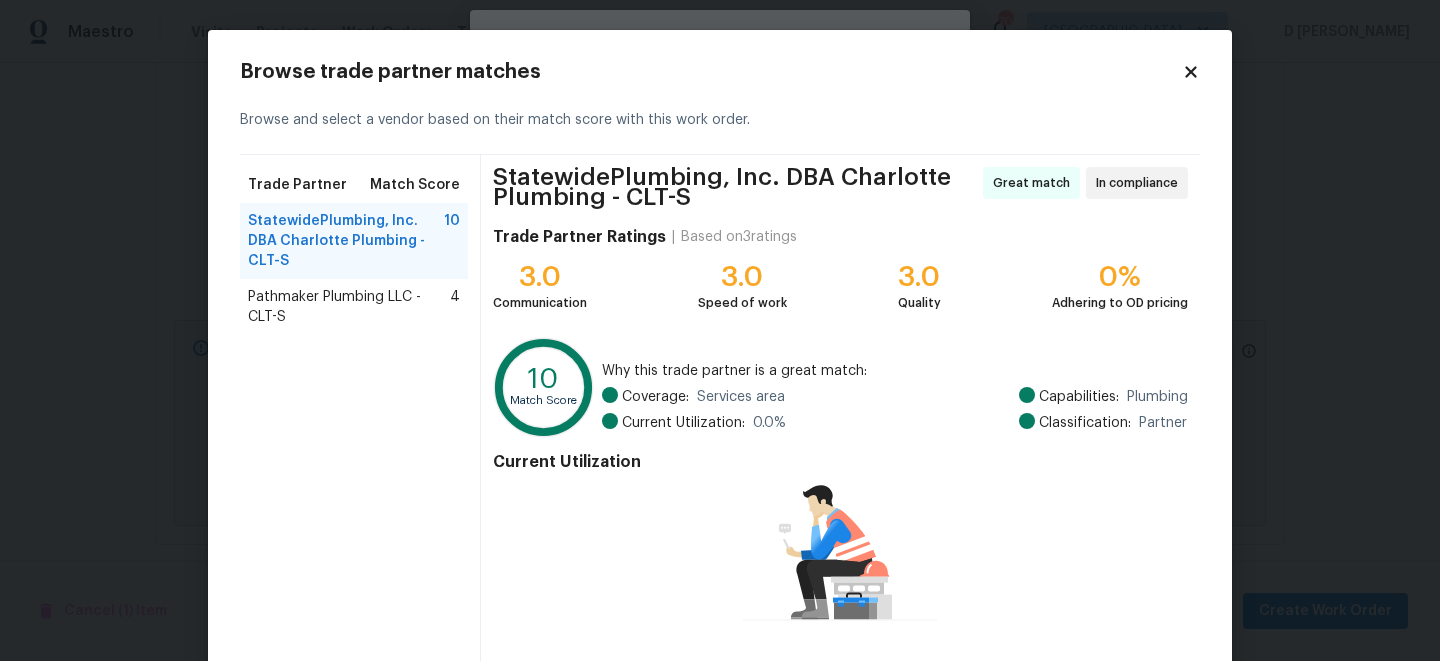 scroll, scrollTop: 147, scrollLeft: 0, axis: vertical 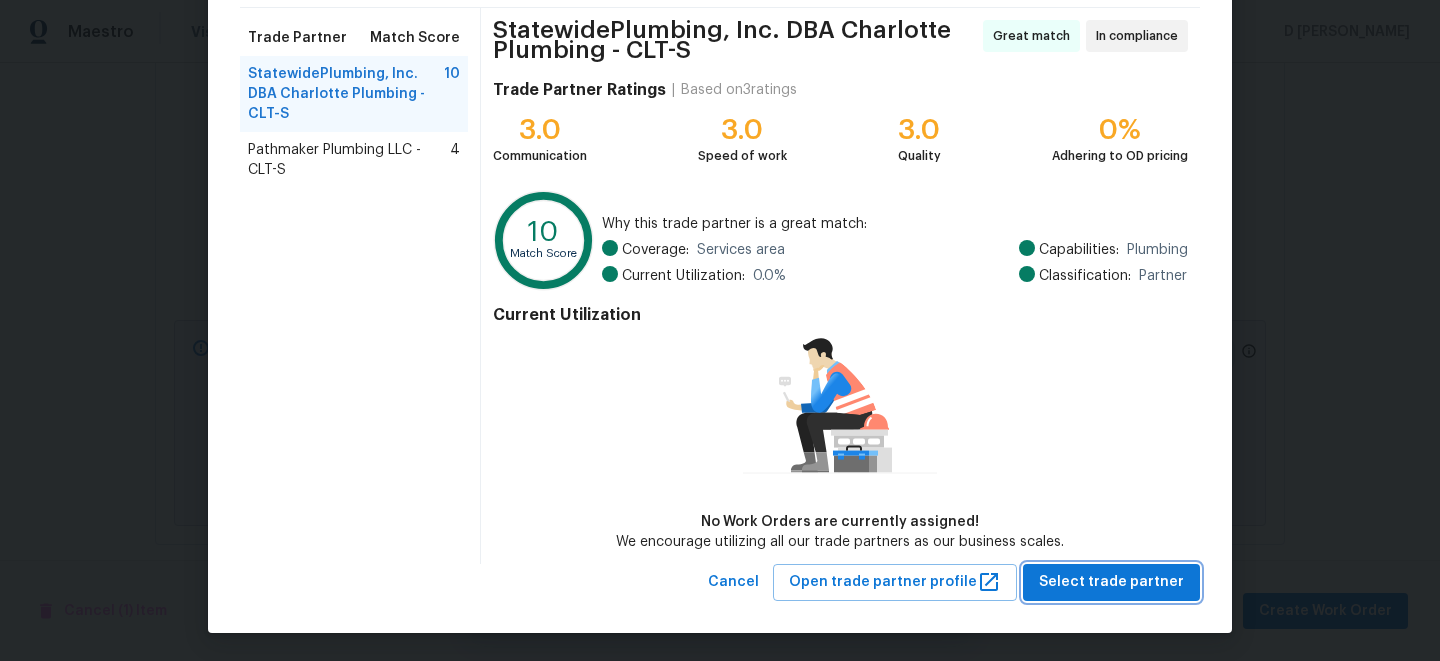 click on "Select trade partner" at bounding box center [1111, 582] 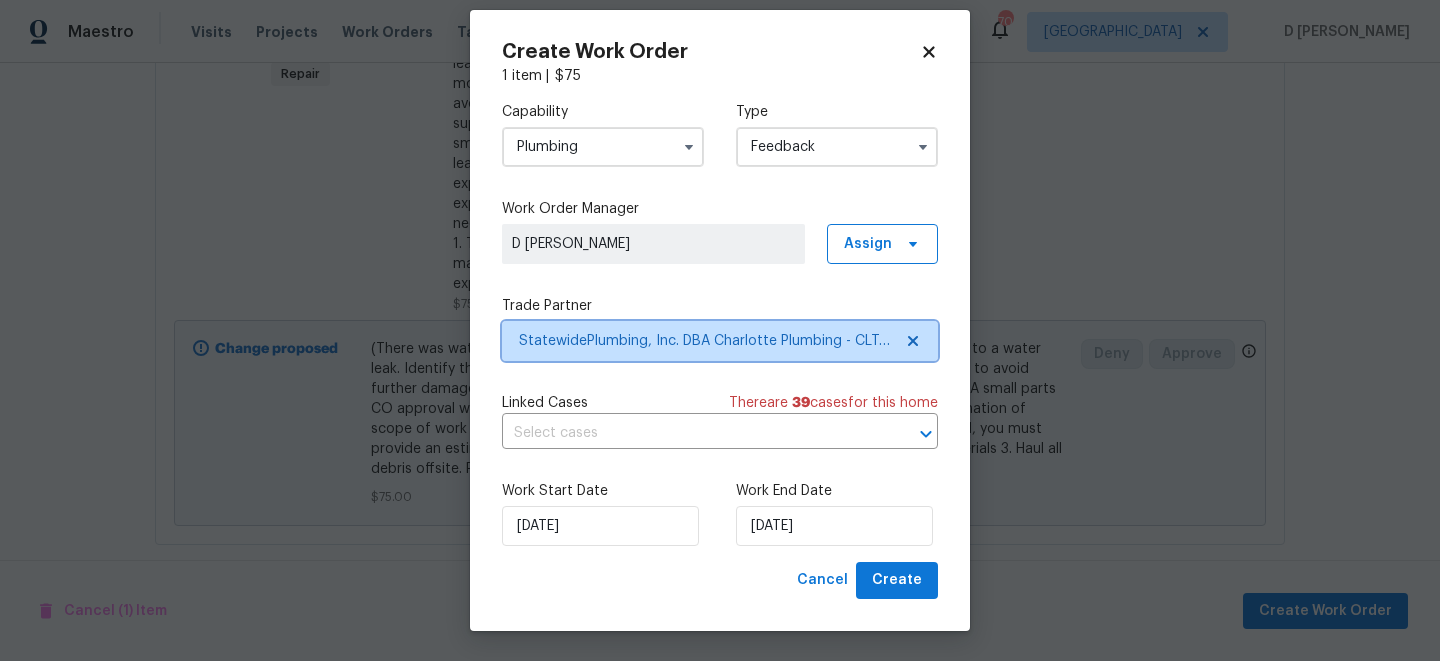 scroll, scrollTop: 0, scrollLeft: 0, axis: both 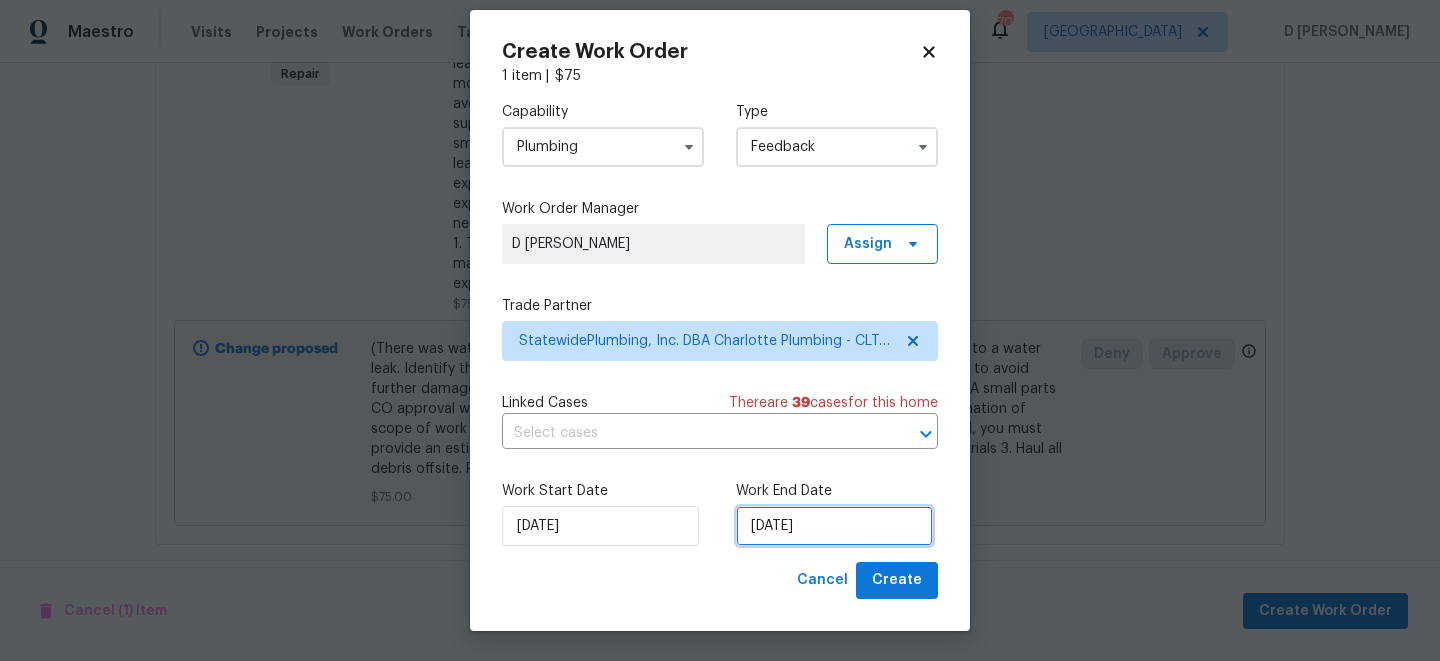 click on "[DATE]" at bounding box center [834, 526] 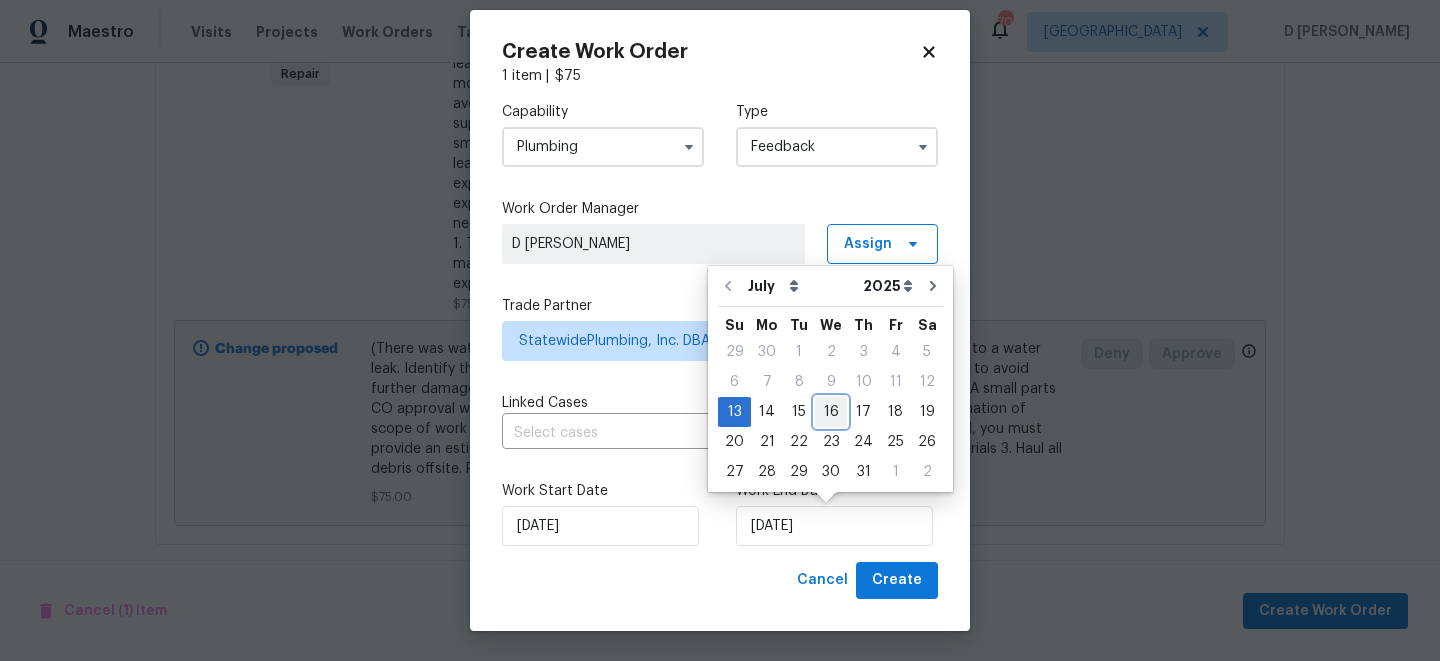 click on "16" at bounding box center (831, 412) 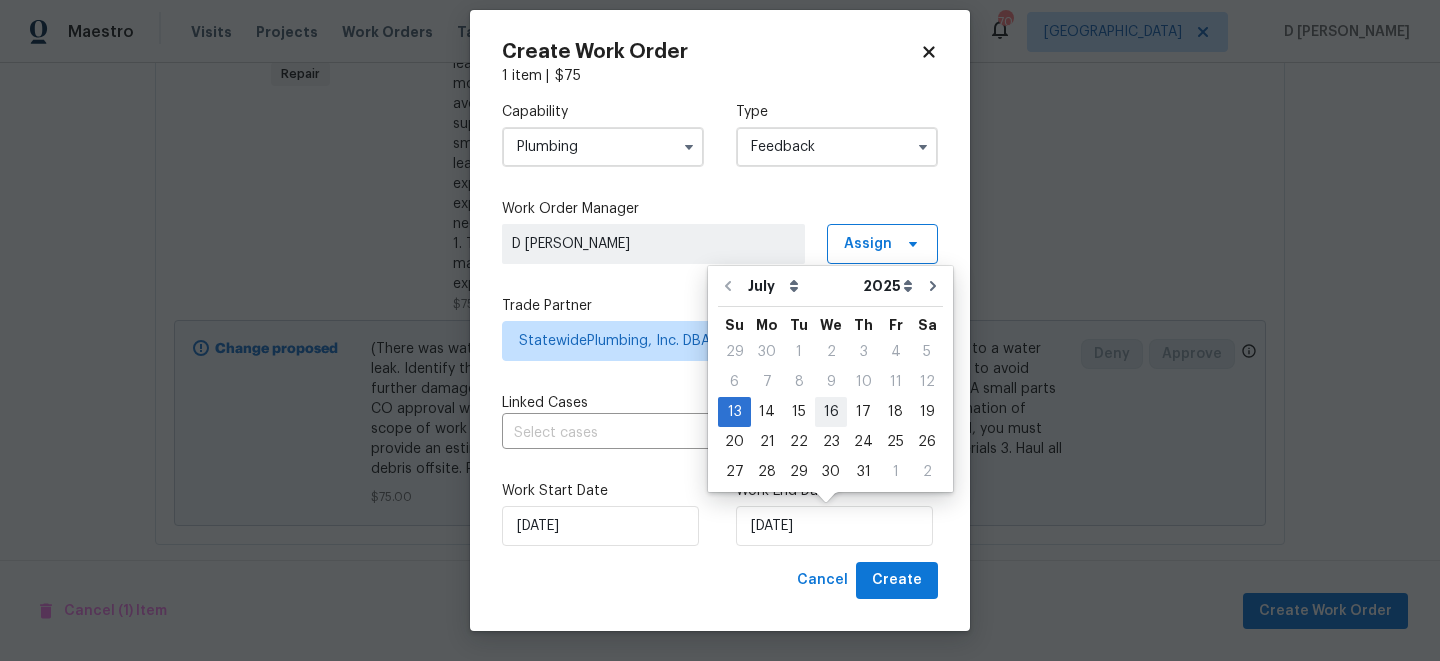 type on "16/07/2025" 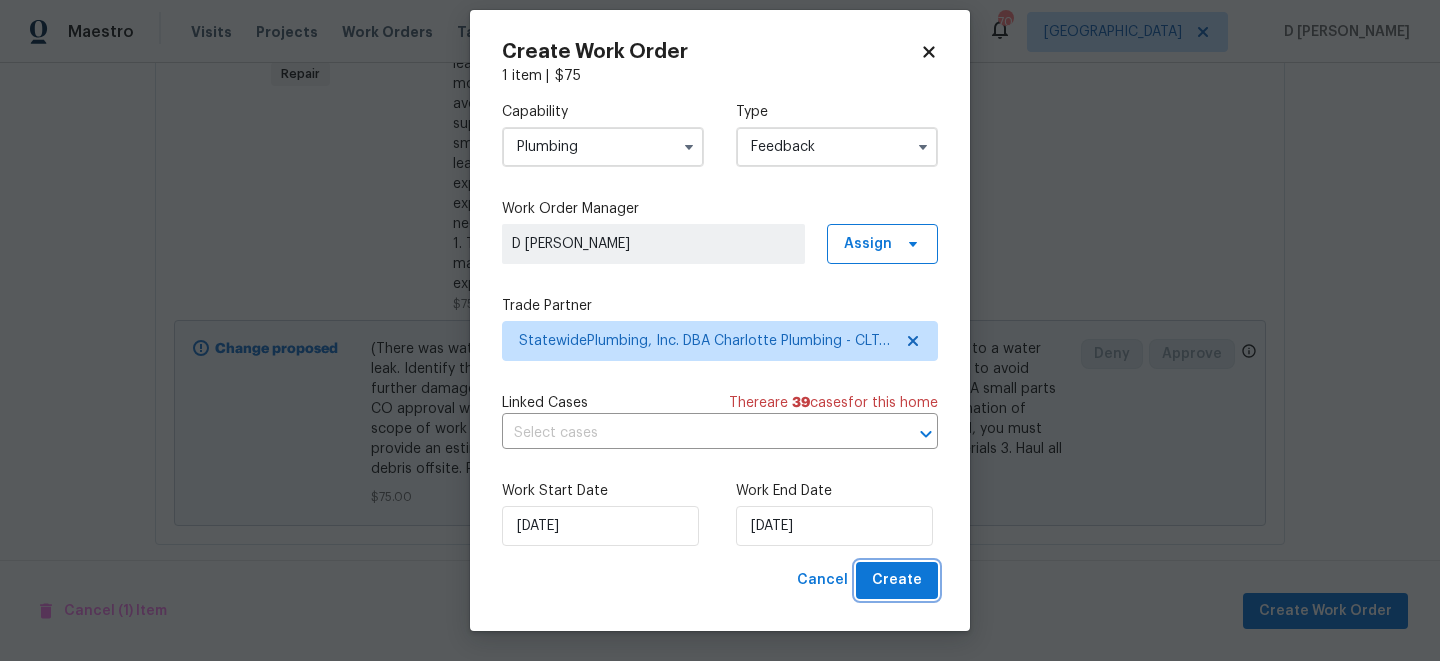 click on "Create" at bounding box center [897, 580] 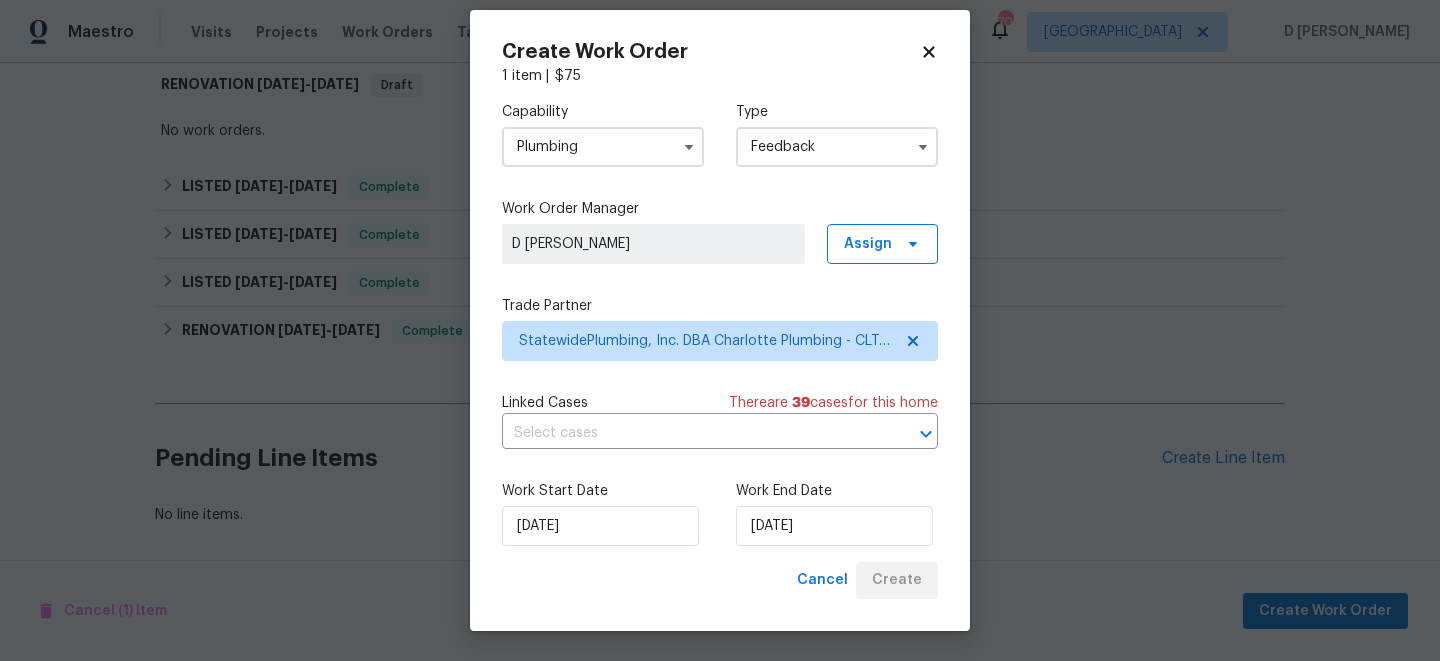scroll, scrollTop: 854, scrollLeft: 0, axis: vertical 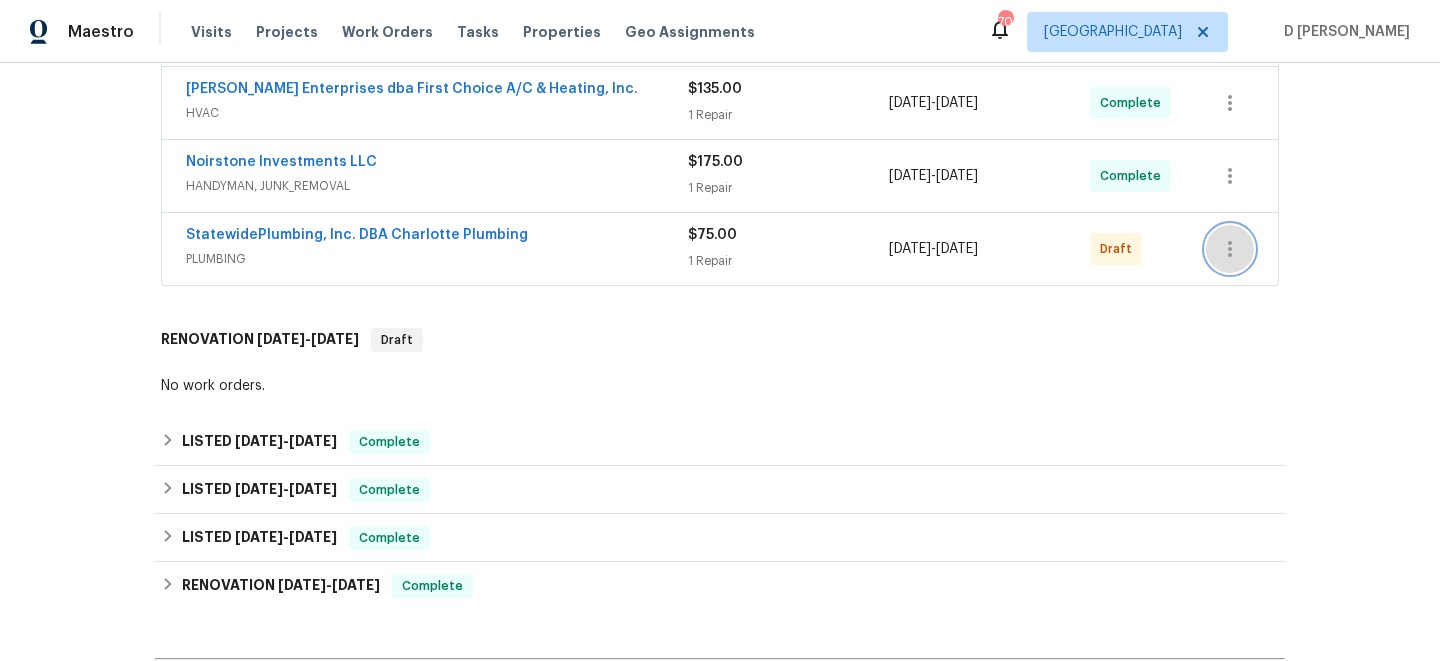click 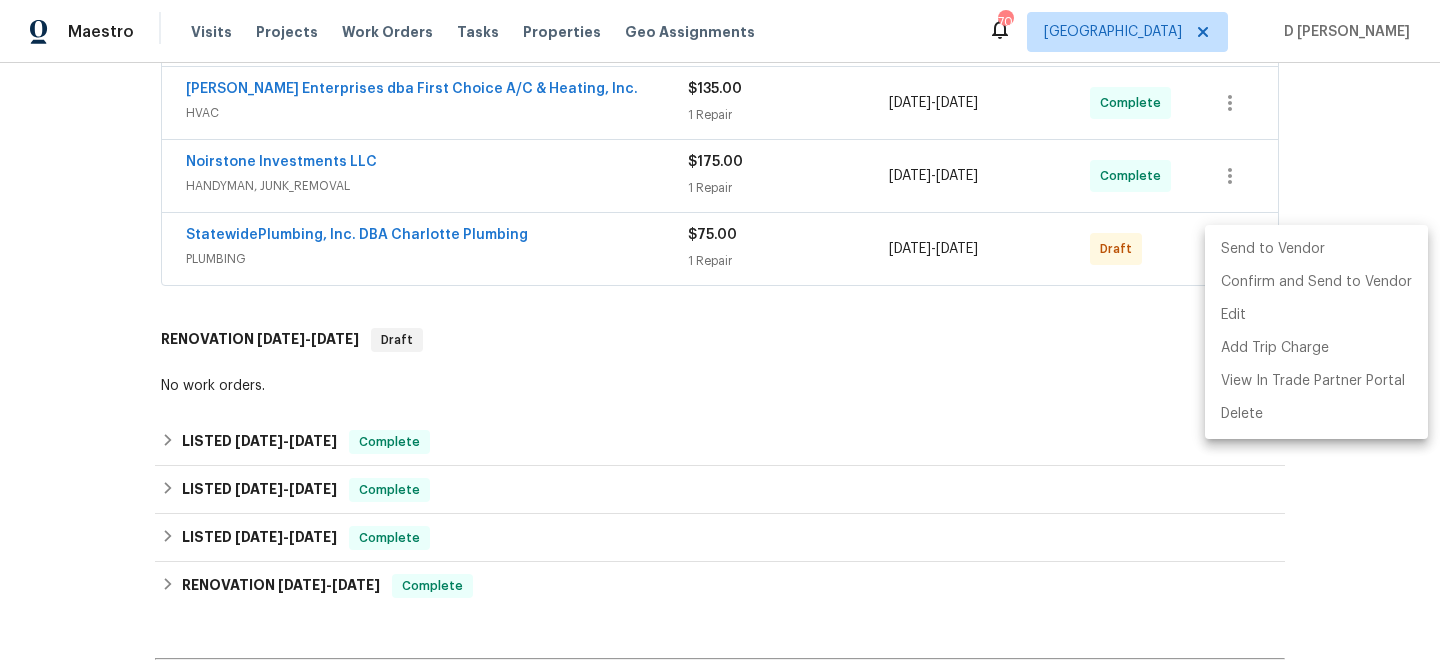 click on "Send to Vendor" at bounding box center (1316, 249) 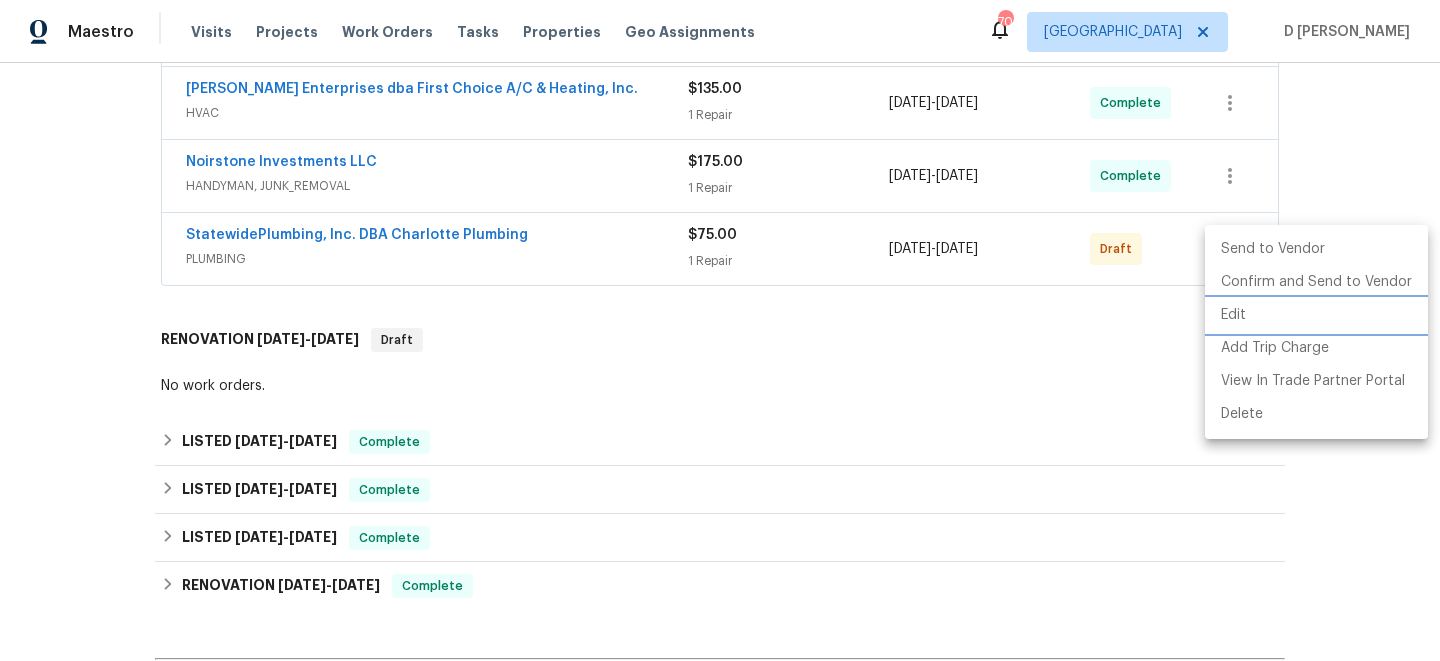 scroll, scrollTop: 380, scrollLeft: 0, axis: vertical 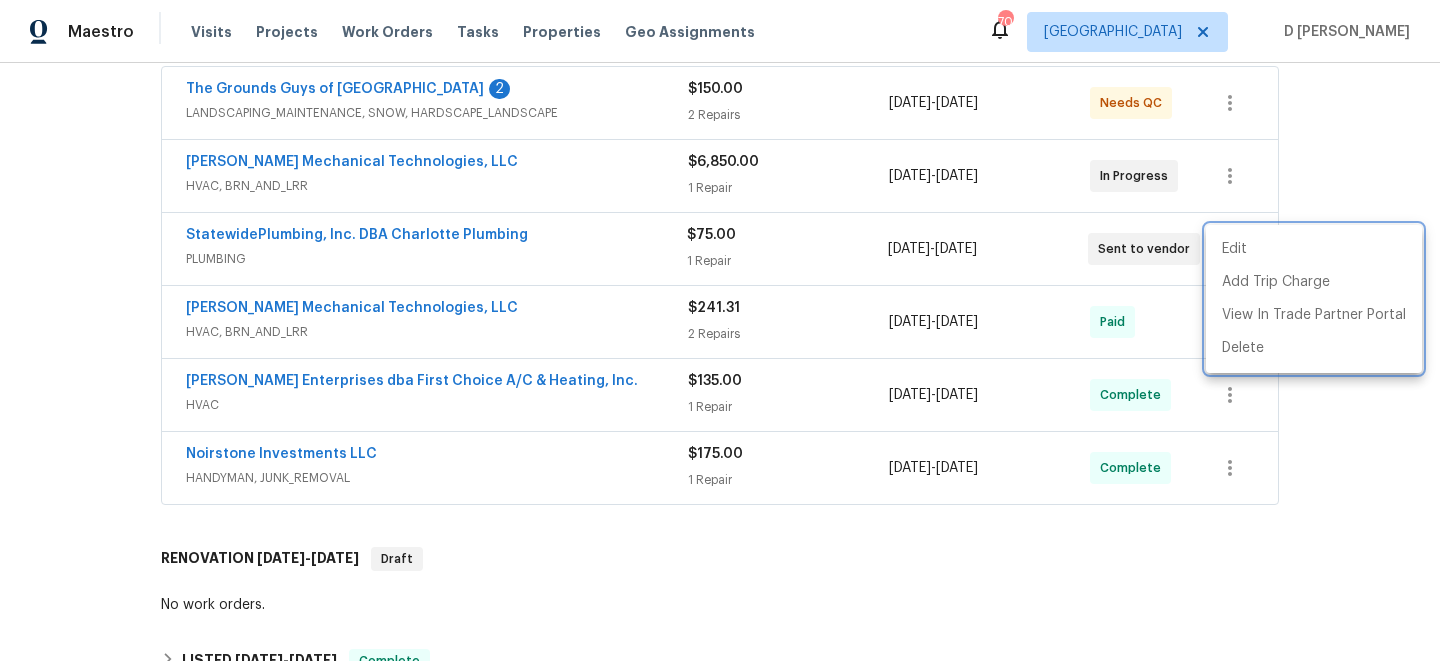click at bounding box center (720, 330) 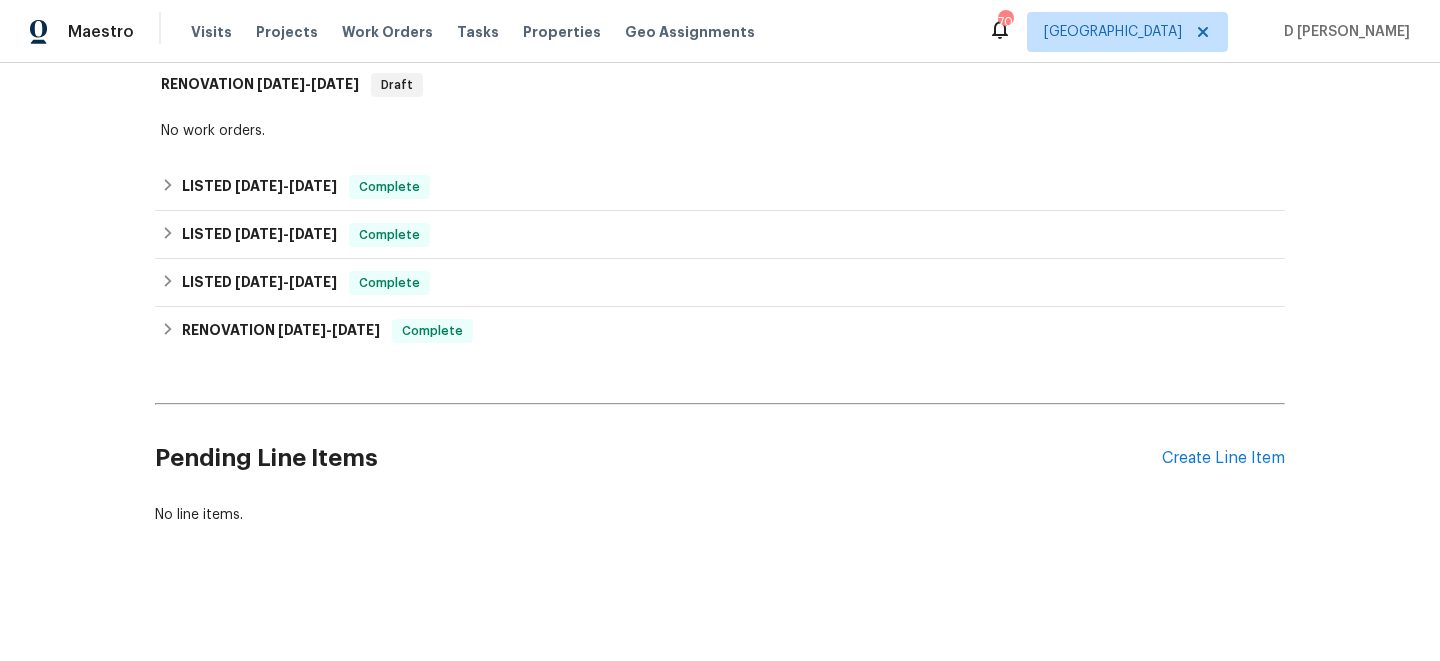 scroll, scrollTop: 0, scrollLeft: 0, axis: both 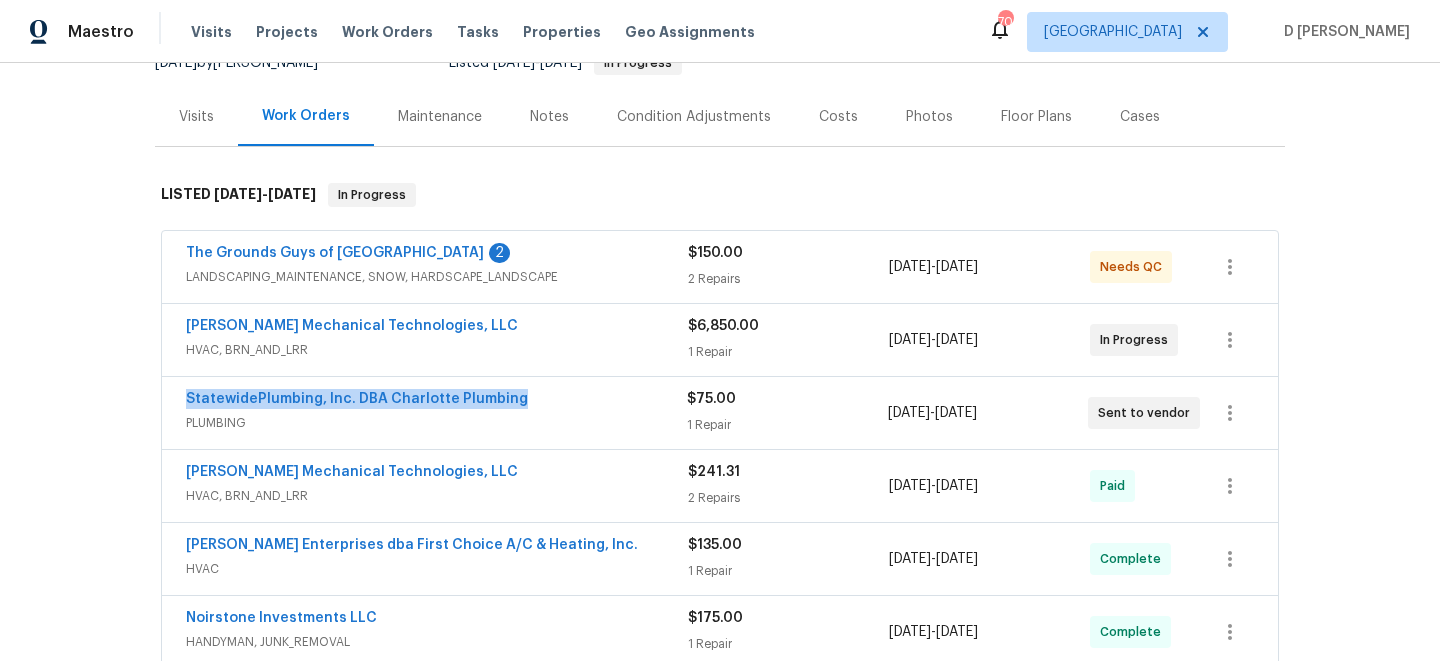 drag, startPoint x: 173, startPoint y: 398, endPoint x: 573, endPoint y: 389, distance: 400.10123 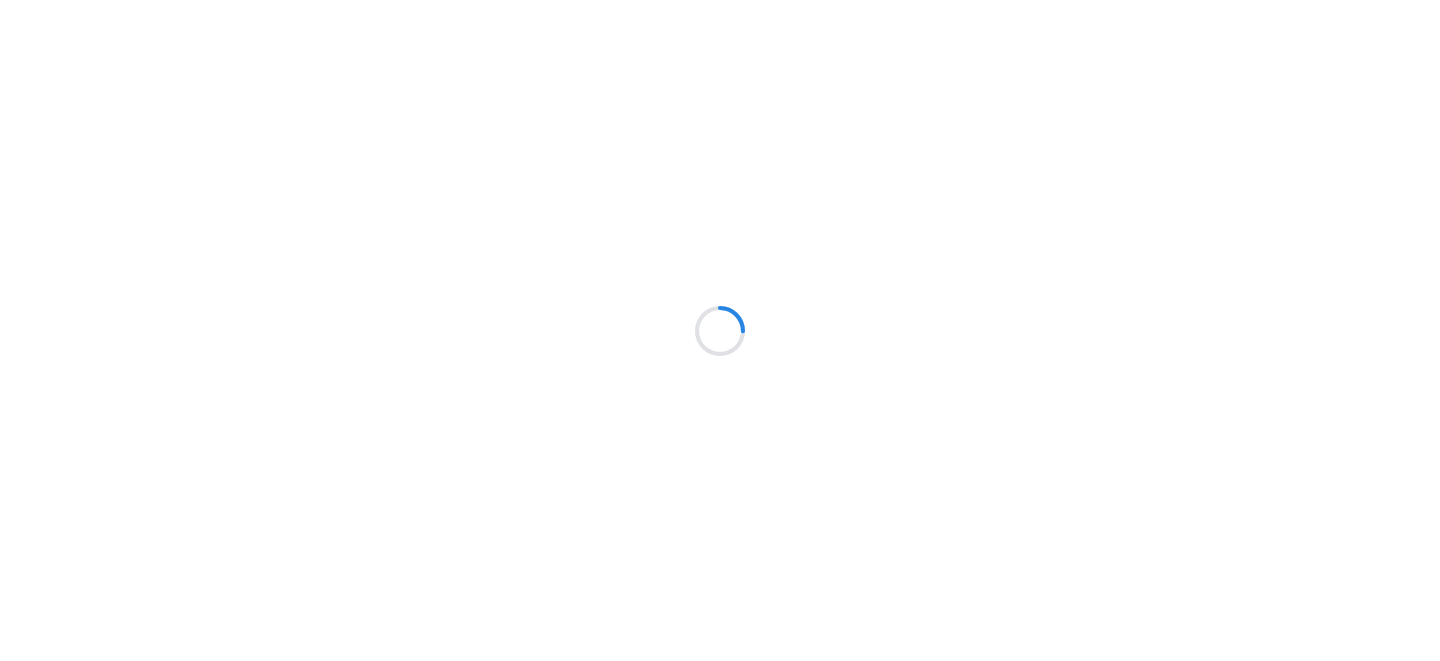 scroll, scrollTop: 0, scrollLeft: 0, axis: both 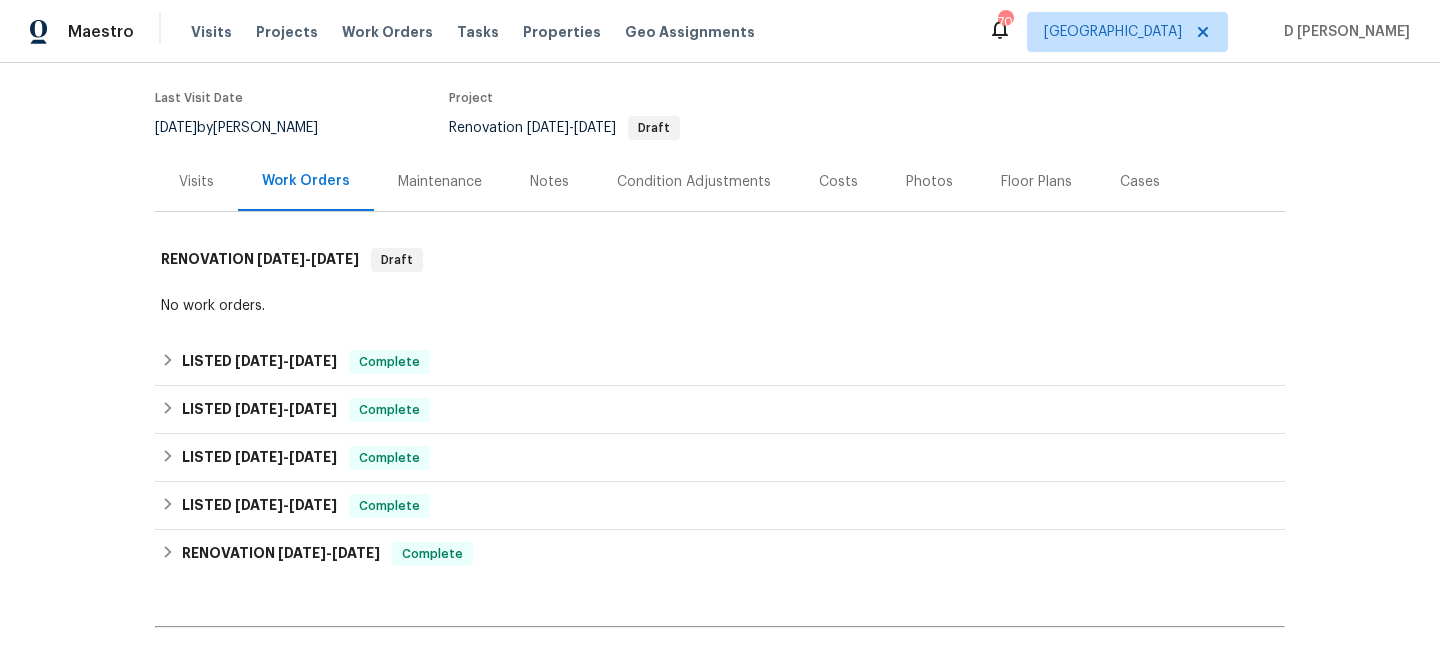click on "Visits" at bounding box center [196, 181] 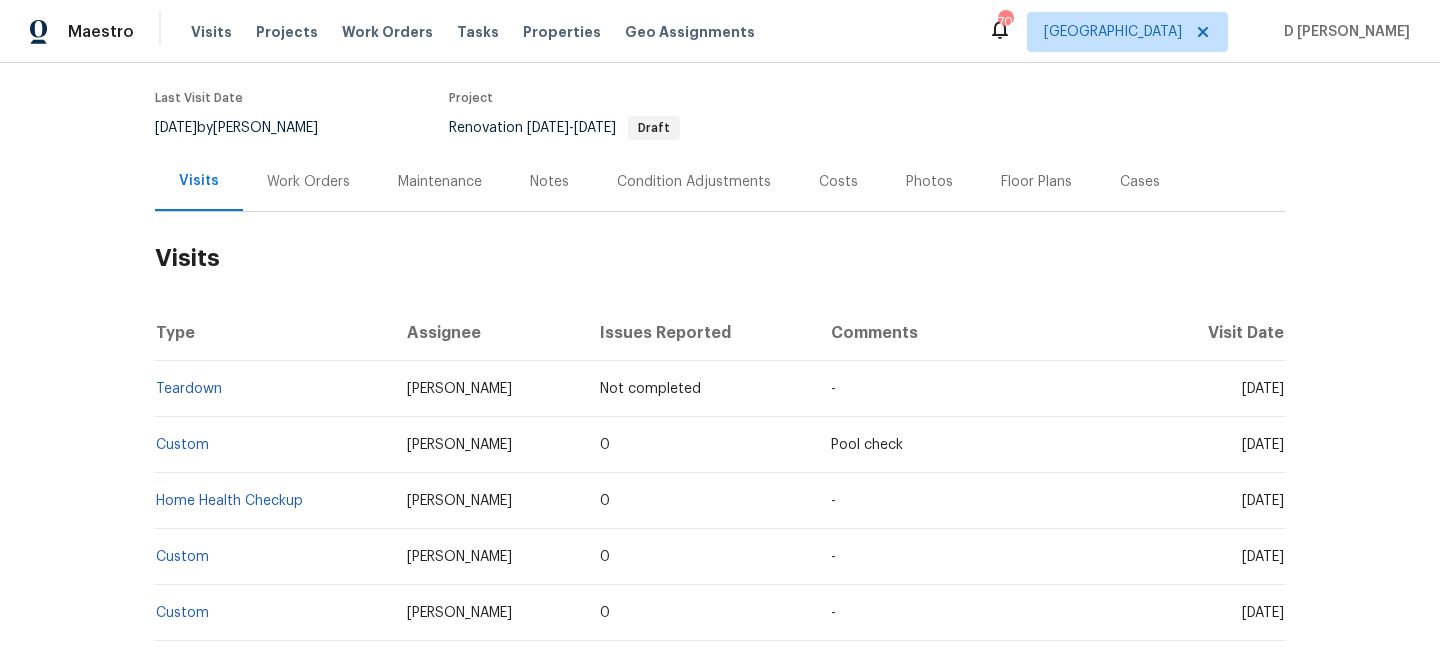 click on "Work Orders" at bounding box center [308, 182] 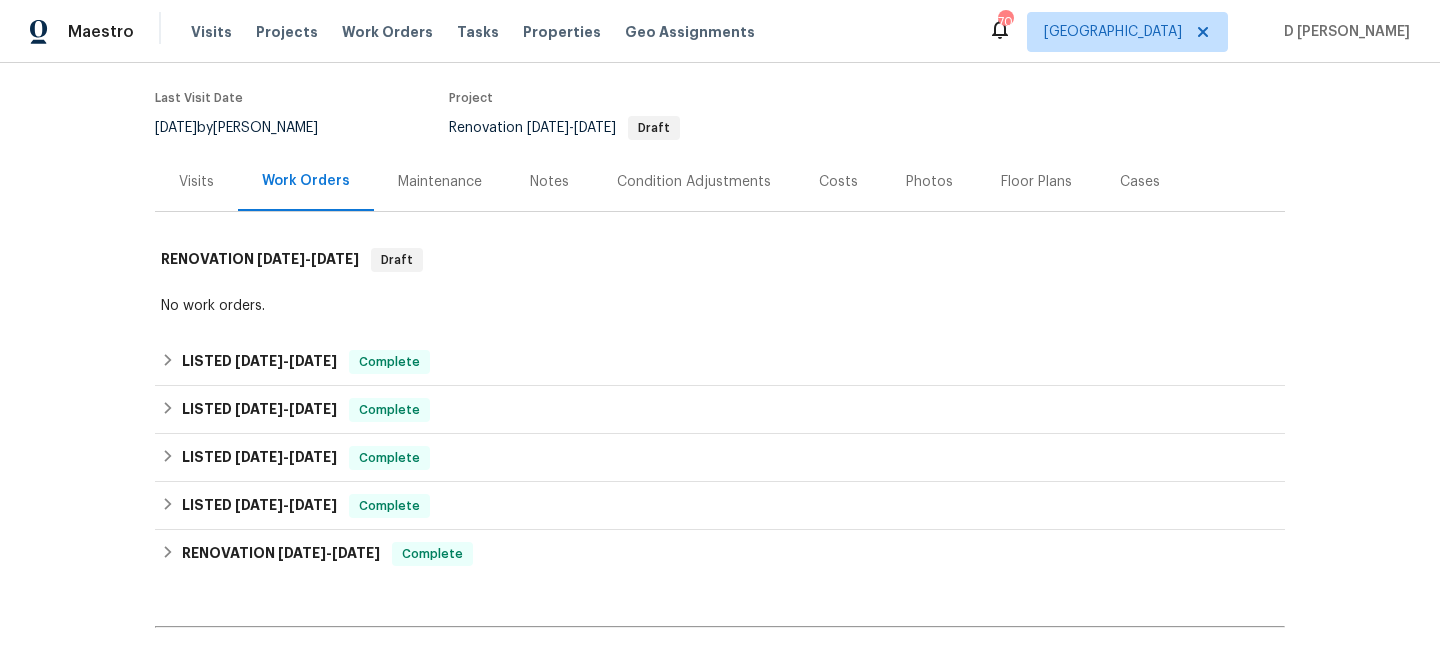 scroll, scrollTop: 374, scrollLeft: 0, axis: vertical 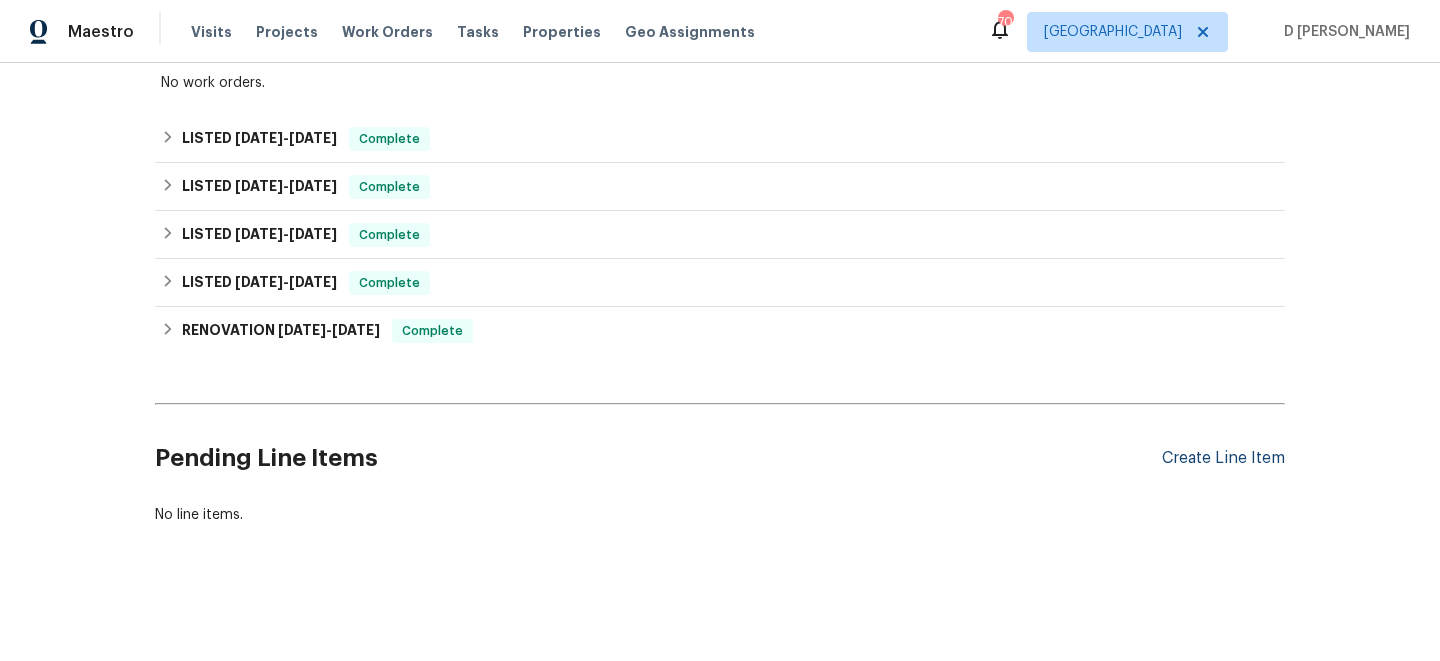 click on "Create Line Item" at bounding box center [1223, 458] 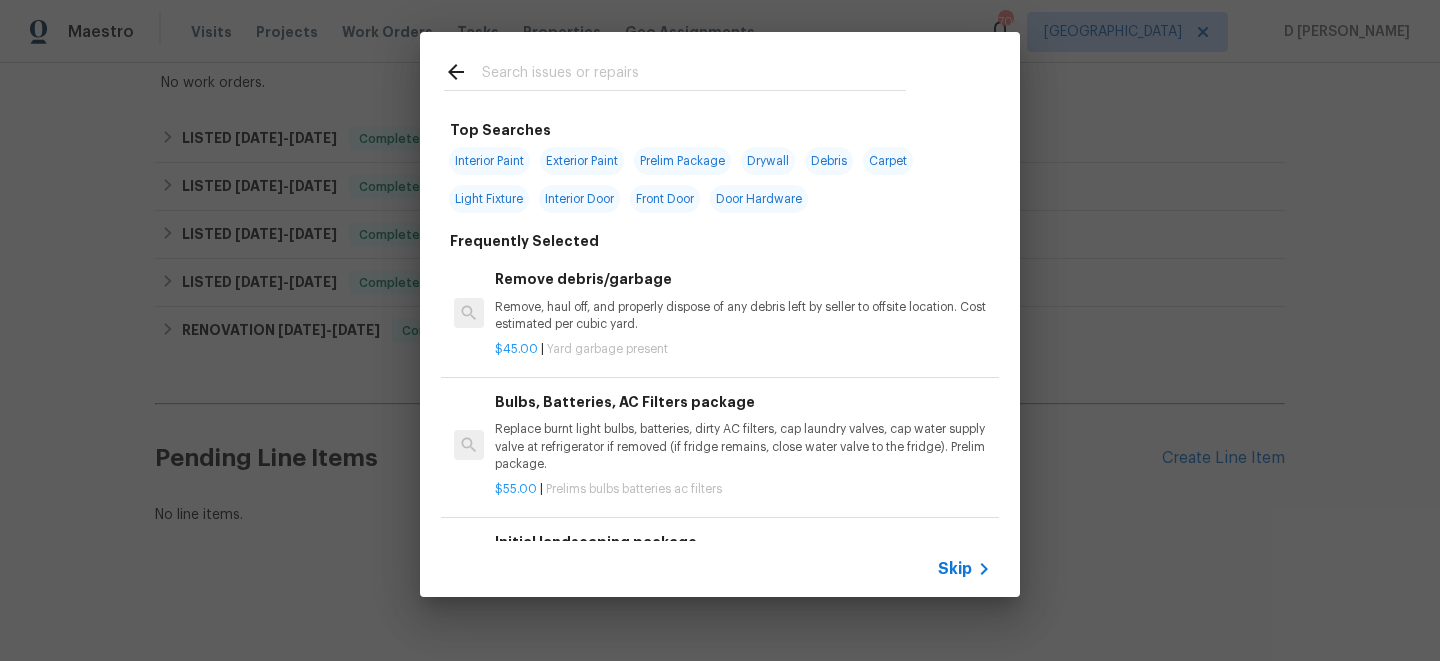 click on "Skip" at bounding box center [955, 569] 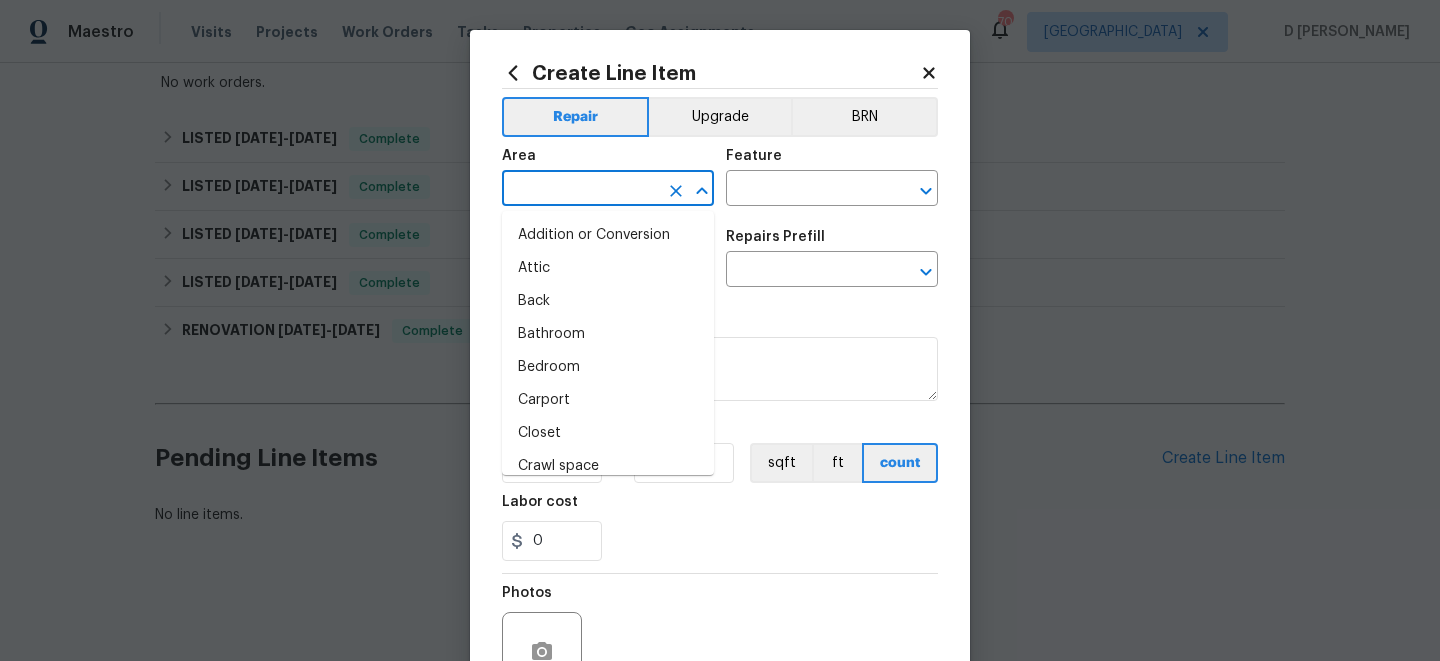click at bounding box center [580, 190] 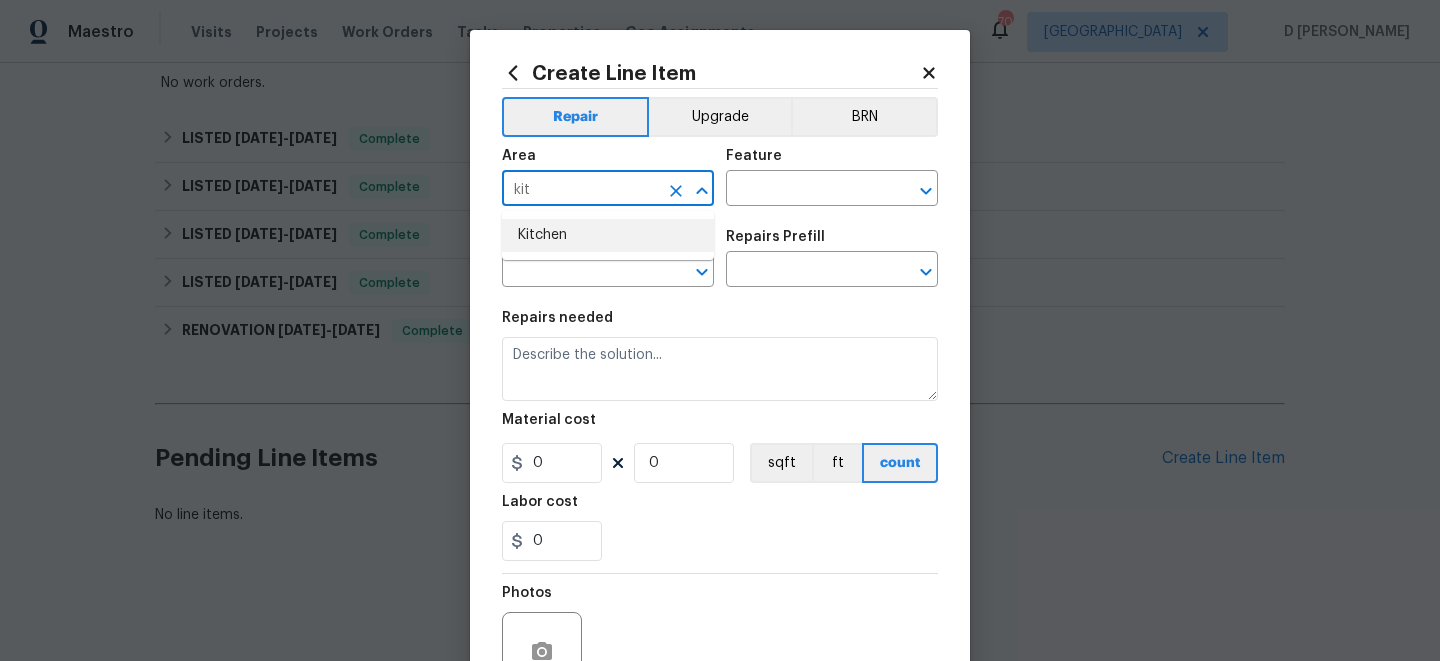 click on "Kitchen" at bounding box center (608, 235) 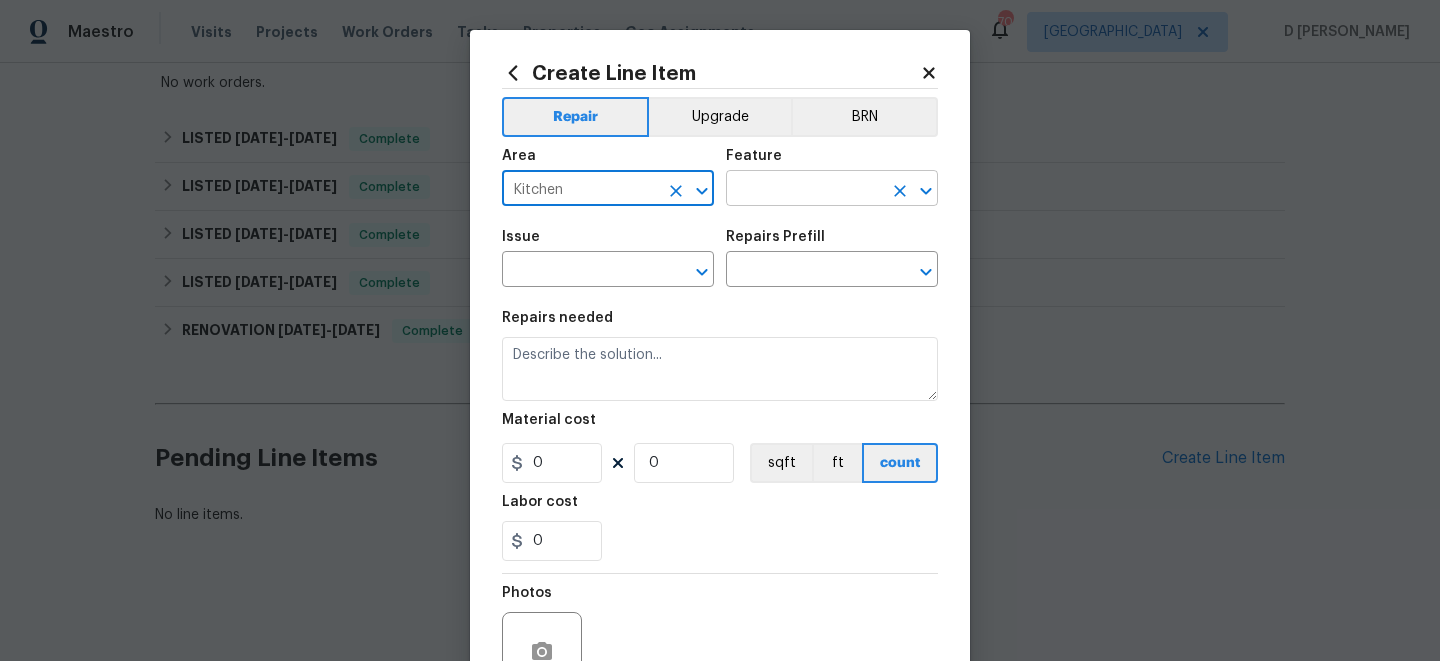 type on "Kitchen" 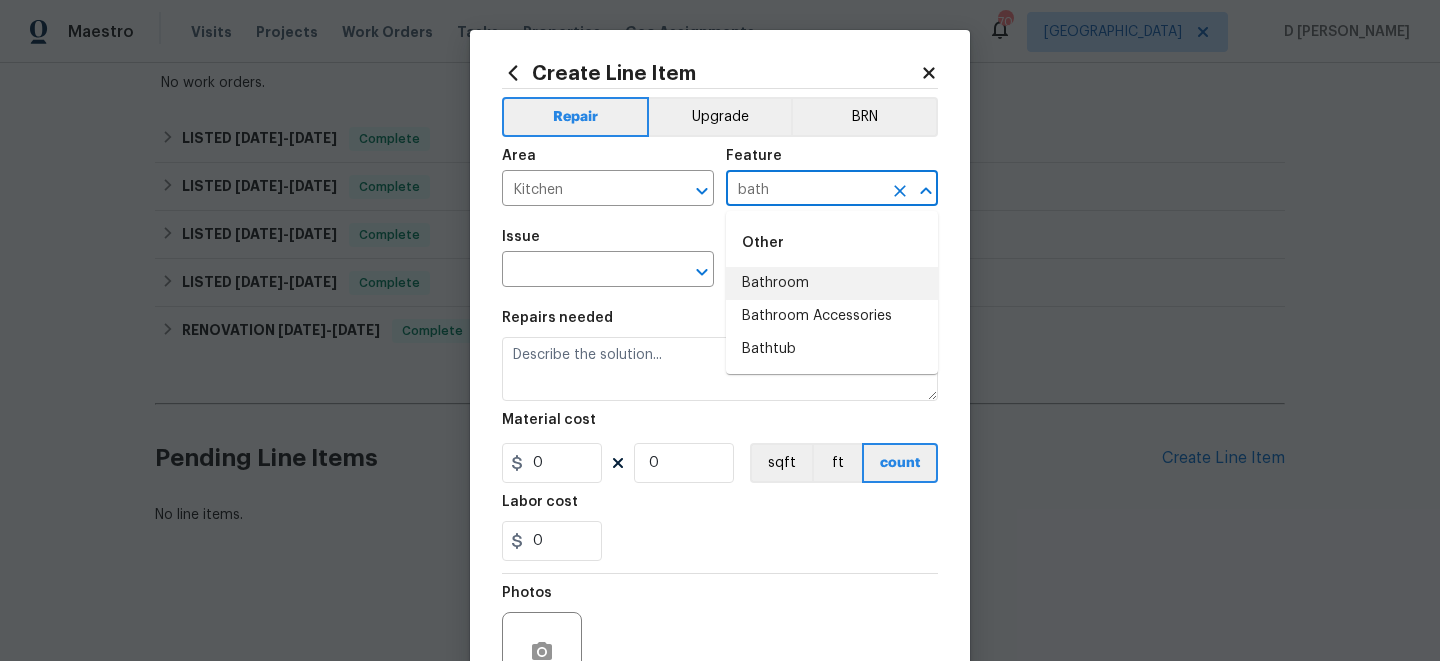 click on "Bathroom" at bounding box center (832, 283) 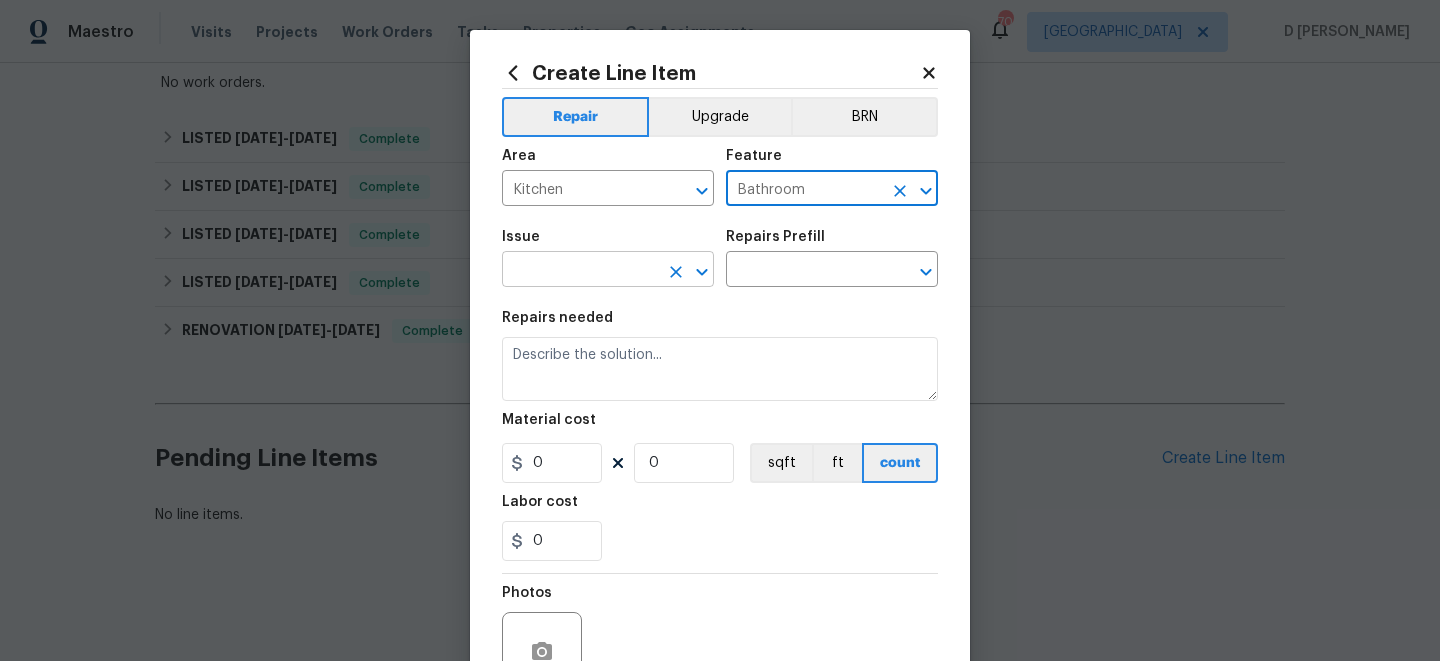 type on "Bathroom" 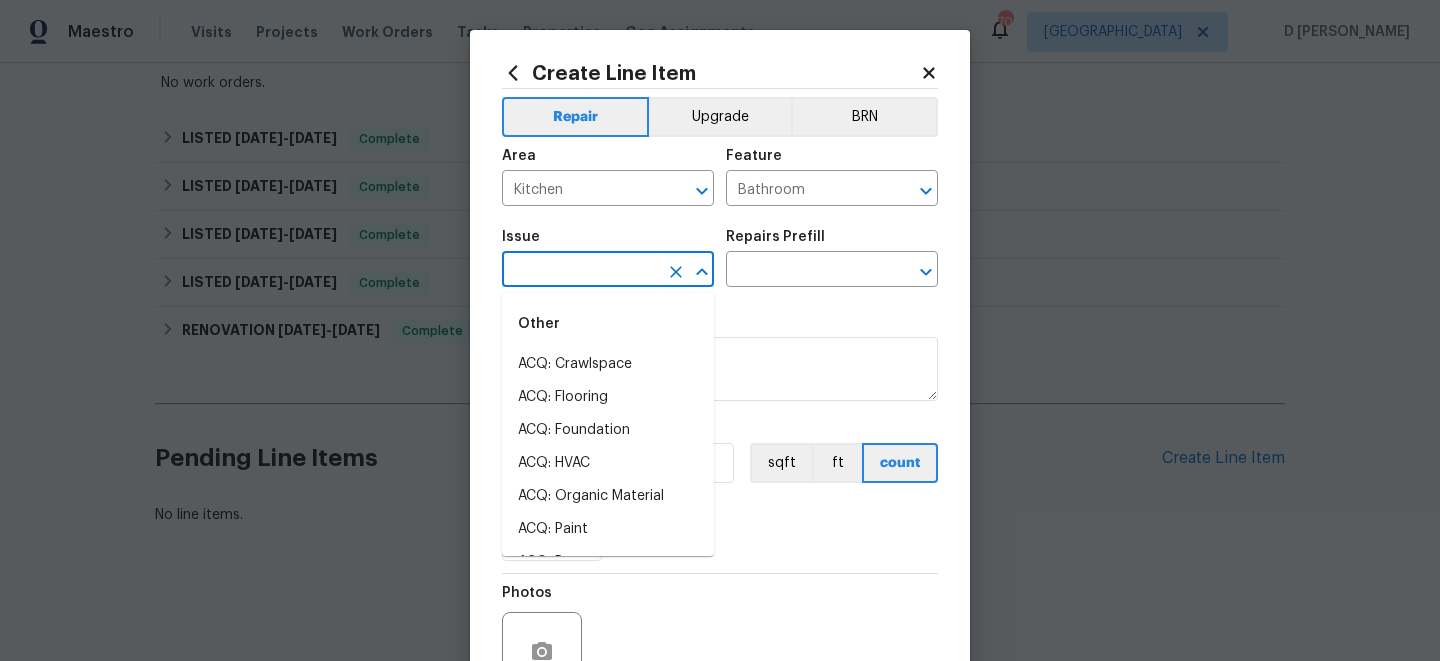 click at bounding box center [580, 271] 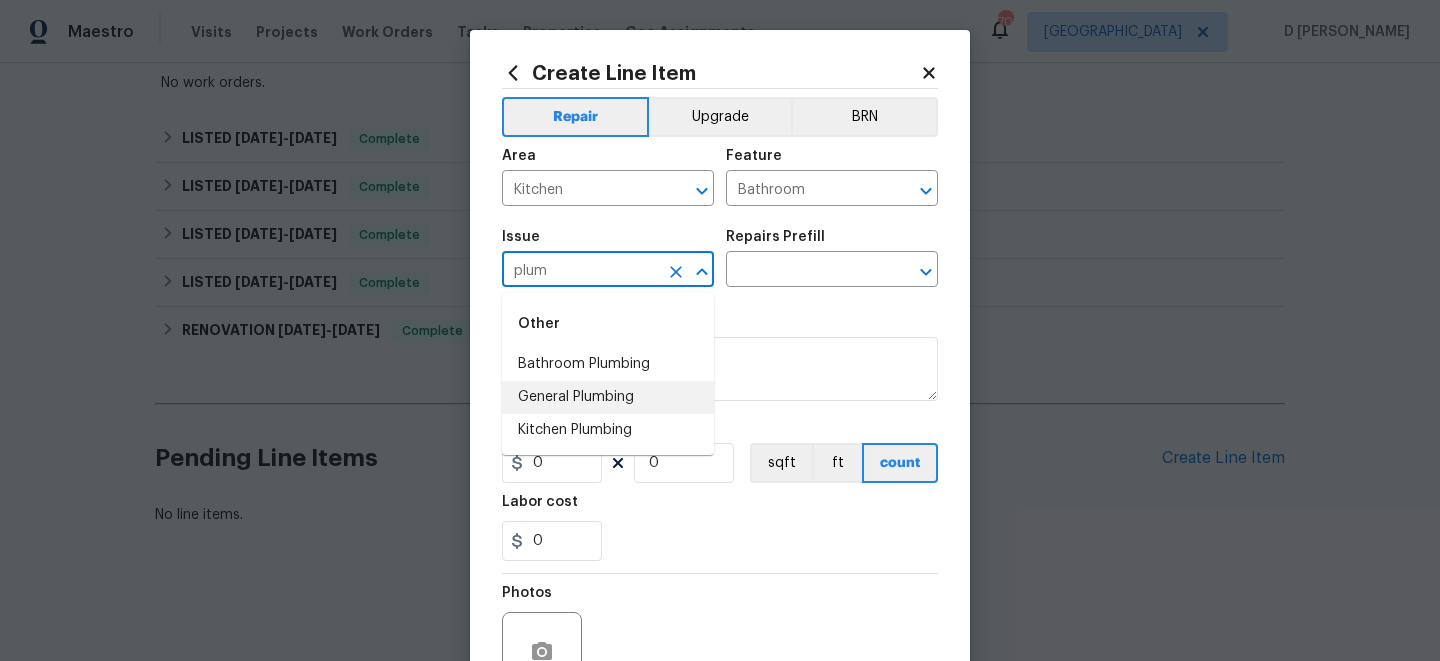click on "General Plumbing" at bounding box center (608, 397) 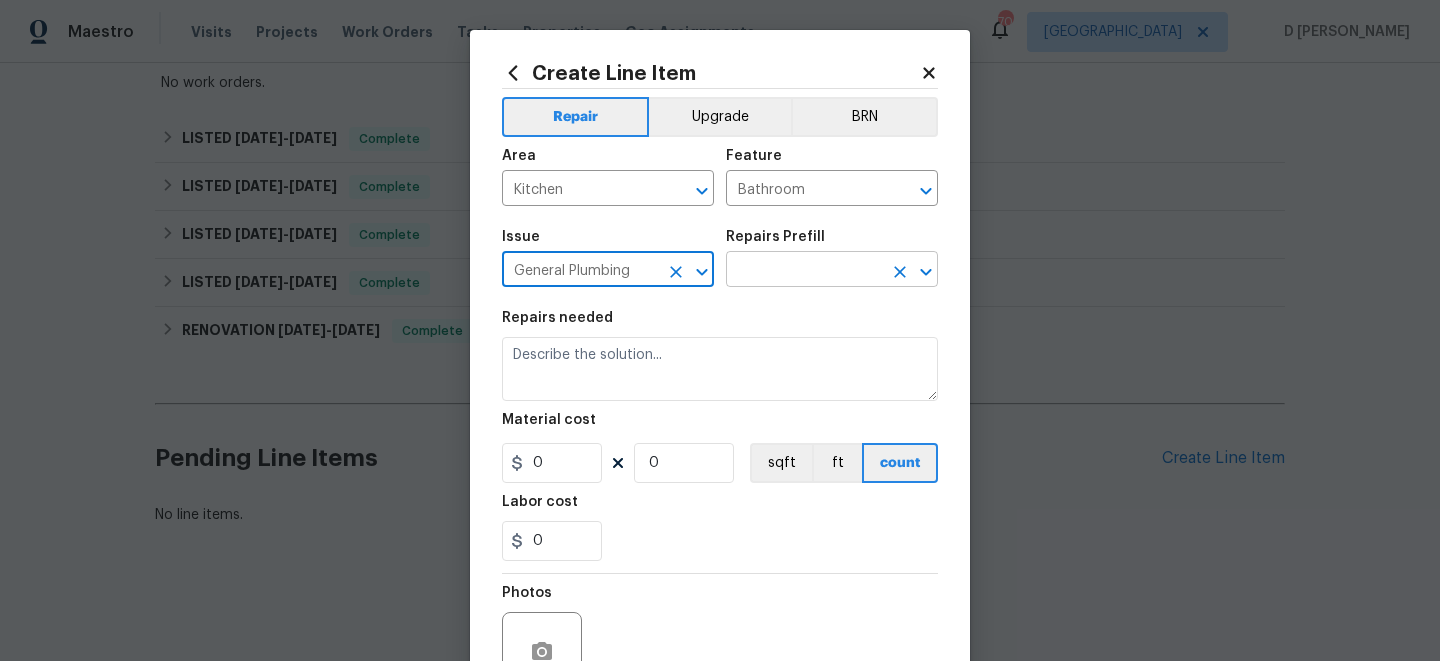 type on "General Plumbing" 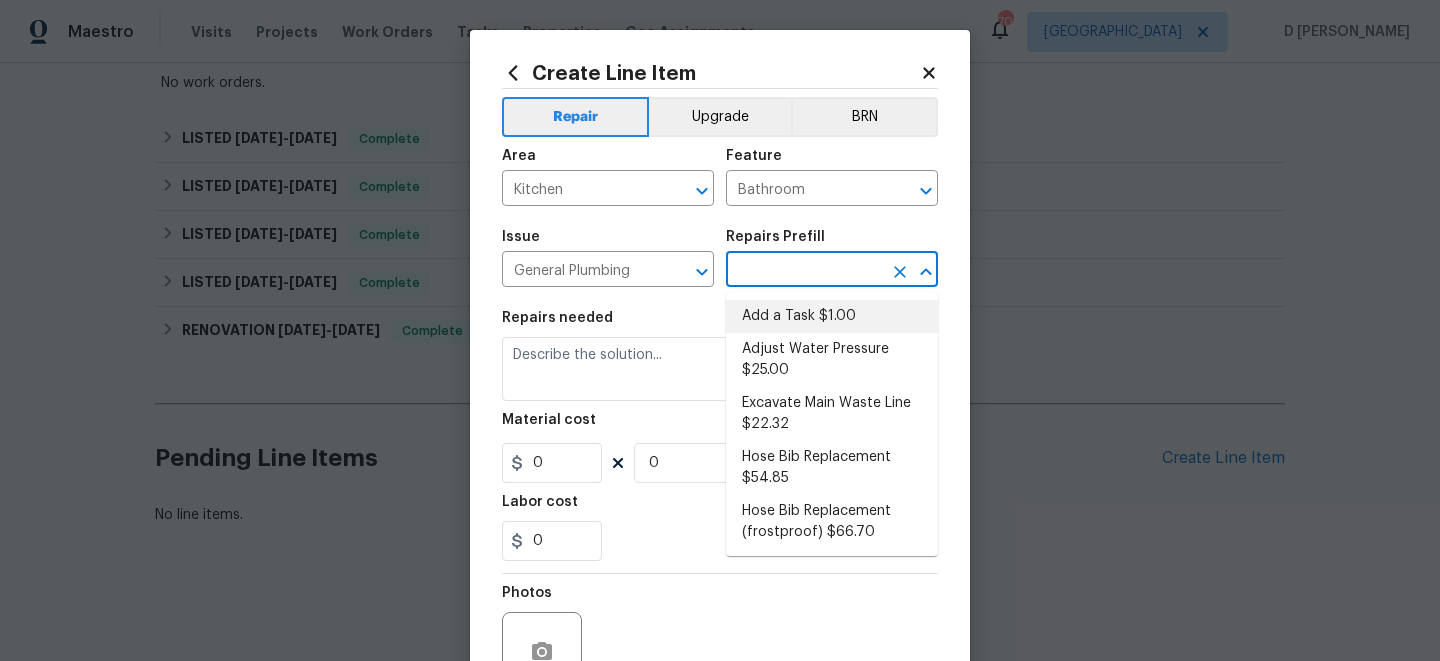 click on "Add a Task $1.00" at bounding box center (832, 316) 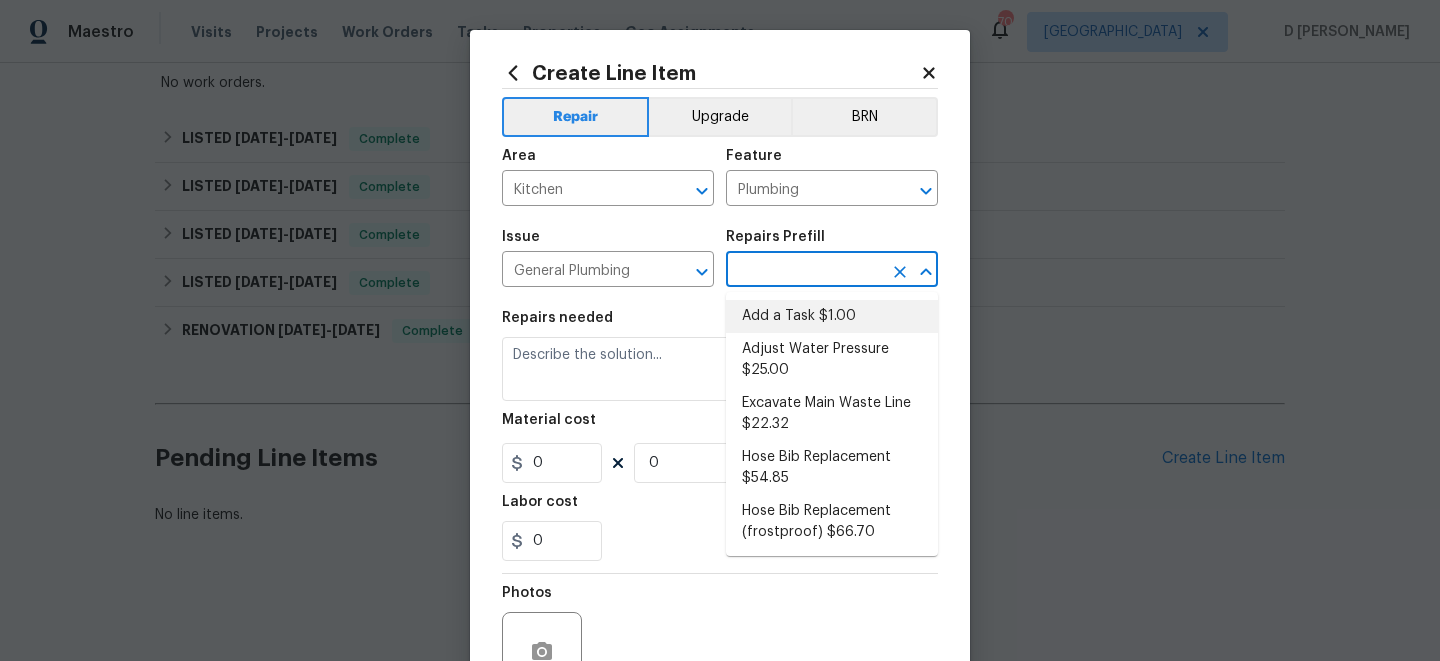 type on "Add a Task $1.00" 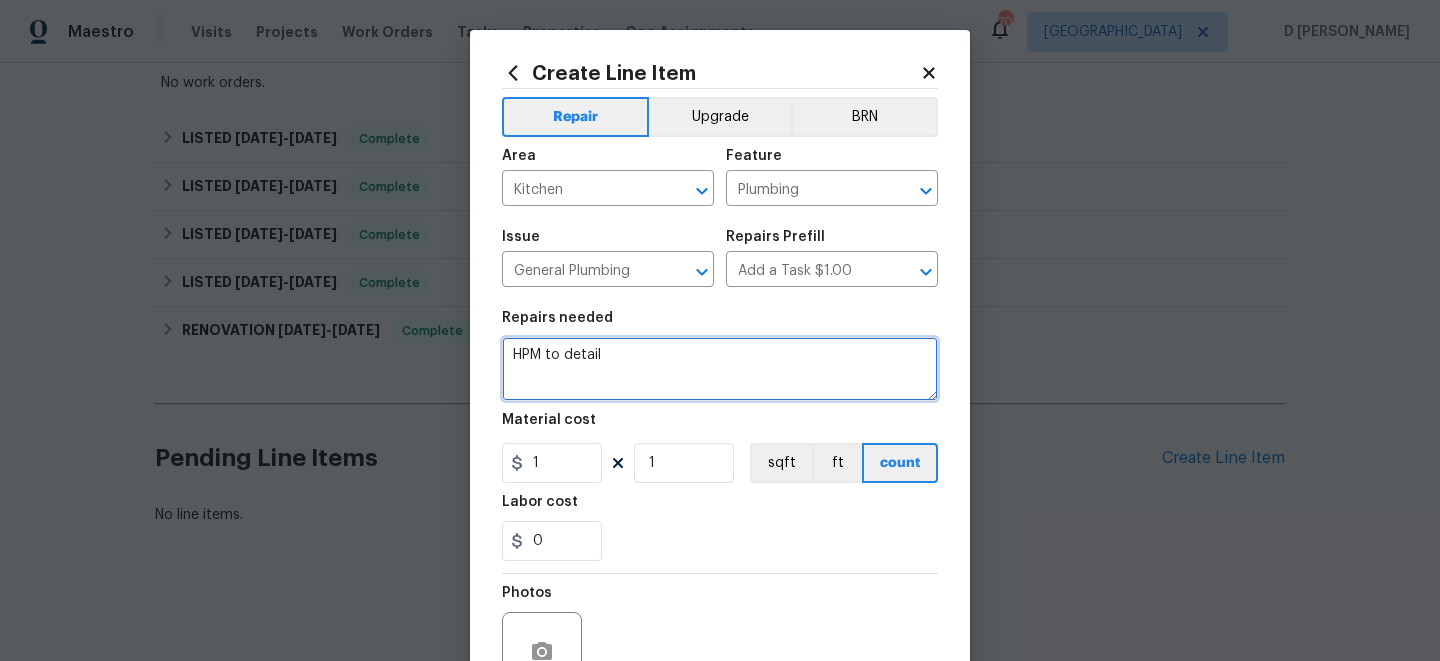 drag, startPoint x: 513, startPoint y: 357, endPoint x: 721, endPoint y: 357, distance: 208 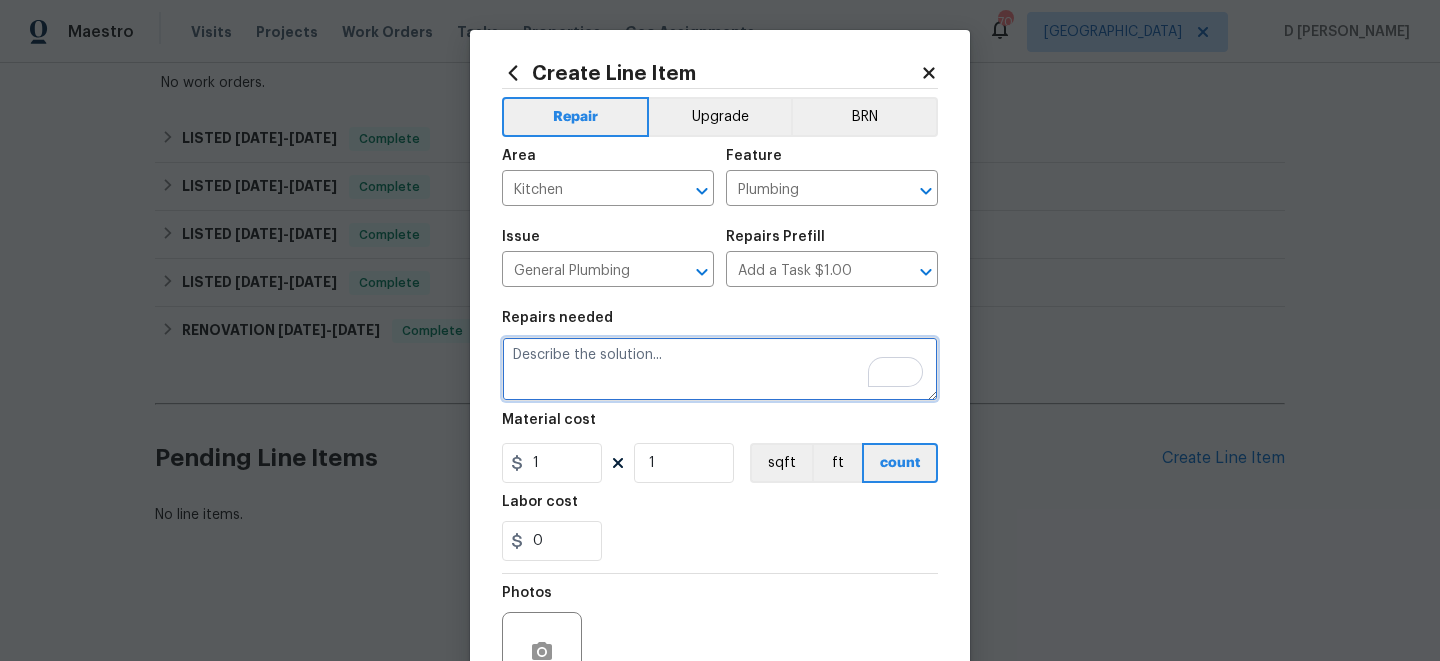 paste on "(Remove and paste feedback message here).  Please prioritize this WO due to a water leak.  Identify the cabinet in question, dry any moisture present and stop the flow of water to avoid further damages.  Check angle stops and supply lines to determine the source of the leak.  A small parts CO approval will be granted to stop any leaks if it’s within a reasonable cost and an explanation of scope of work that was performed explained in the portal.  If additional repairs are needed, you must provide an estimate for repairs to 1. Terminate the leak source 2. Repair all impacted materials 3. Haul all debris offsite. Prepare an explanation of issues found in the portal." 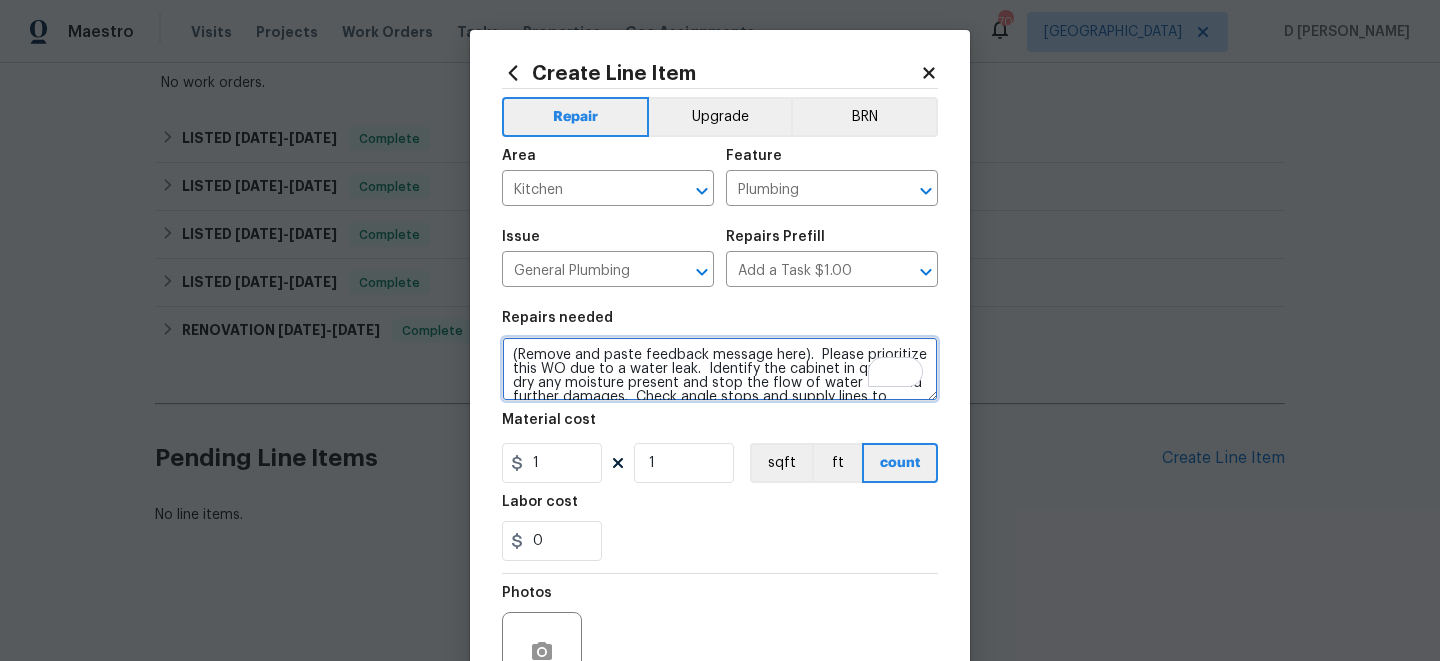 scroll, scrollTop: 102, scrollLeft: 0, axis: vertical 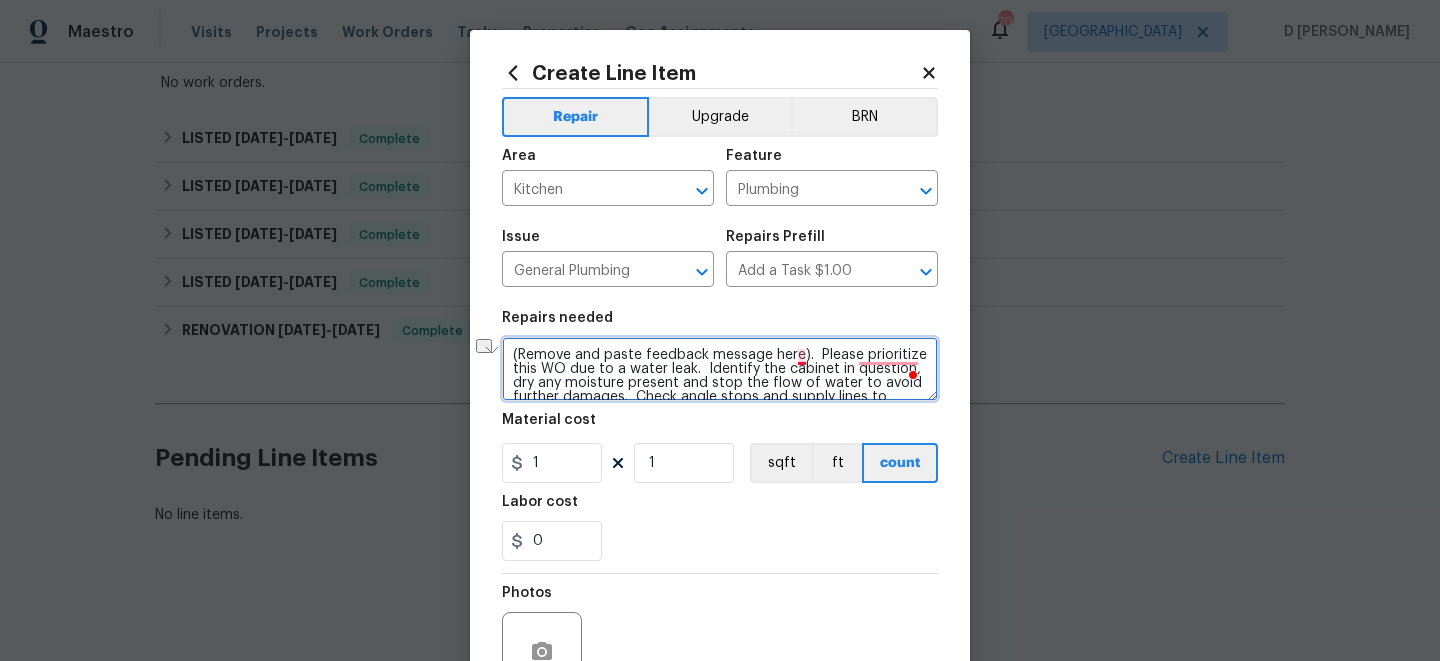 drag, startPoint x: 519, startPoint y: 354, endPoint x: 799, endPoint y: 358, distance: 280.02856 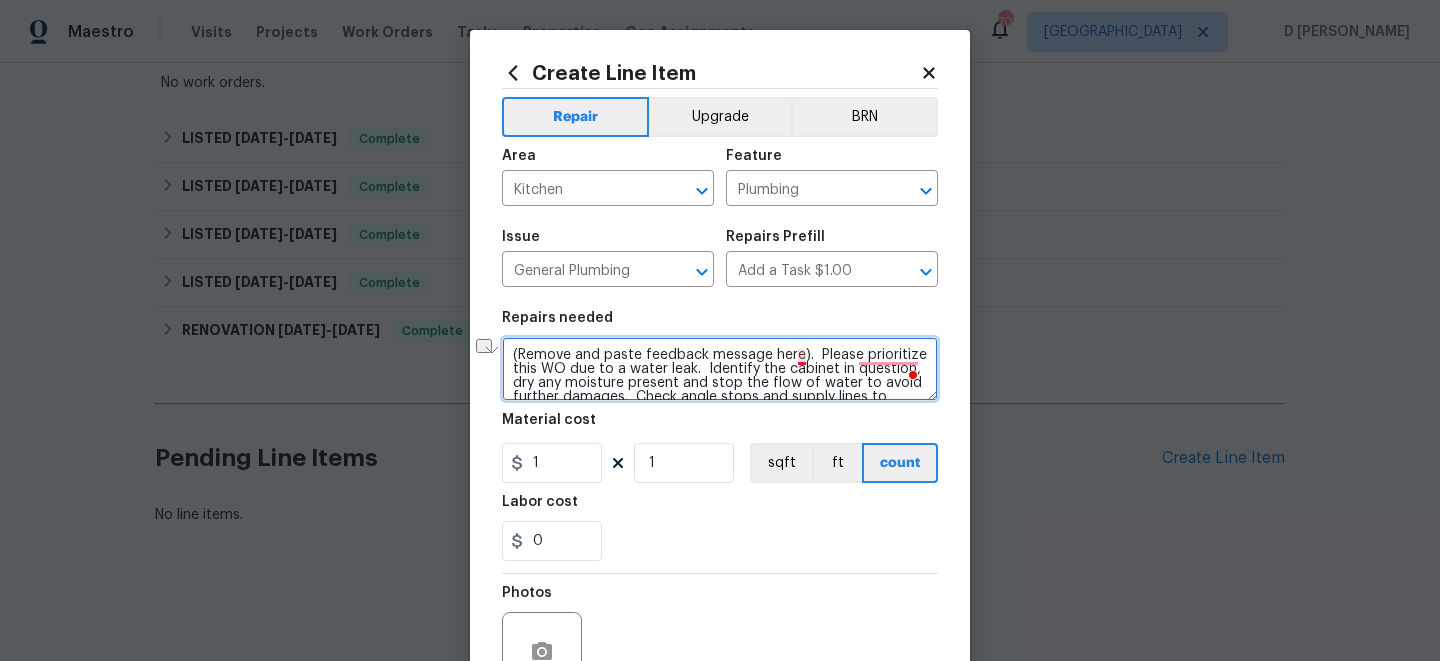 click on "(Remove and paste feedback message here).  Please prioritize this WO due to a water leak.  Identify the cabinet in question, dry any moisture present and stop the flow of water to avoid further damages.  Check angle stops and supply lines to determine the source of the leak.  A small parts CO approval will be granted to stop any leaks if it’s within a reasonable cost and an explanation of scope of work that was performed explained in the portal.  If additional repairs are needed, you must provide an estimate for repairs to 1. Terminate the leak source 2. Repair all impacted materials 3. Haul all debris offsite. Prepare an explanation of issues found in the portal." at bounding box center (720, 369) 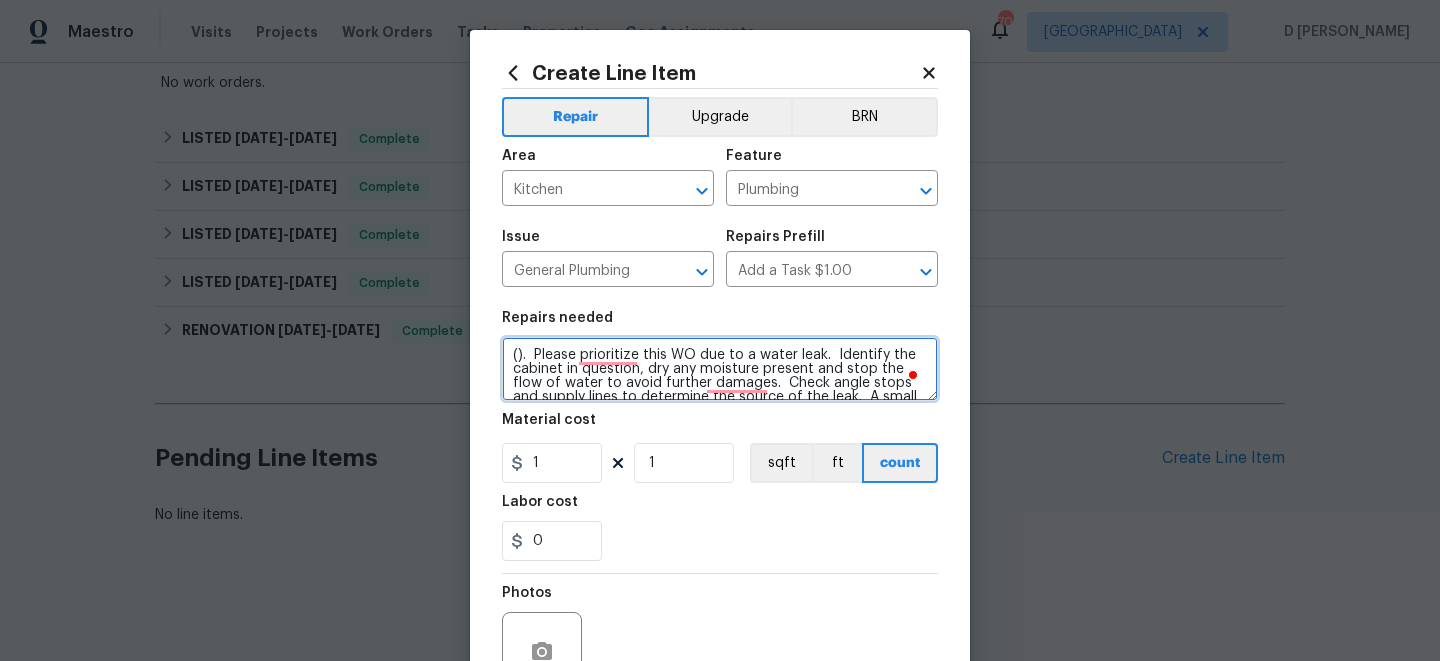 paste on "When we turned on kitchen sink water began to leak from from where refrigerator belongs" 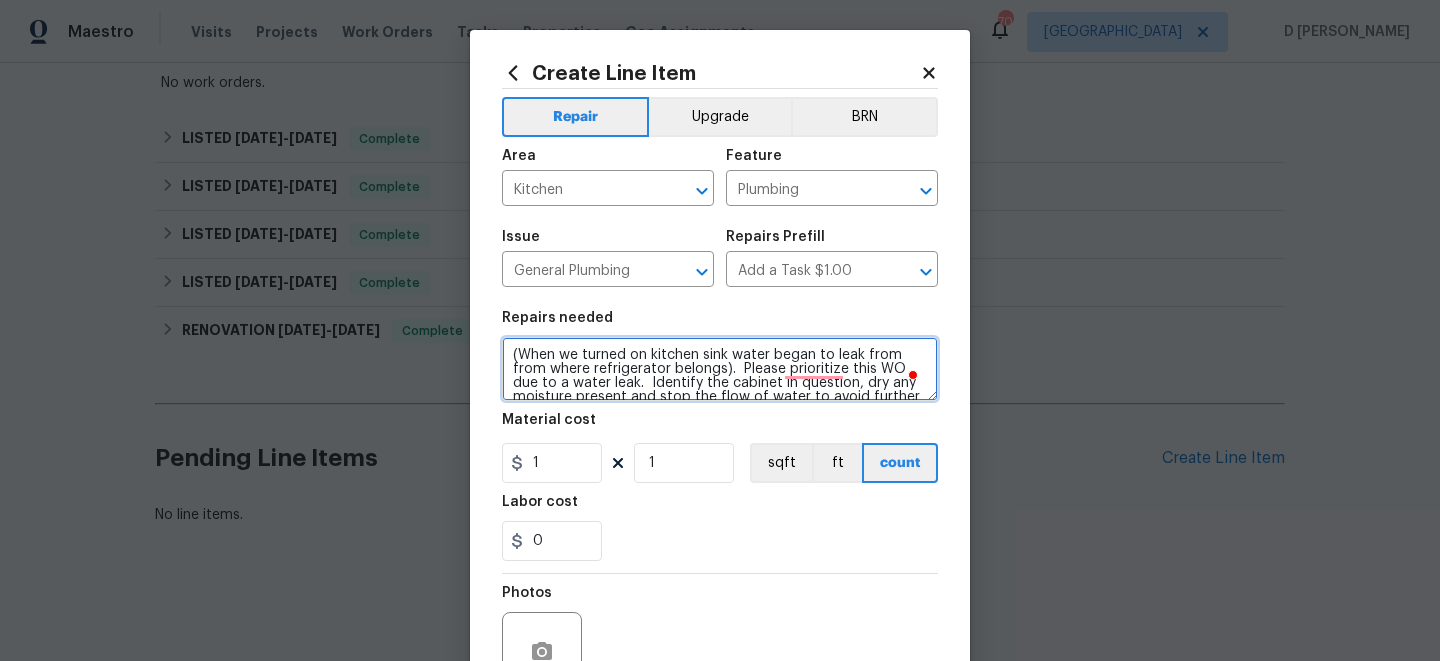scroll, scrollTop: 126, scrollLeft: 0, axis: vertical 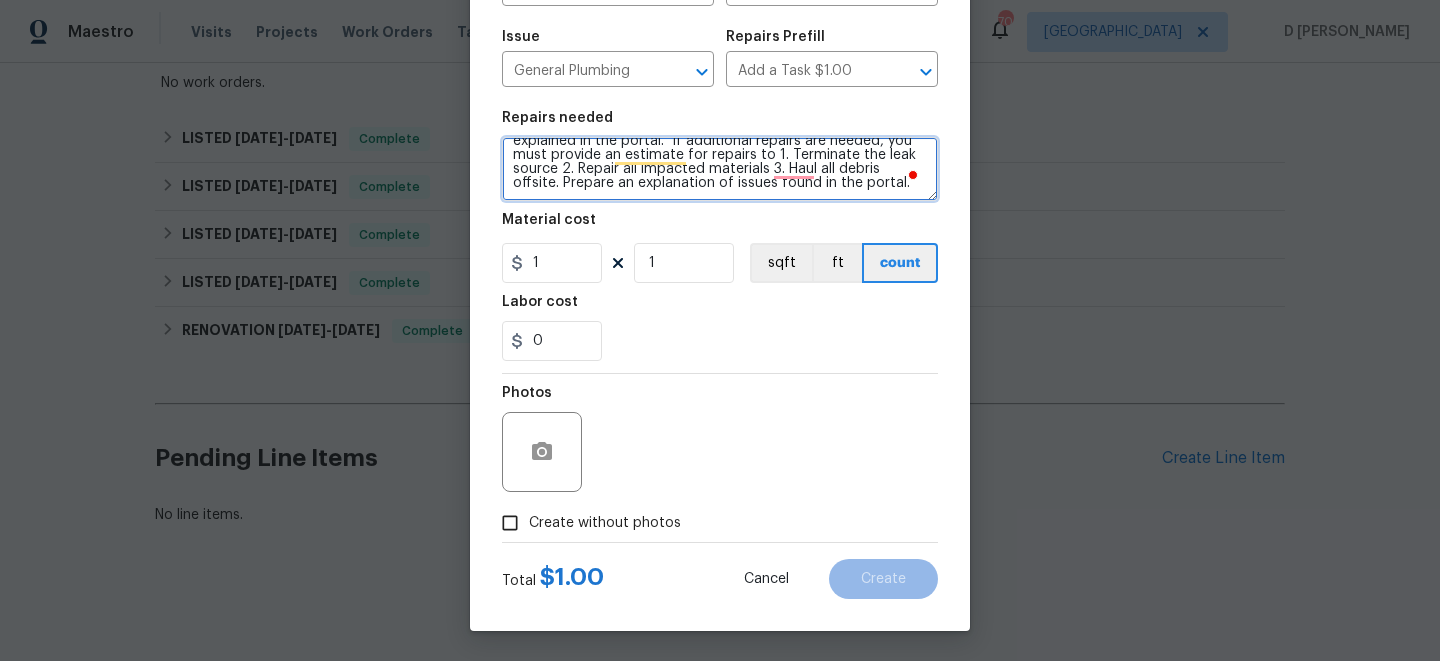 type on "(When we turned on kitchen sink water began to leak from from where refrigerator belongs).  Please prioritize this WO due to a water leak.  Identify the cabinet in question, dry any moisture present and stop the flow of water to avoid further damages.  Check angle stops and supply lines to determine the source of the leak.  A small parts CO approval will be granted to stop any leaks if it’s within a reasonable cost and an explanation of scope of work that was performed explained in the portal.  If additional repairs are needed, you must provide an estimate for repairs to 1. Terminate the leak source 2. Repair all impacted materials 3. Haul all debris offsite. Prepare an explanation of issues found in the portal." 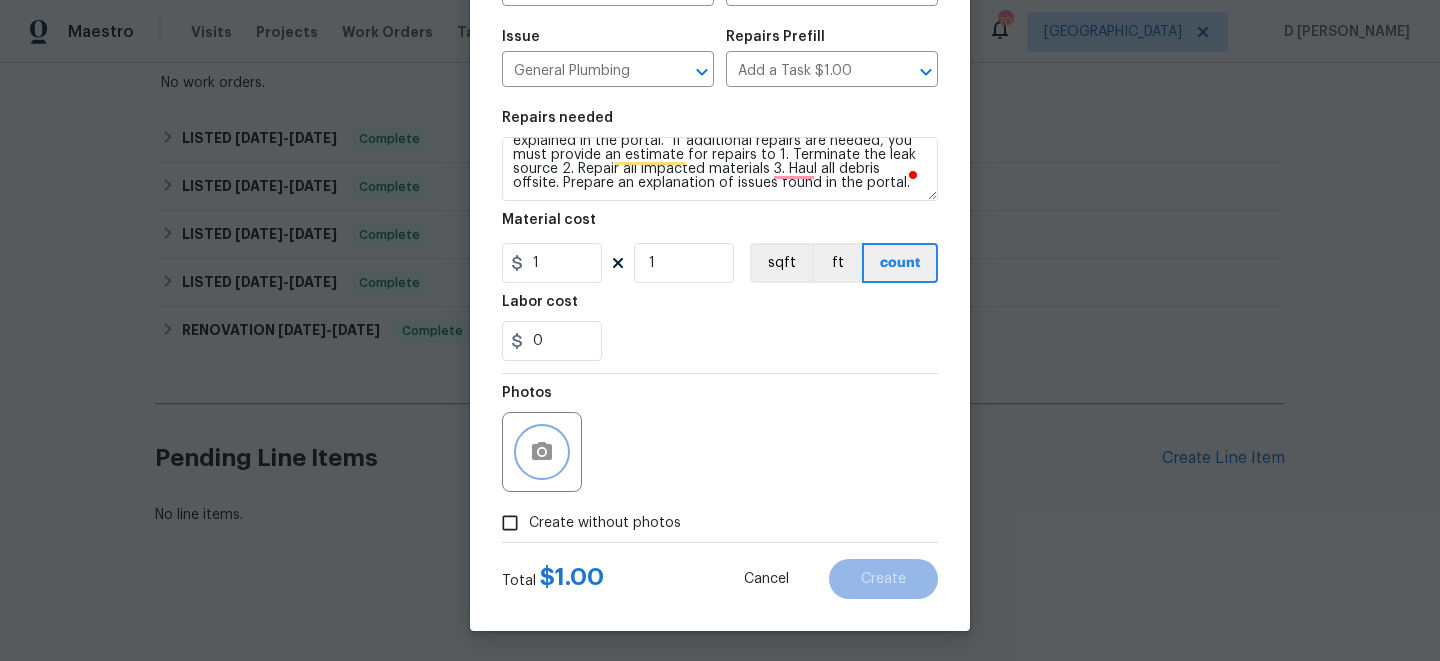 click 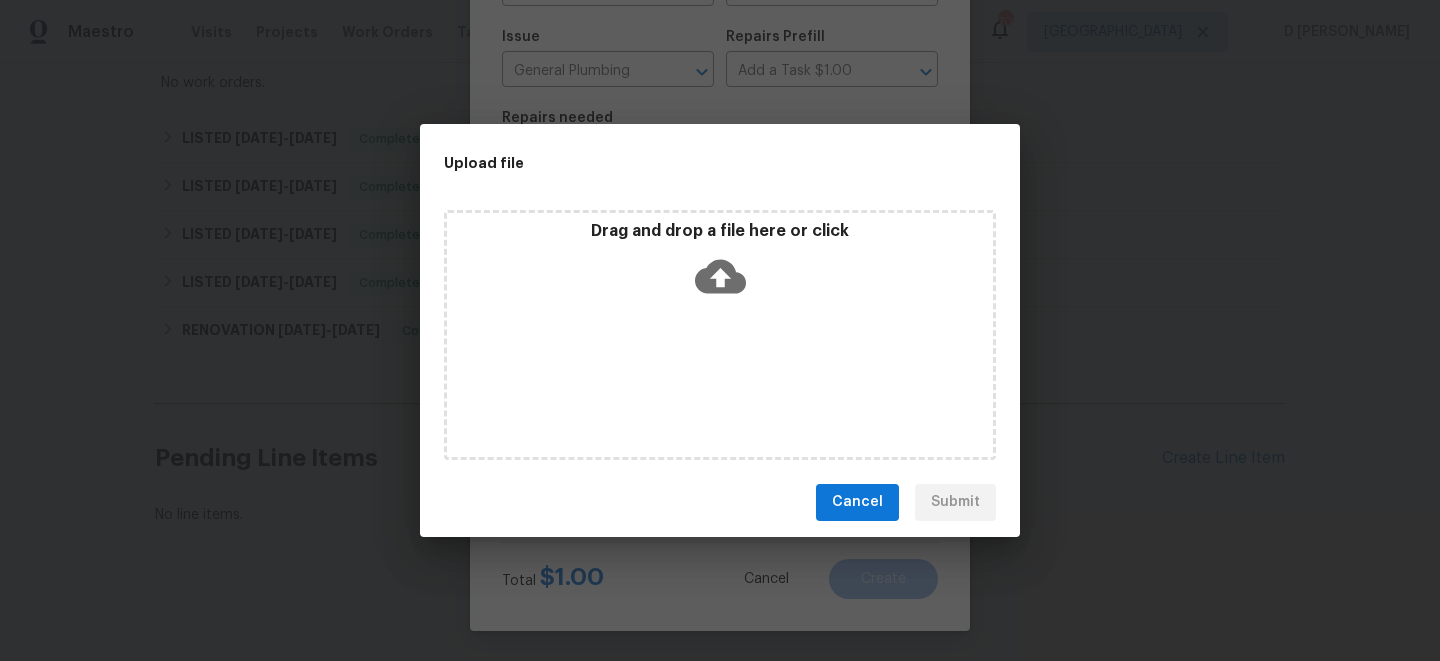 click 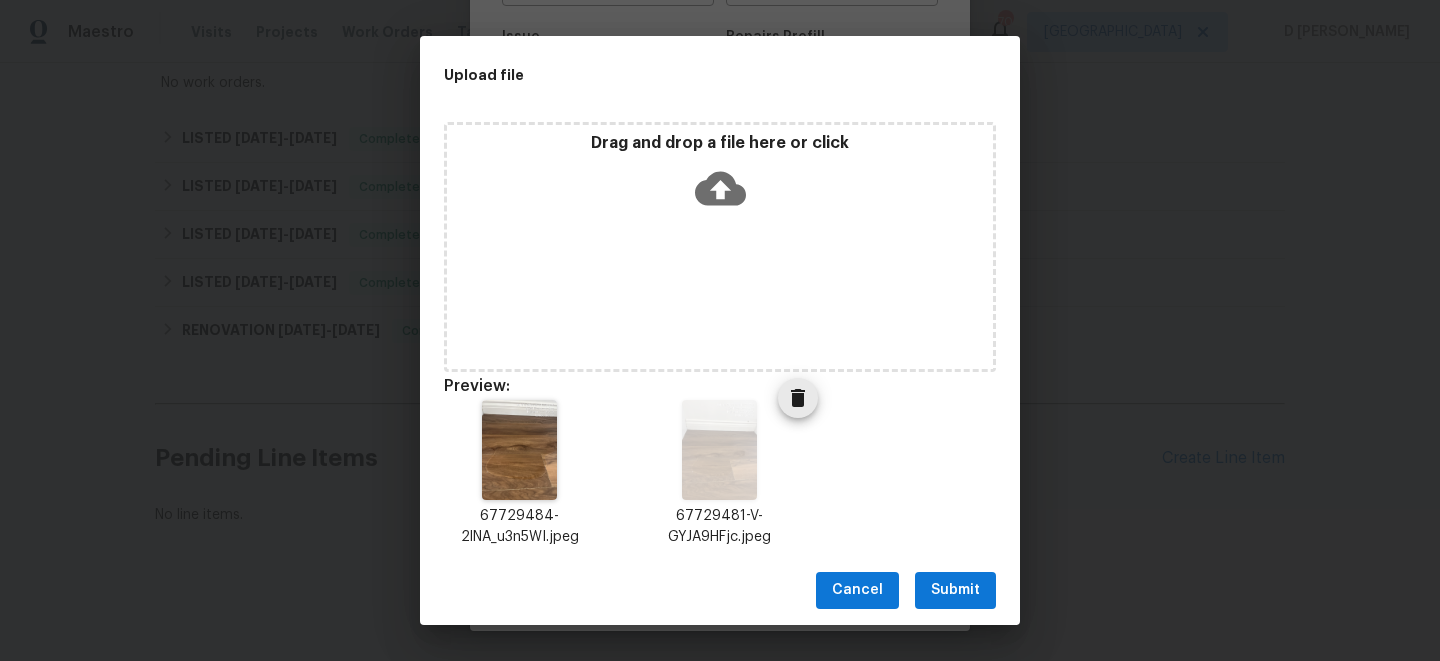 scroll, scrollTop: 16, scrollLeft: 0, axis: vertical 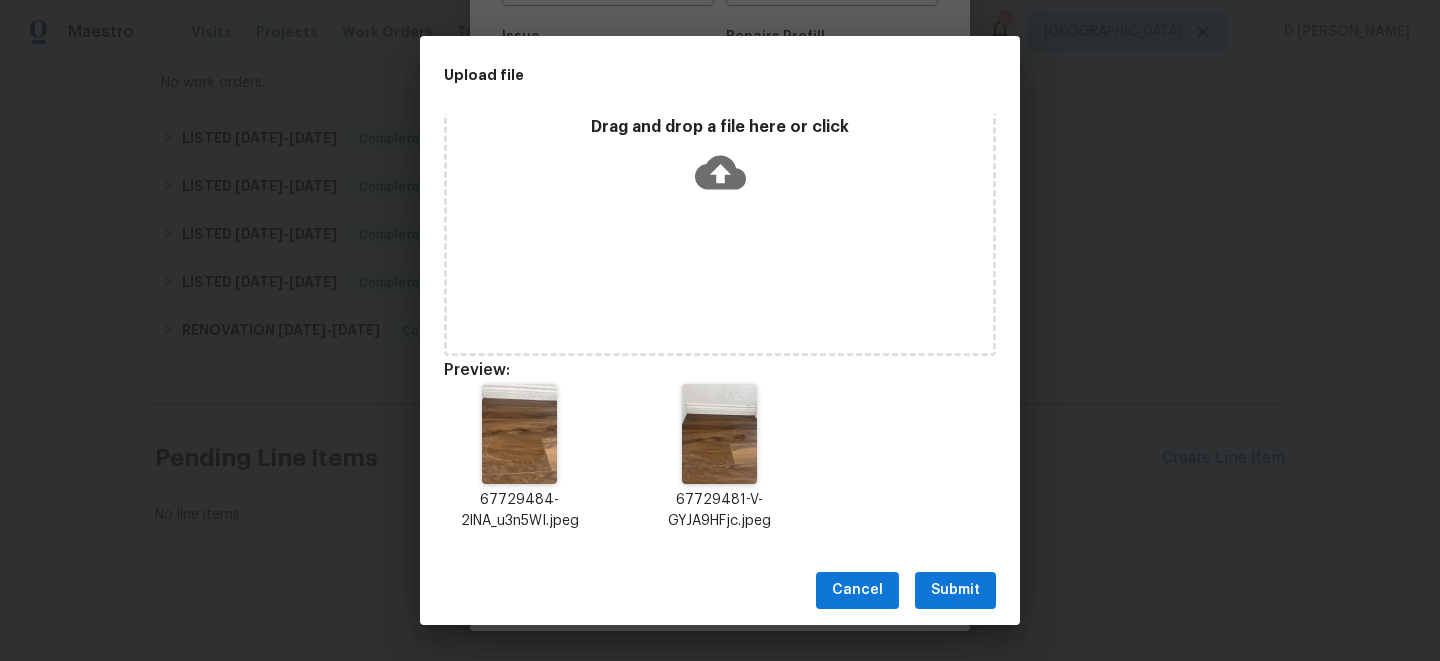 click on "Submit" at bounding box center [955, 590] 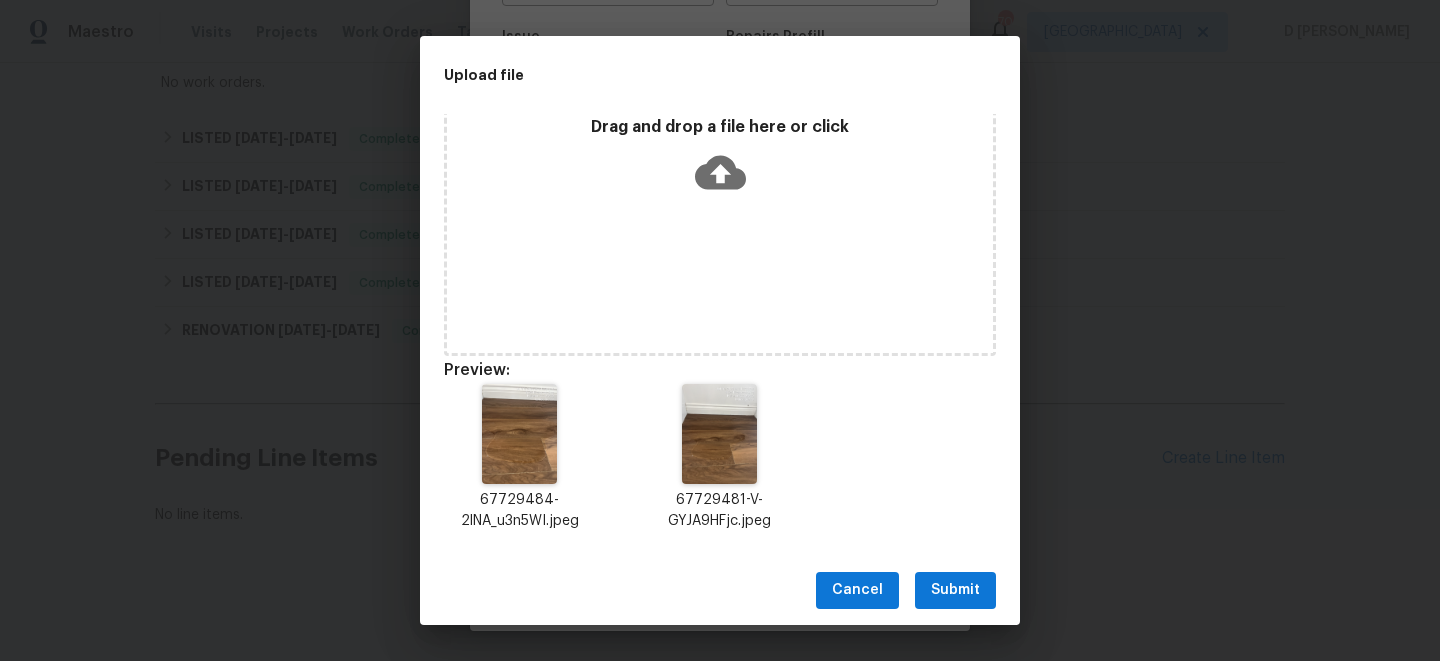 scroll, scrollTop: 0, scrollLeft: 0, axis: both 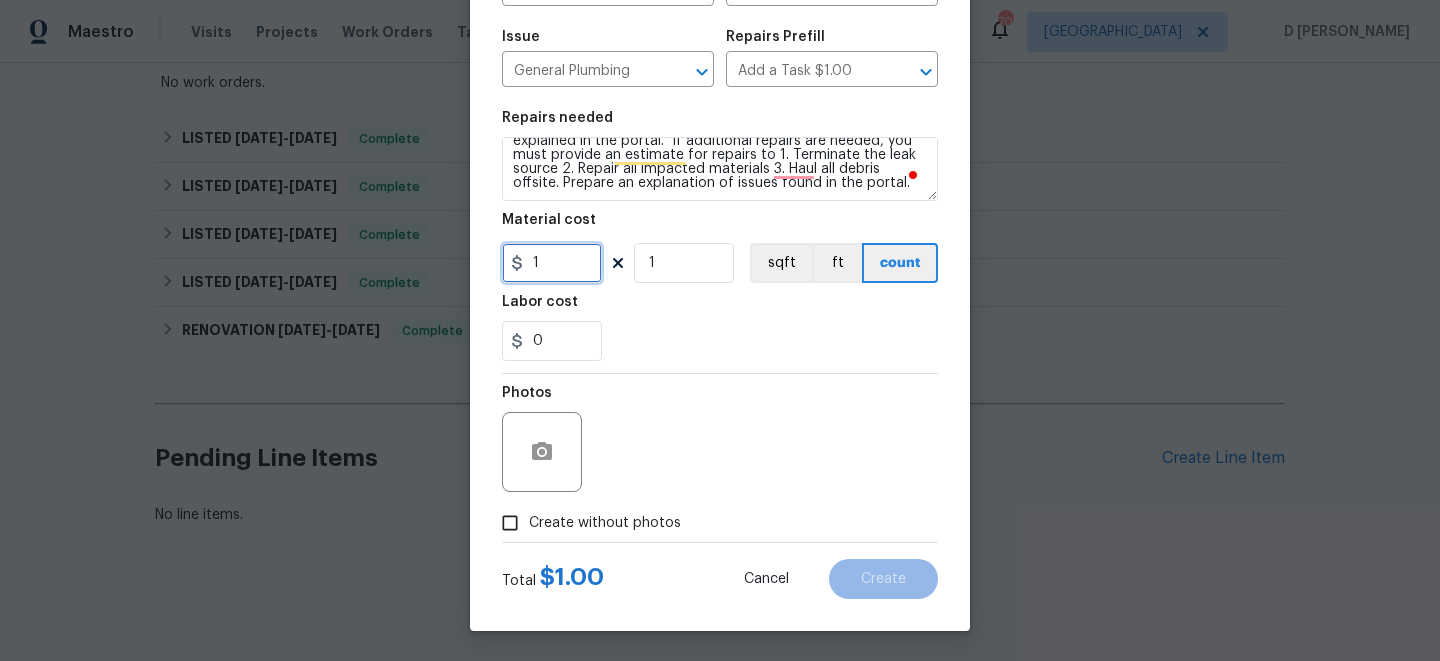 click on "1" at bounding box center [552, 263] 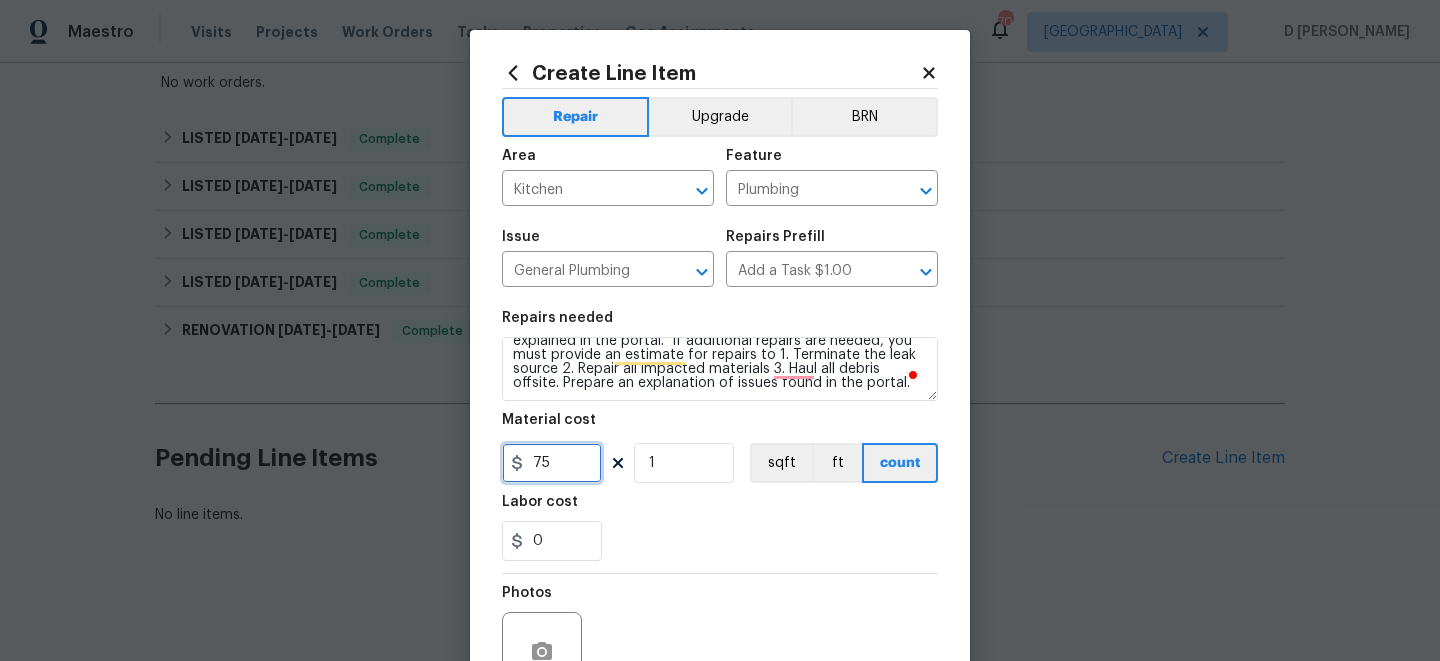 scroll, scrollTop: 201, scrollLeft: 0, axis: vertical 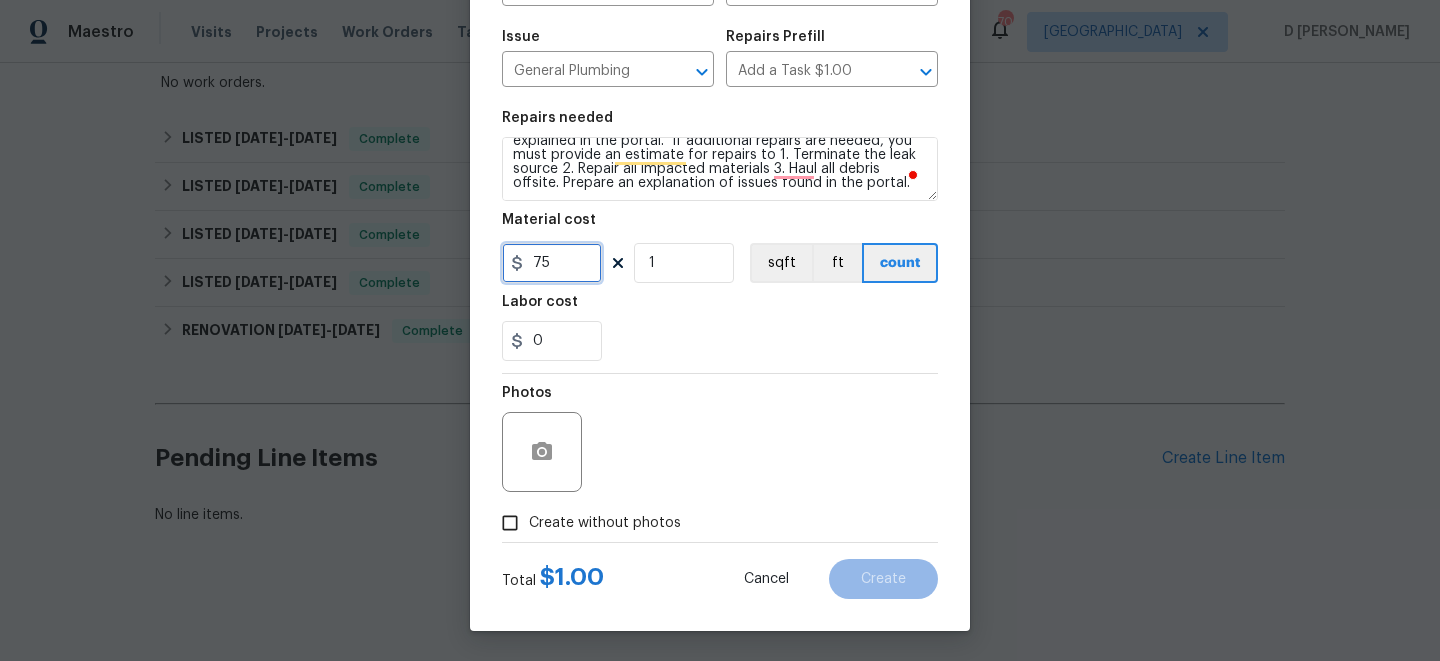 type on "75" 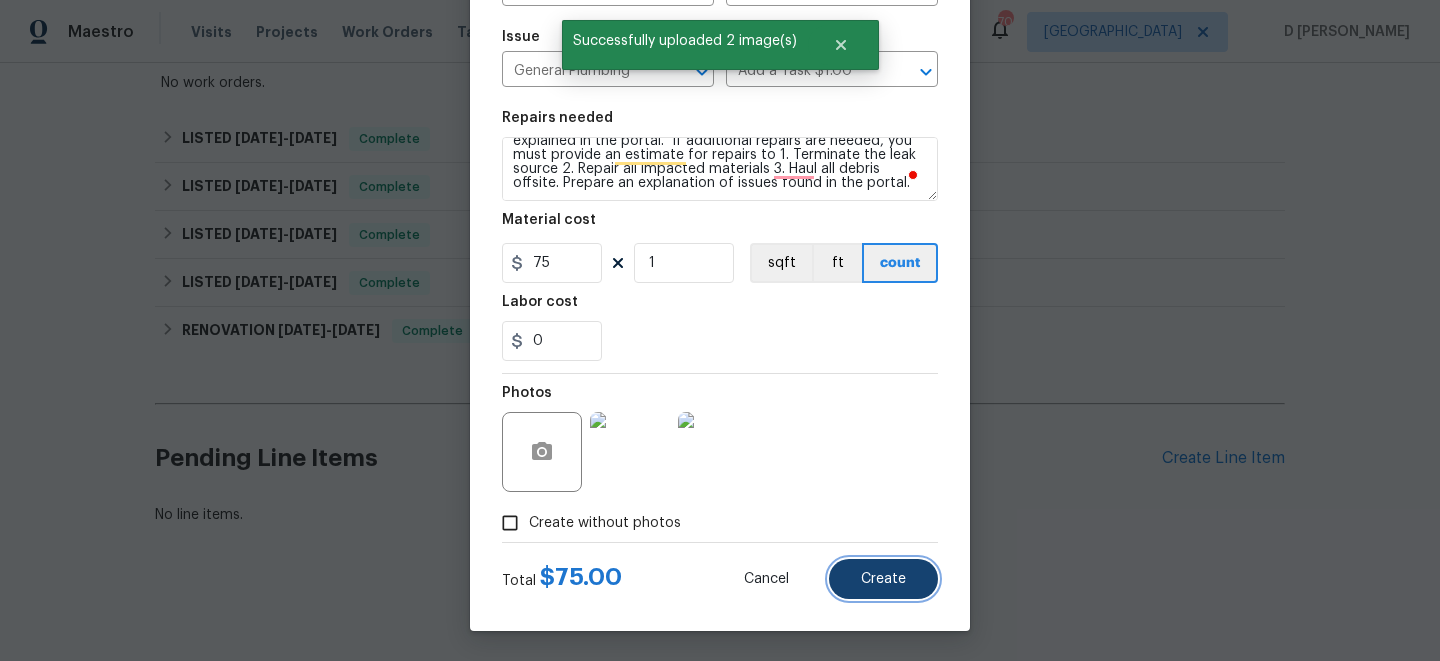 click on "Create" at bounding box center [883, 579] 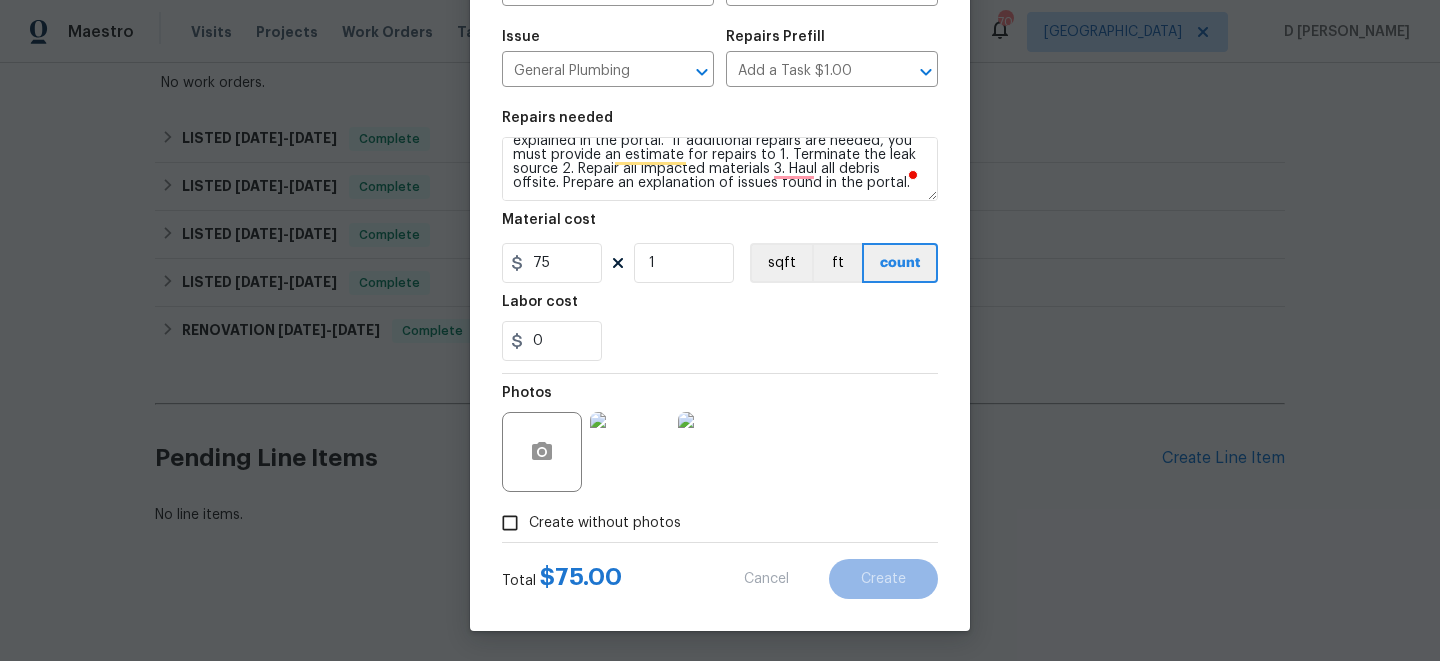 type 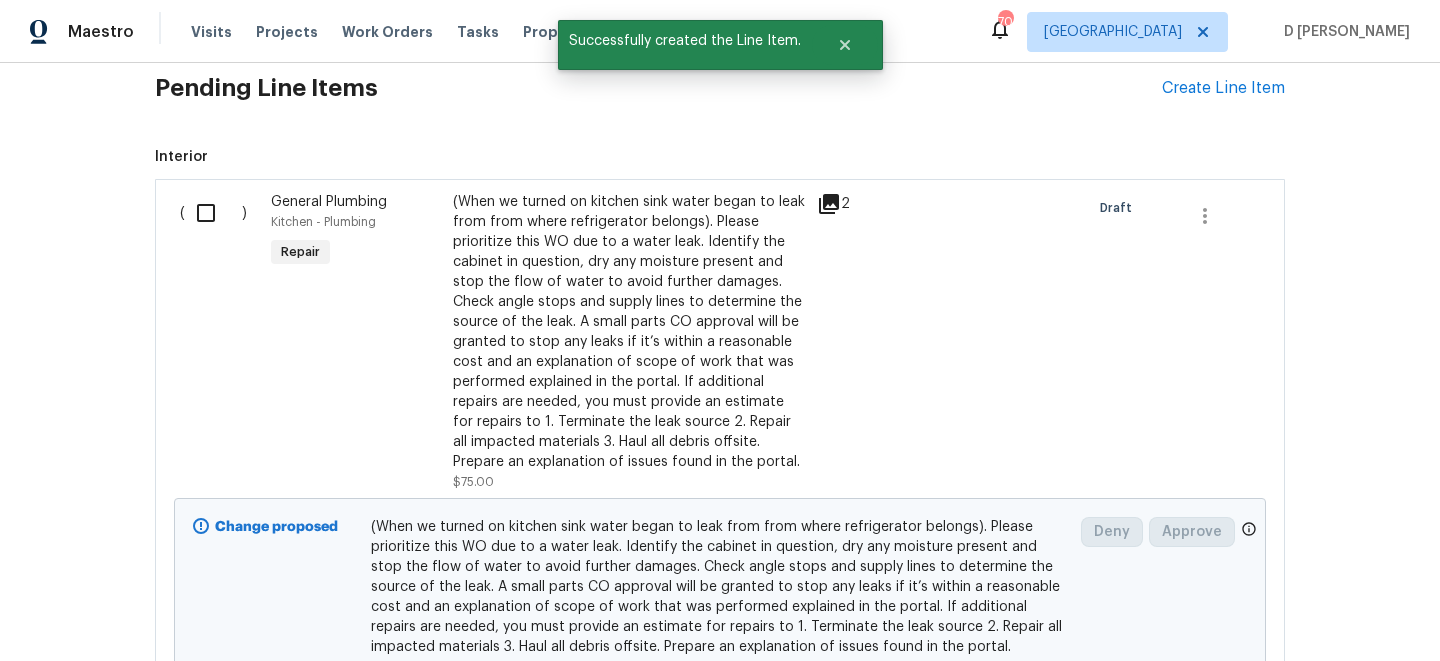 scroll, scrollTop: 743, scrollLeft: 0, axis: vertical 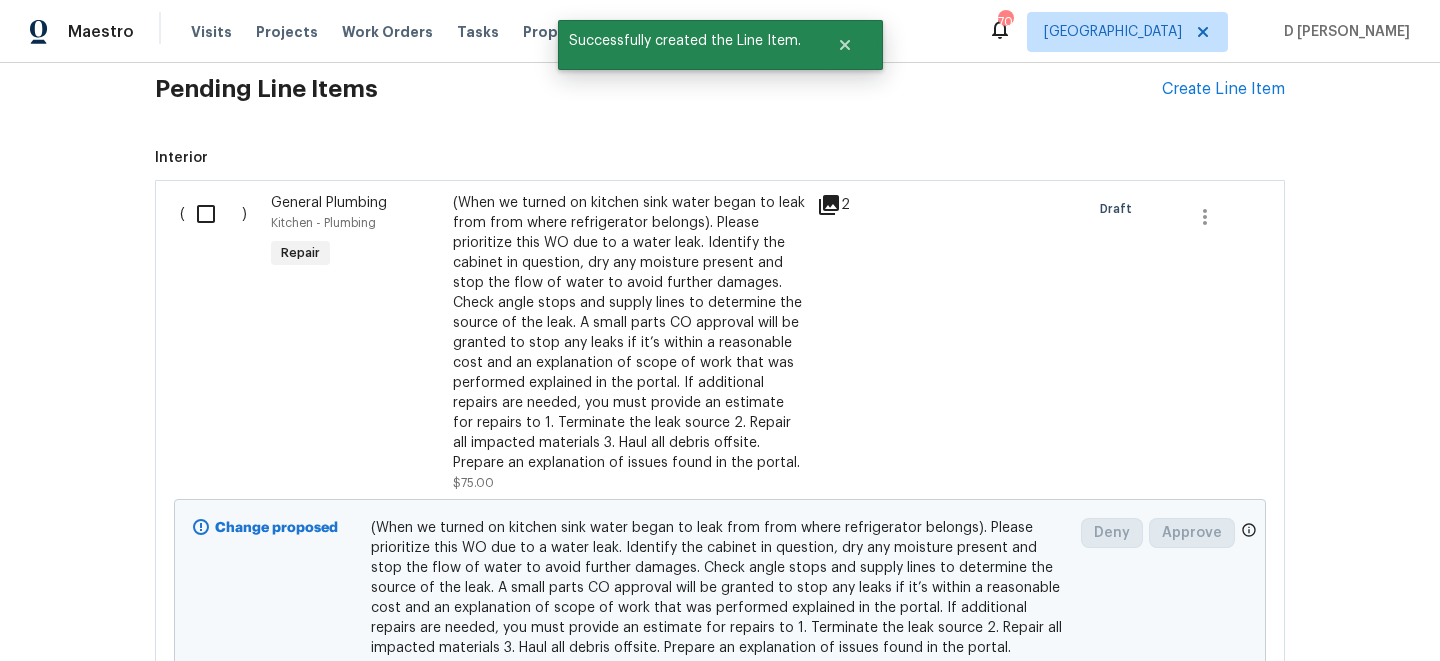click at bounding box center [213, 214] 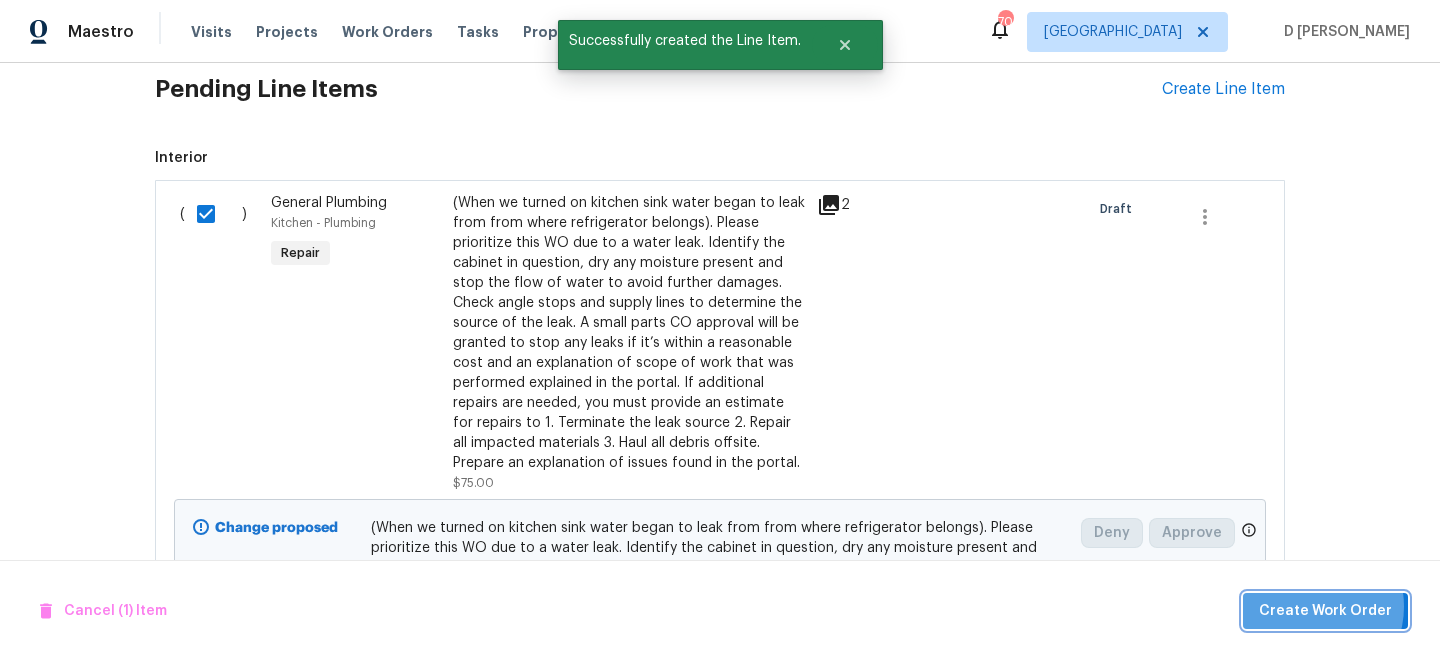 click on "Create Work Order" at bounding box center [1325, 611] 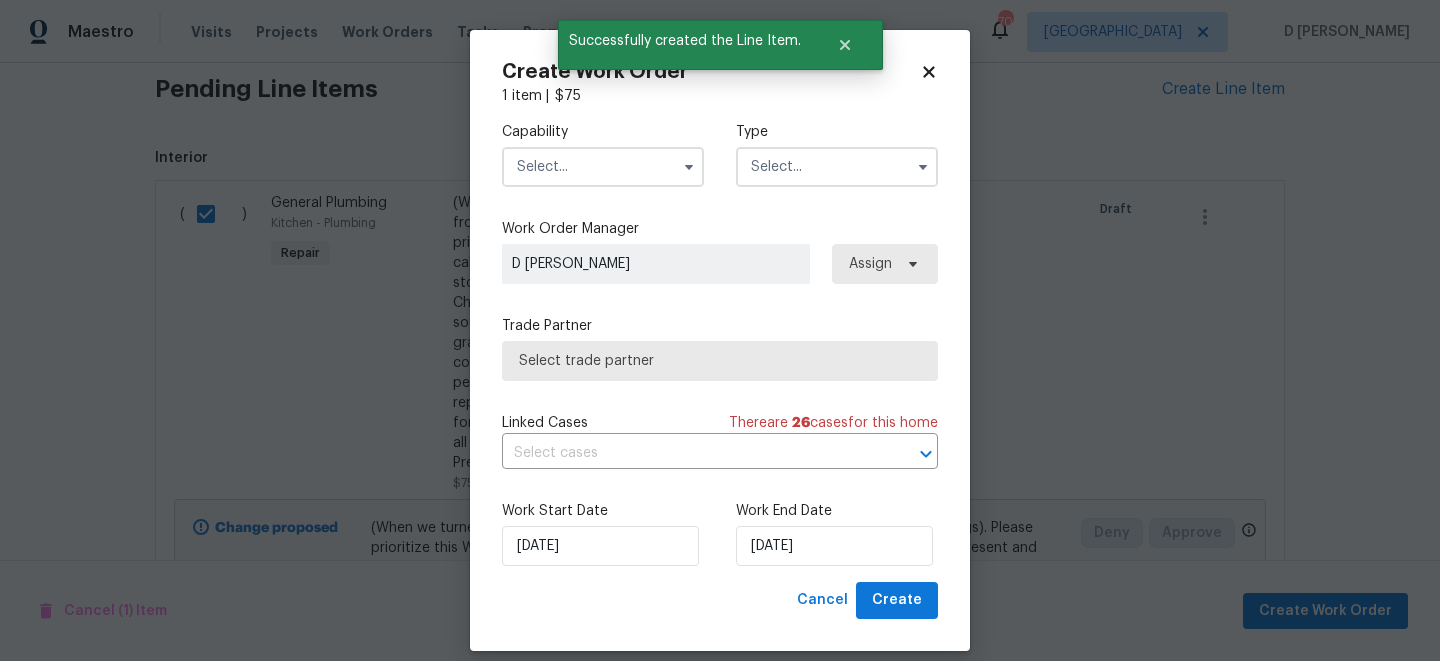 click at bounding box center [603, 167] 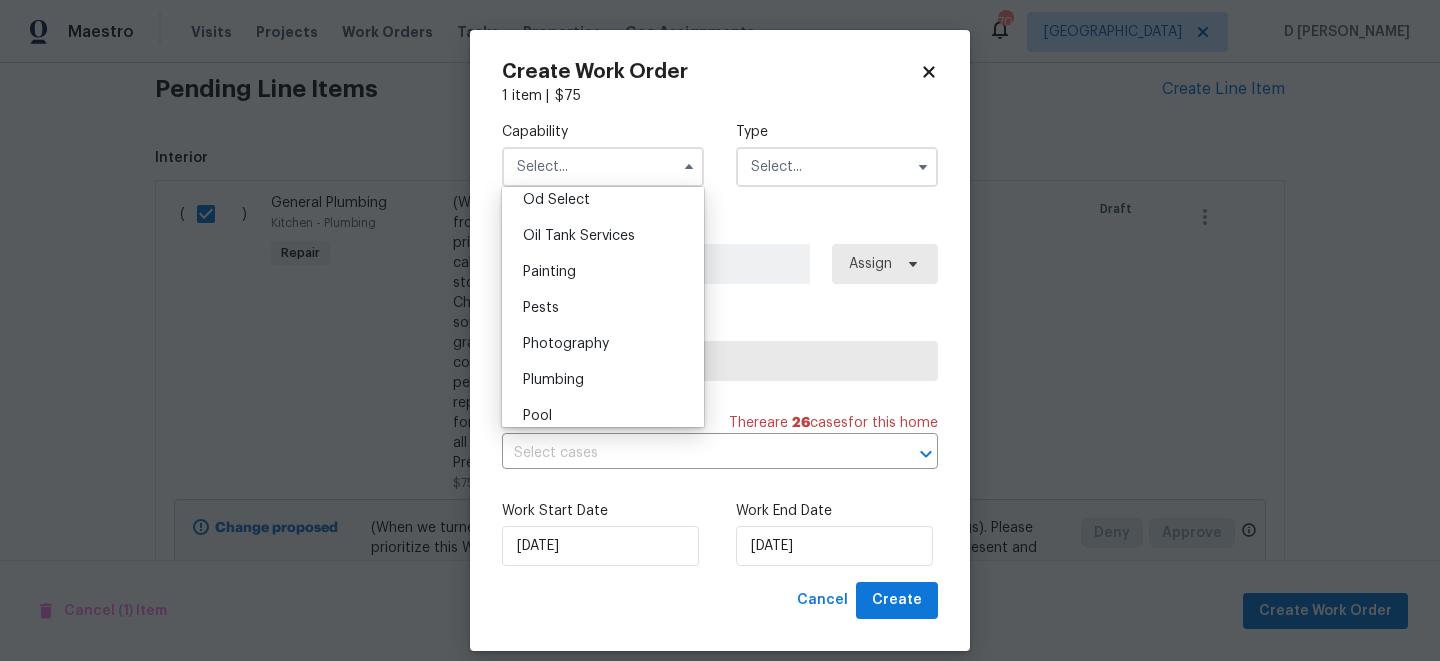scroll, scrollTop: 1712, scrollLeft: 0, axis: vertical 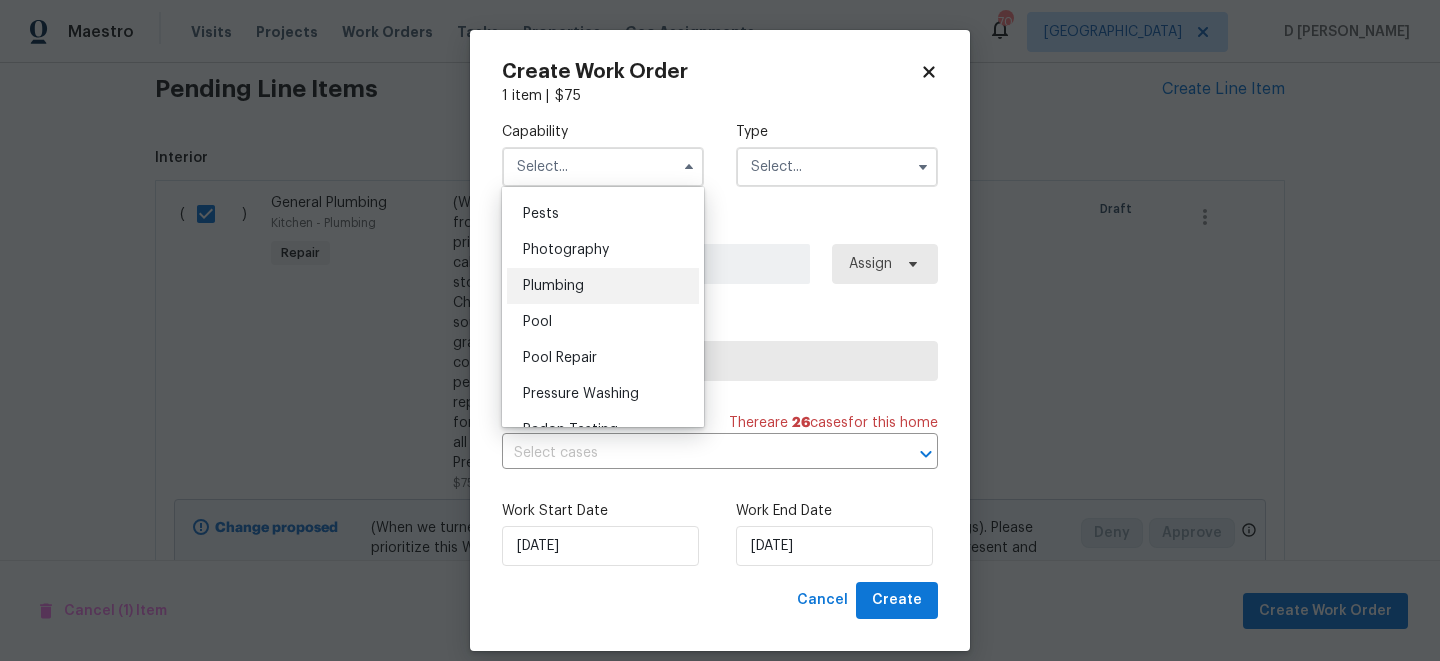 click on "Plumbing" at bounding box center [553, 286] 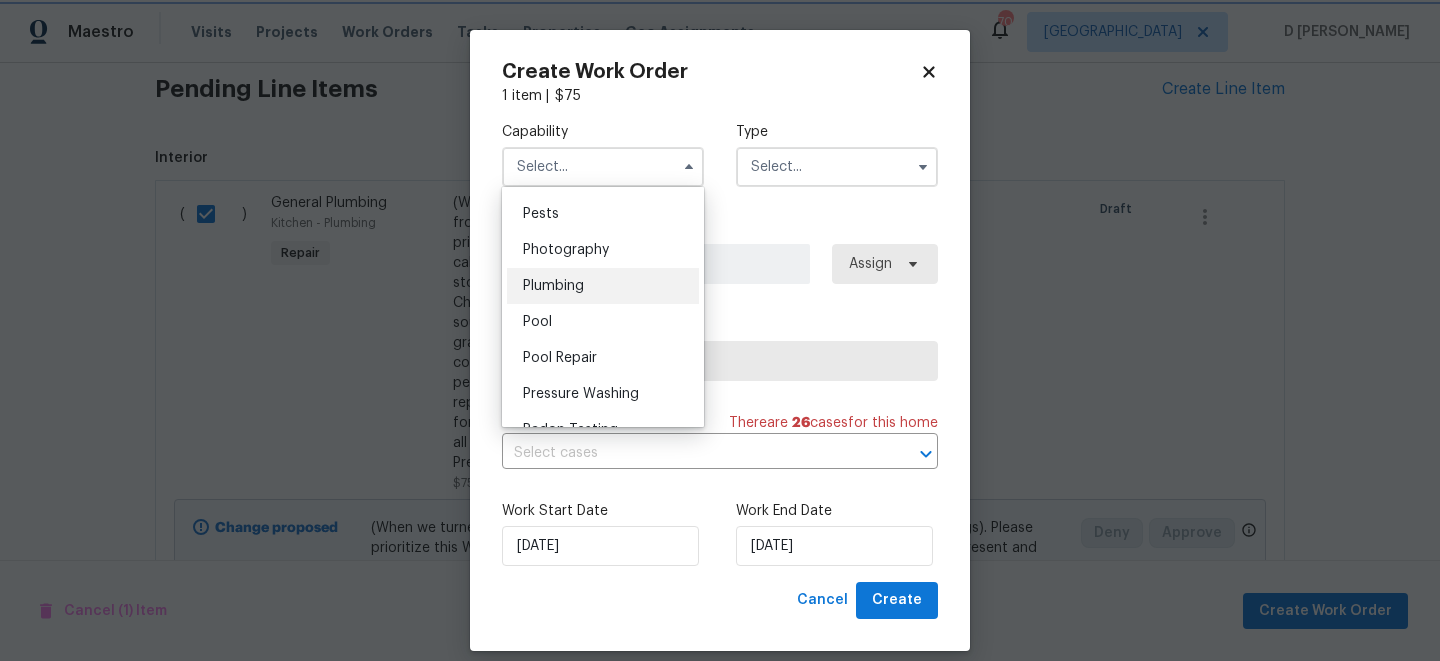 type on "Plumbing" 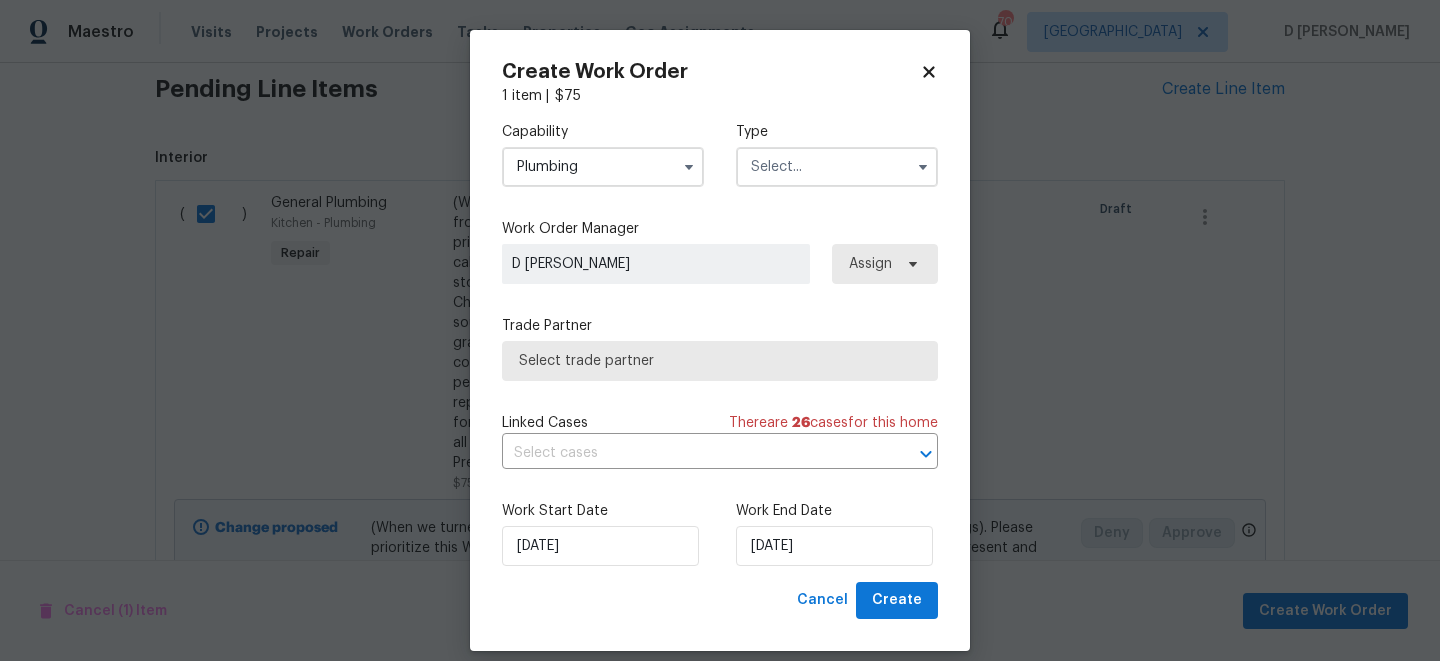 click at bounding box center [837, 167] 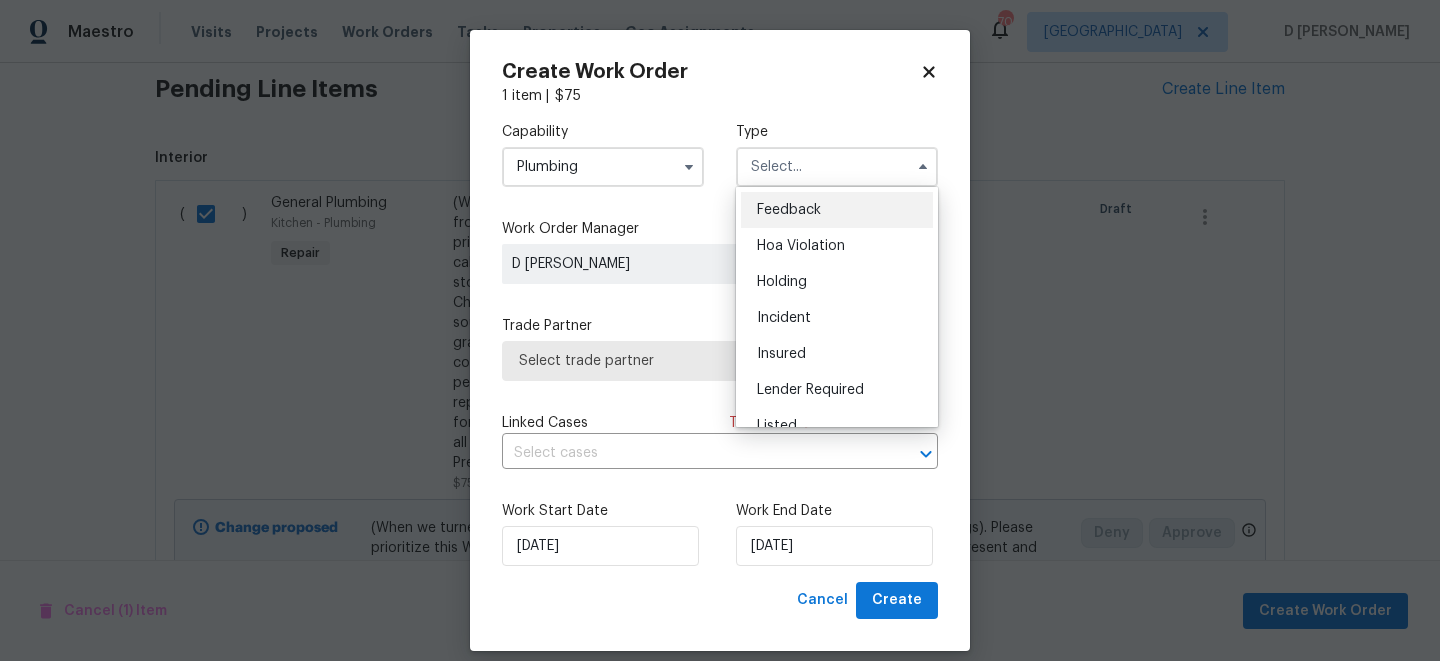 click on "Feedback" at bounding box center (837, 210) 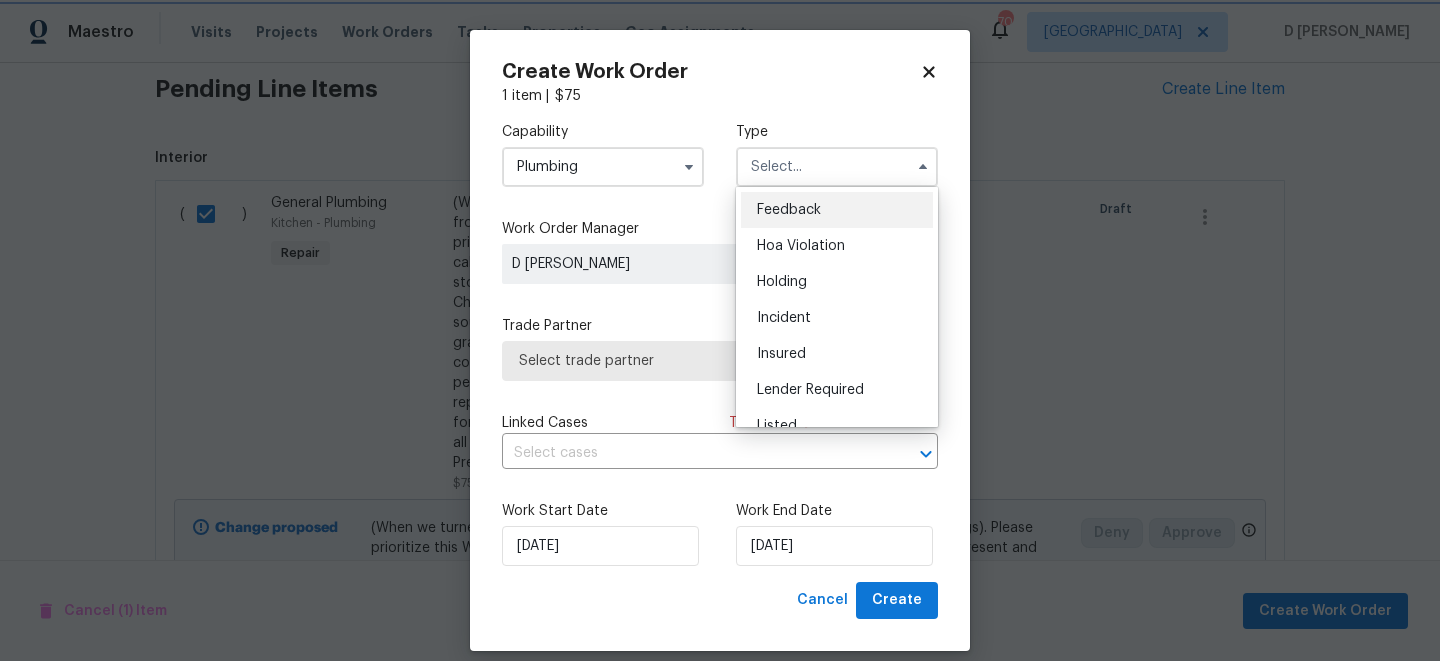 type on "Feedback" 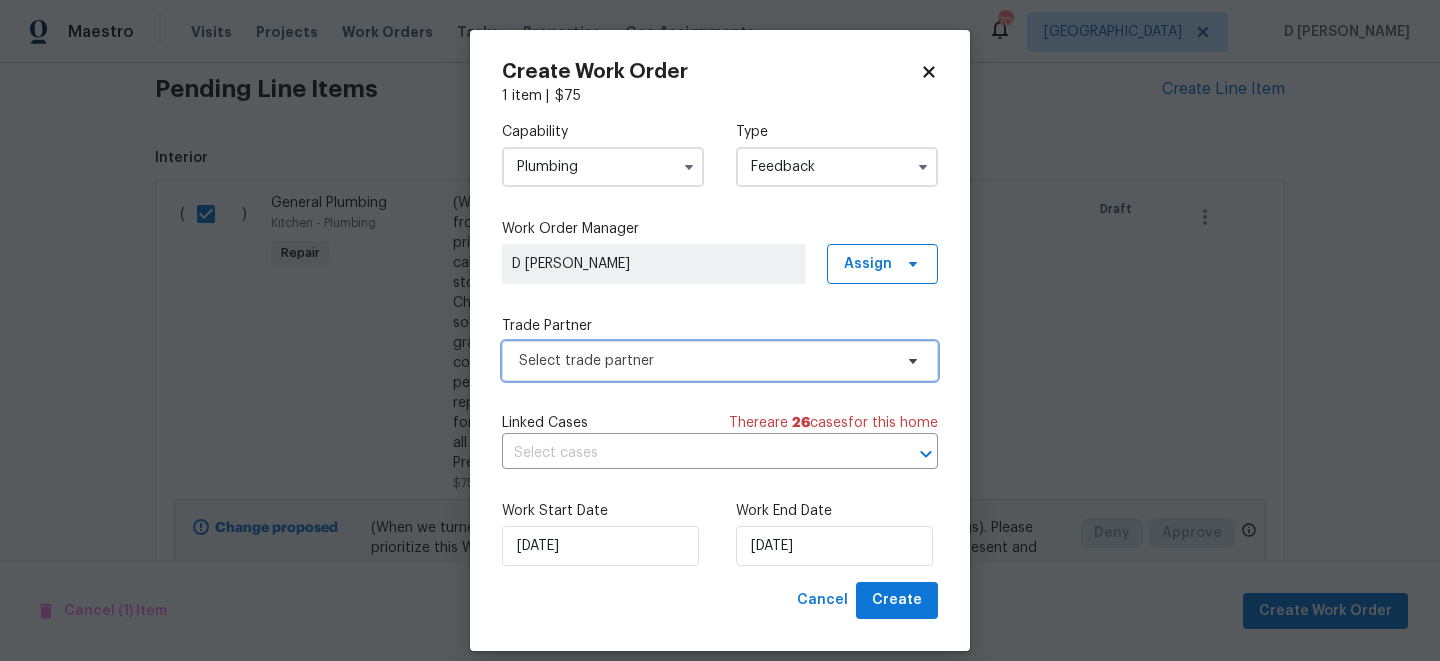 click on "Select trade partner" at bounding box center (705, 361) 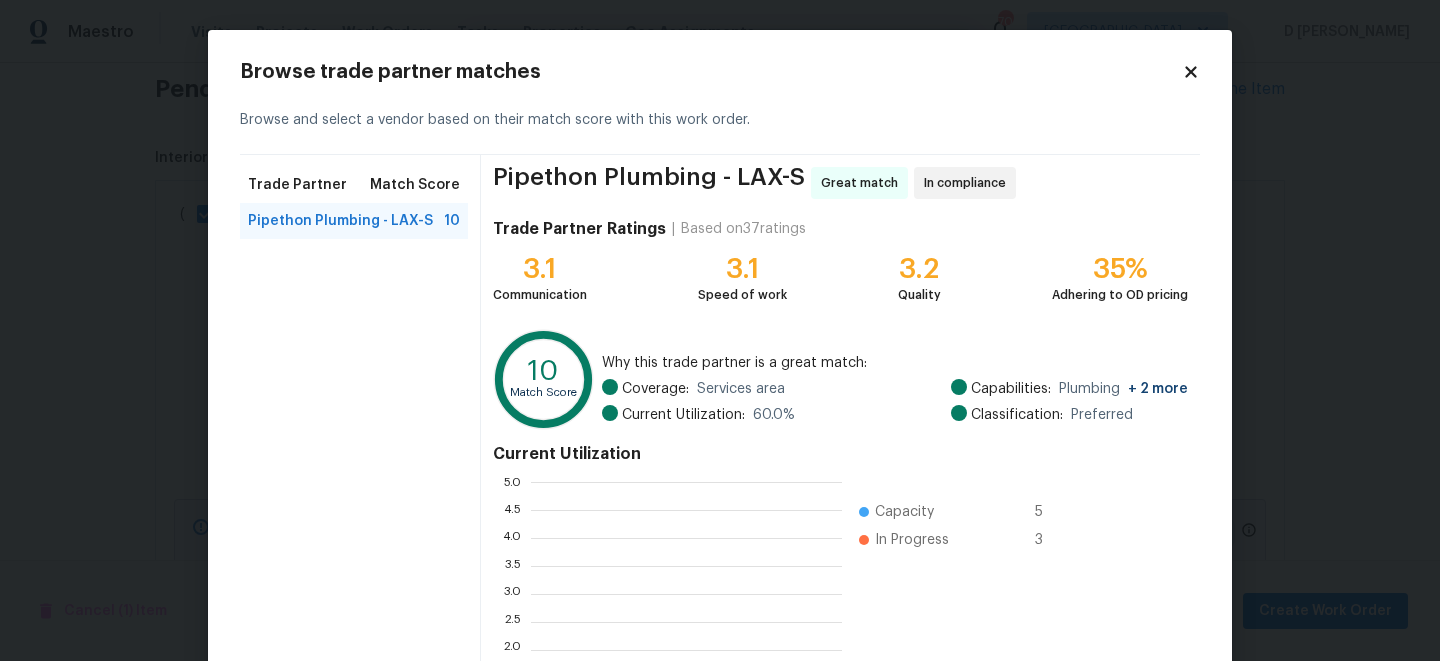 scroll, scrollTop: 2, scrollLeft: 1, axis: both 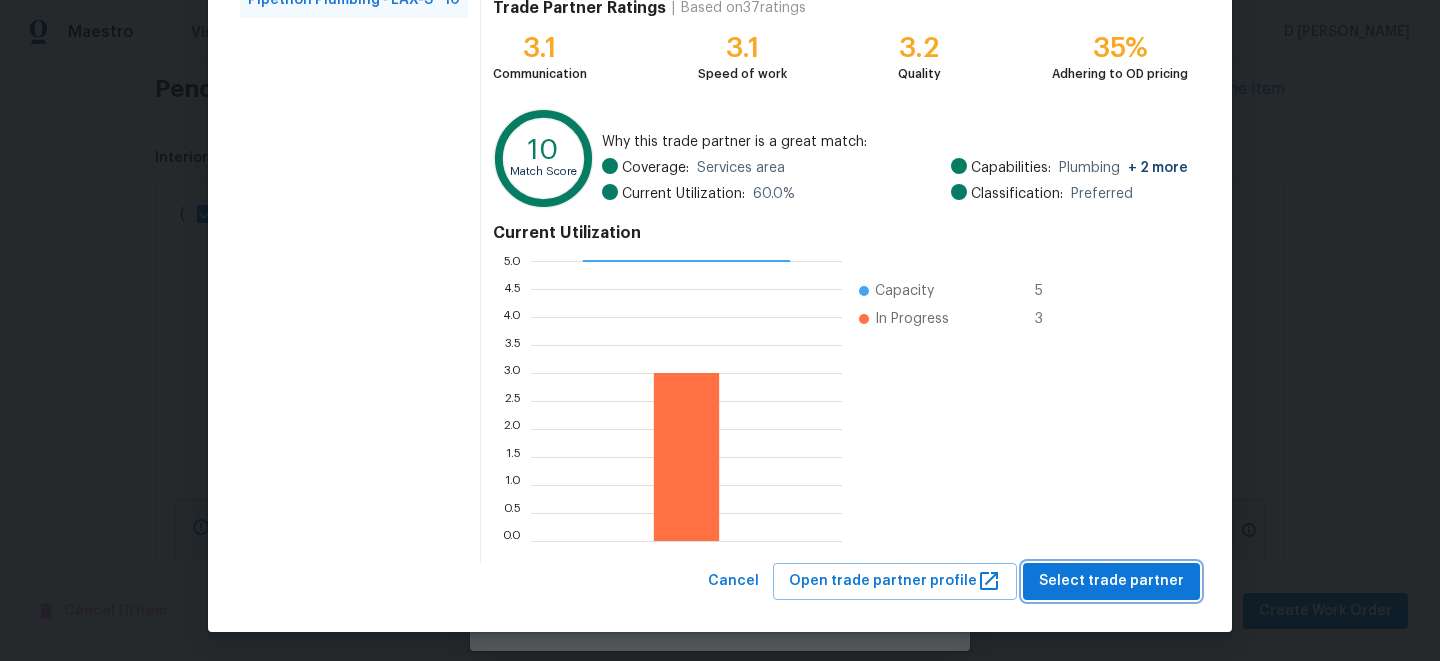 click on "Select trade partner" at bounding box center (1111, 581) 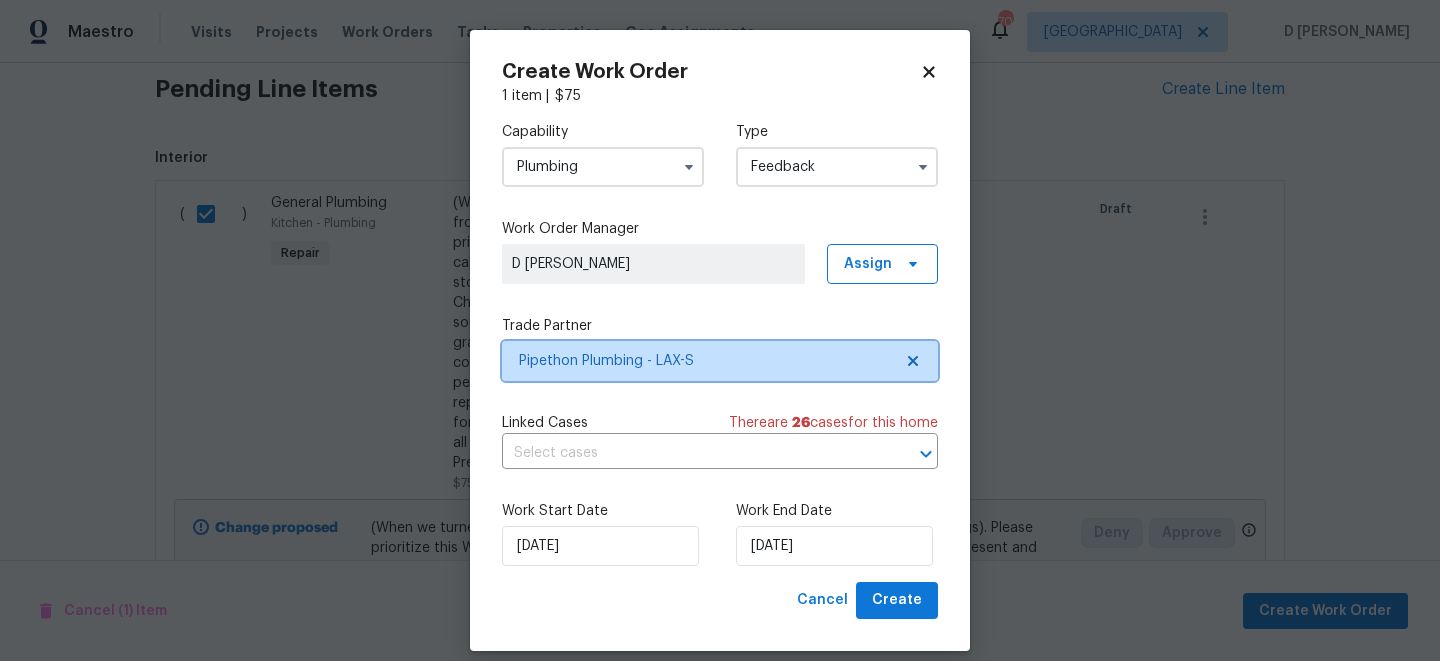 scroll, scrollTop: 0, scrollLeft: 0, axis: both 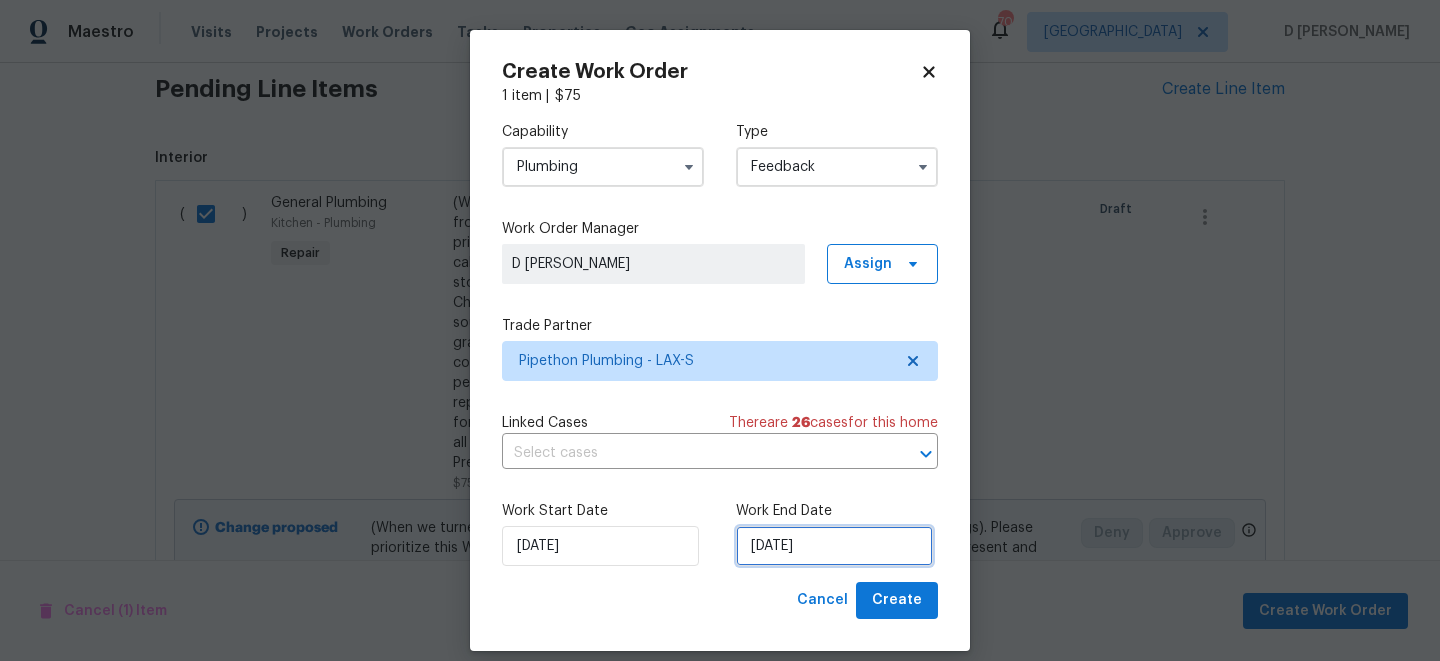 click on "13/07/2025" at bounding box center [834, 546] 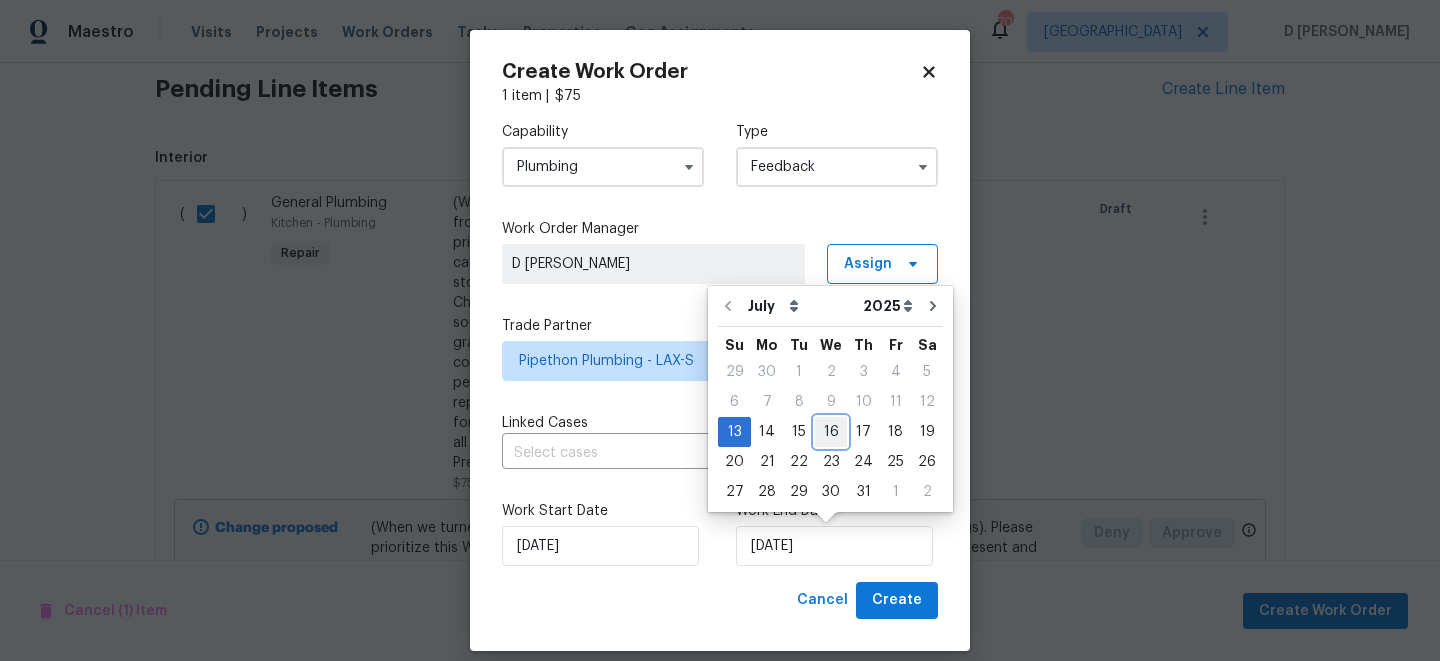 click on "16" at bounding box center (831, 432) 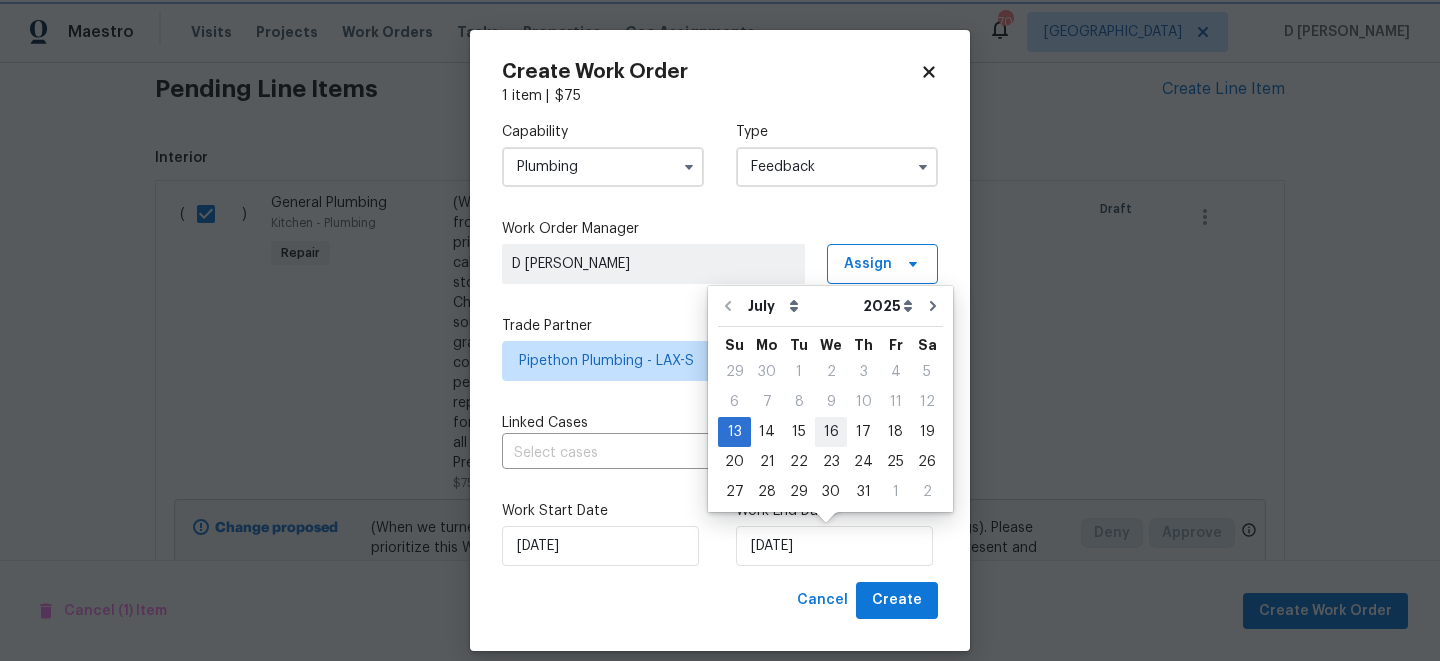 type on "16/07/2025" 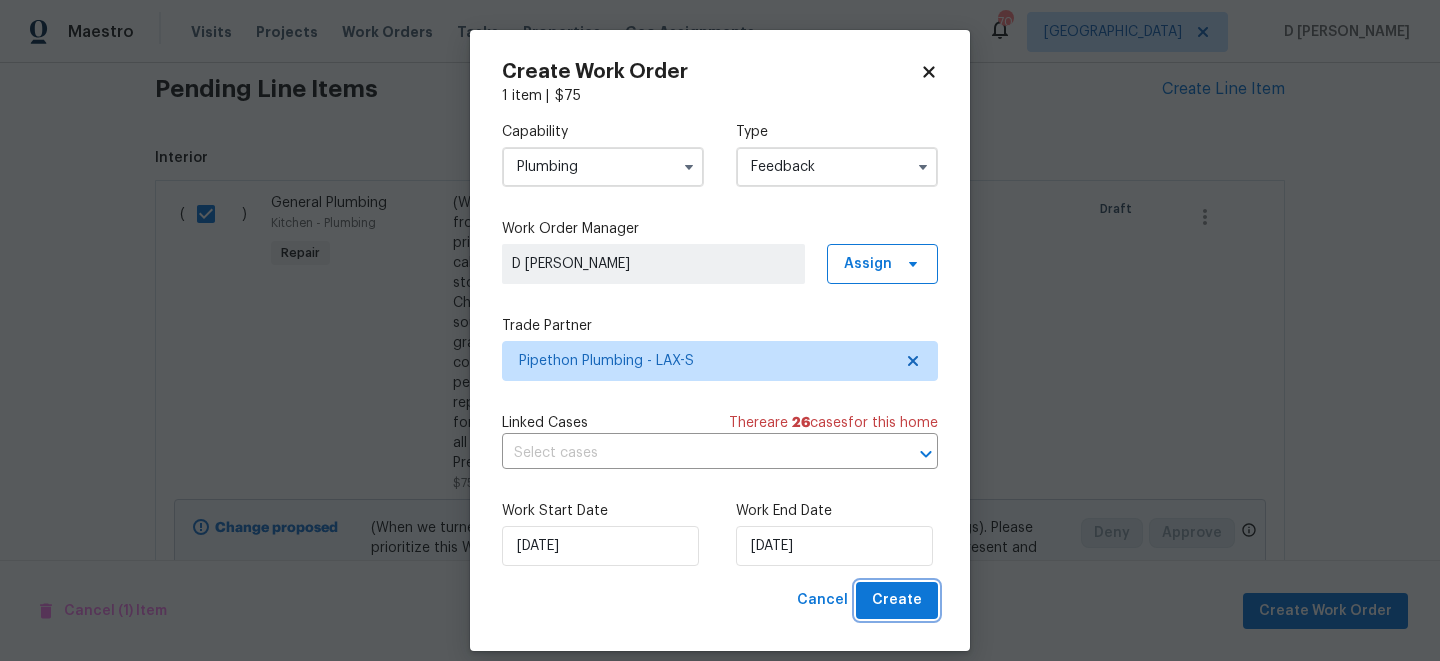 click on "Create" at bounding box center (897, 600) 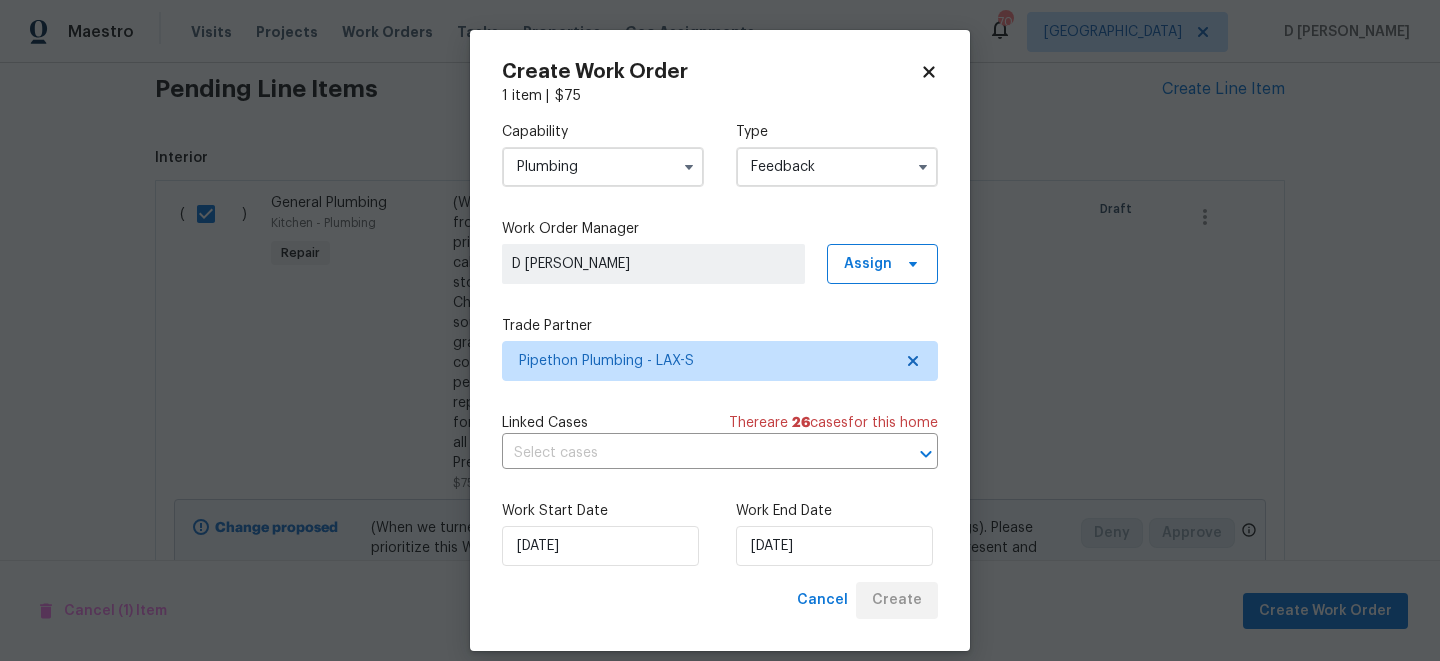 checkbox on "false" 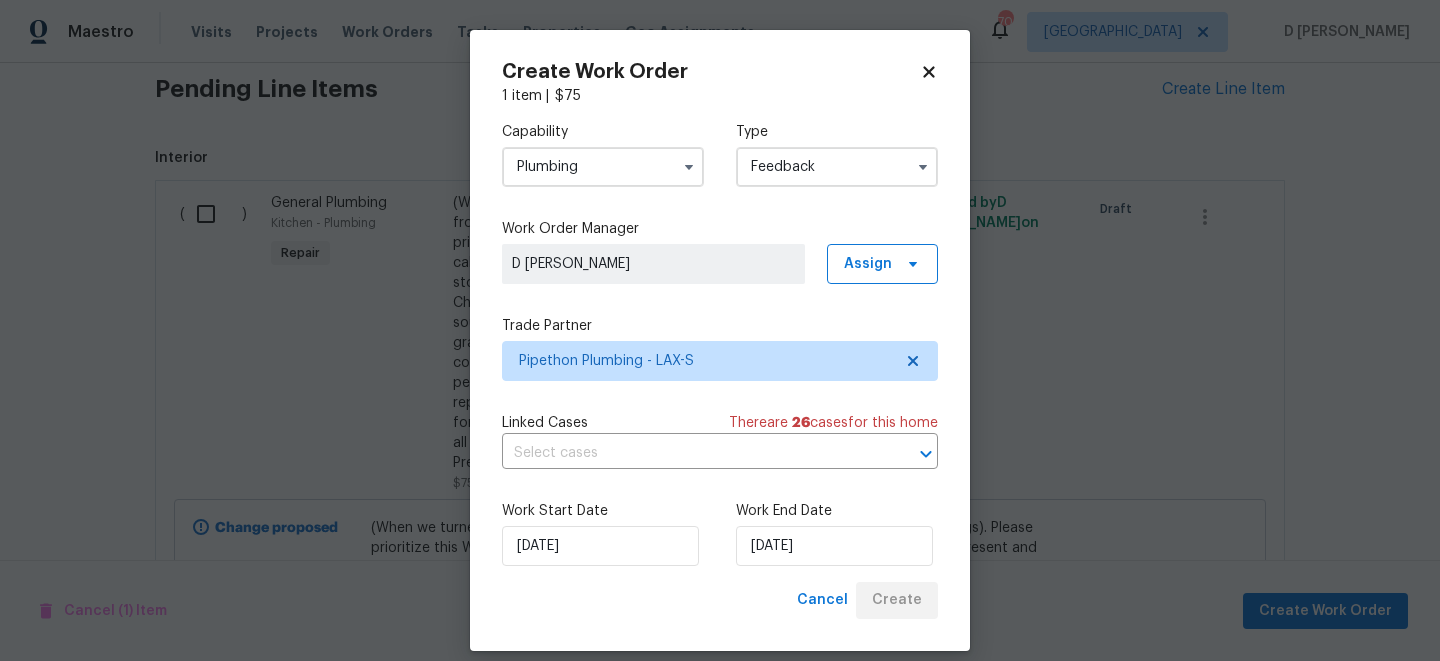 scroll, scrollTop: 475, scrollLeft: 0, axis: vertical 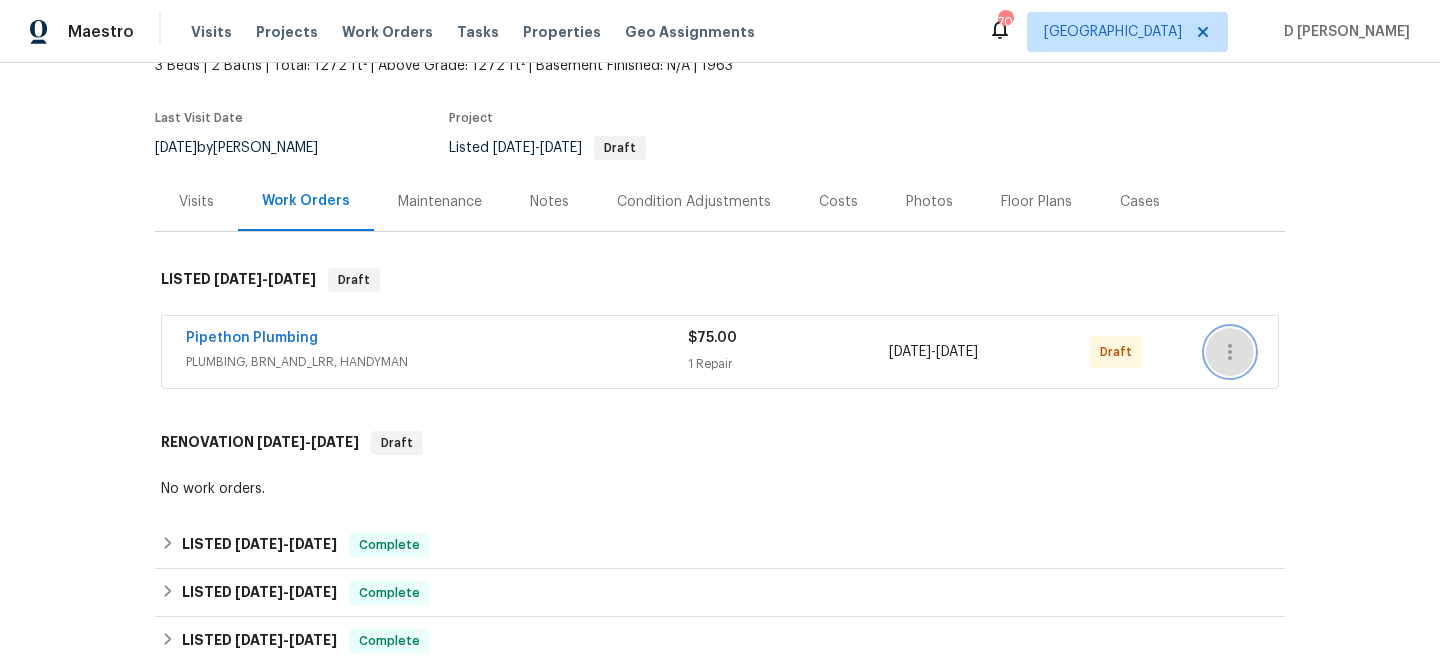 click 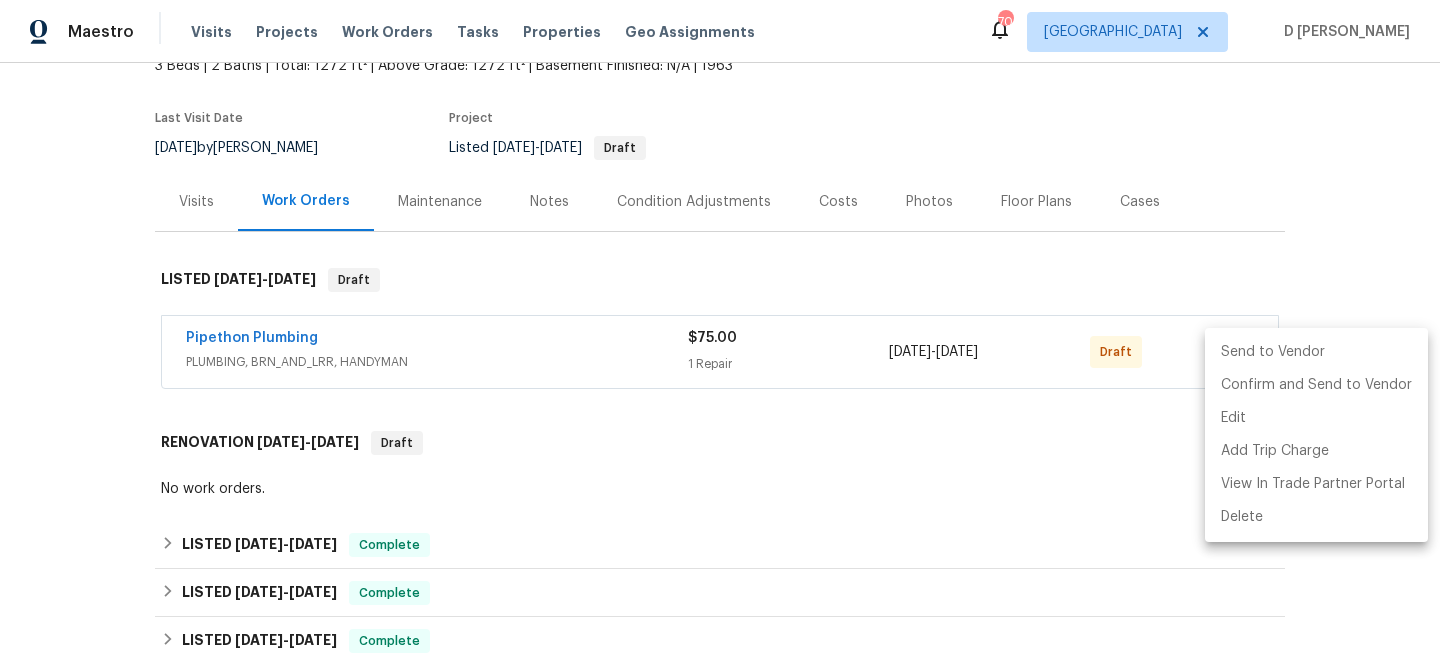 click on "Send to Vendor" at bounding box center (1316, 352) 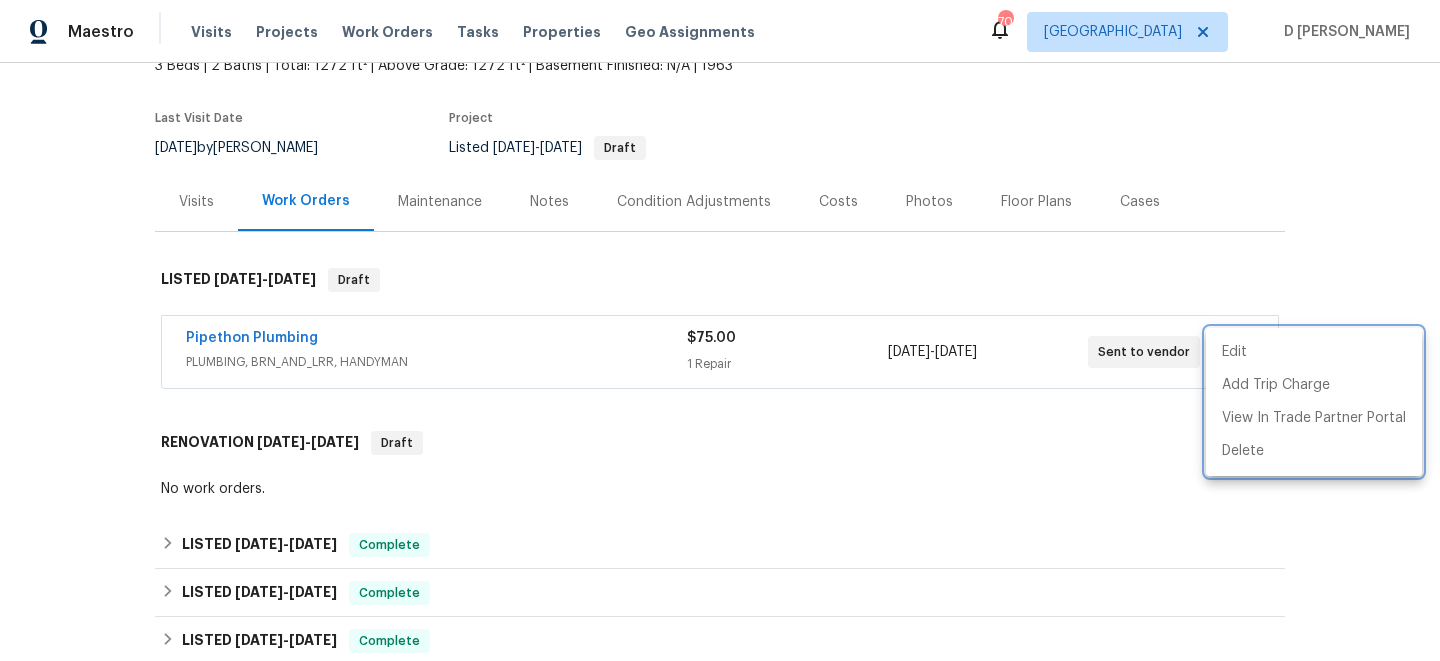 click at bounding box center (720, 330) 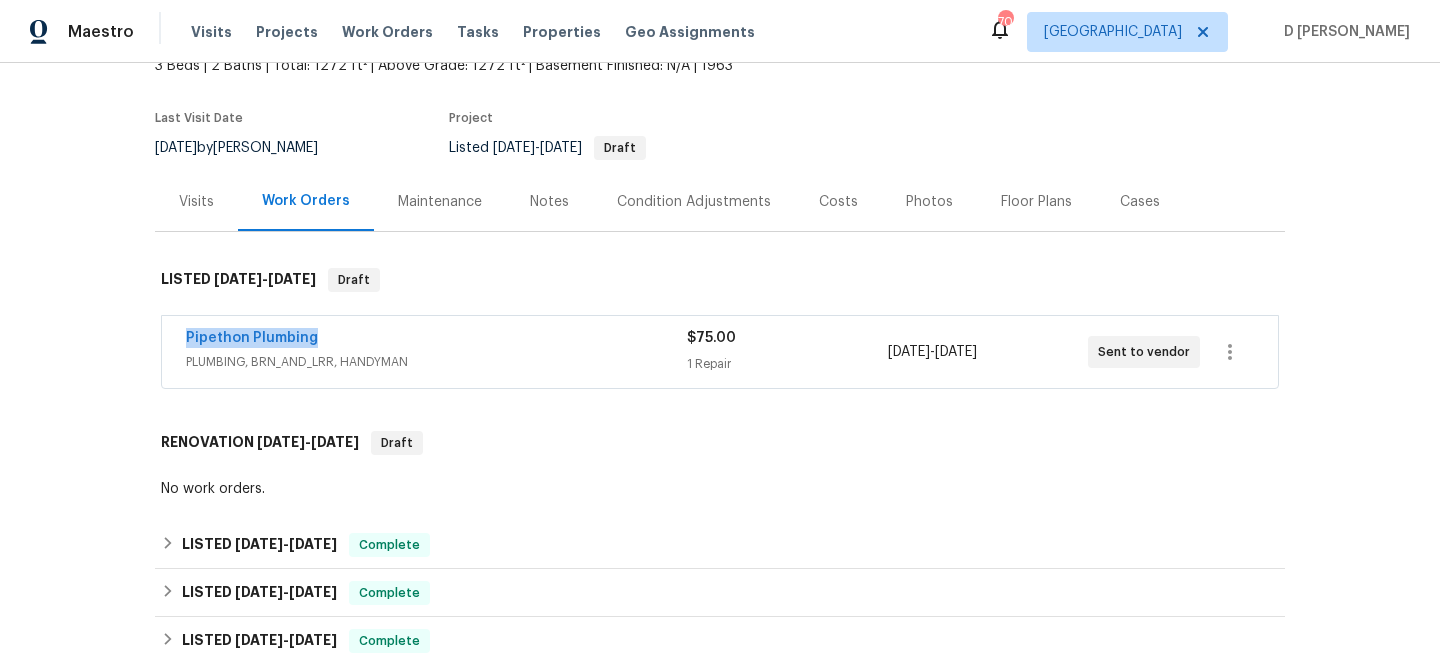 drag, startPoint x: 174, startPoint y: 333, endPoint x: 452, endPoint y: 334, distance: 278.0018 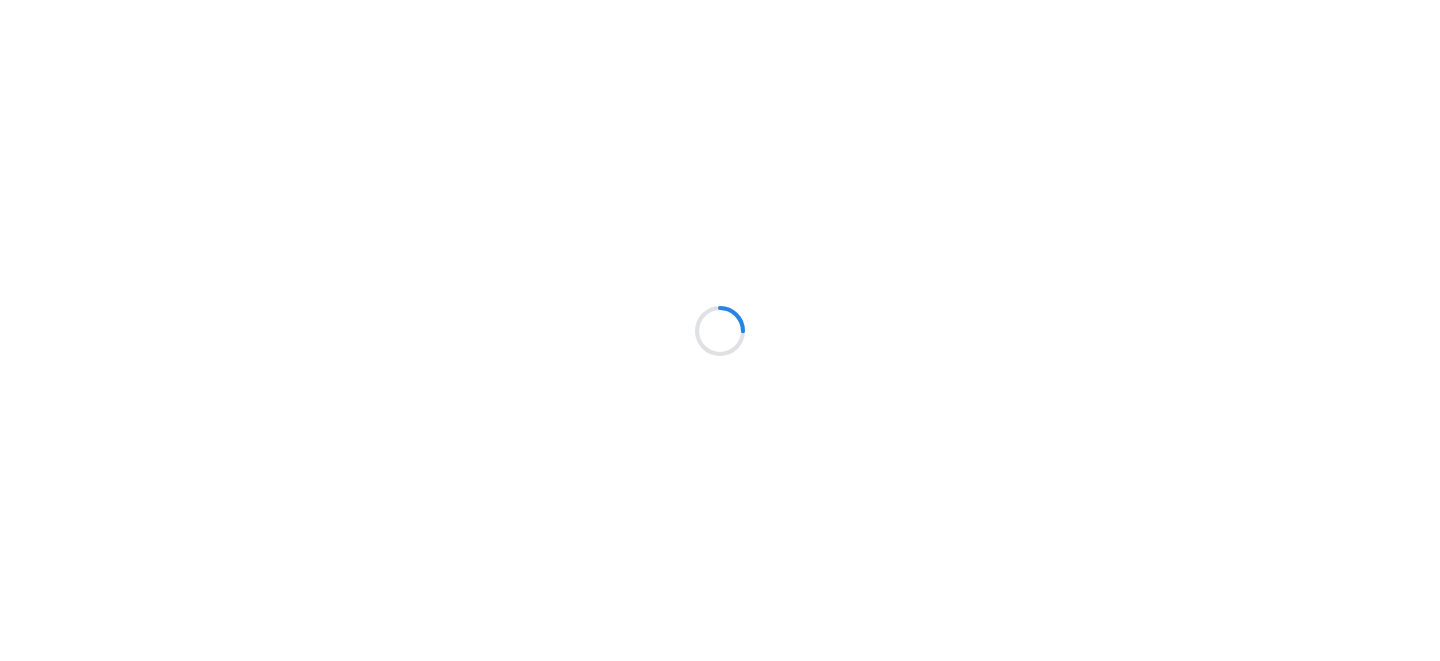 scroll, scrollTop: 0, scrollLeft: 0, axis: both 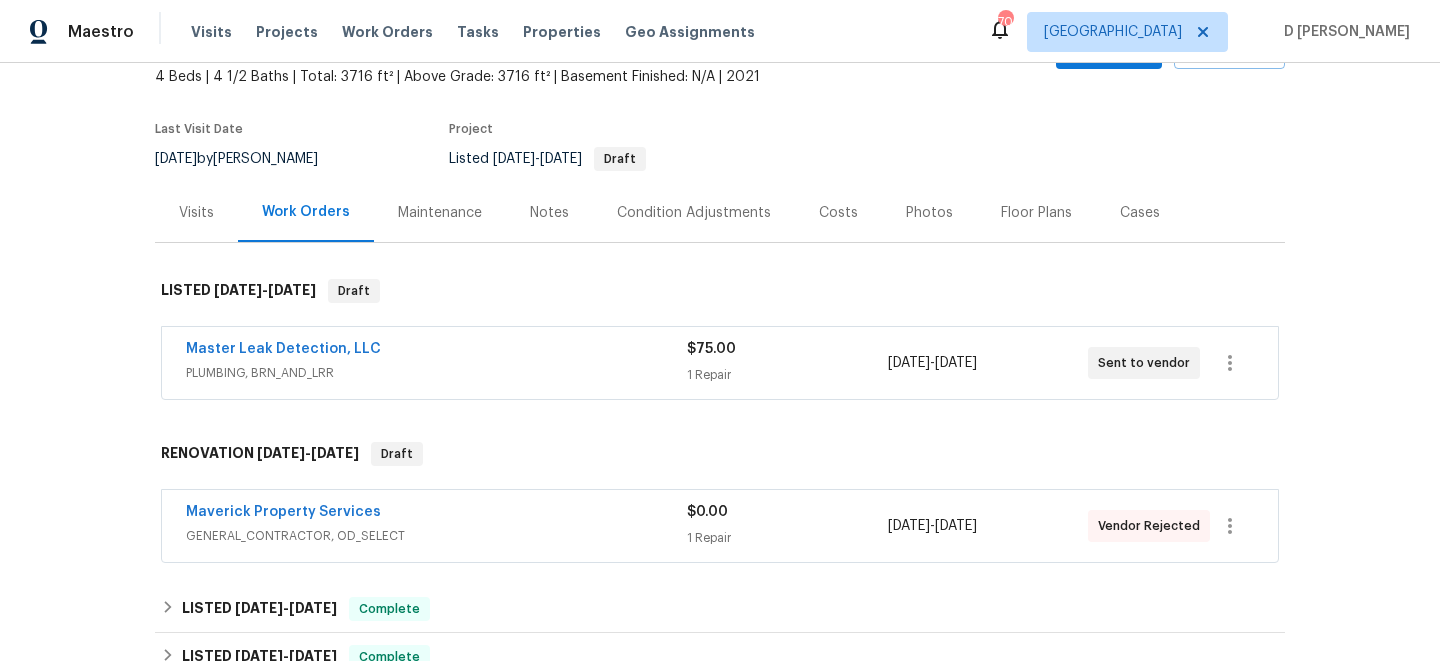 click on "PLUMBING, BRN_AND_LRR" at bounding box center (436, 373) 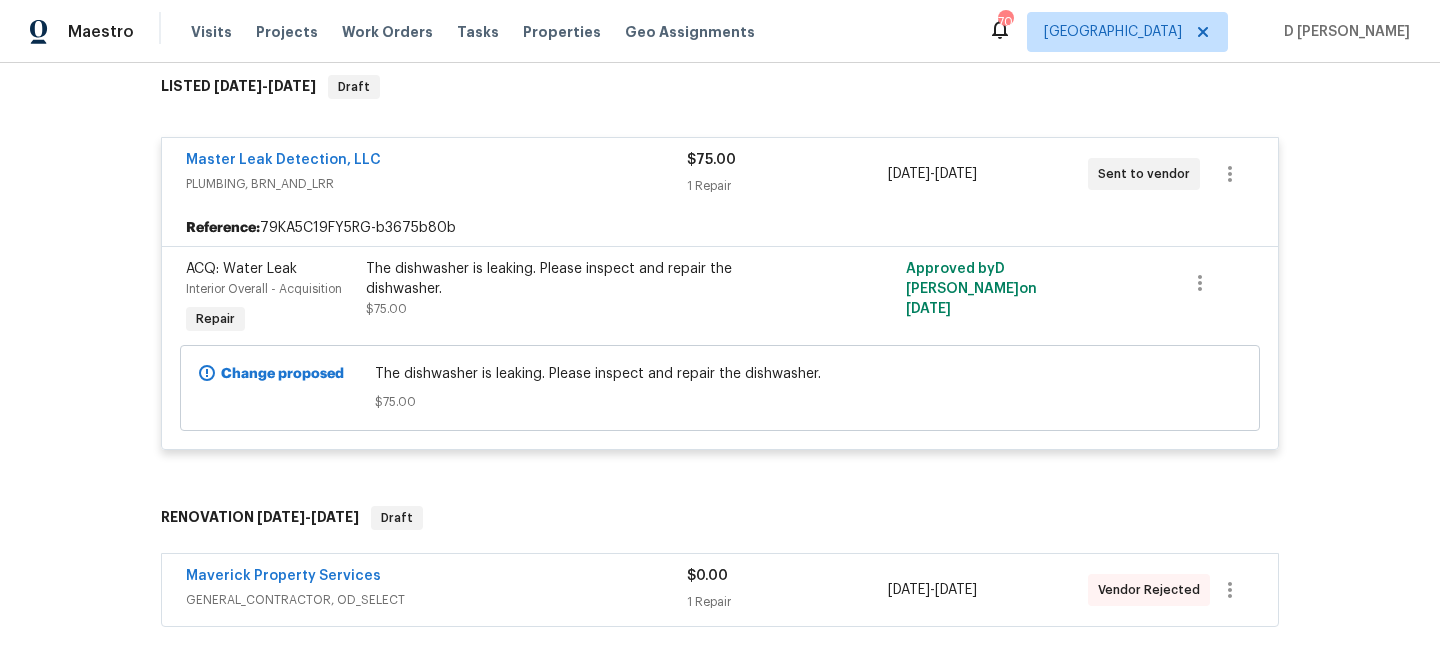 scroll, scrollTop: 445, scrollLeft: 0, axis: vertical 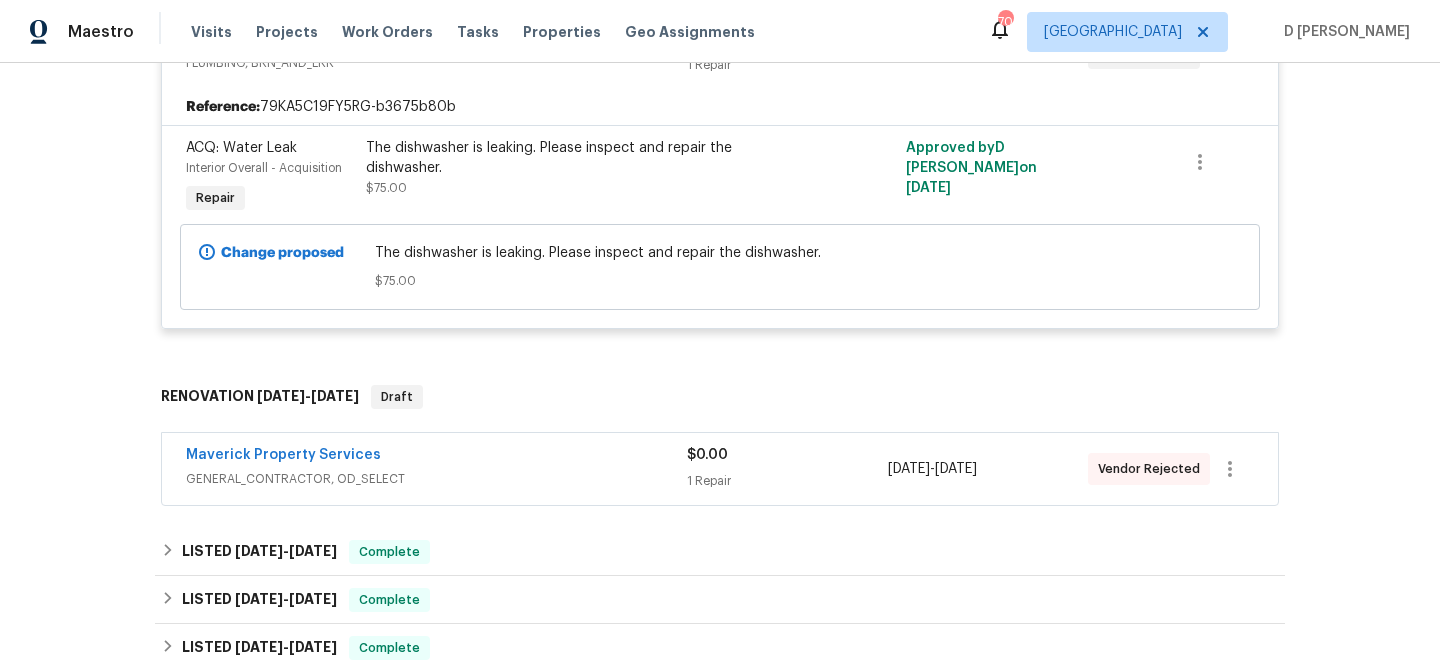 click on "GENERAL_CONTRACTOR, OD_SELECT" at bounding box center [436, 479] 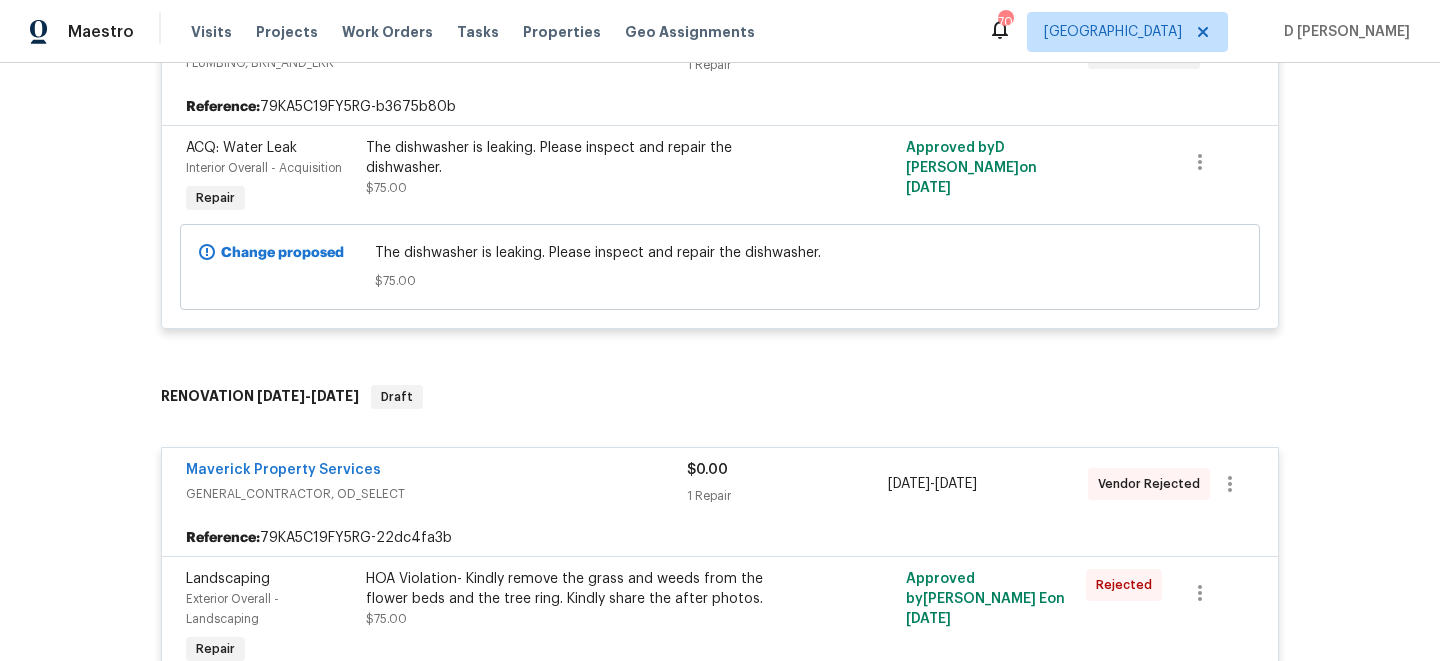 click on "GENERAL_CONTRACTOR, OD_SELECT" at bounding box center (436, 494) 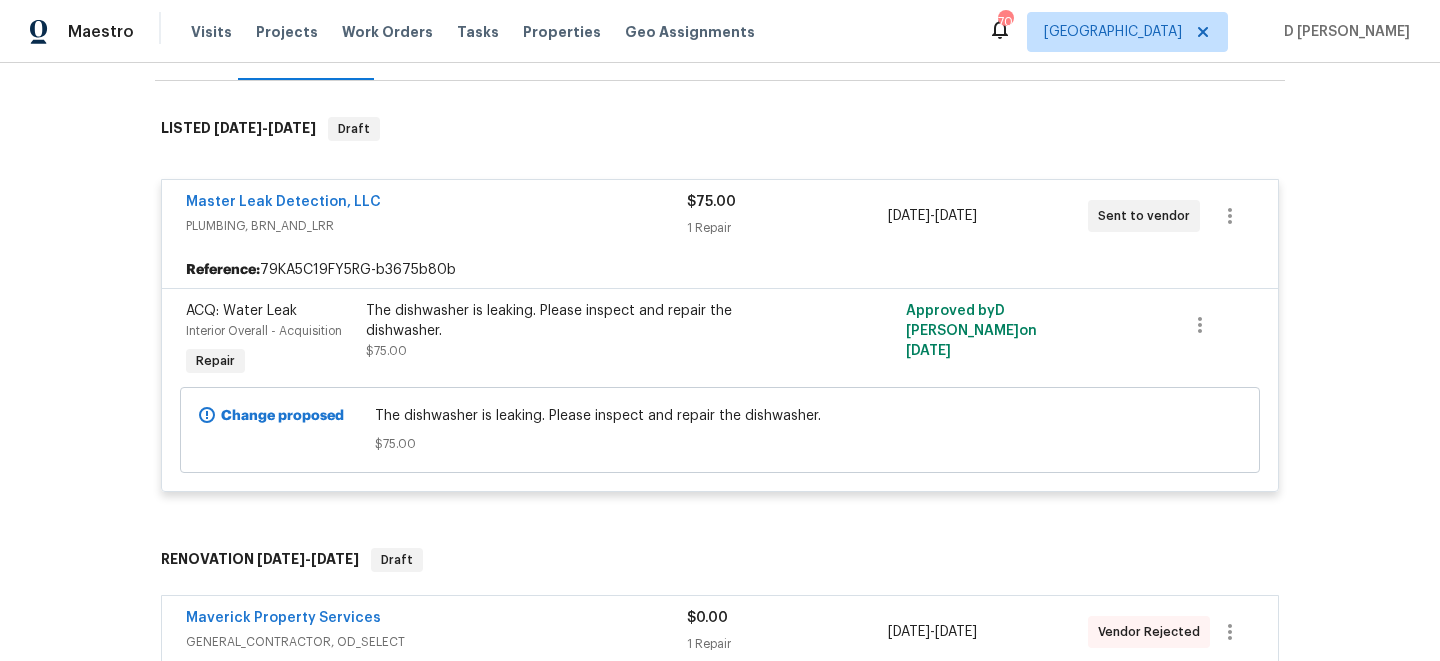 scroll, scrollTop: 145, scrollLeft: 0, axis: vertical 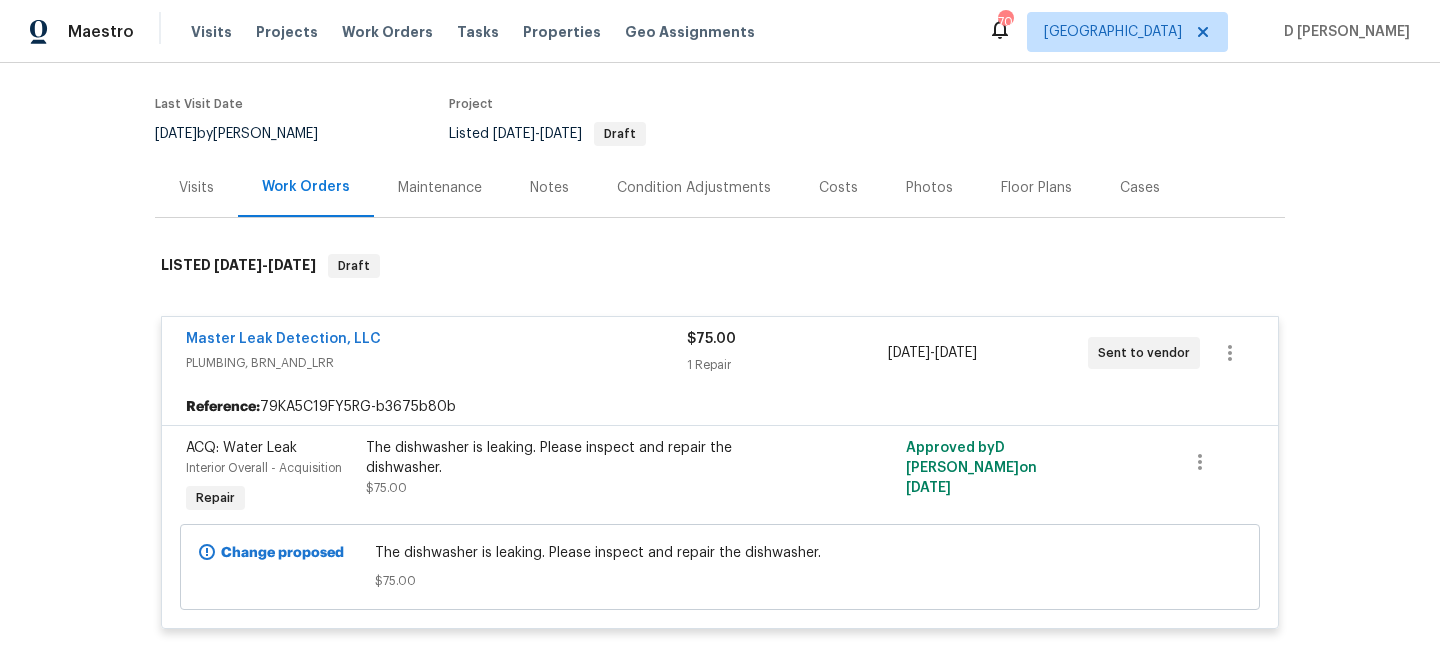 click on "Visits" at bounding box center (196, 188) 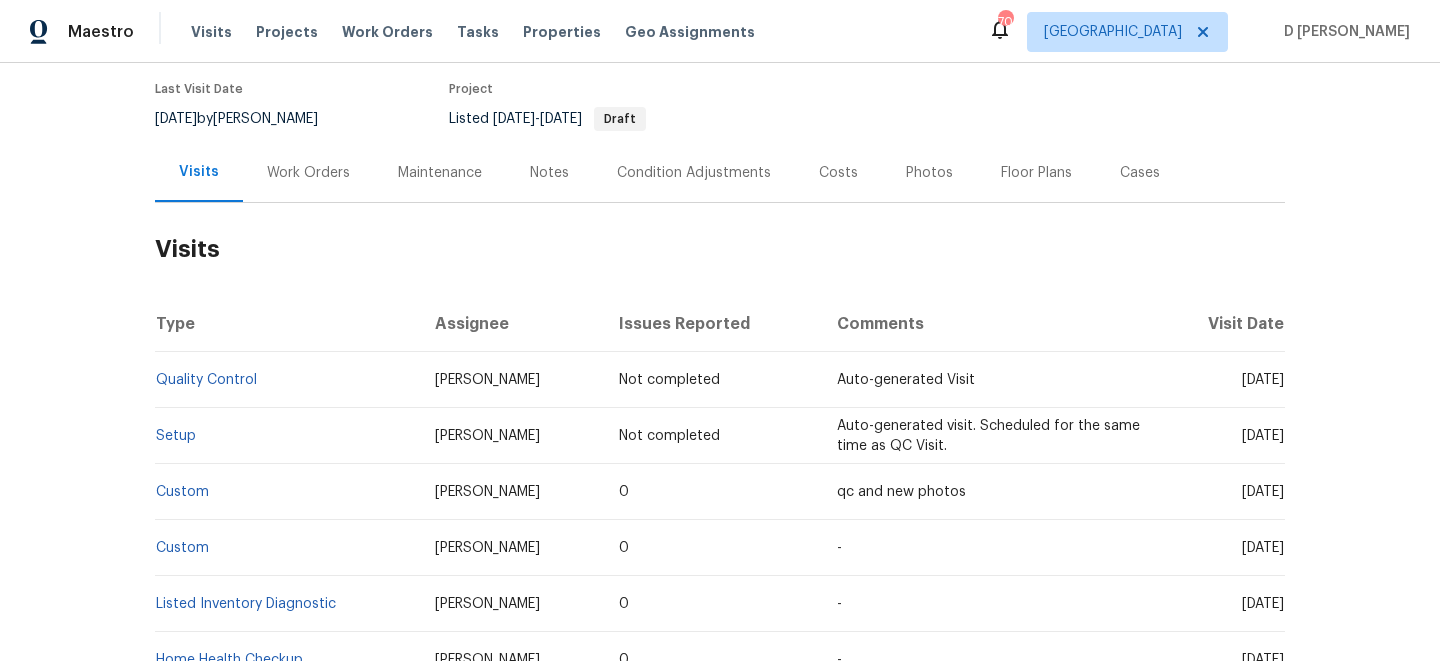scroll, scrollTop: 161, scrollLeft: 0, axis: vertical 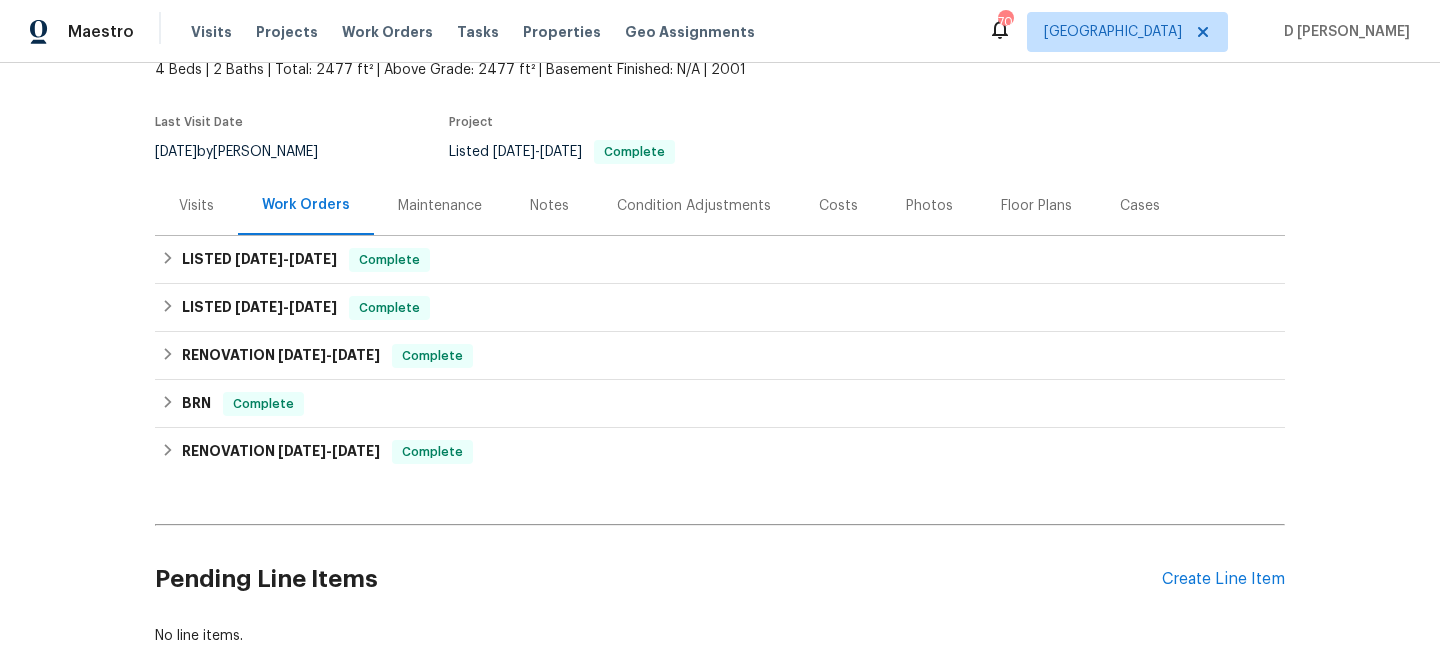 click on "Visits" at bounding box center [196, 206] 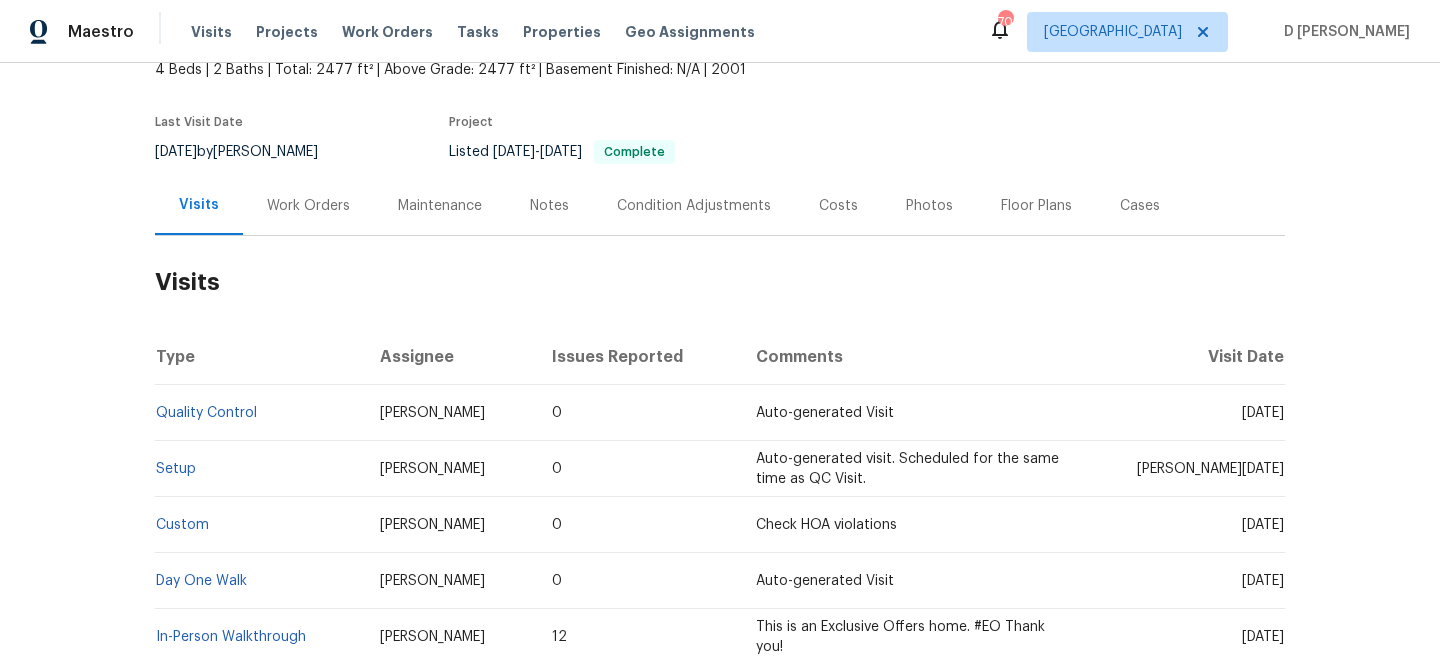 click on "Work Orders" at bounding box center (308, 206) 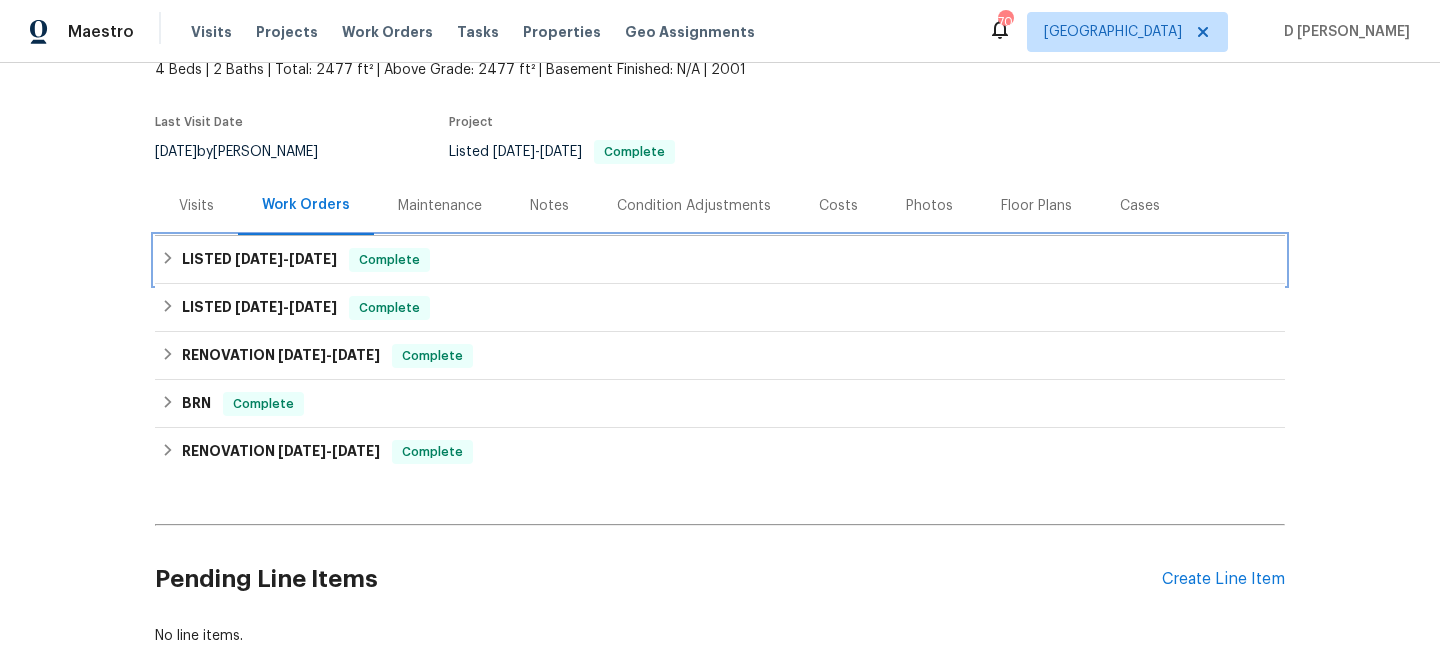 click on "LISTED   [DATE]  -  [DATE] Complete" at bounding box center (720, 260) 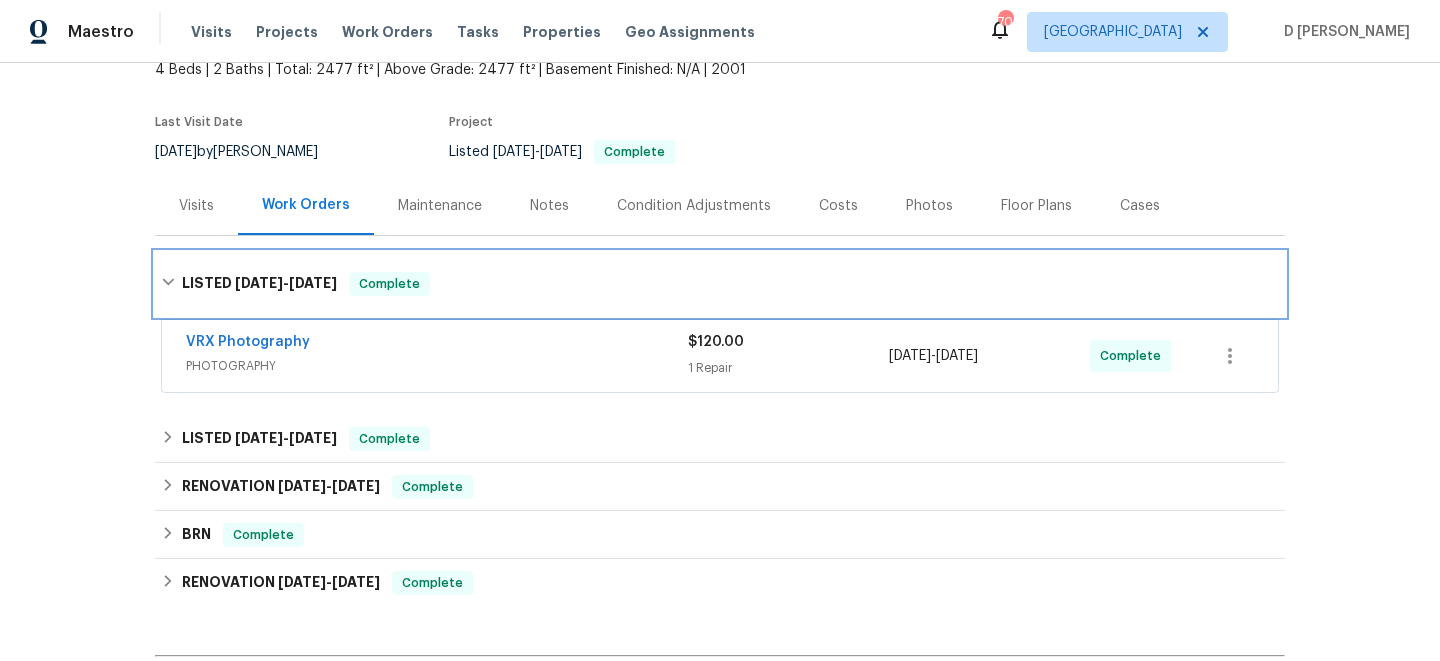click on "LISTED   [DATE]  -  [DATE] Complete" at bounding box center (720, 284) 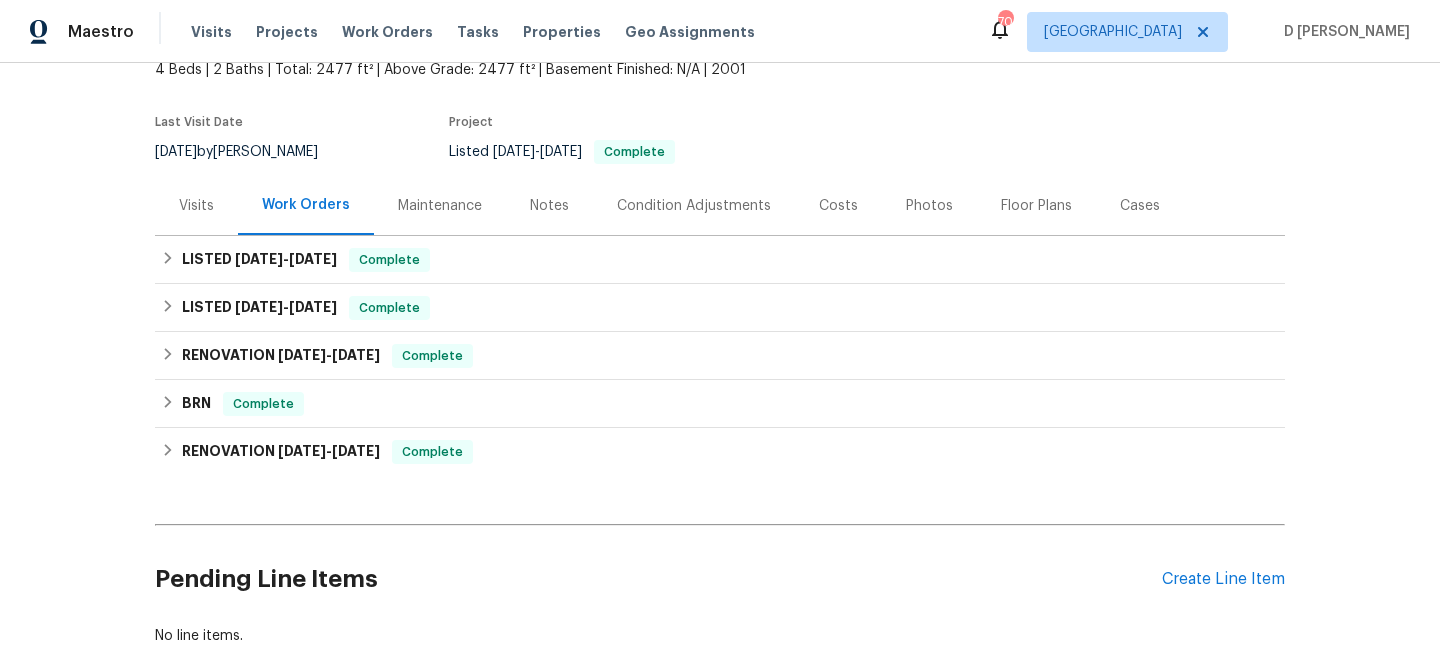 click on "Visits" at bounding box center (196, 205) 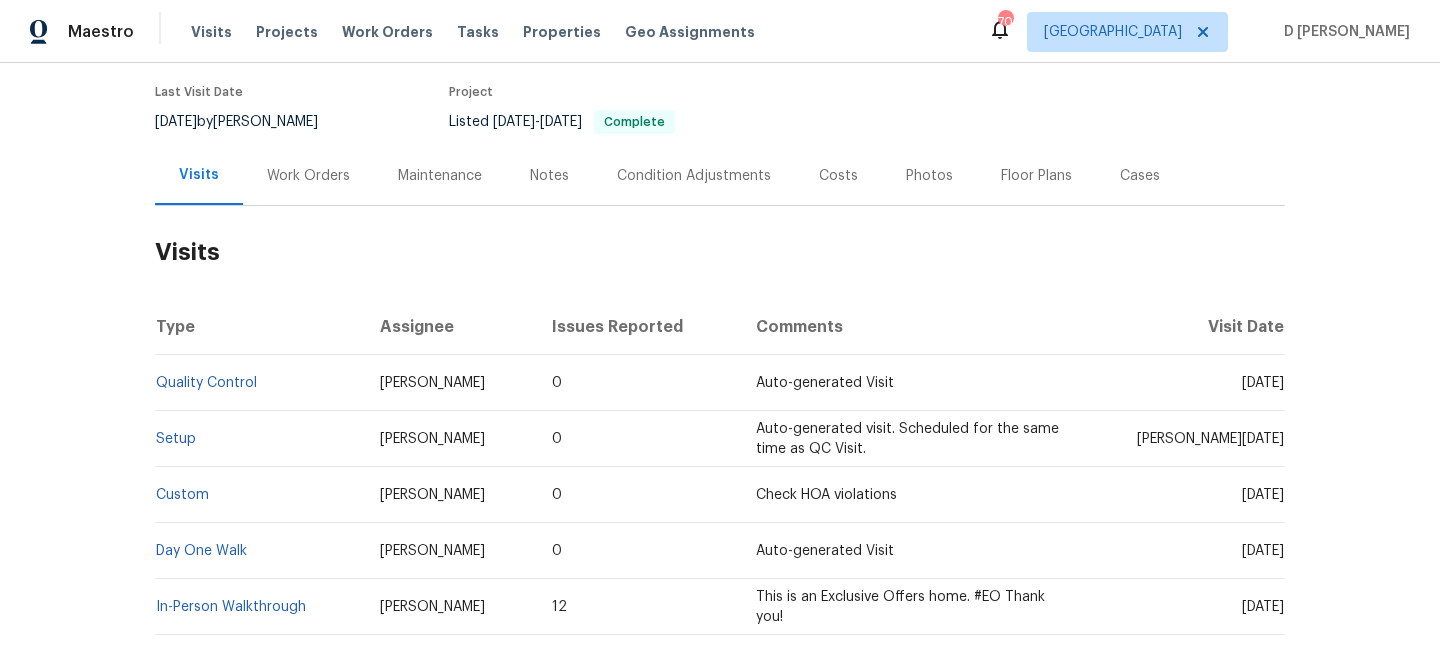 scroll, scrollTop: 164, scrollLeft: 0, axis: vertical 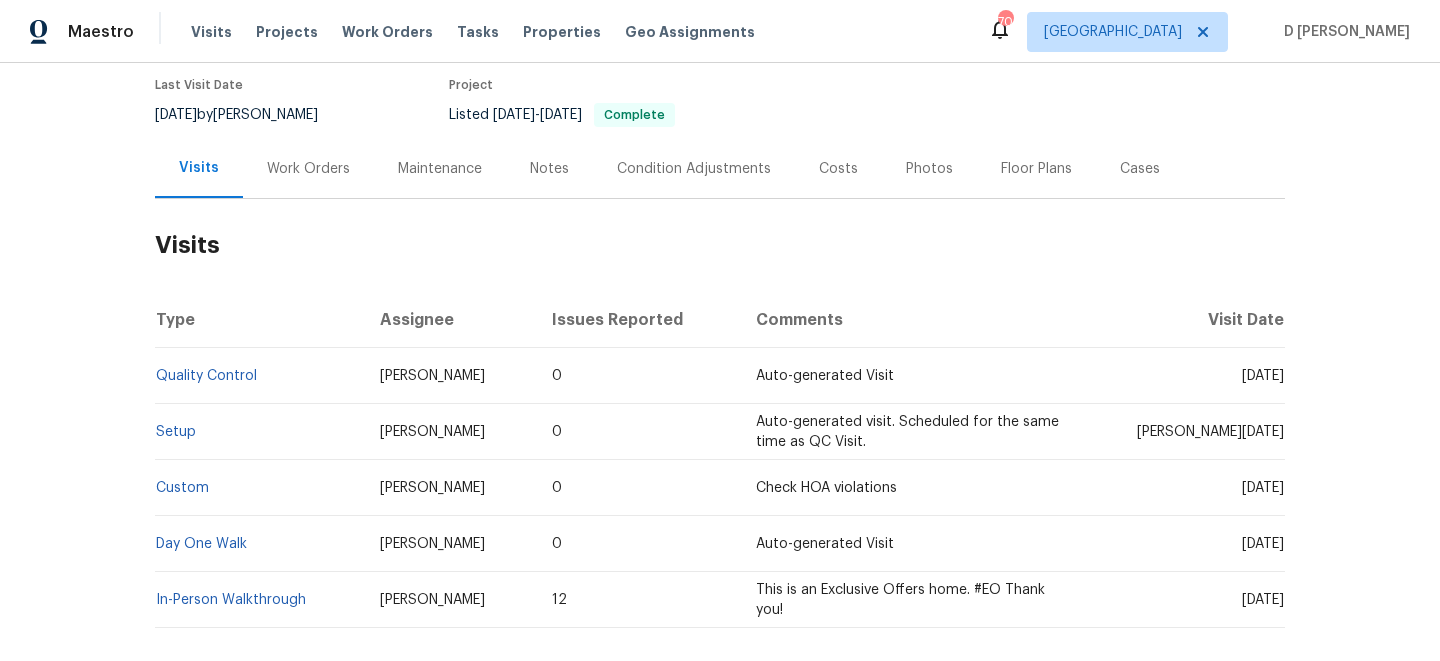 click on "Cases" at bounding box center [1140, 168] 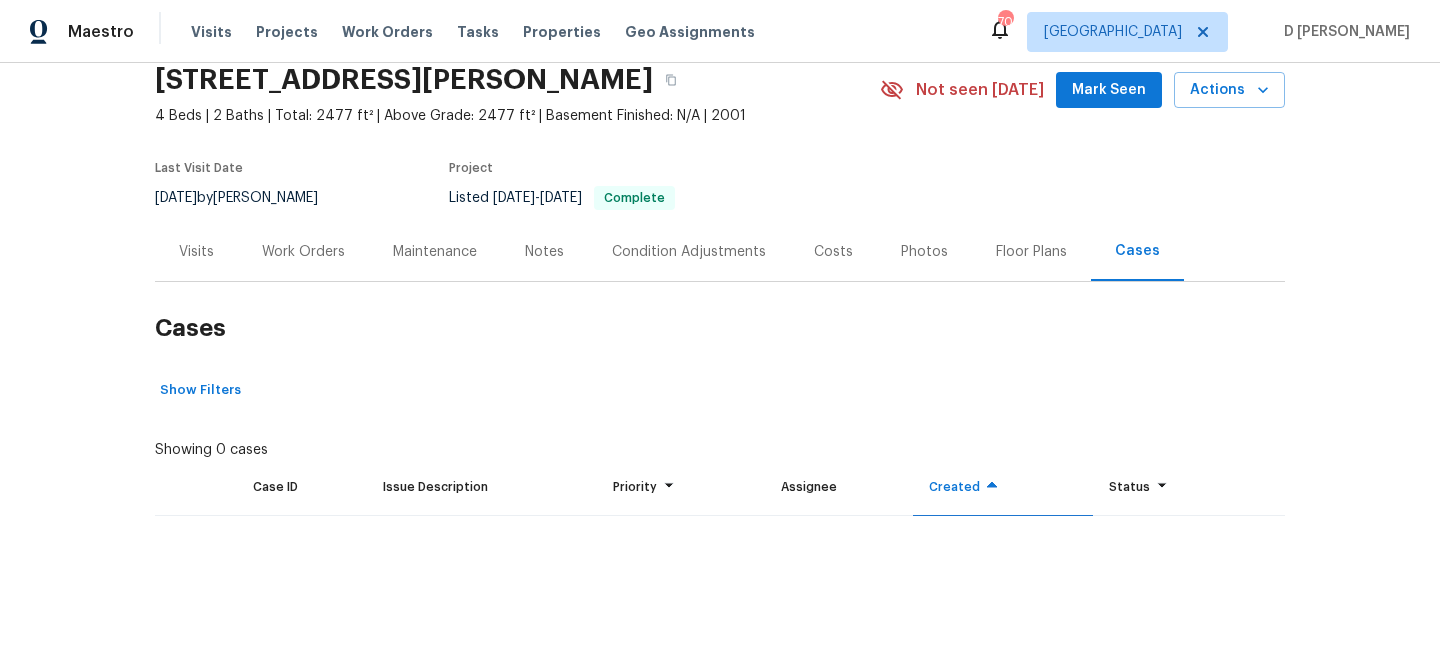 scroll, scrollTop: 164, scrollLeft: 0, axis: vertical 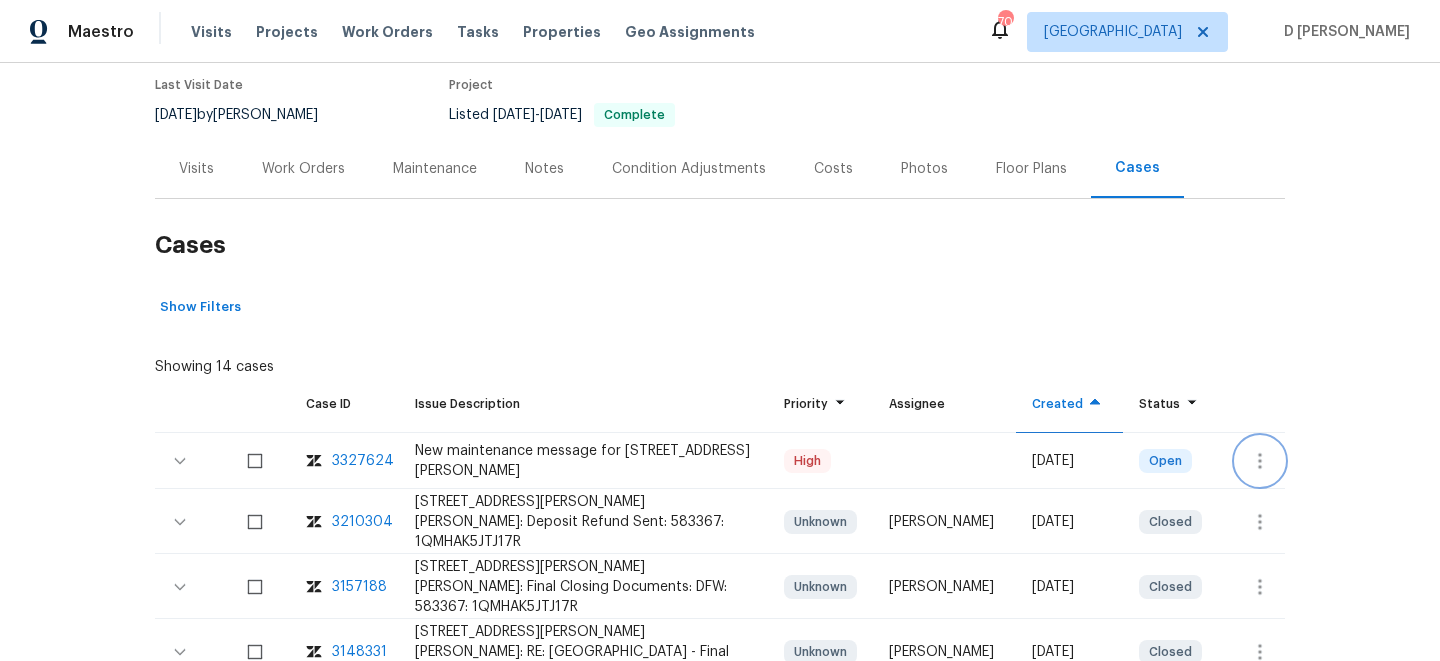 click 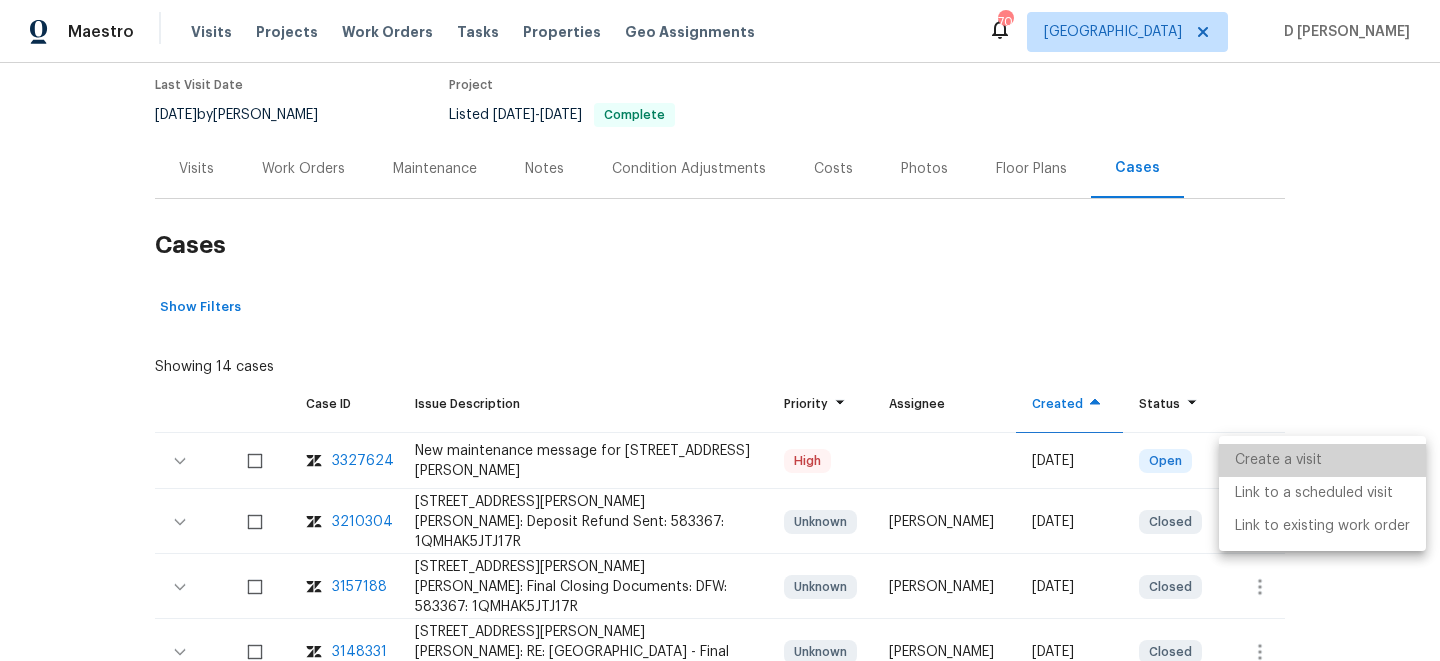 click on "Create a visit" at bounding box center (1322, 460) 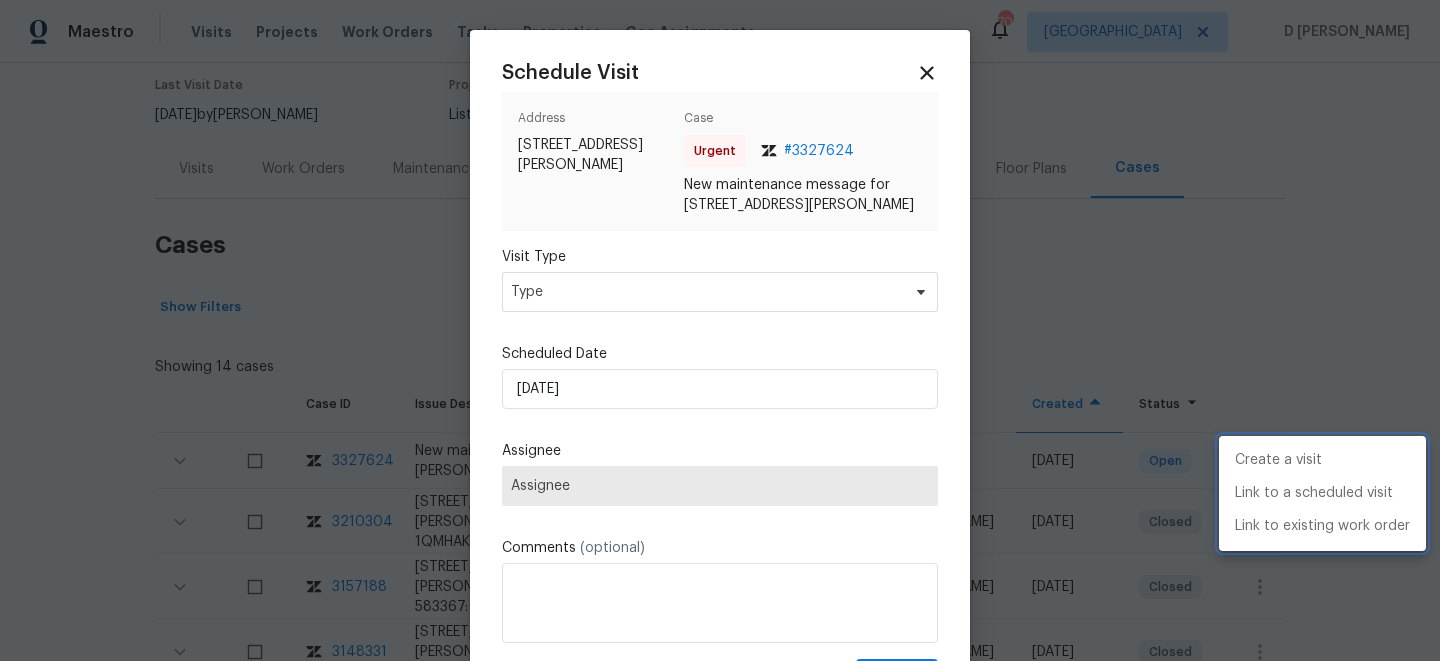 click at bounding box center [720, 330] 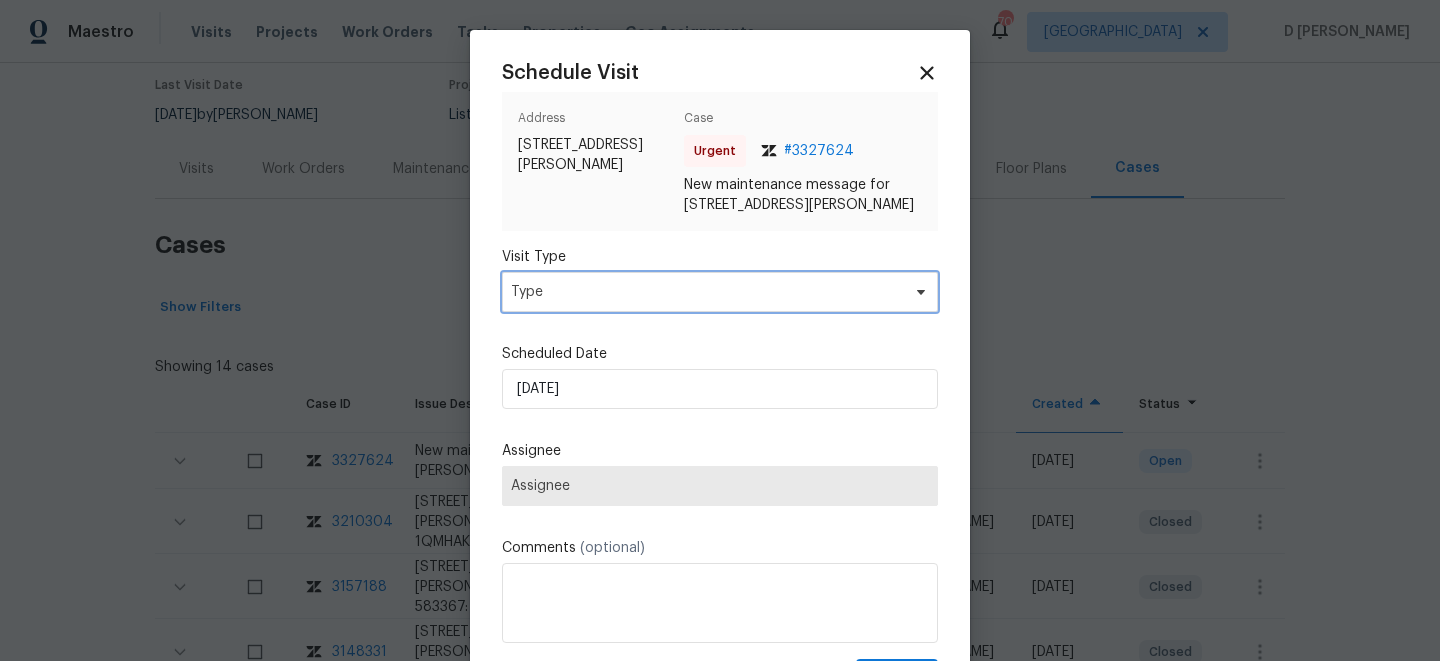 click on "Type" at bounding box center (705, 292) 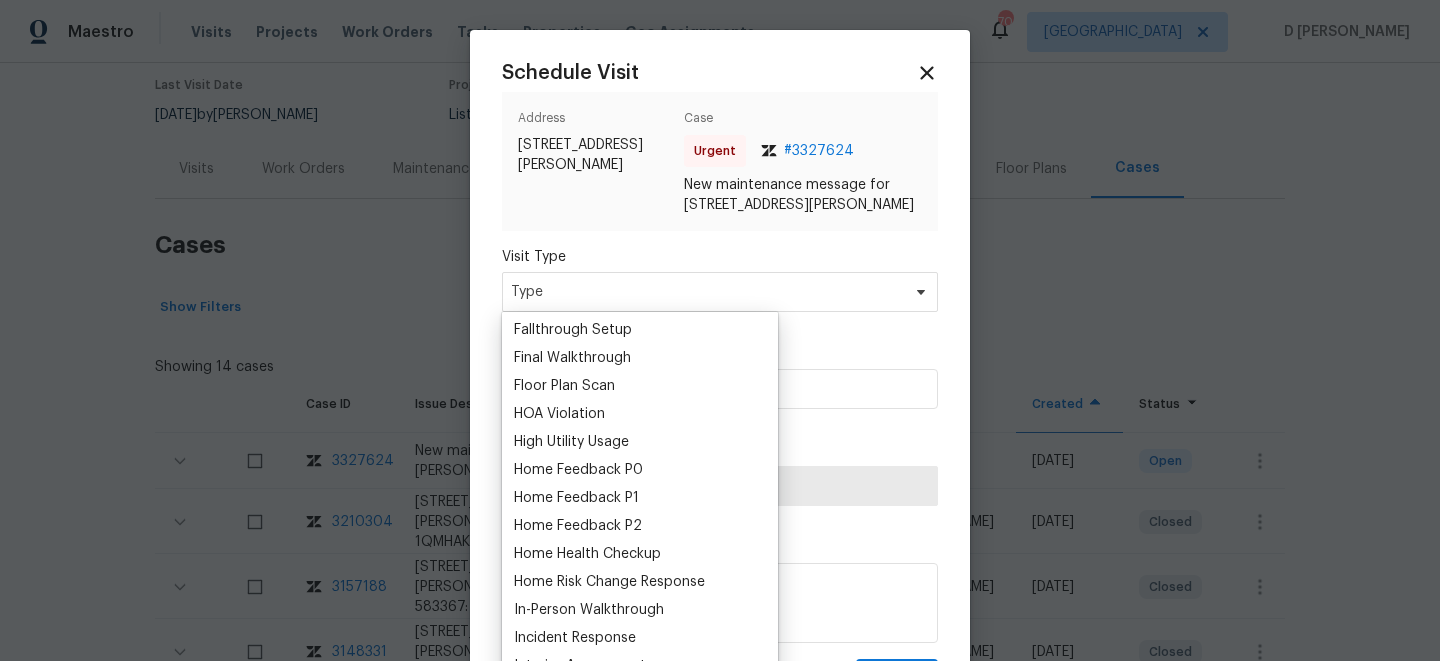 scroll, scrollTop: 520, scrollLeft: 0, axis: vertical 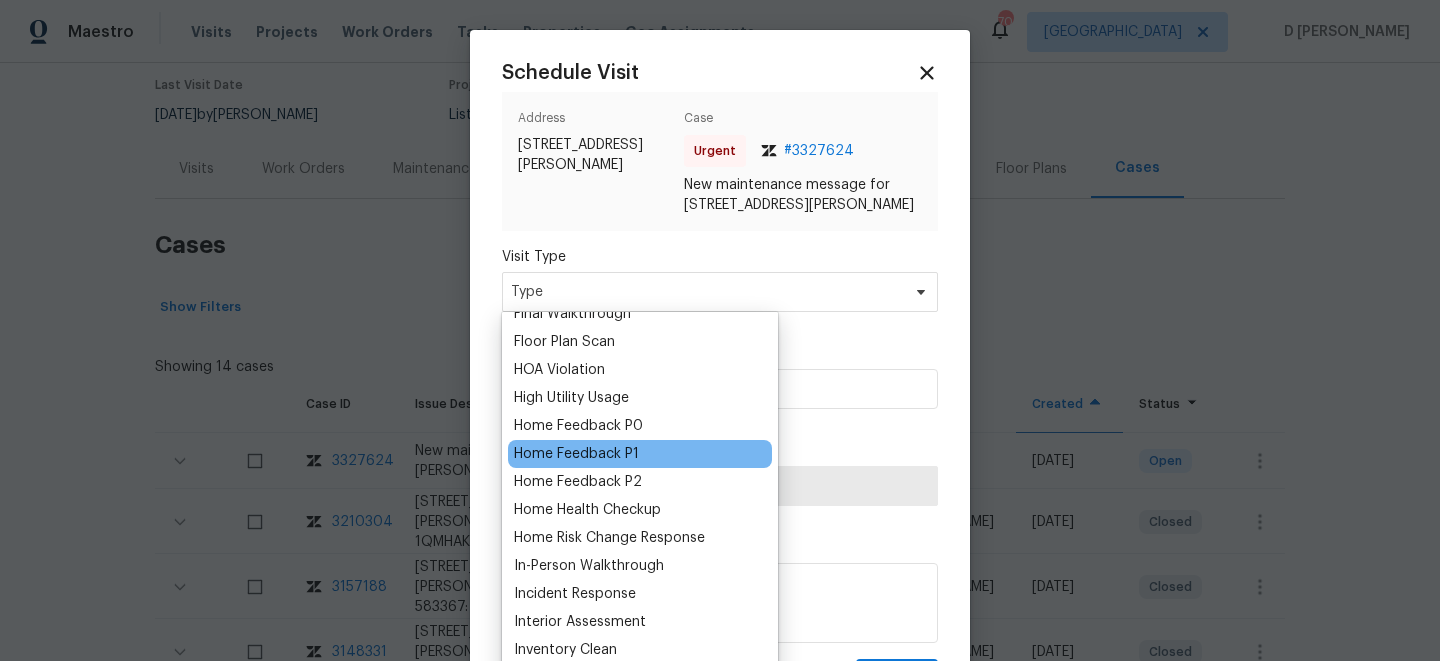click on "Home Feedback P1" at bounding box center [576, 454] 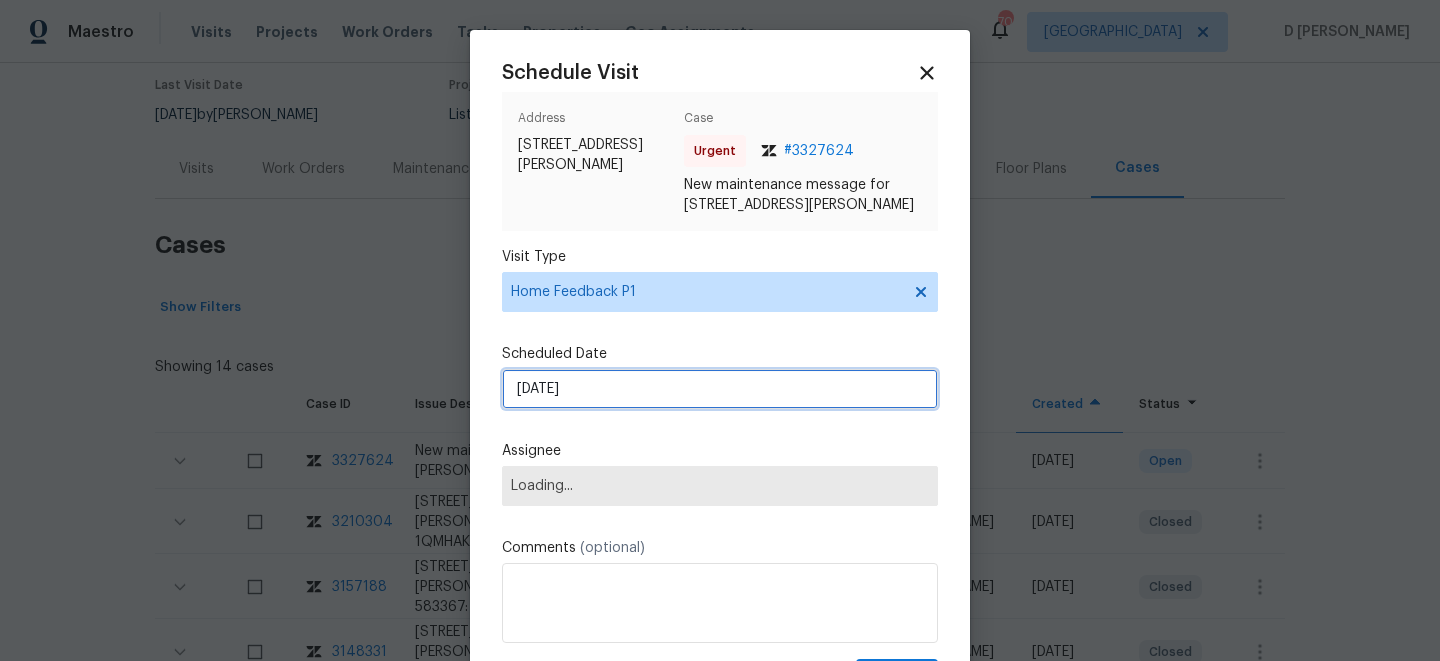 click on "[DATE]" at bounding box center (720, 389) 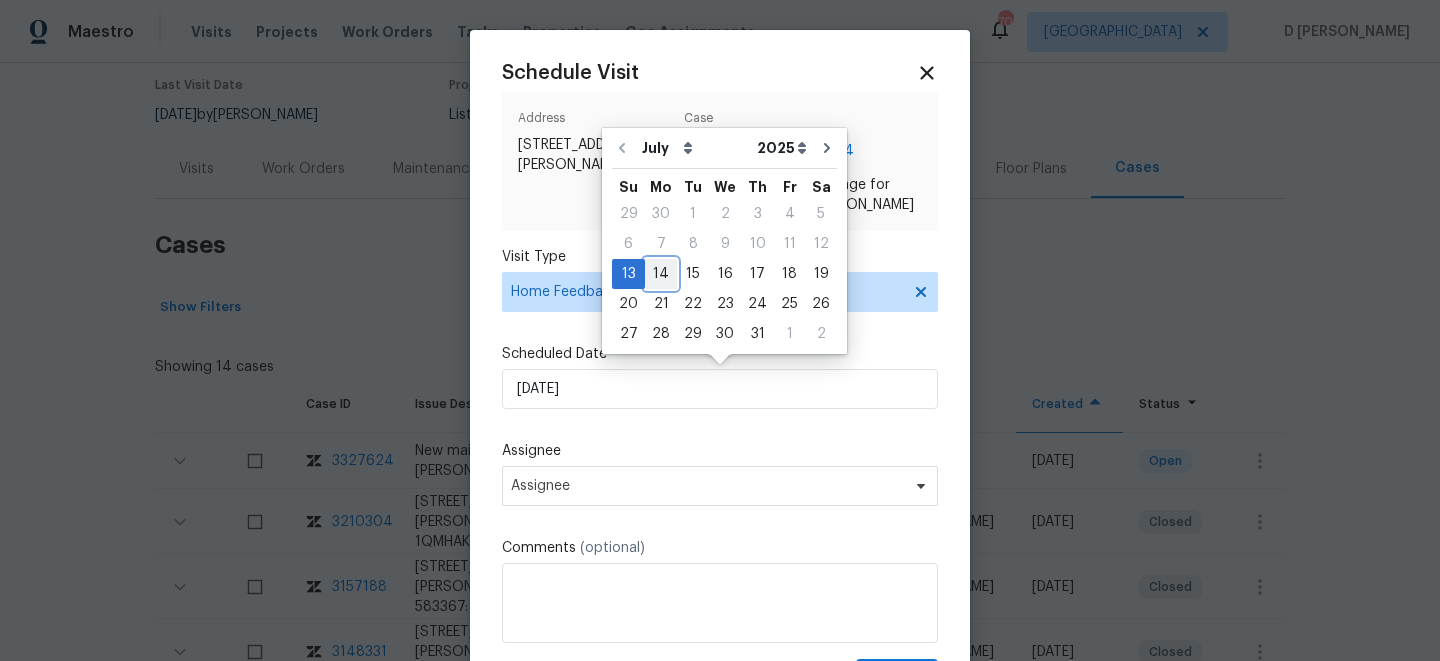 click on "14" at bounding box center [661, 274] 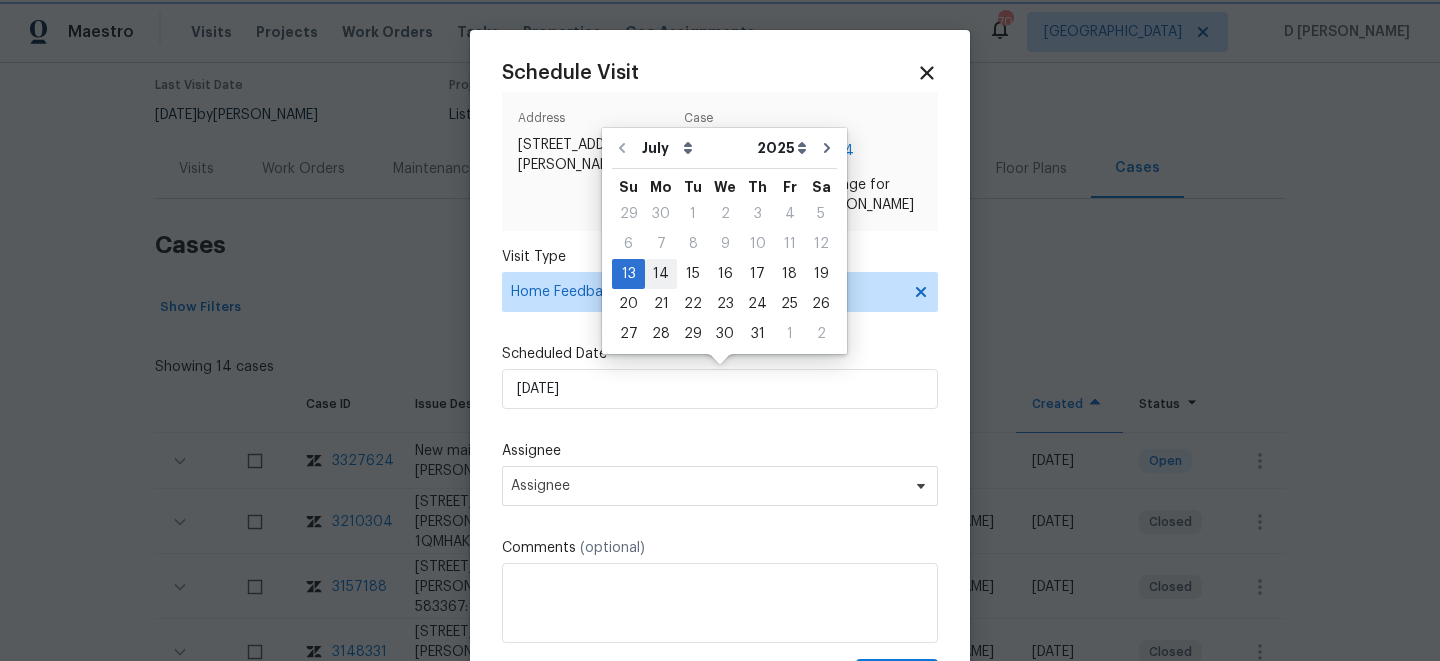type on "[DATE]" 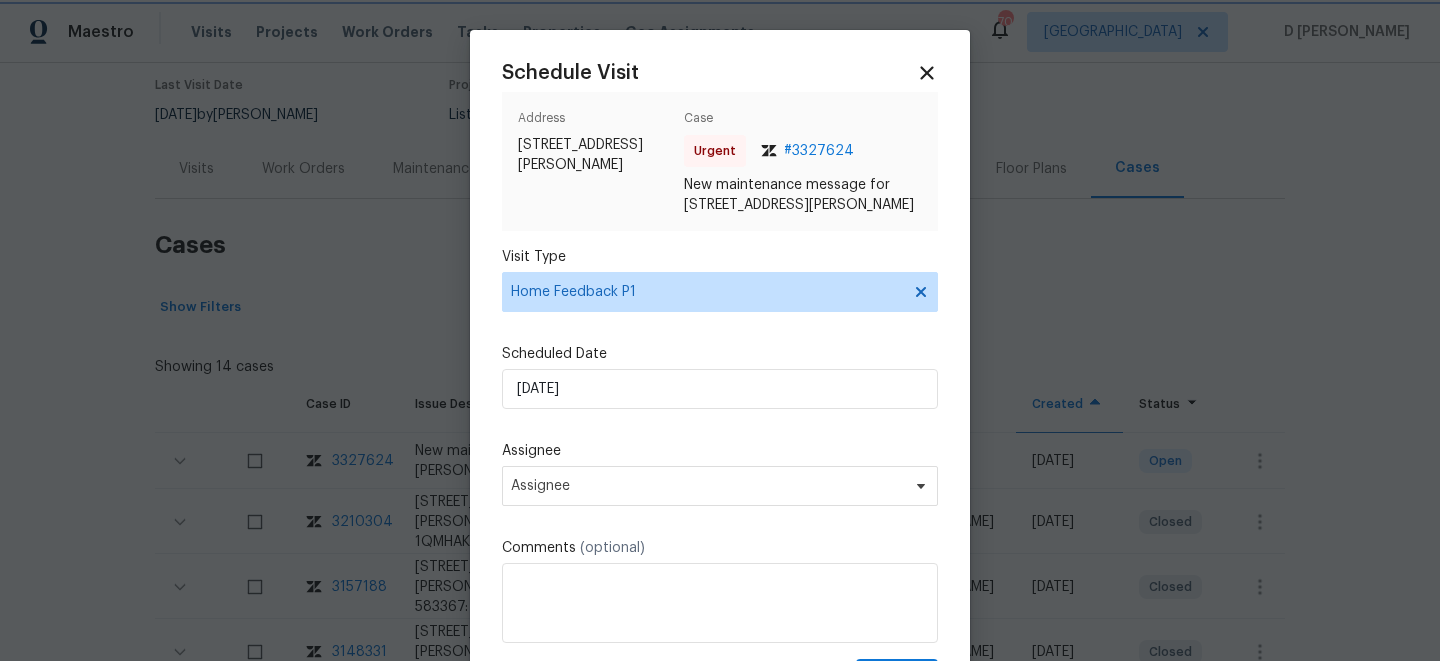 scroll, scrollTop: 96, scrollLeft: 0, axis: vertical 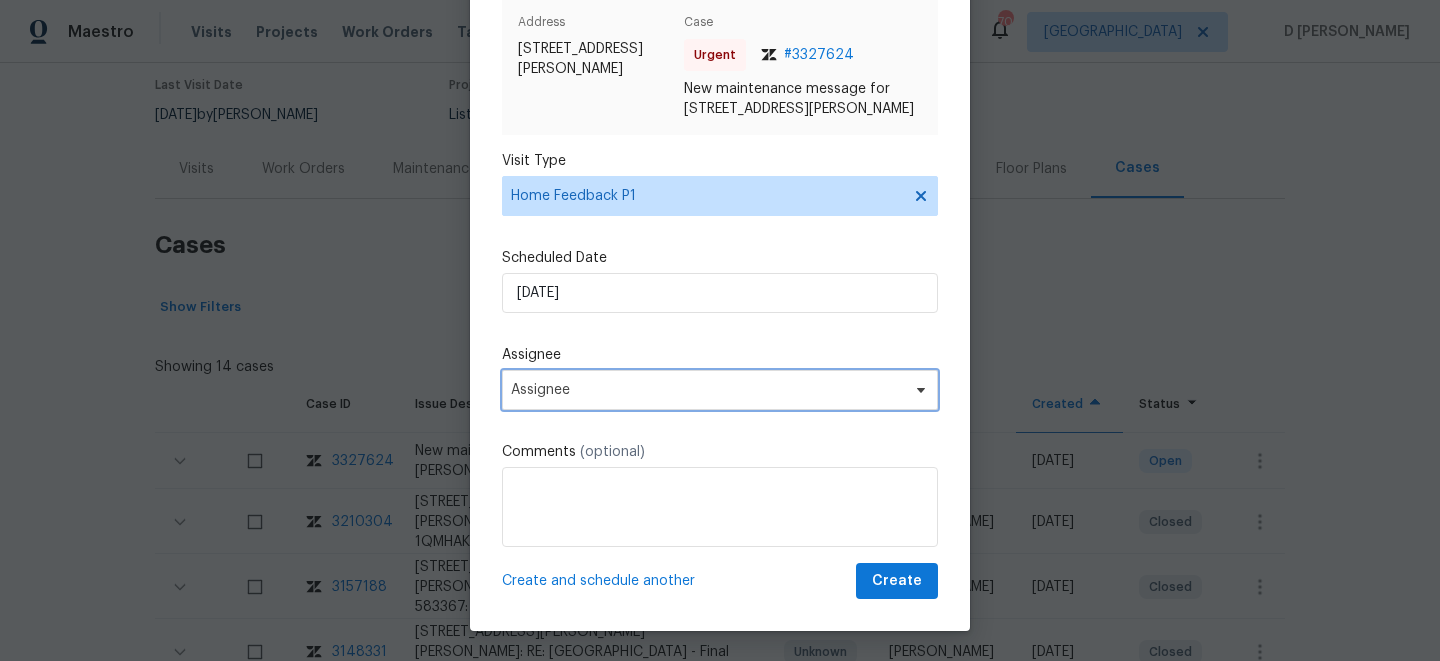 click on "Assignee" at bounding box center (707, 390) 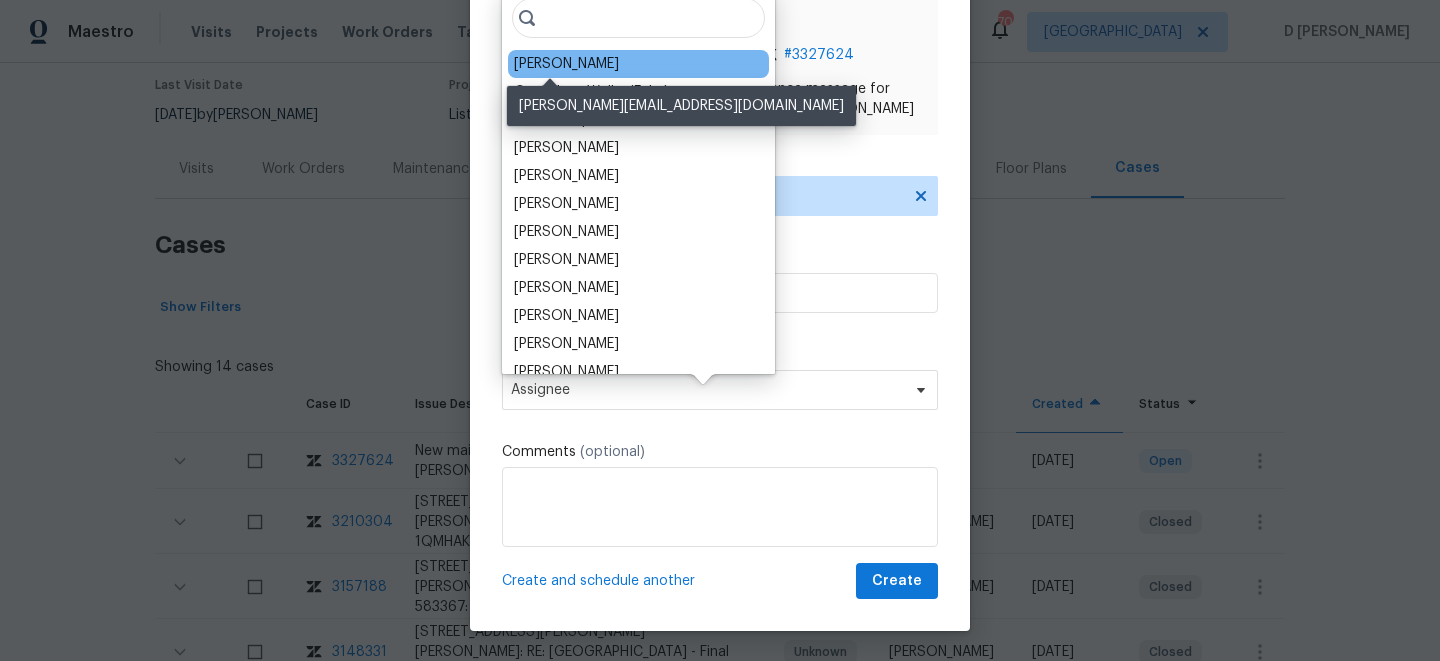 click on "Brad Limes" at bounding box center [566, 64] 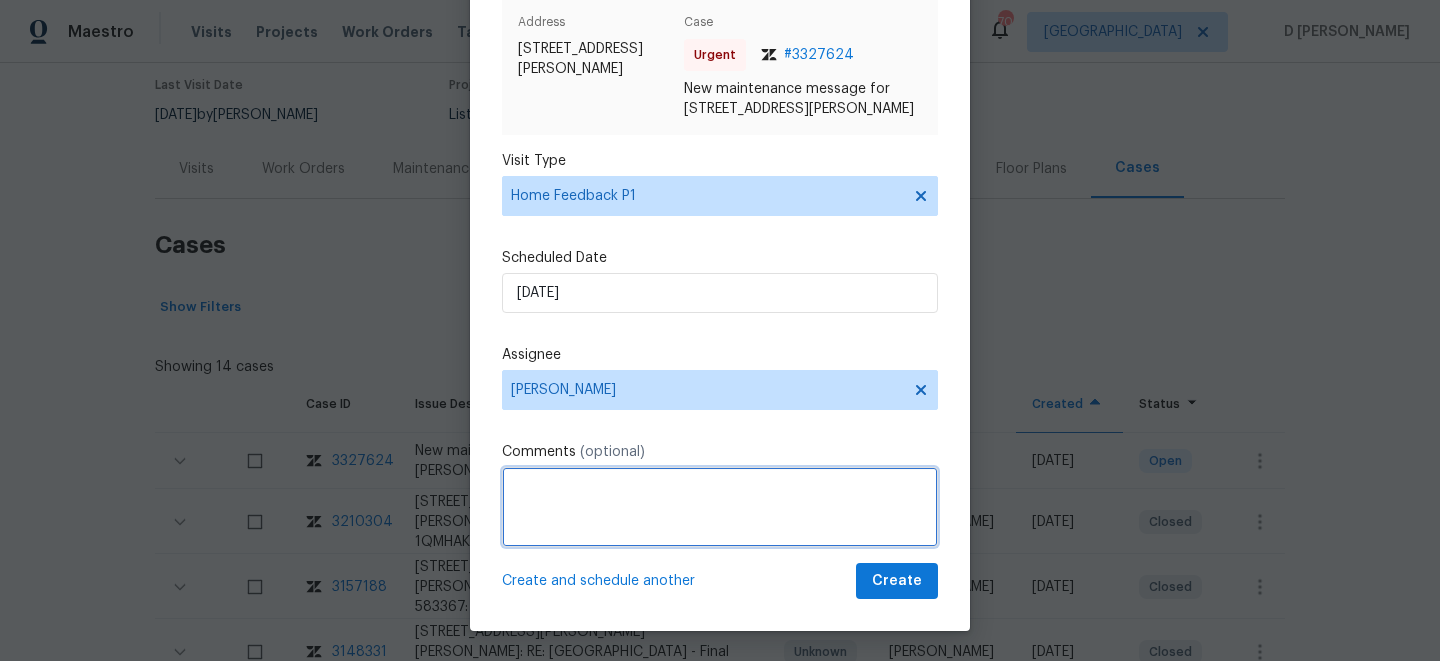 click at bounding box center (720, 507) 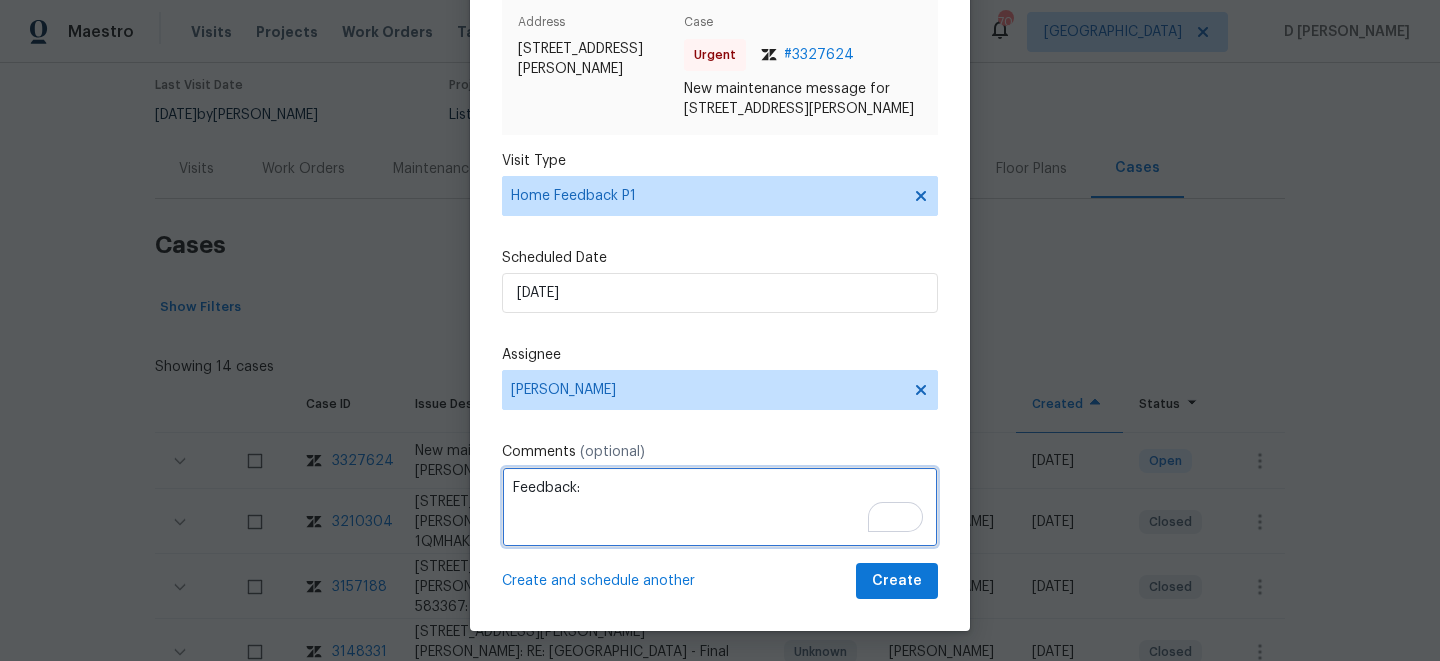 paste on "Code 514219 & 5932are both incorrect" 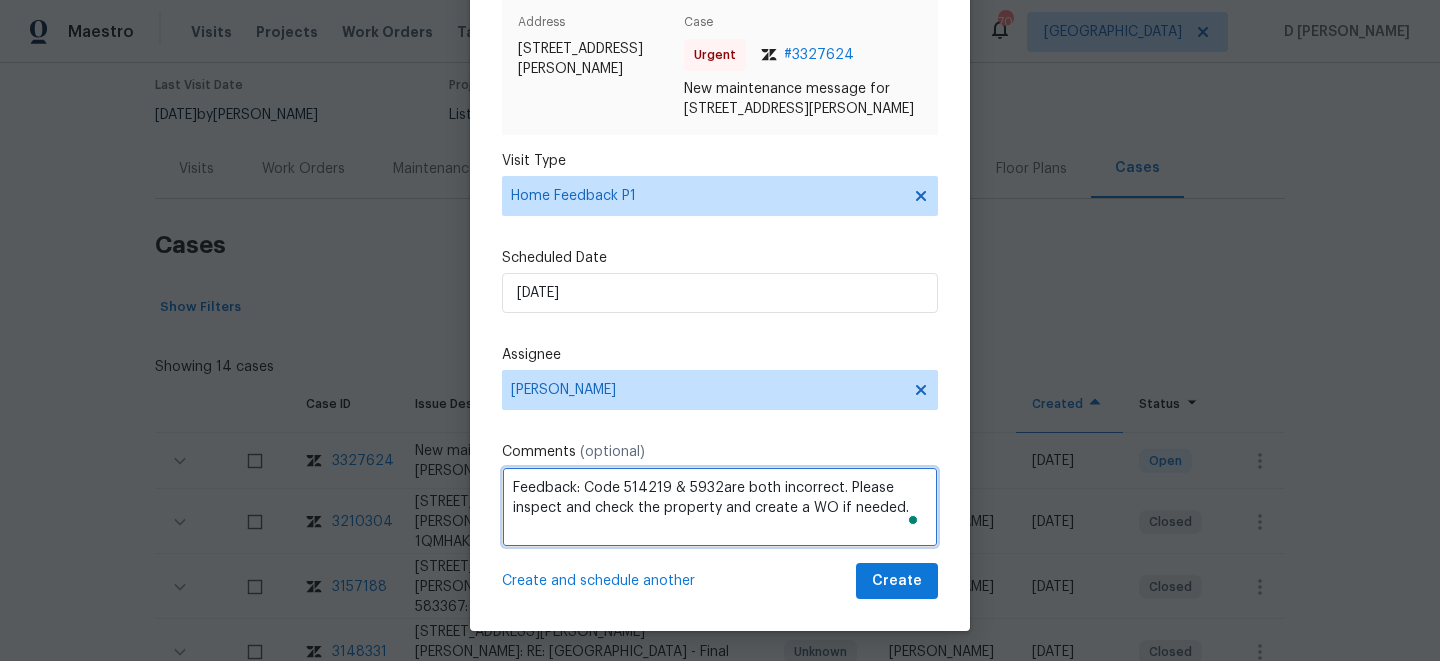 type on "Feedback: Code 514219 & 5932are both incorrect. Please inspect and check the property and create a WO if needed." 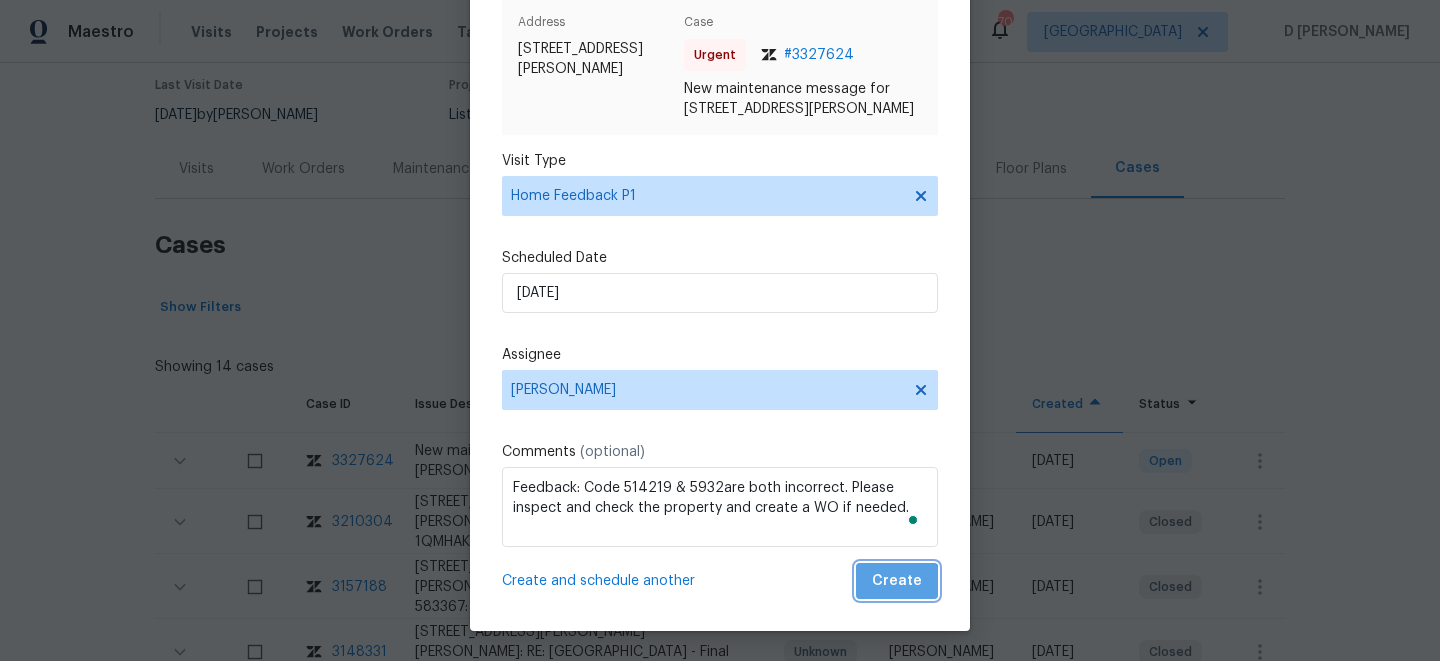 click on "Create" at bounding box center (897, 581) 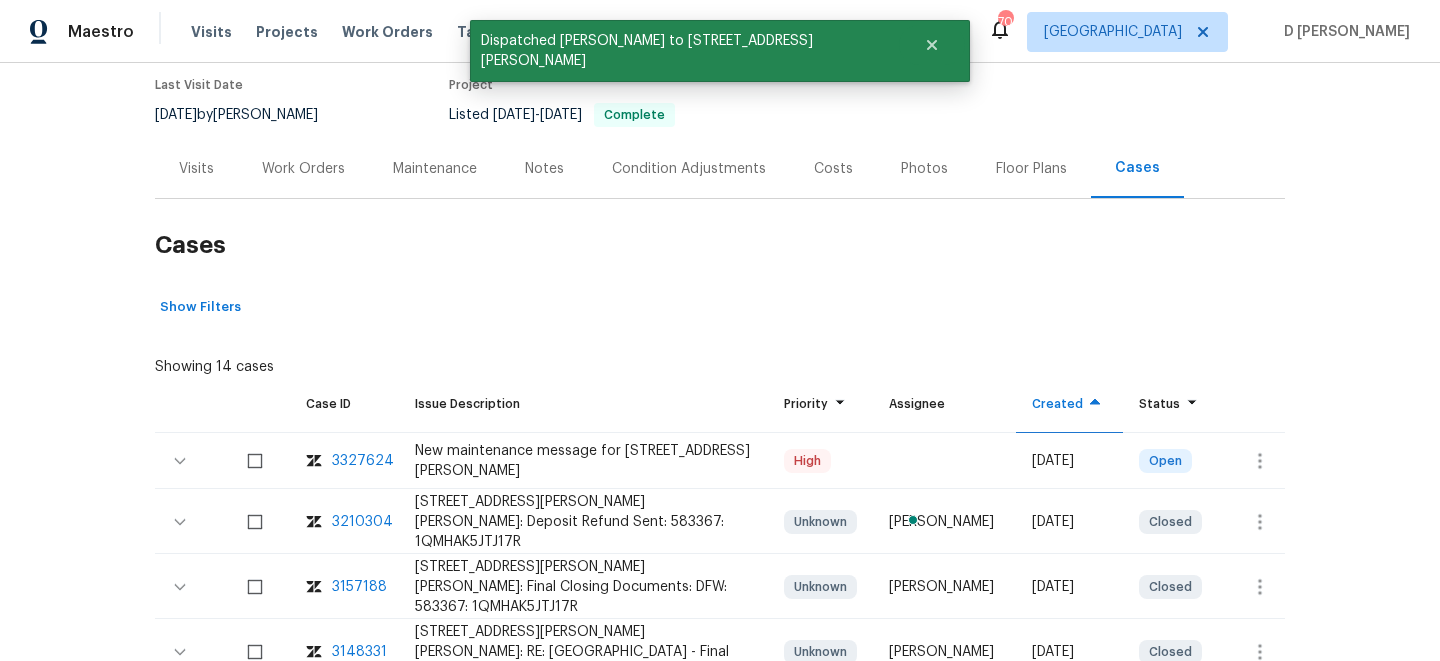 scroll, scrollTop: 0, scrollLeft: 0, axis: both 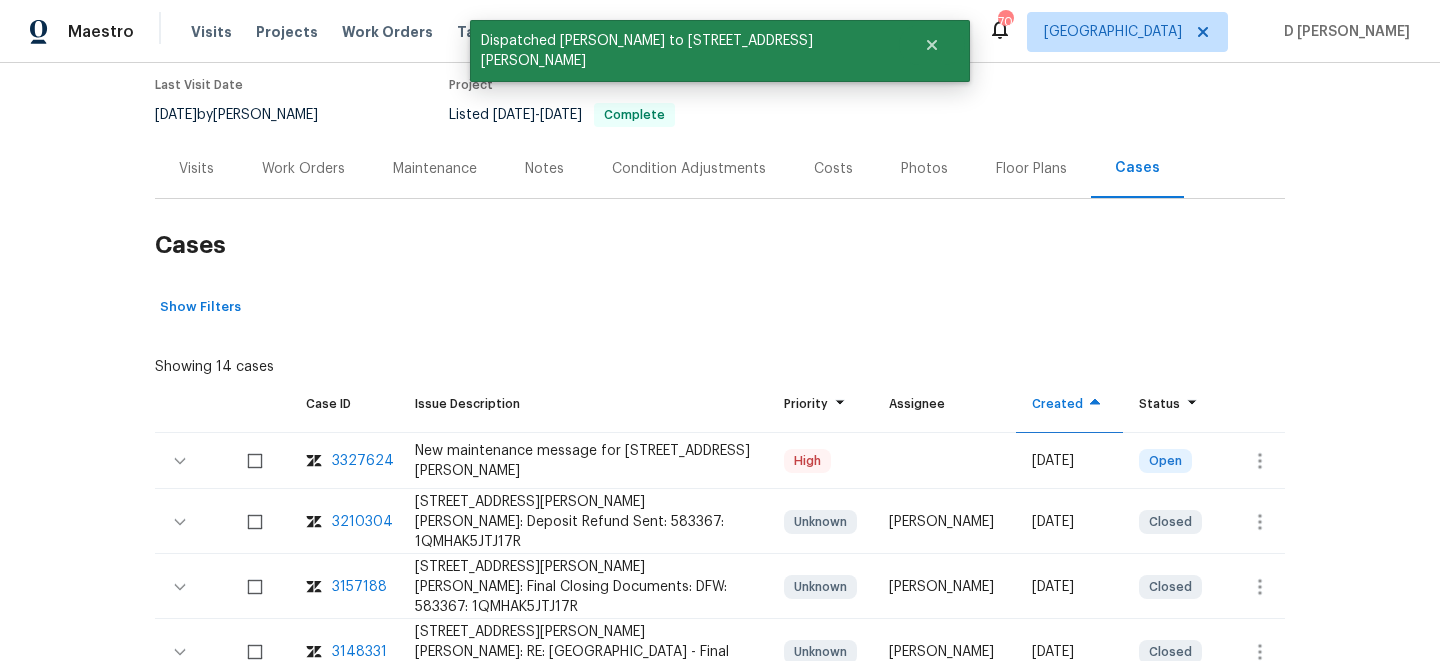 click on "Visits" at bounding box center [196, 169] 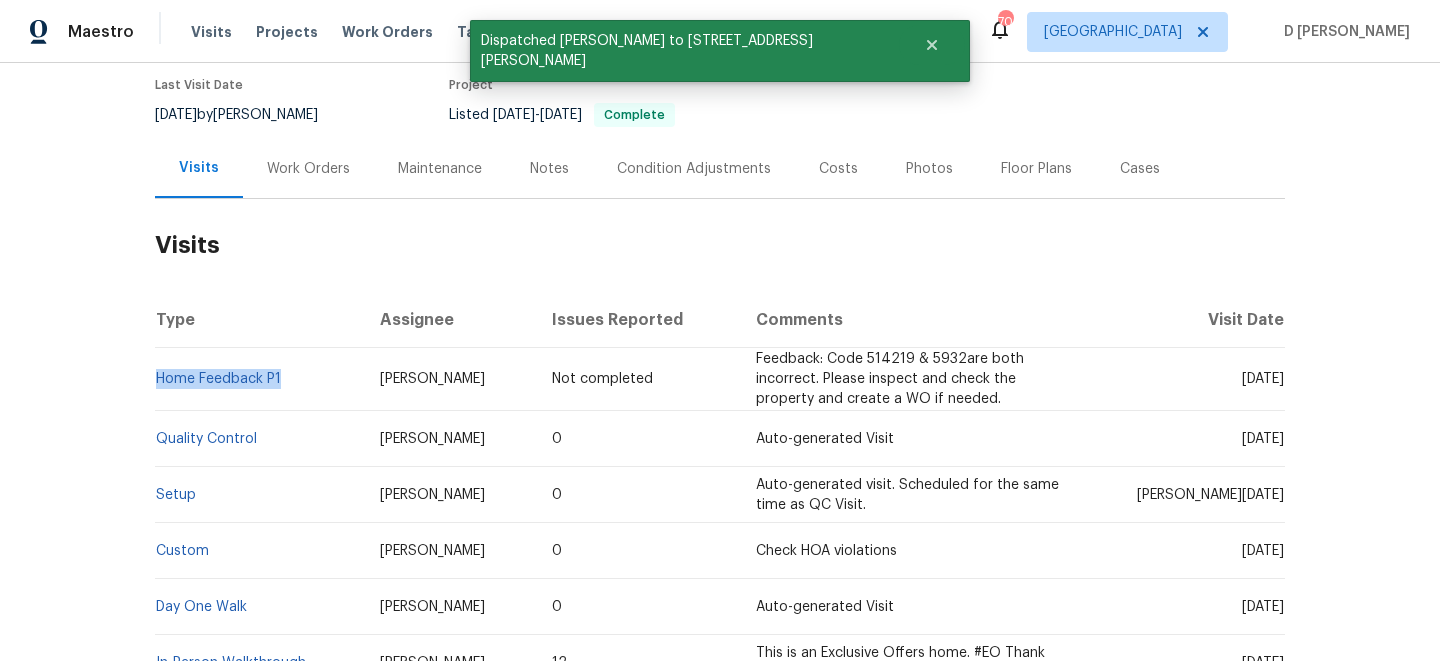drag, startPoint x: 285, startPoint y: 380, endPoint x: 158, endPoint y: 369, distance: 127.47549 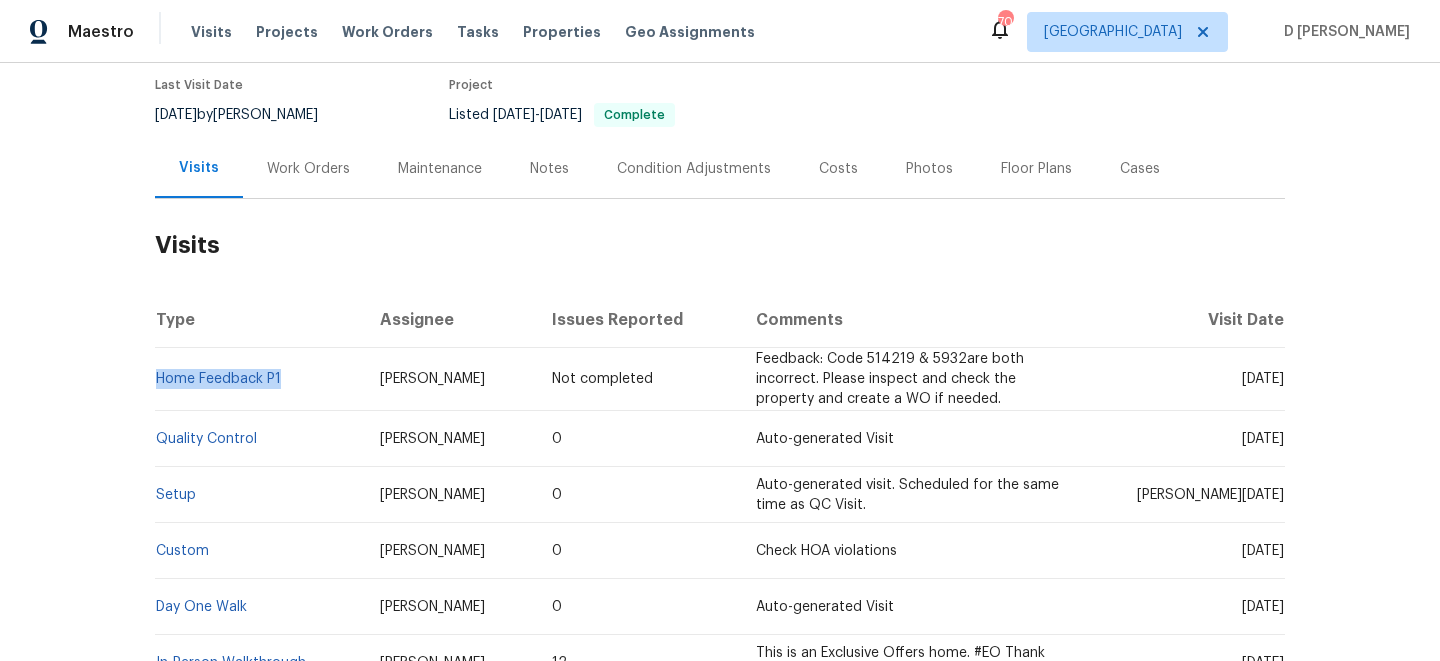 copy on "Home Feedback P1" 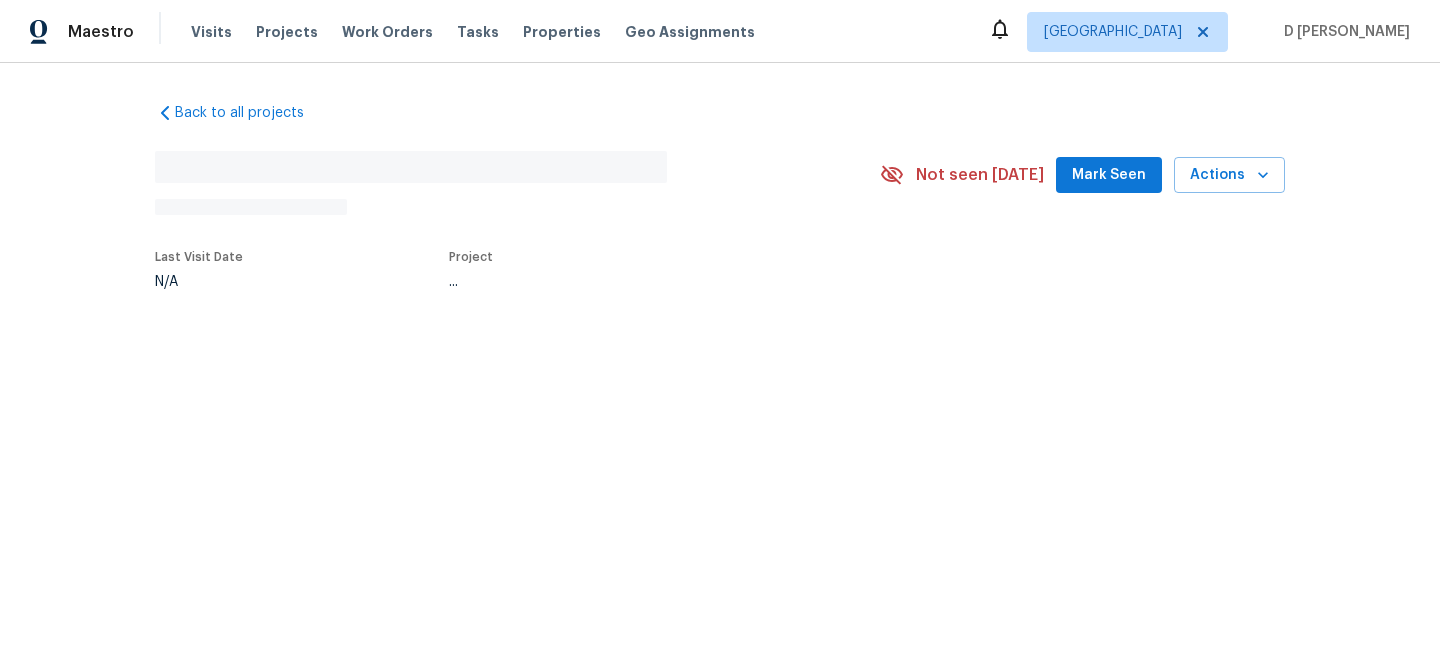 scroll, scrollTop: 0, scrollLeft: 0, axis: both 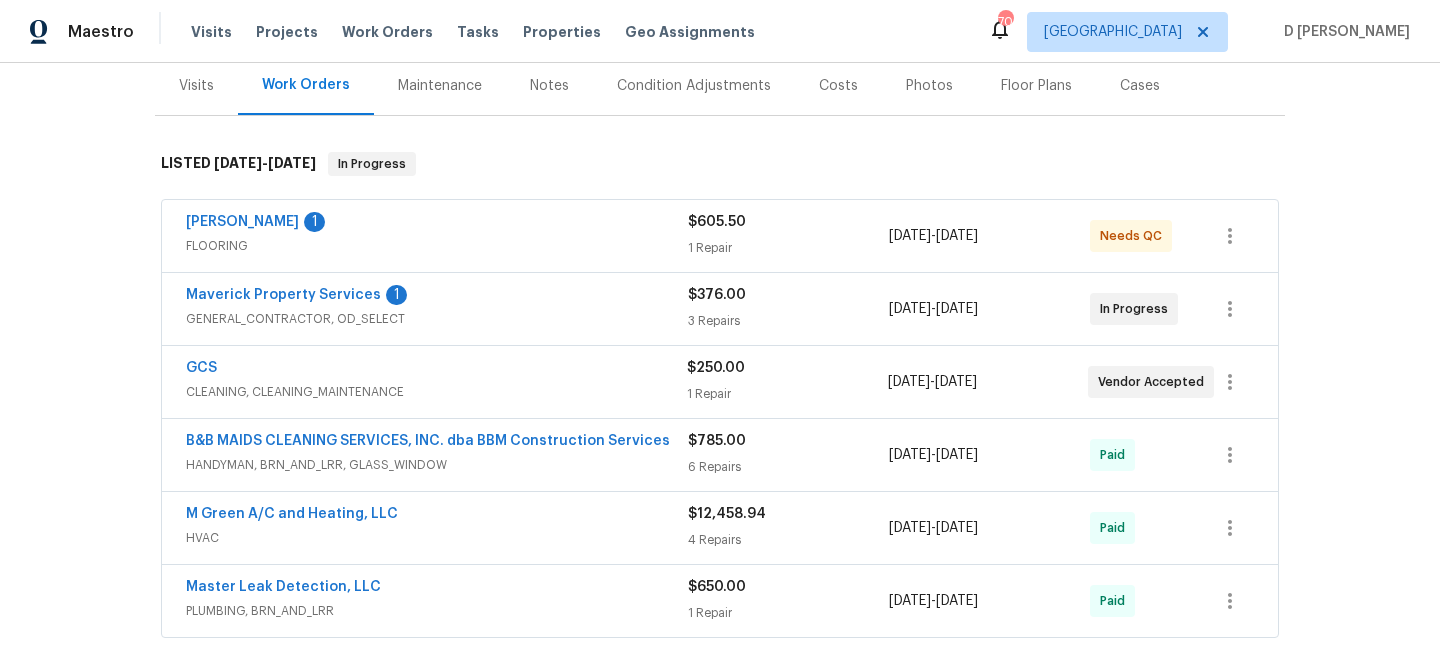 click on "GENERAL_CONTRACTOR, OD_SELECT" at bounding box center (437, 319) 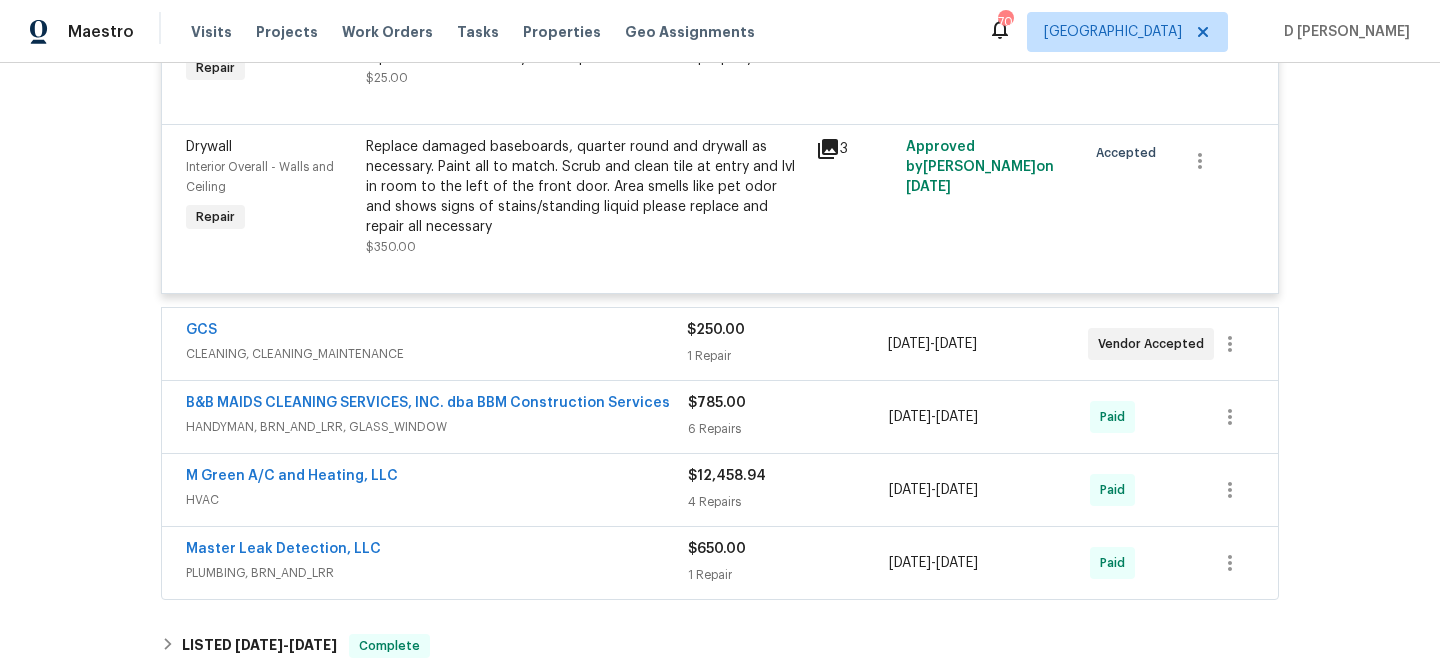 scroll, scrollTop: 813, scrollLeft: 0, axis: vertical 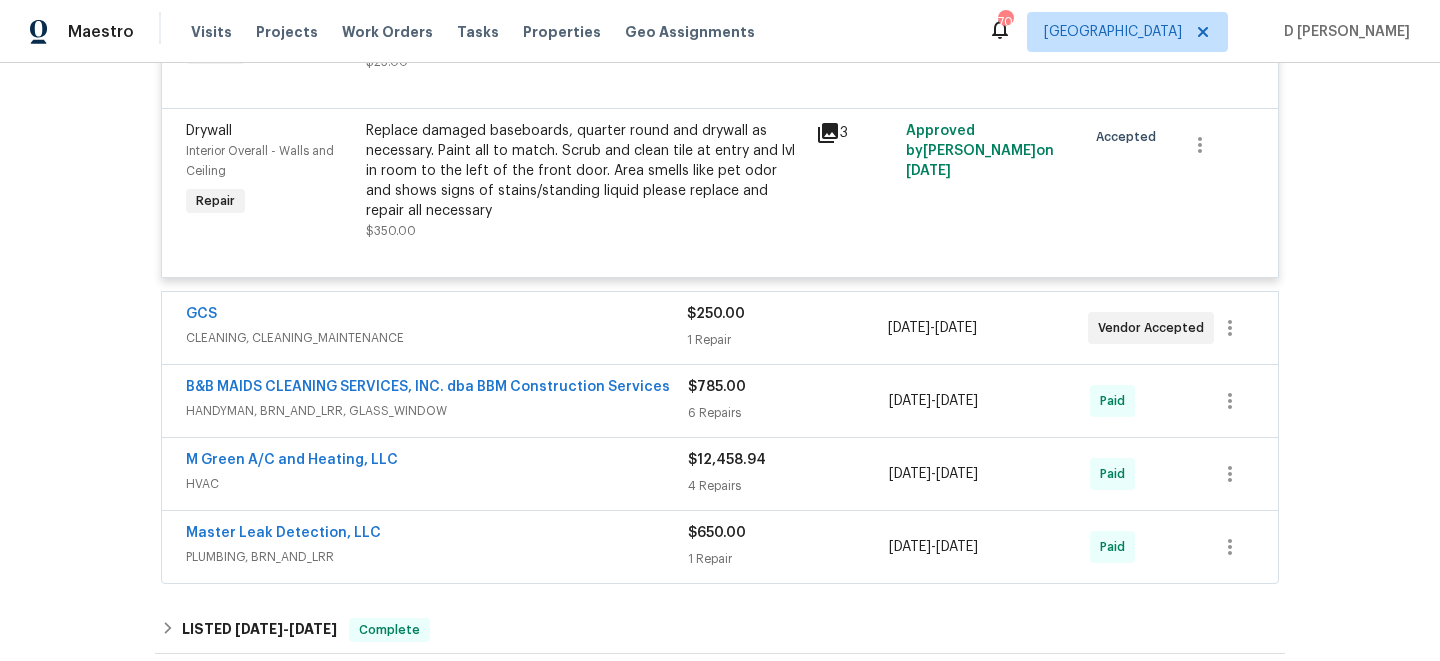 click on "CLEANING, CLEANING_MAINTENANCE" at bounding box center (436, 338) 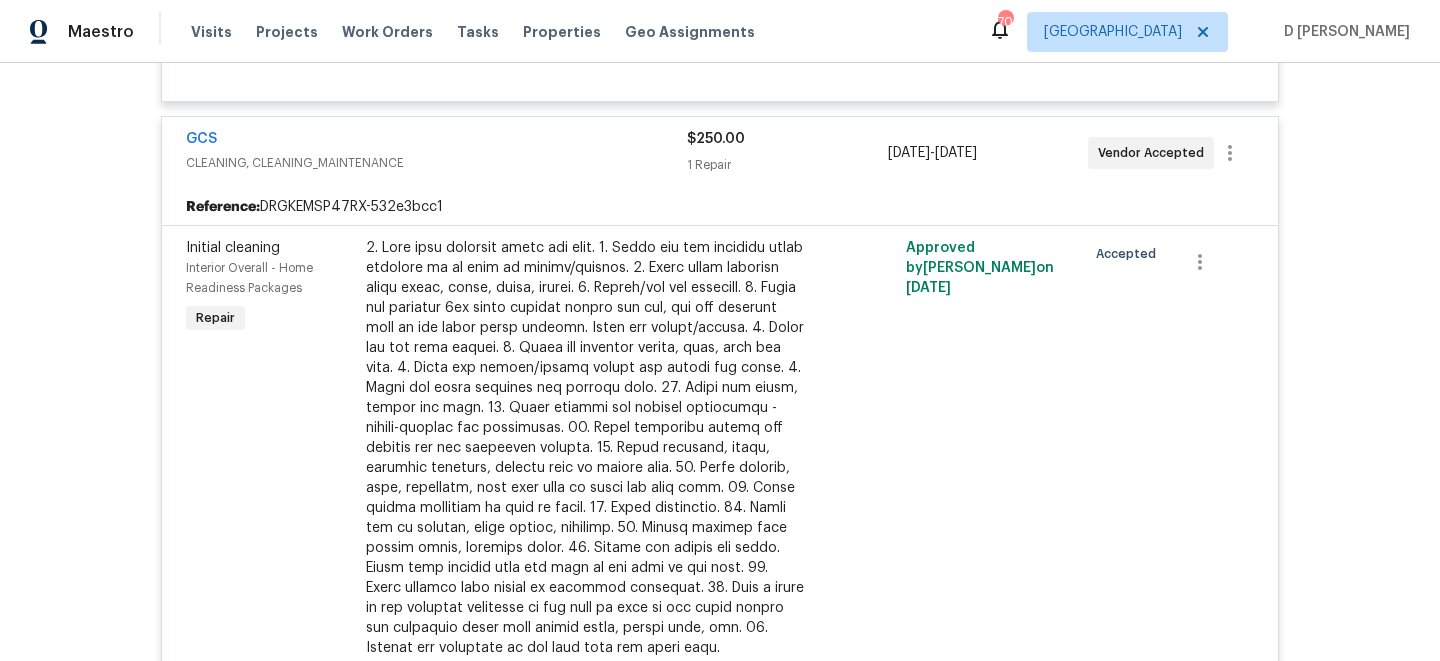 scroll, scrollTop: 991, scrollLeft: 0, axis: vertical 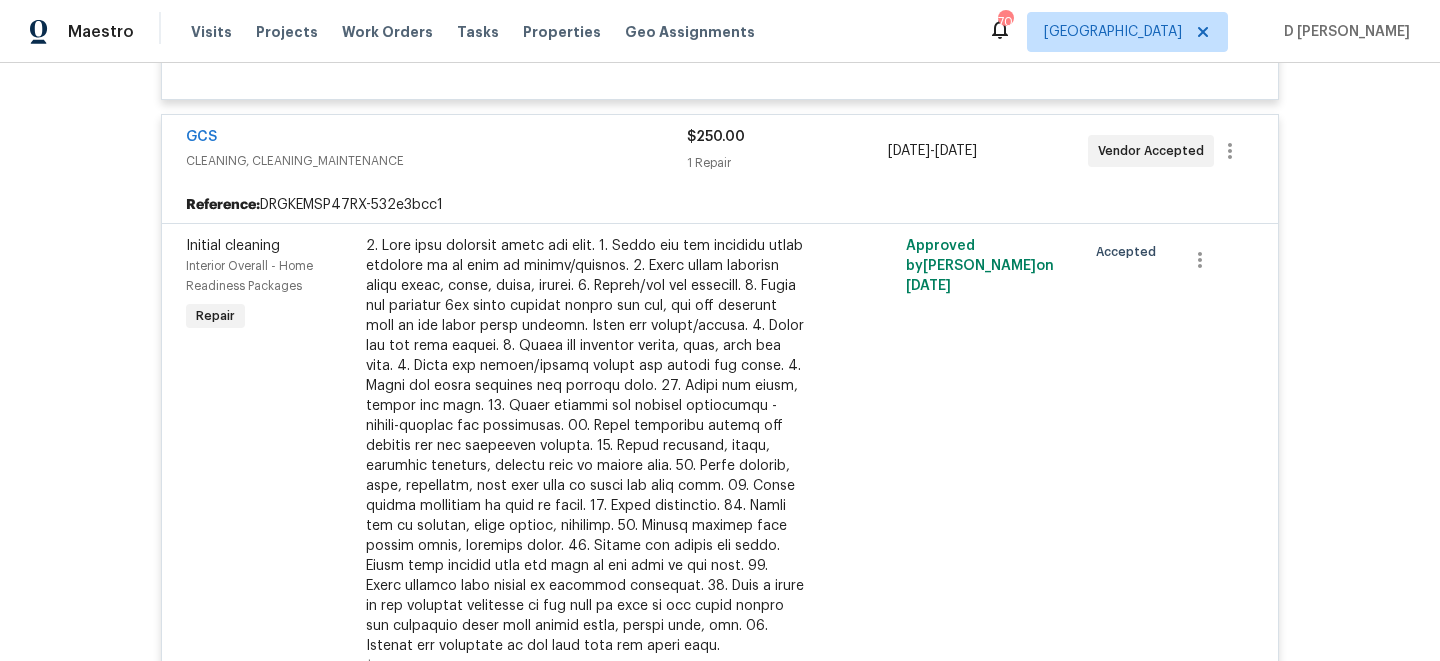 click on "CLEANING, CLEANING_MAINTENANCE" at bounding box center (436, 161) 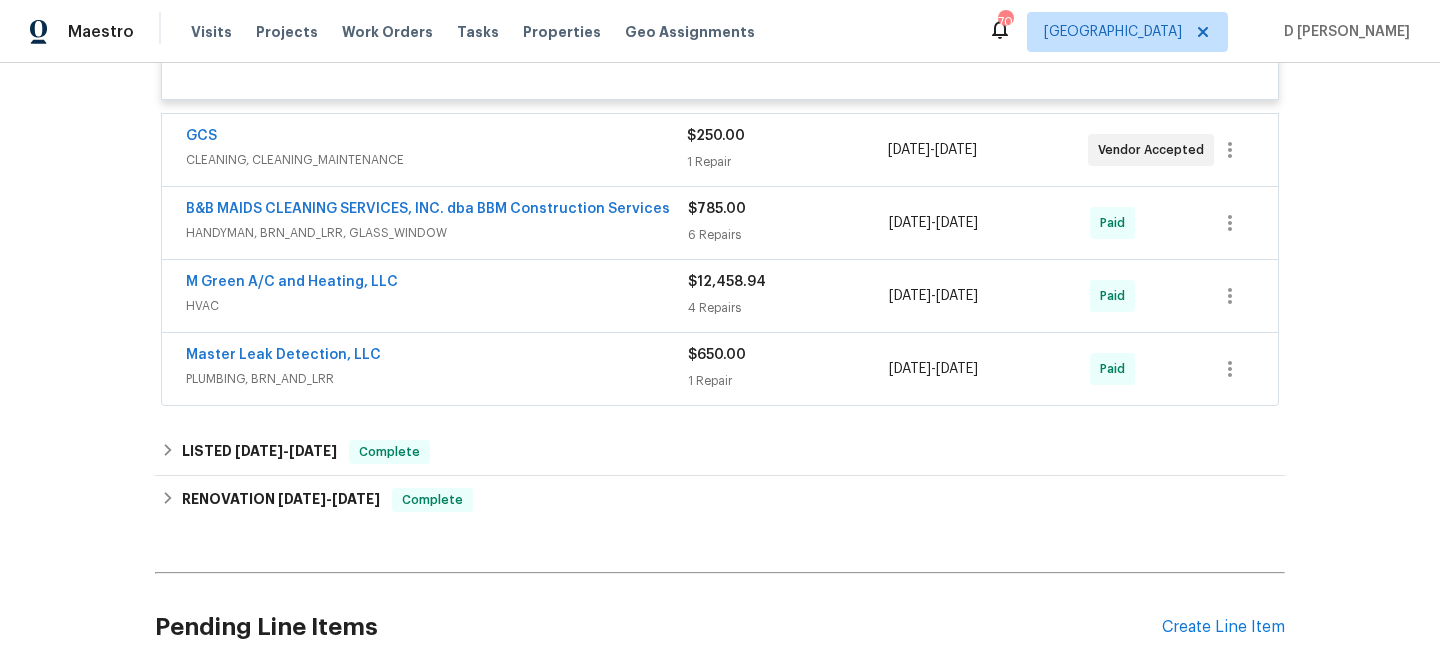 click on "HVAC" at bounding box center (437, 306) 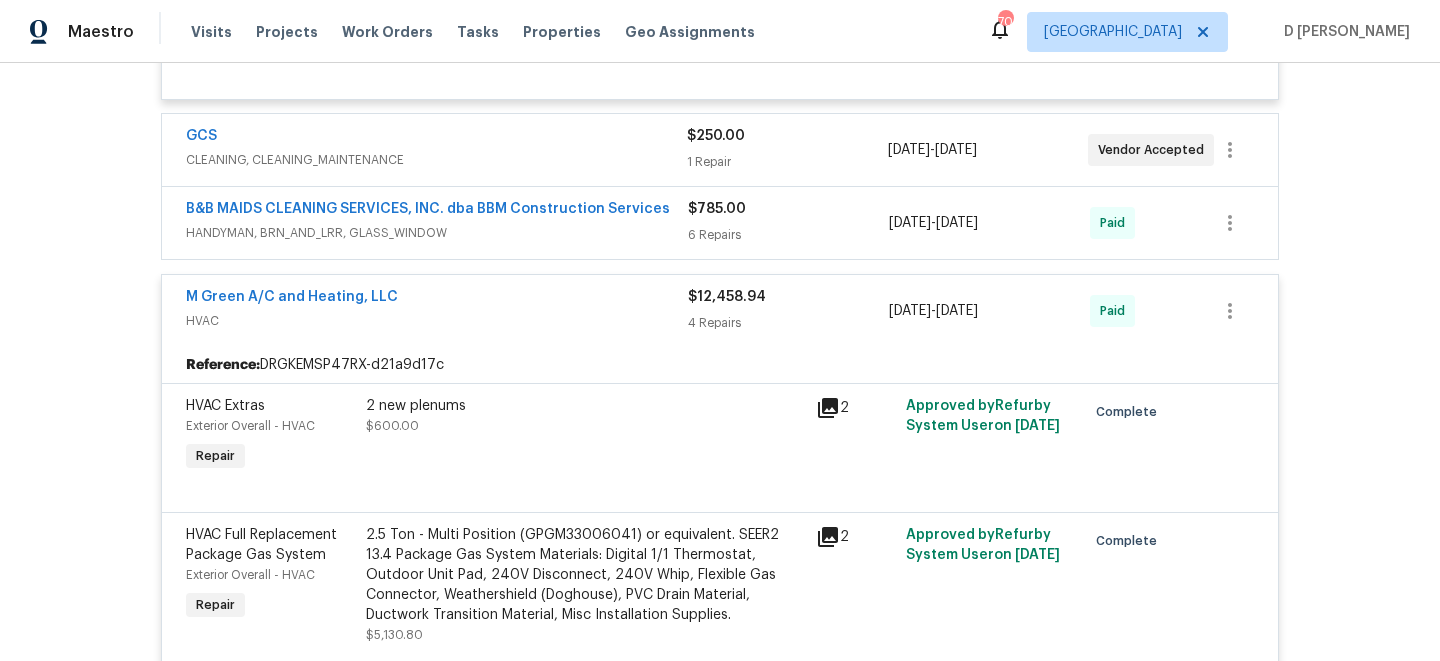 click on "HVAC" at bounding box center (437, 321) 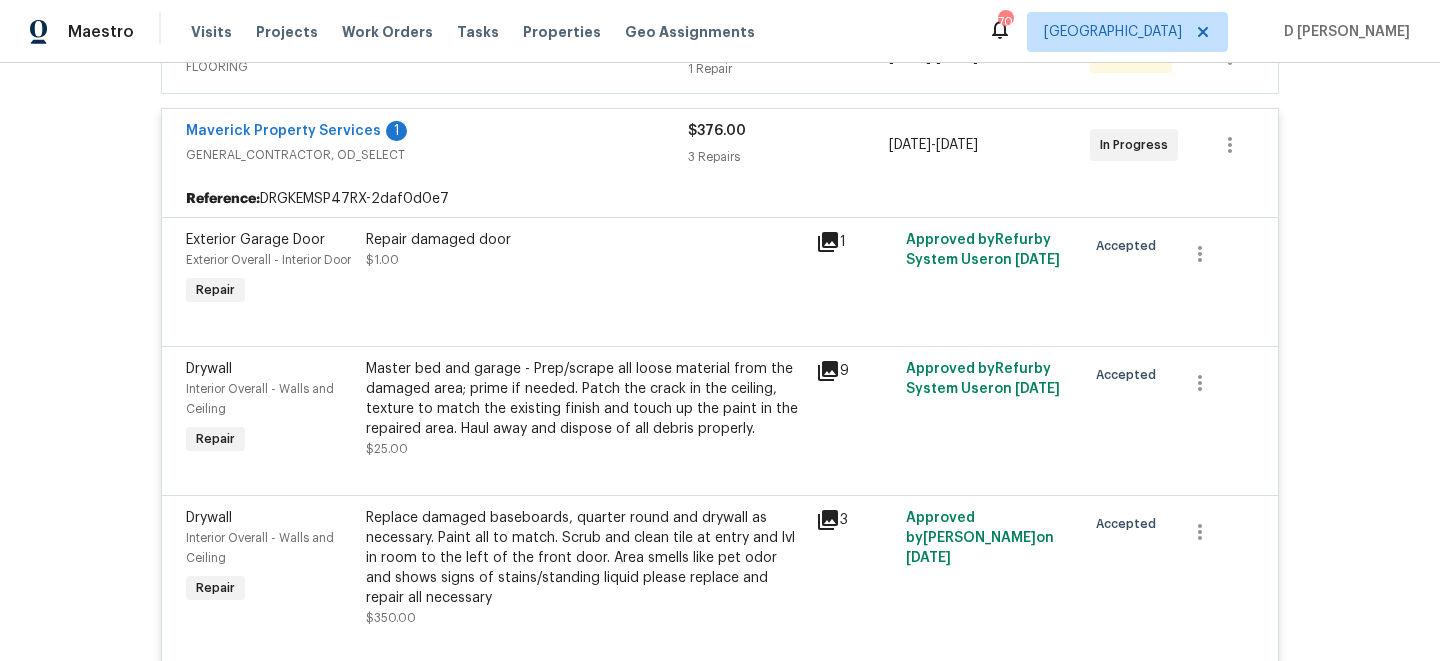 scroll, scrollTop: 422, scrollLeft: 0, axis: vertical 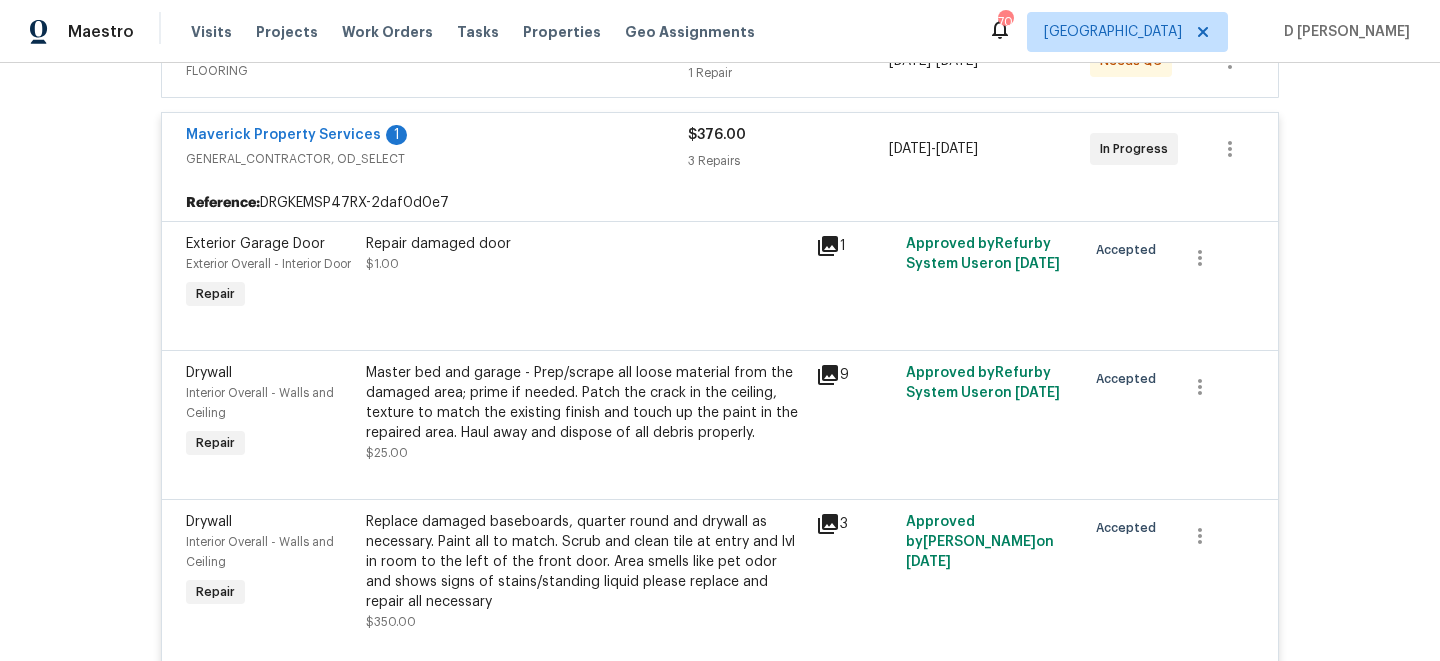 click on "GENERAL_CONTRACTOR, OD_SELECT" at bounding box center [437, 159] 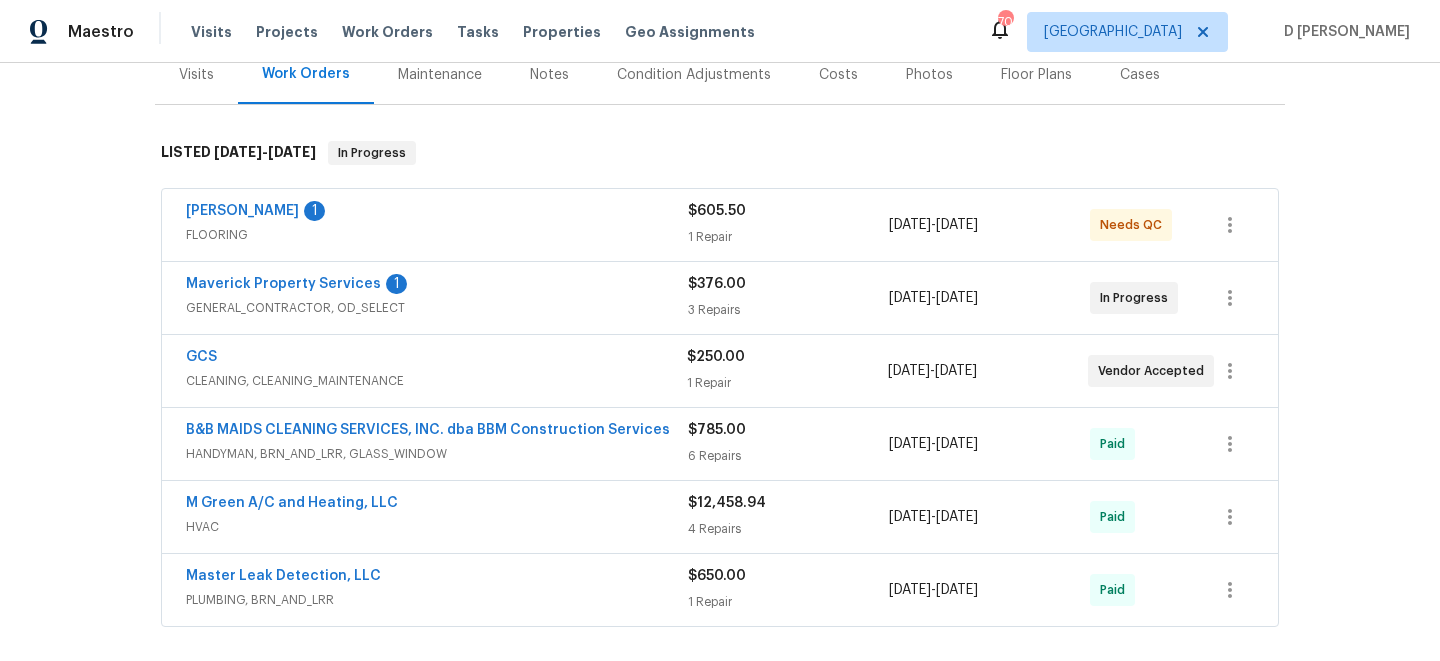 scroll, scrollTop: 254, scrollLeft: 0, axis: vertical 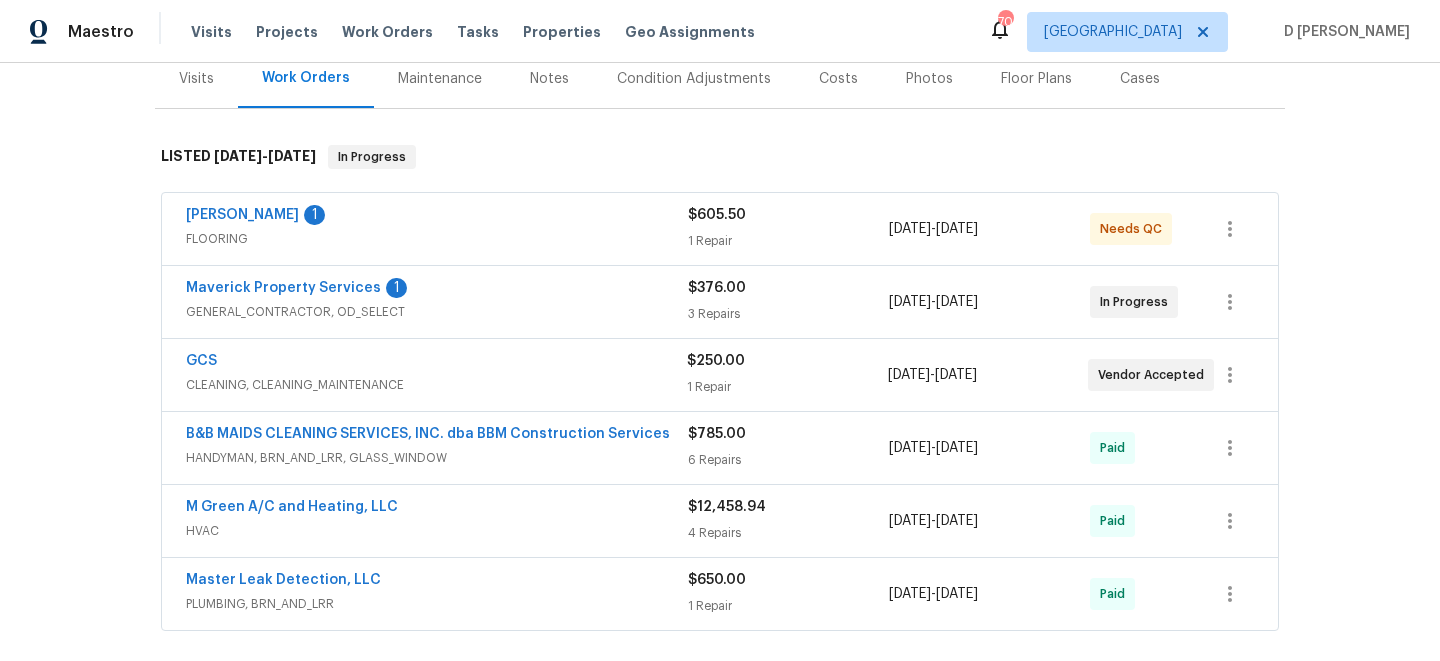 click on "CLEANING, CLEANING_MAINTENANCE" at bounding box center (436, 385) 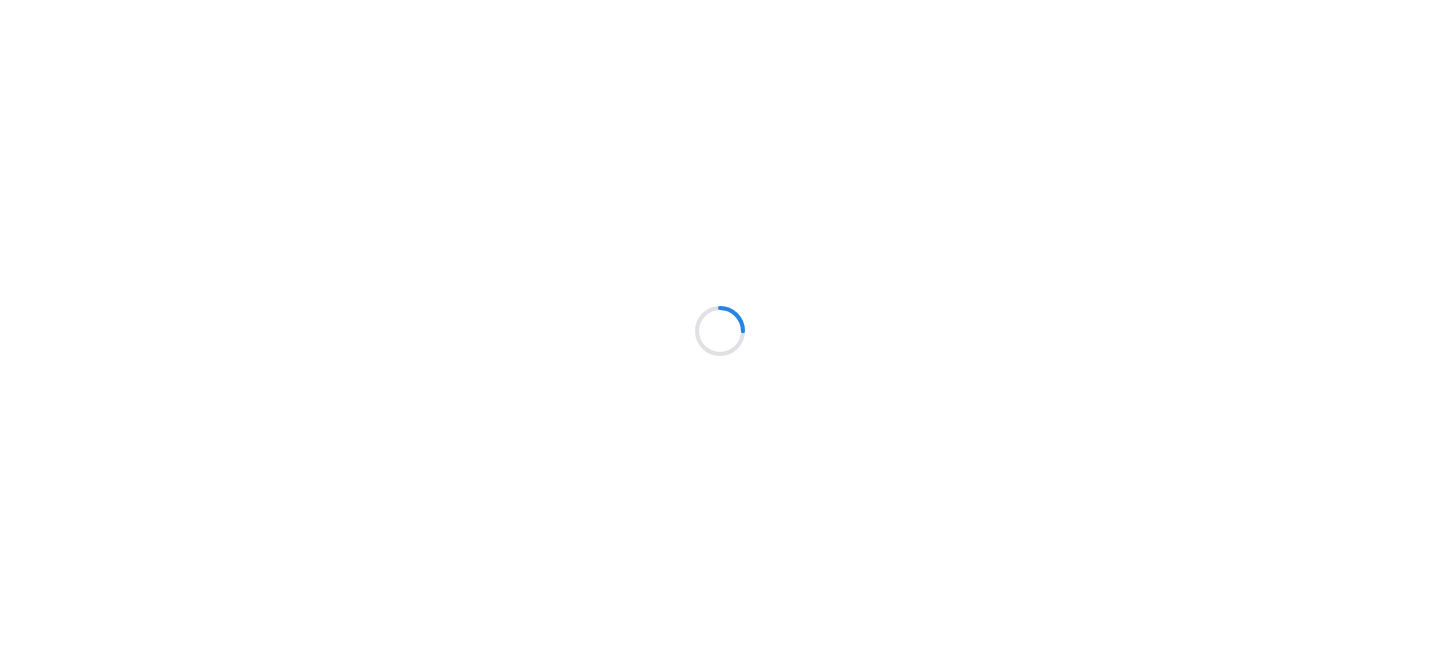 scroll, scrollTop: 0, scrollLeft: 0, axis: both 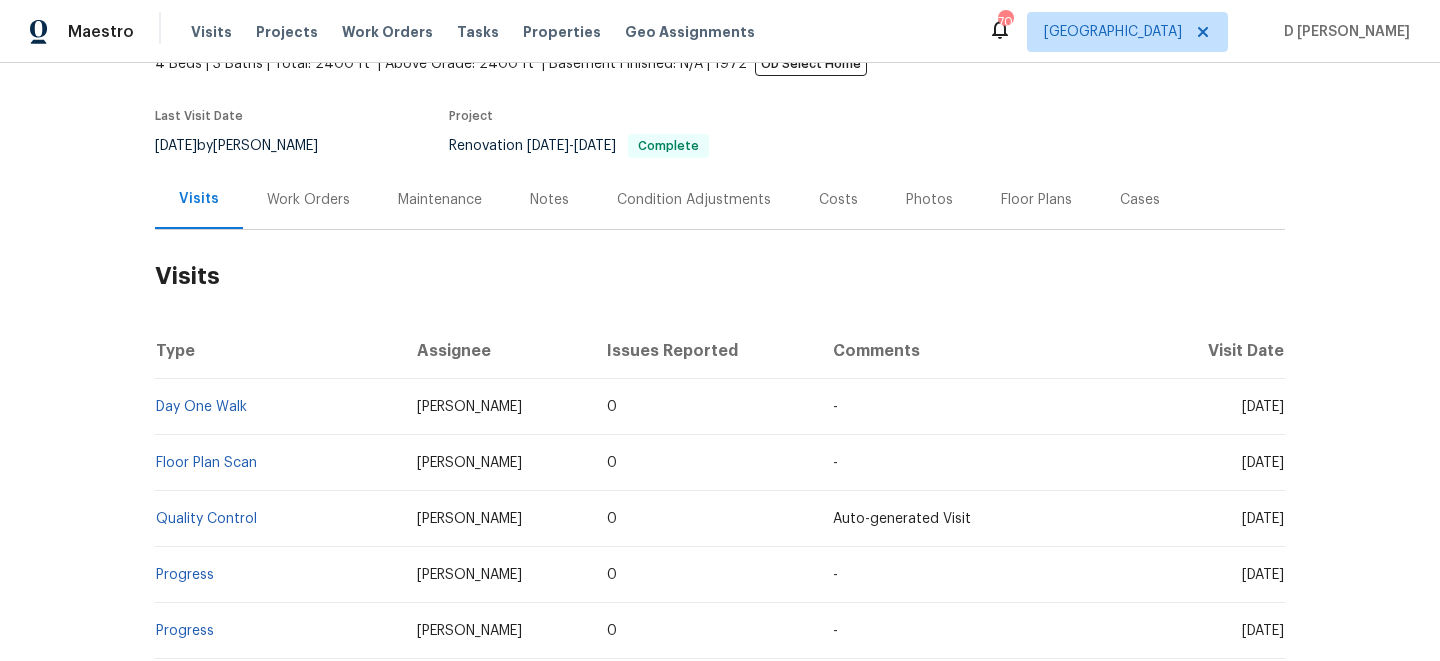 click on "Work Orders" at bounding box center (308, 200) 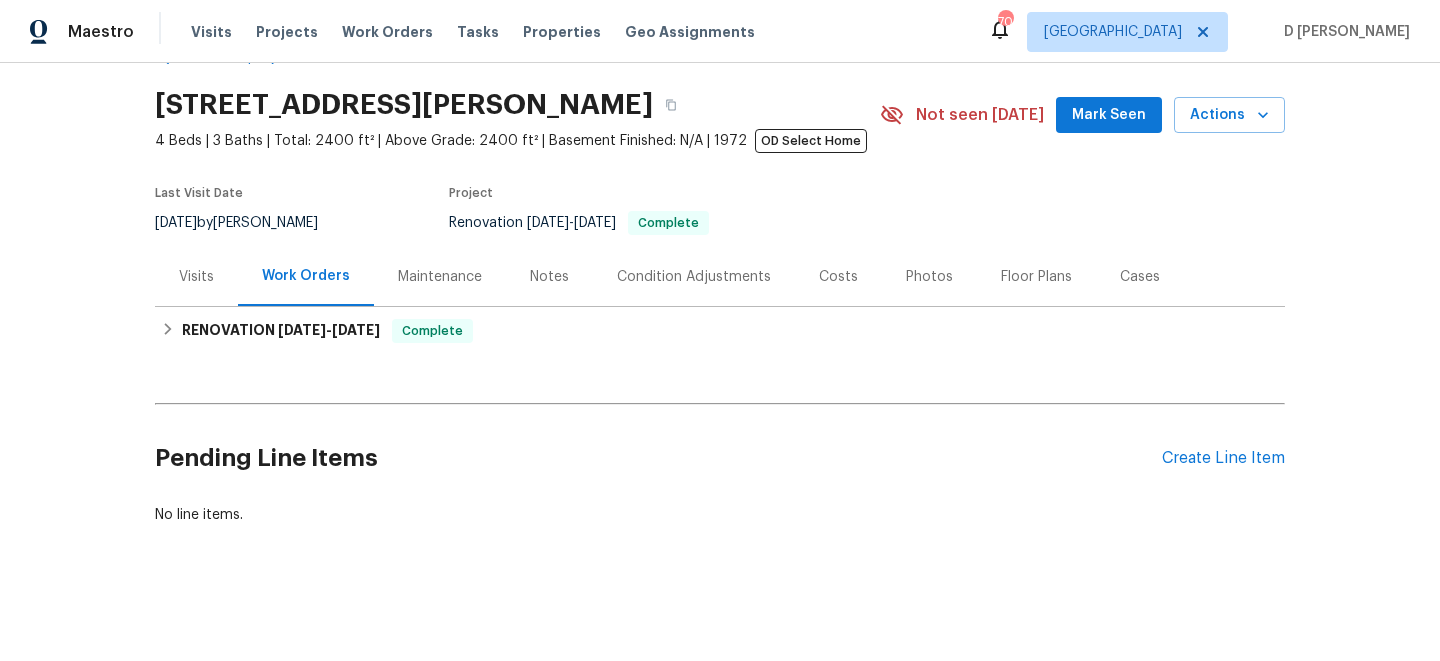 scroll, scrollTop: 56, scrollLeft: 0, axis: vertical 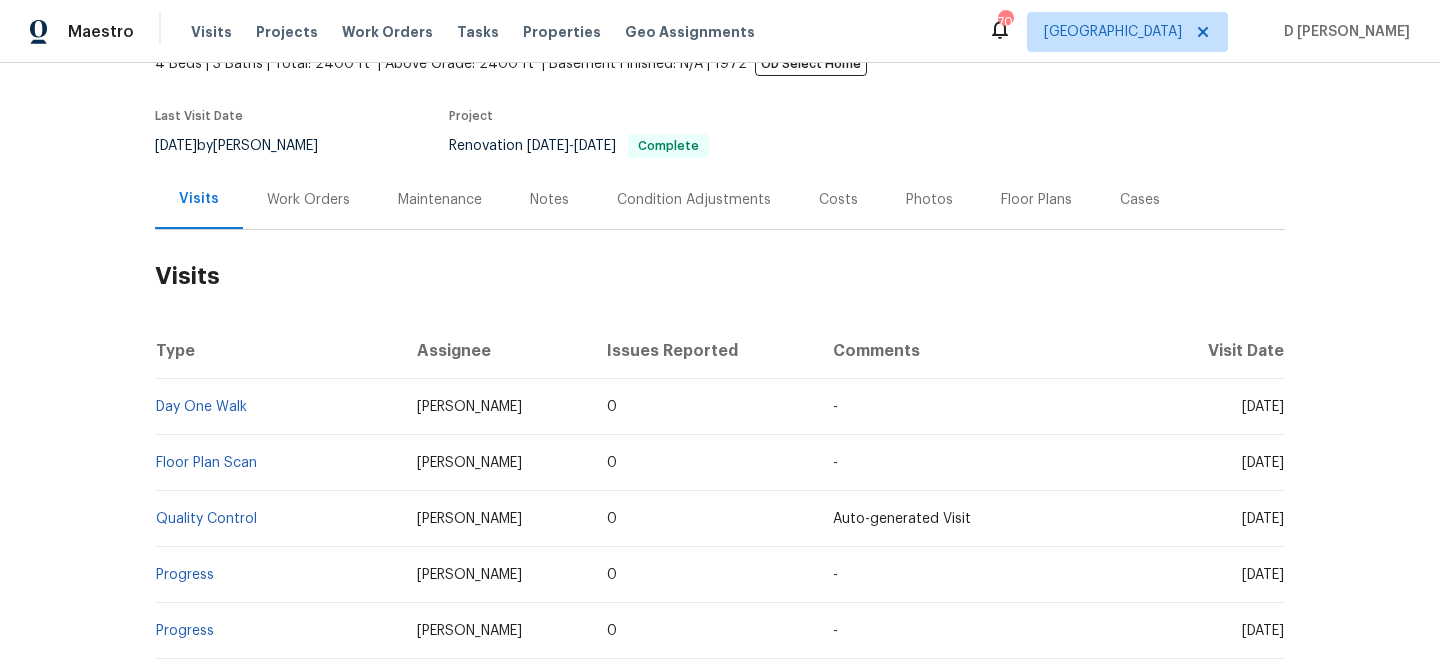 click on "Cases" at bounding box center [1140, 200] 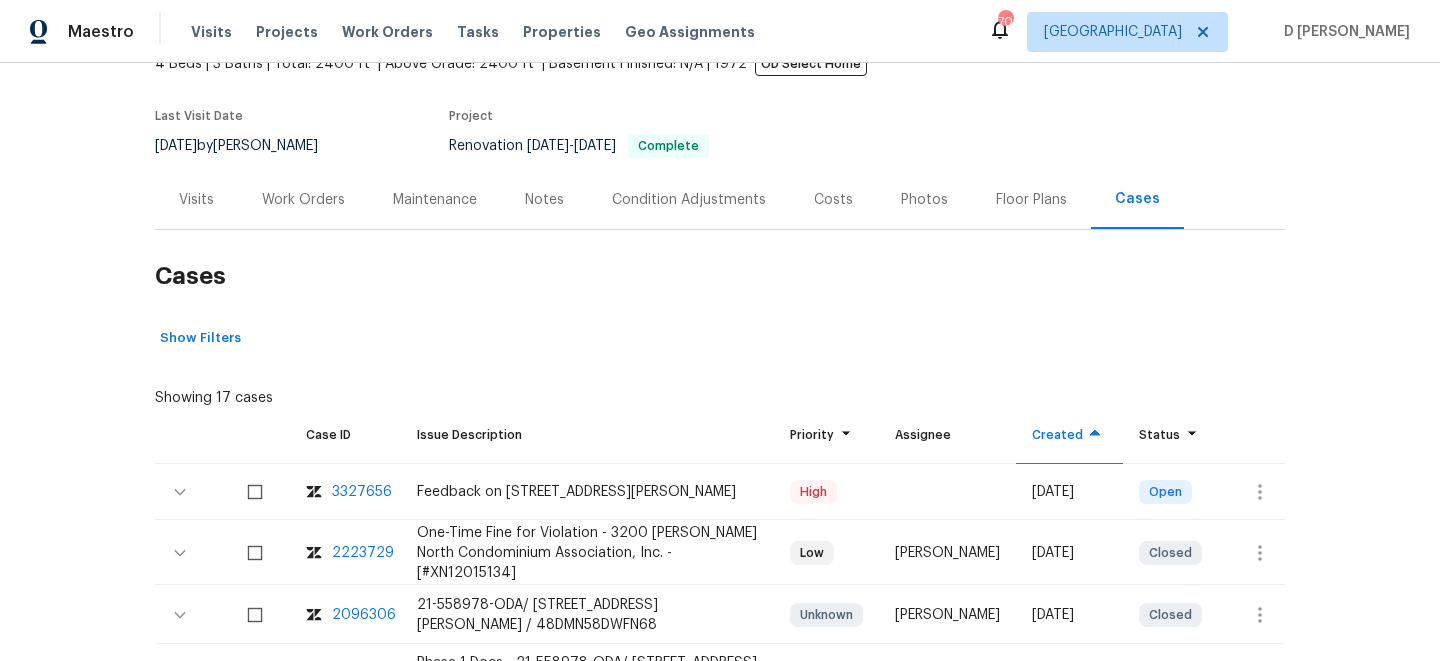 scroll, scrollTop: 293, scrollLeft: 0, axis: vertical 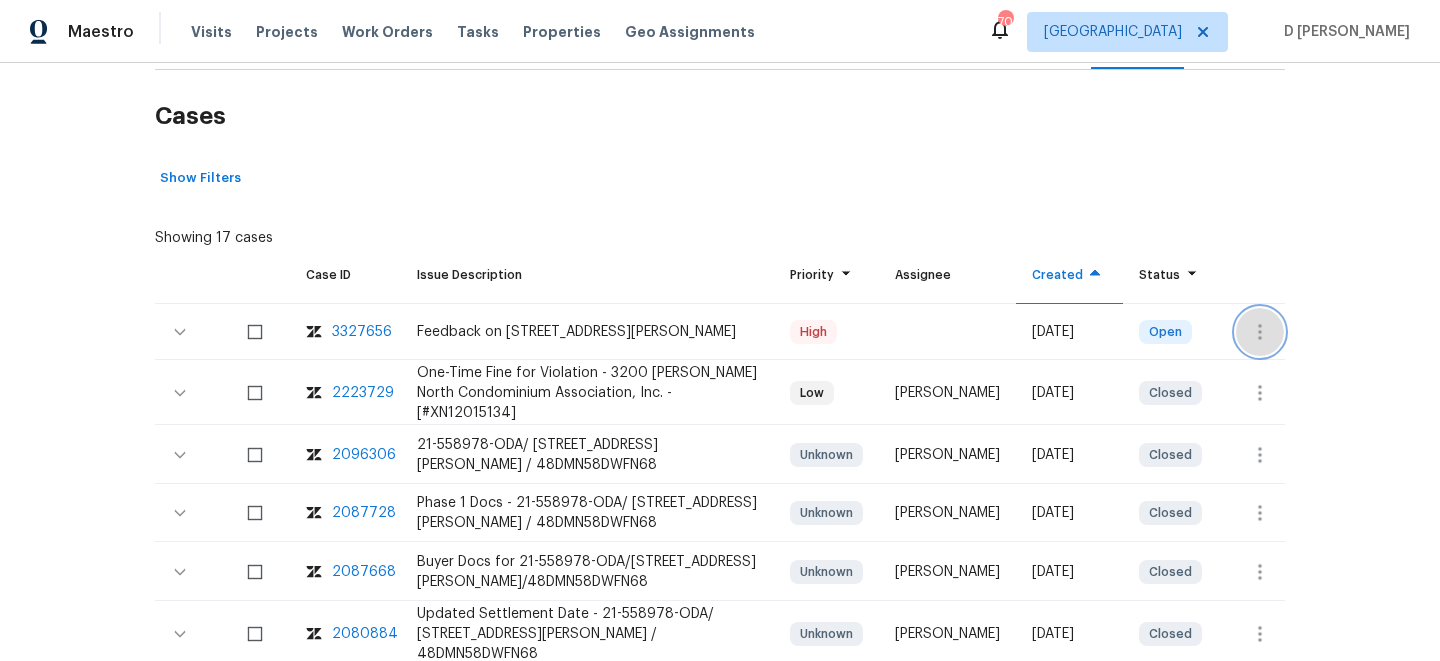 click 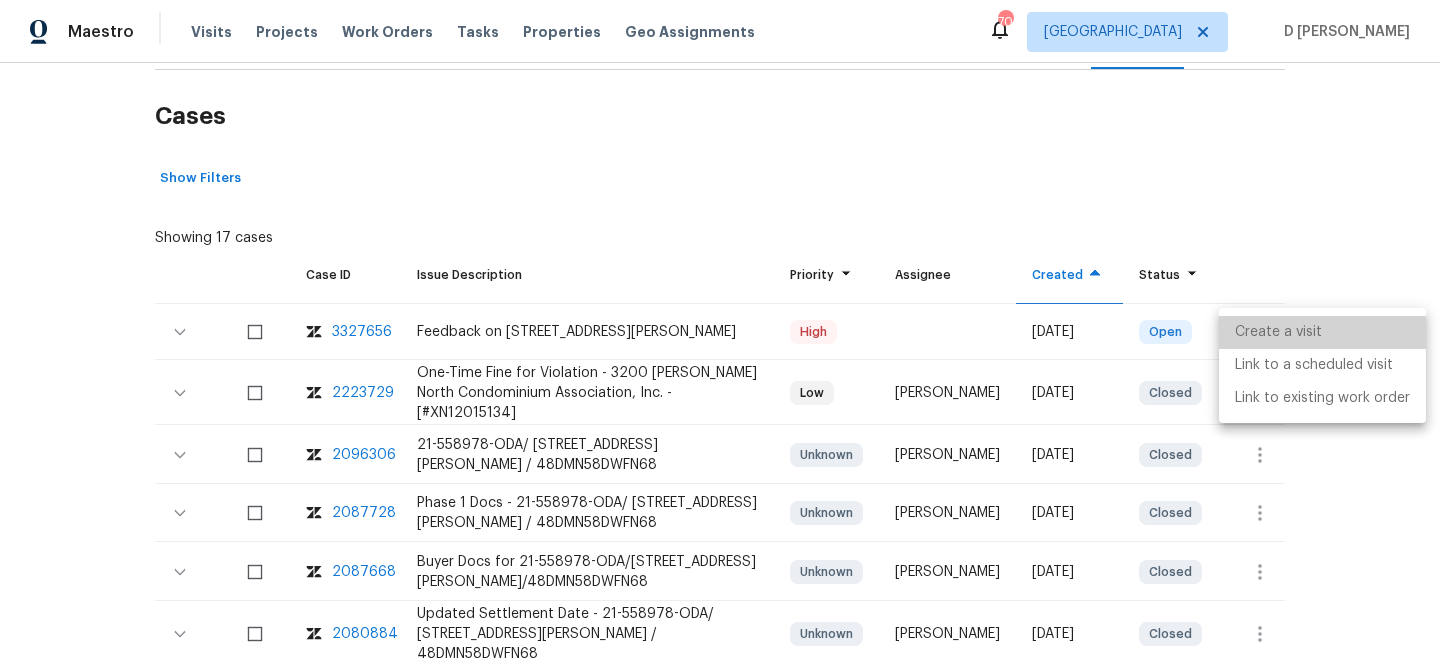 click on "Create a visit" at bounding box center [1322, 332] 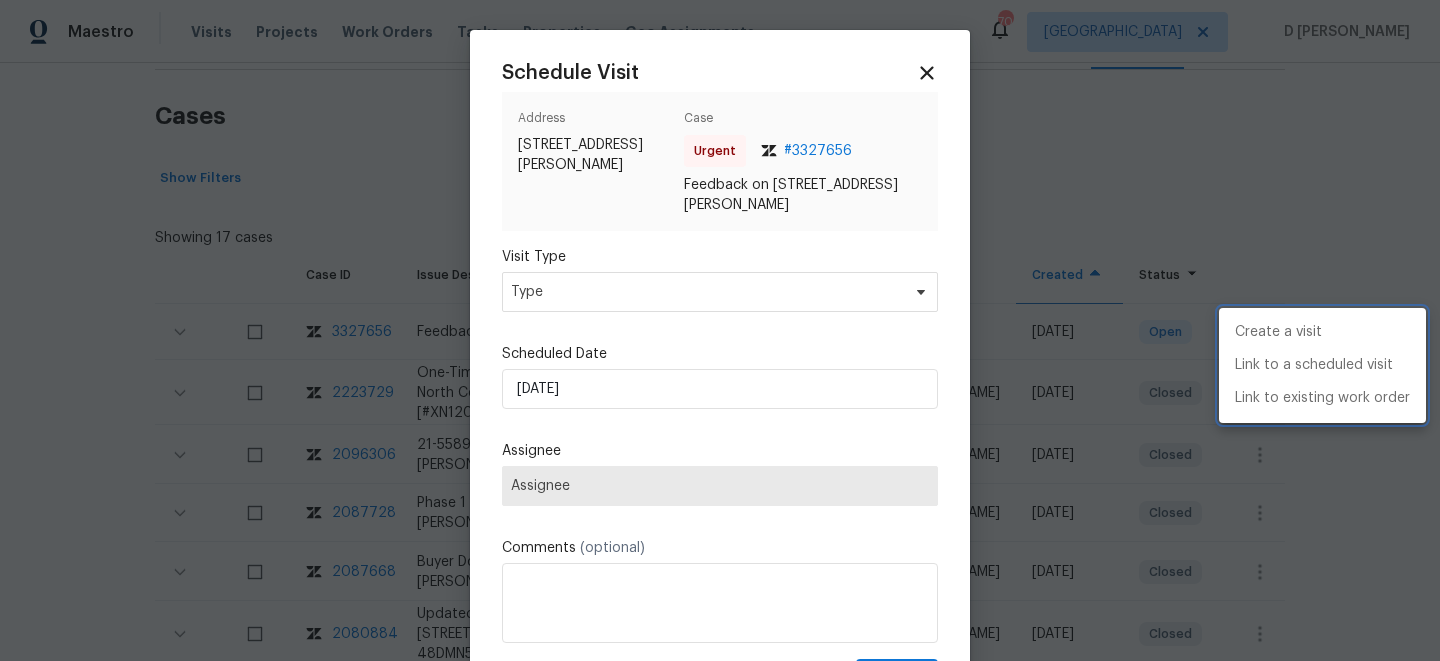 click at bounding box center (720, 330) 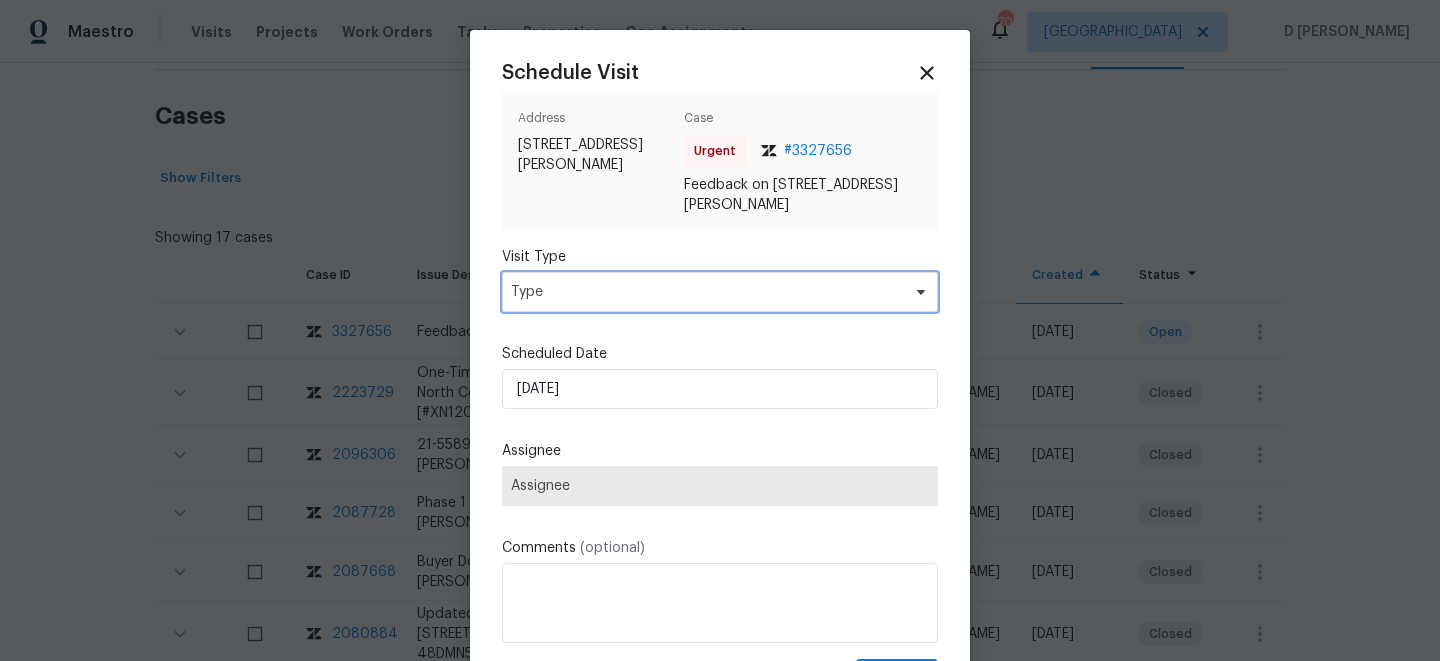 click on "Type" at bounding box center [705, 292] 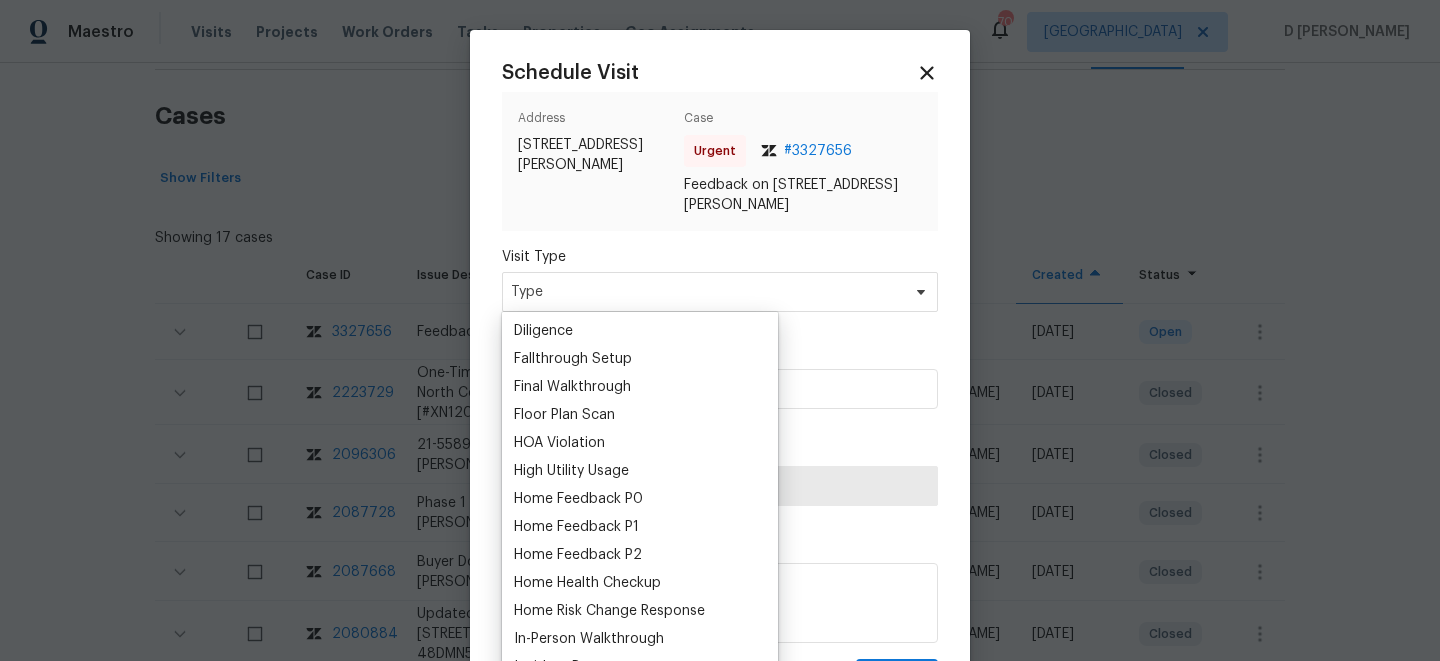 scroll, scrollTop: 456, scrollLeft: 0, axis: vertical 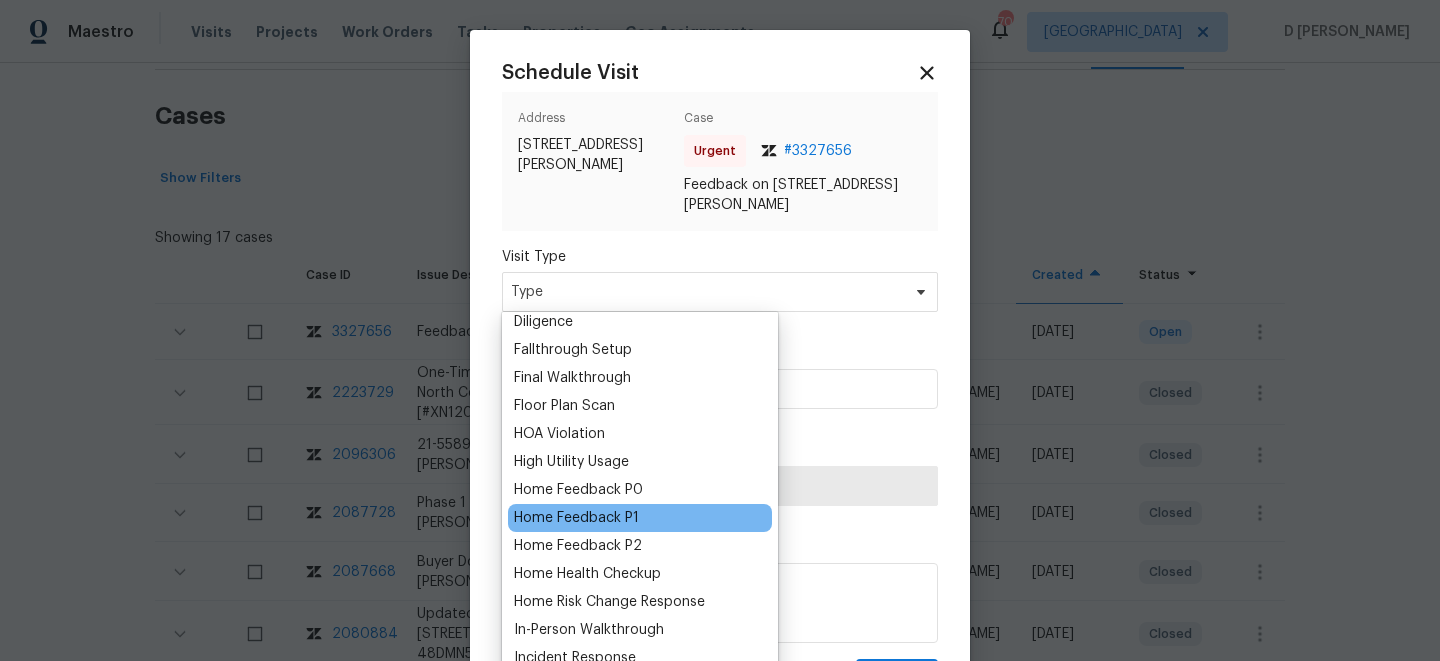 click on "Home Feedback P1" at bounding box center (576, 518) 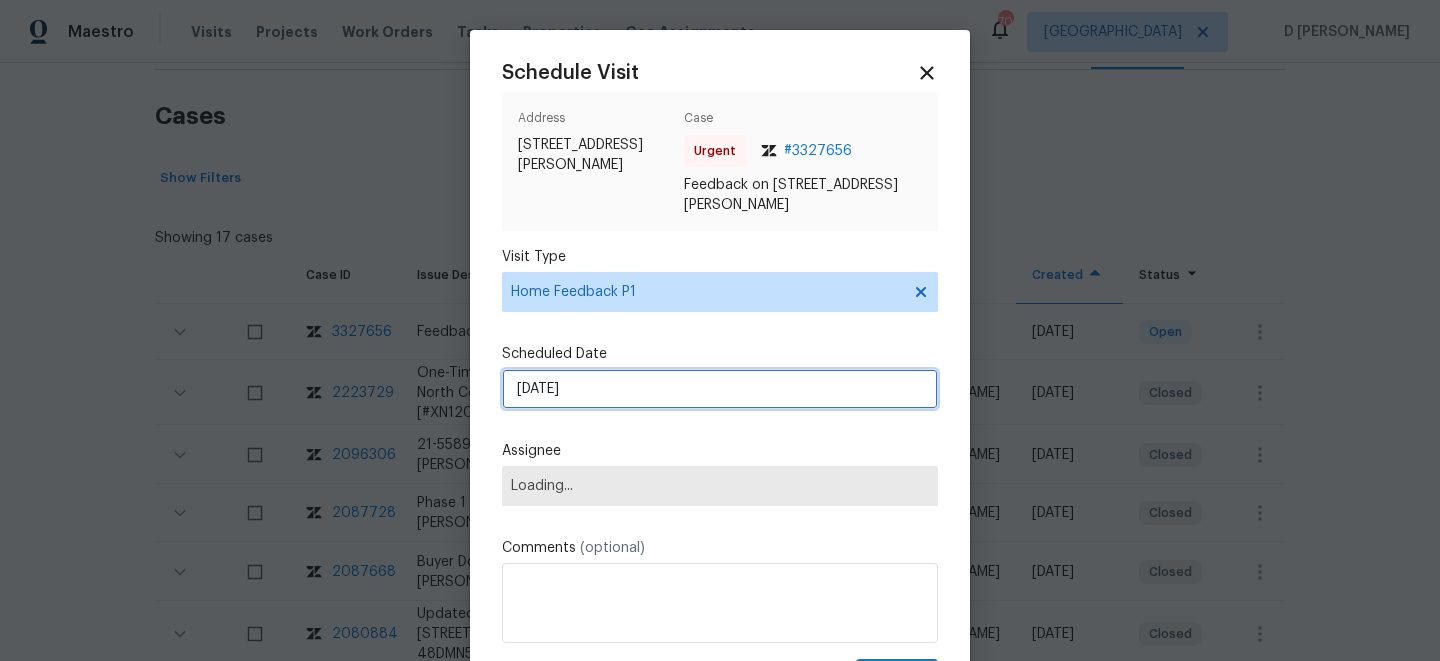 click on "13/07/2025" at bounding box center [720, 389] 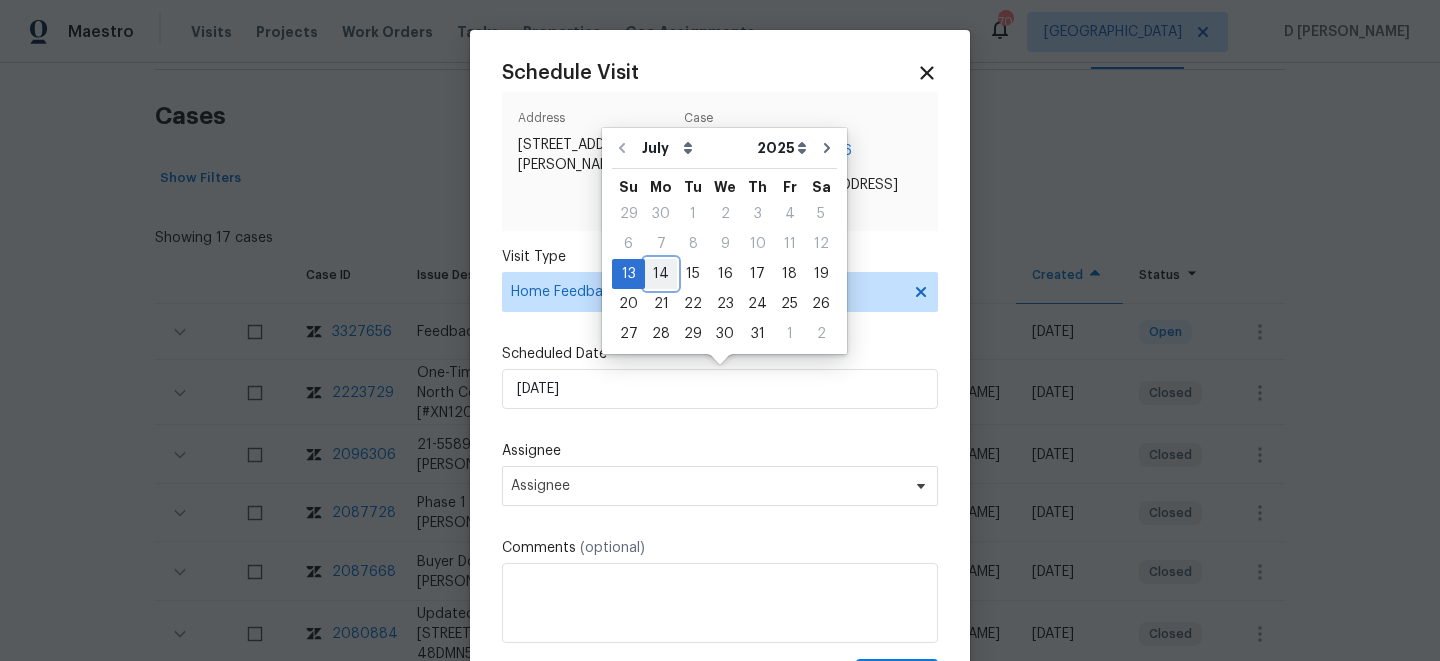 click on "14" at bounding box center [661, 274] 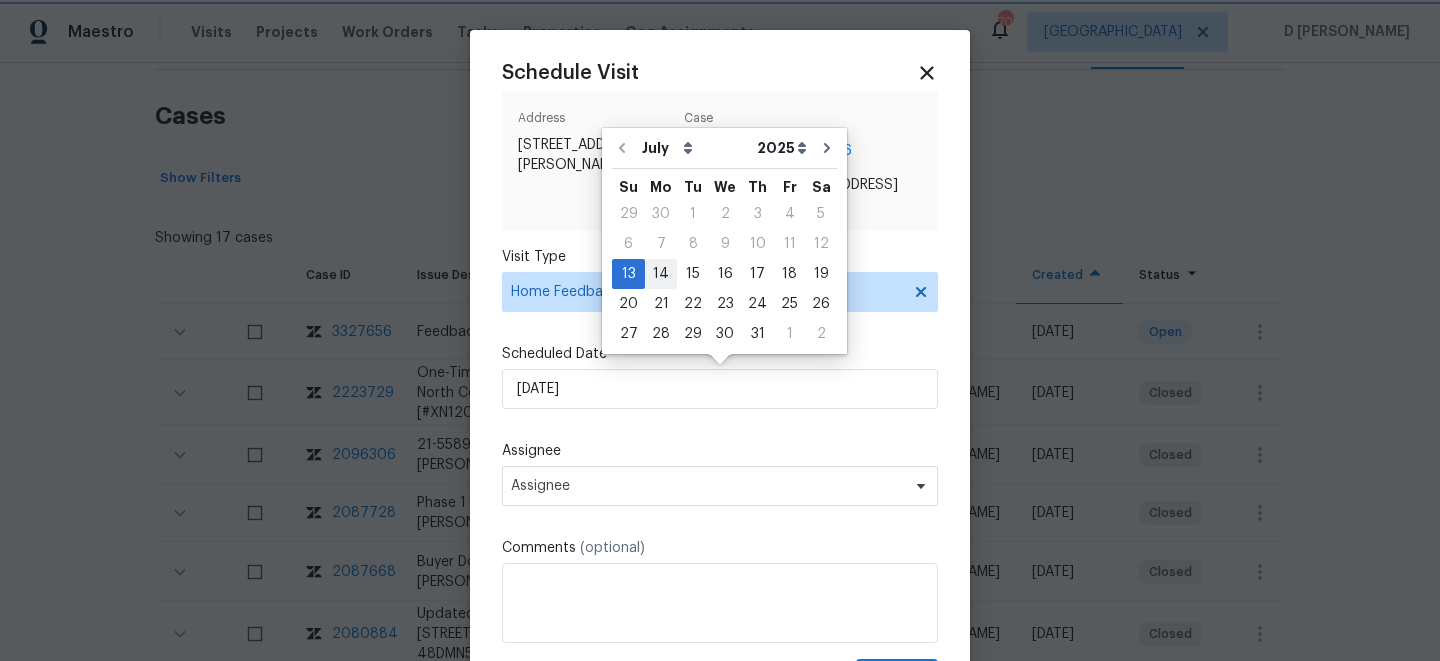 type on "14/07/2025" 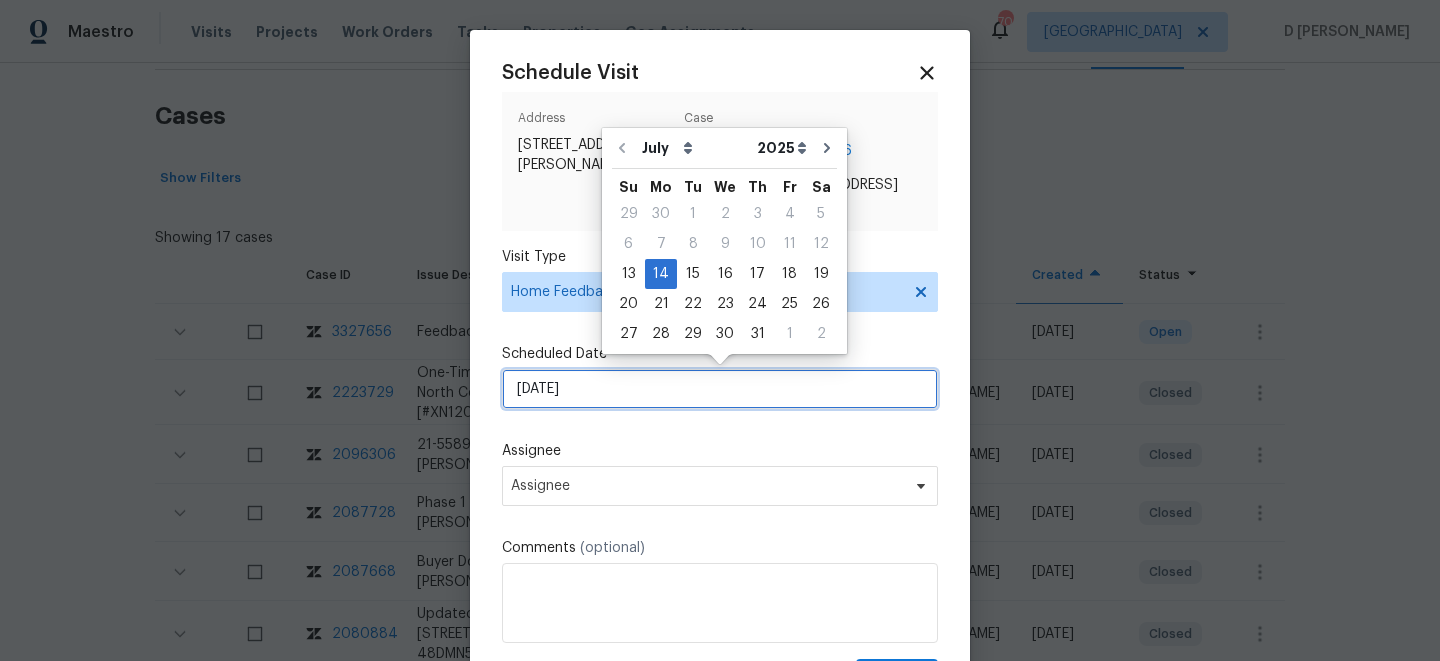 click on "14/07/2025" at bounding box center [720, 389] 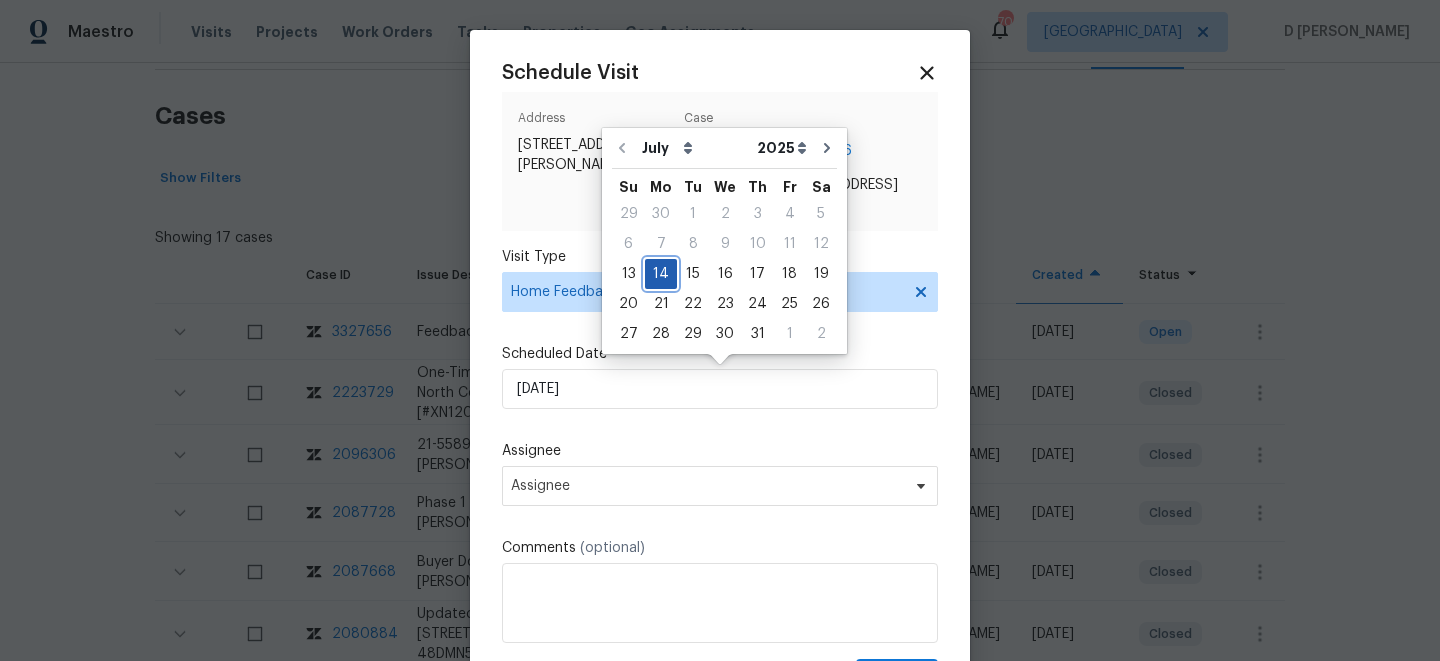 click on "14" at bounding box center [661, 274] 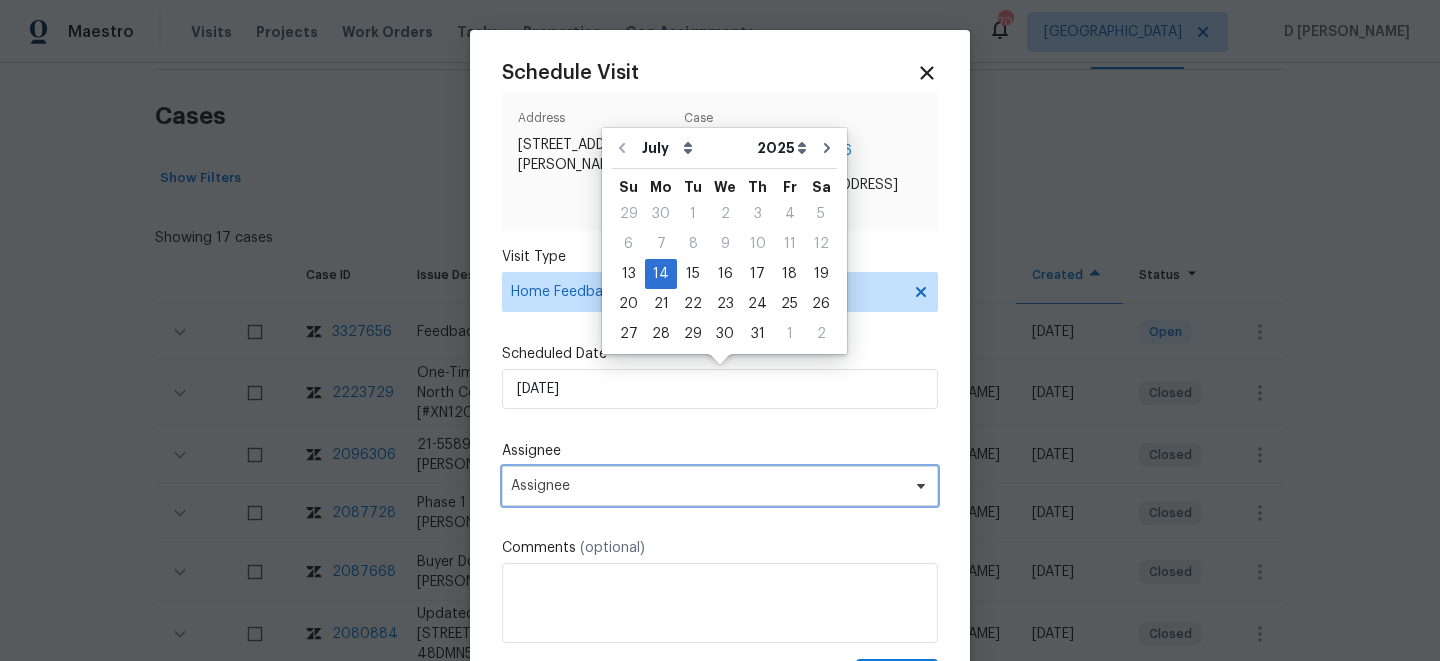 click on "Assignee" at bounding box center [707, 486] 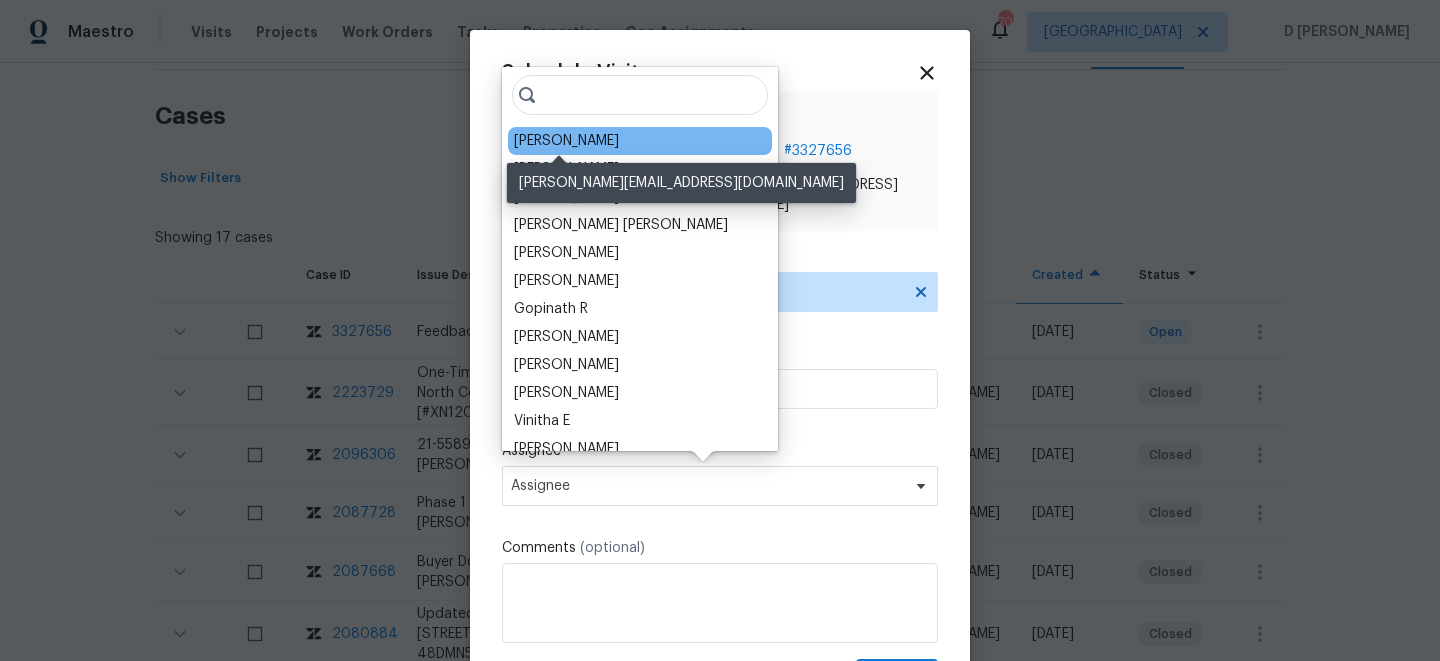 click on "Samuel Vetrik" at bounding box center [566, 141] 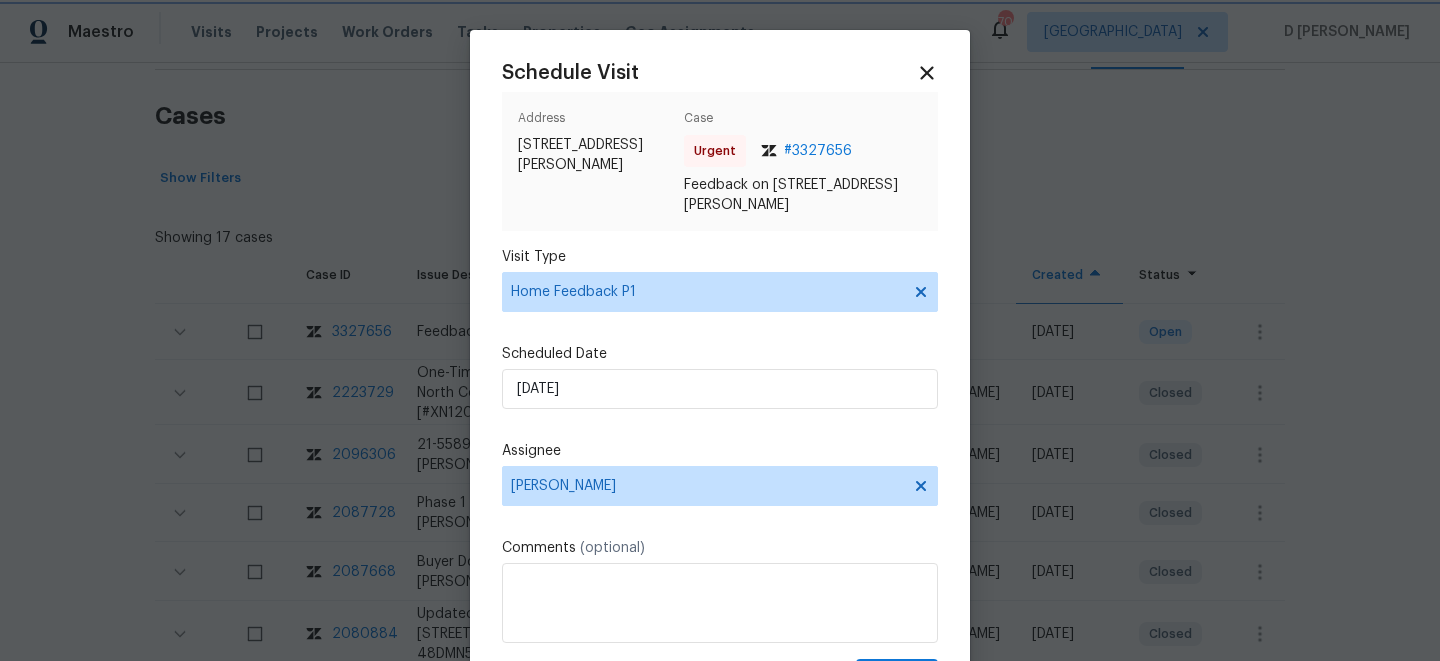 scroll, scrollTop: 96, scrollLeft: 0, axis: vertical 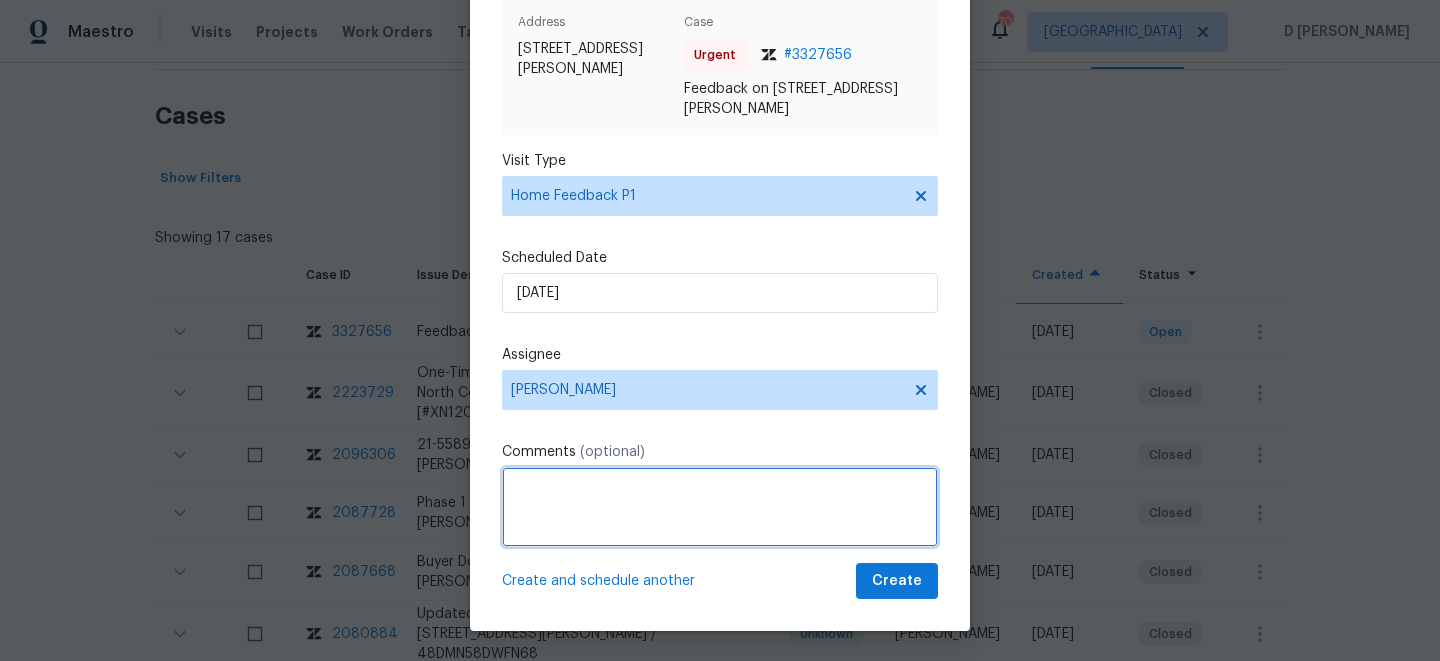 click at bounding box center (720, 507) 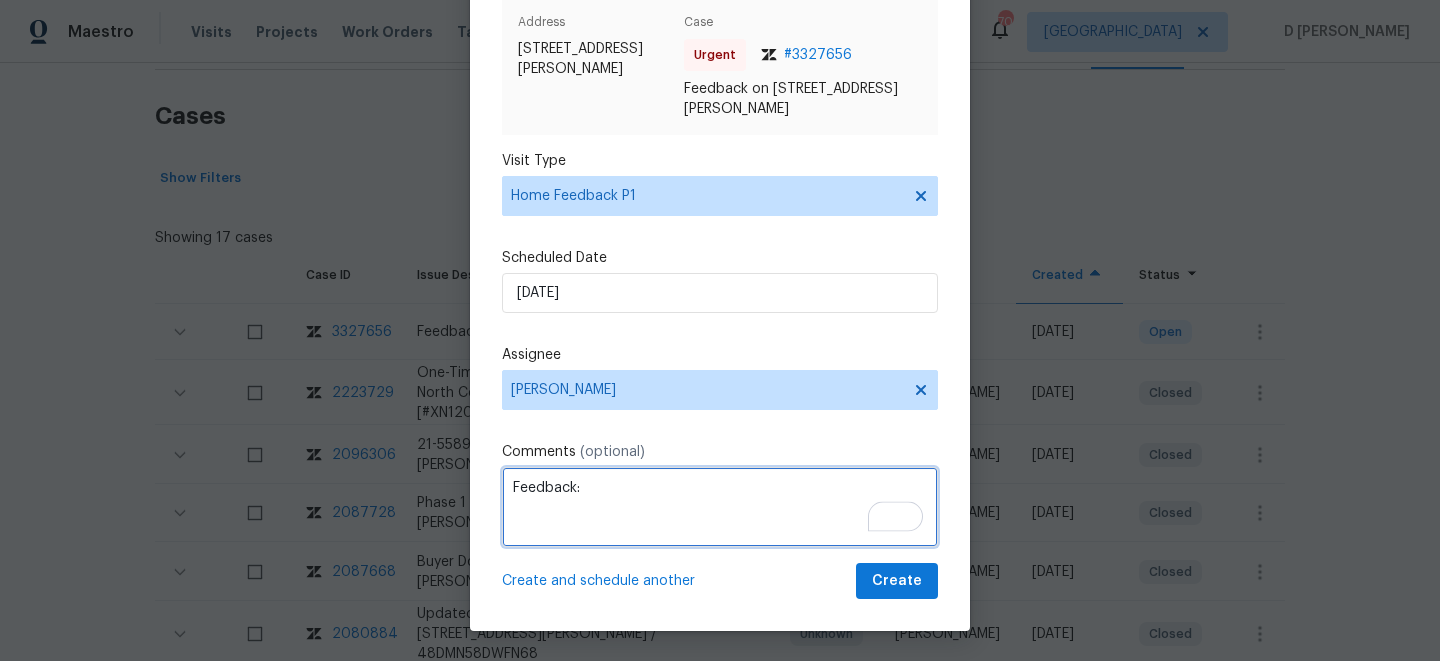 paste on "the patio door is jammed and there is no way to closing
Time of Visit: Unavailable" 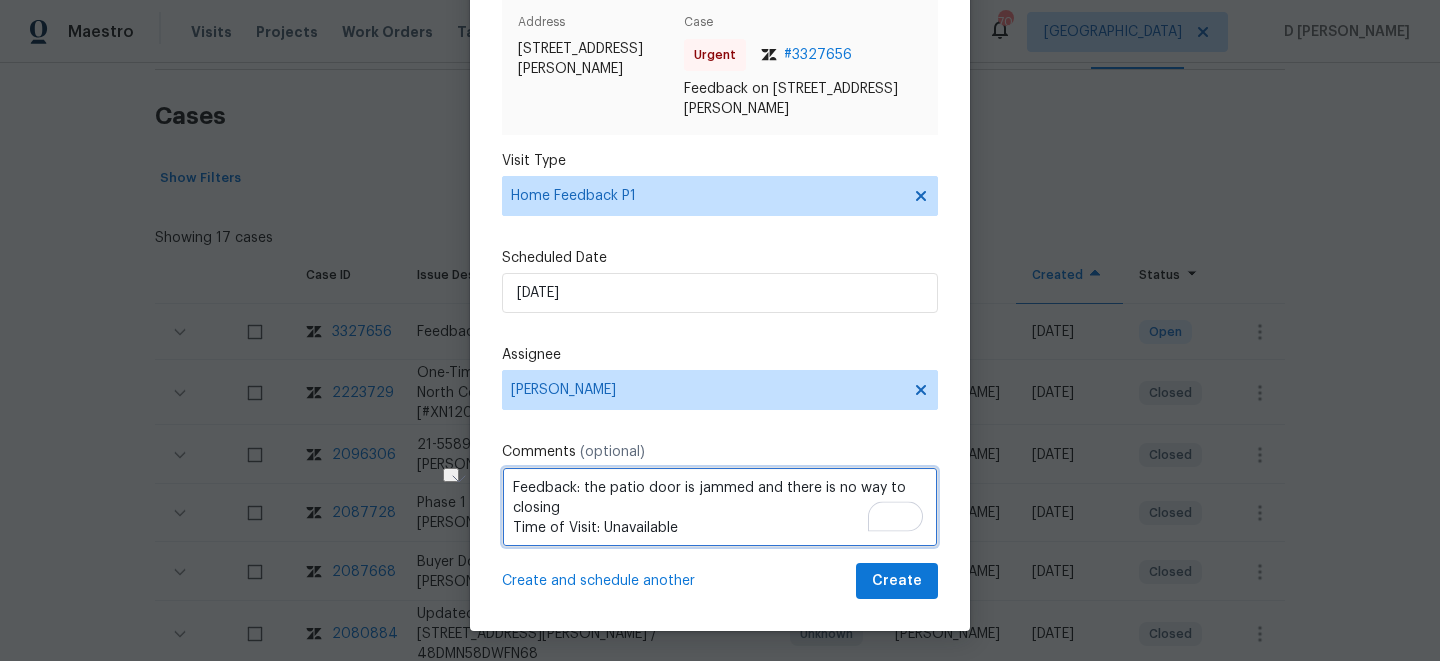 scroll, scrollTop: 2, scrollLeft: 0, axis: vertical 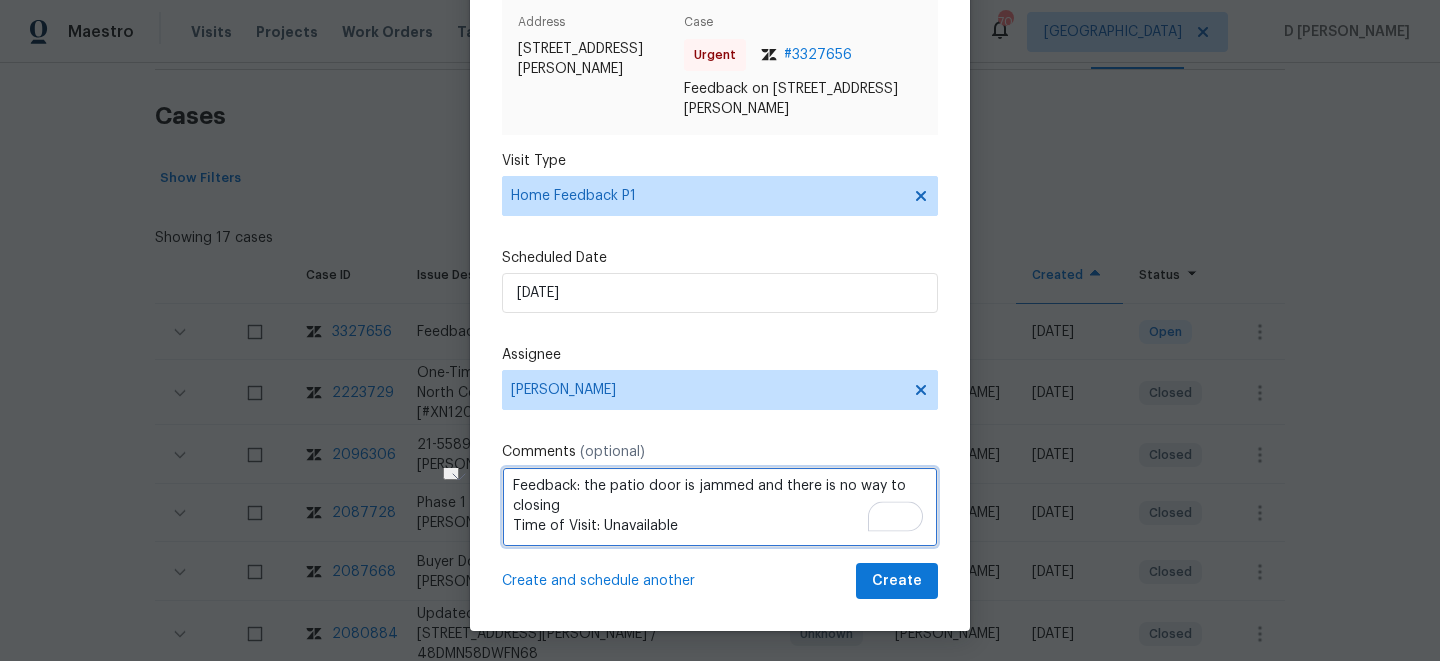 drag, startPoint x: 515, startPoint y: 526, endPoint x: 735, endPoint y: 542, distance: 220.58105 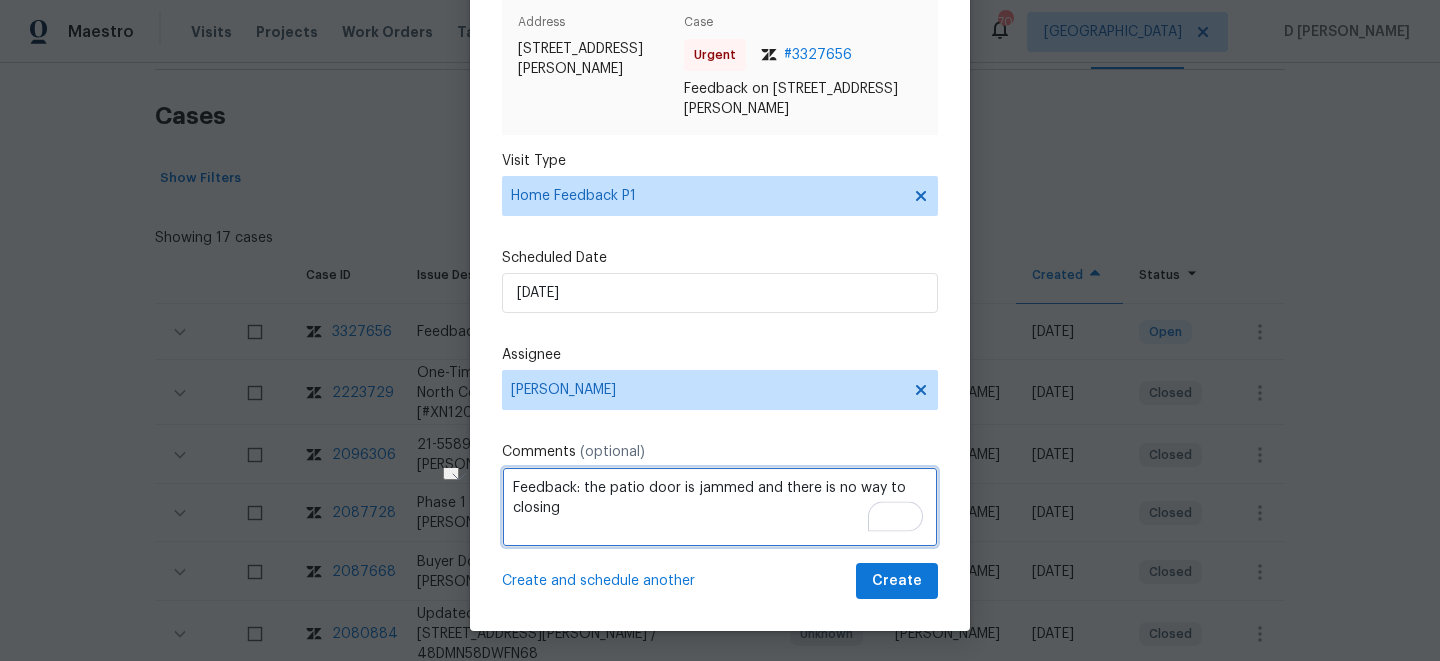scroll, scrollTop: 0, scrollLeft: 0, axis: both 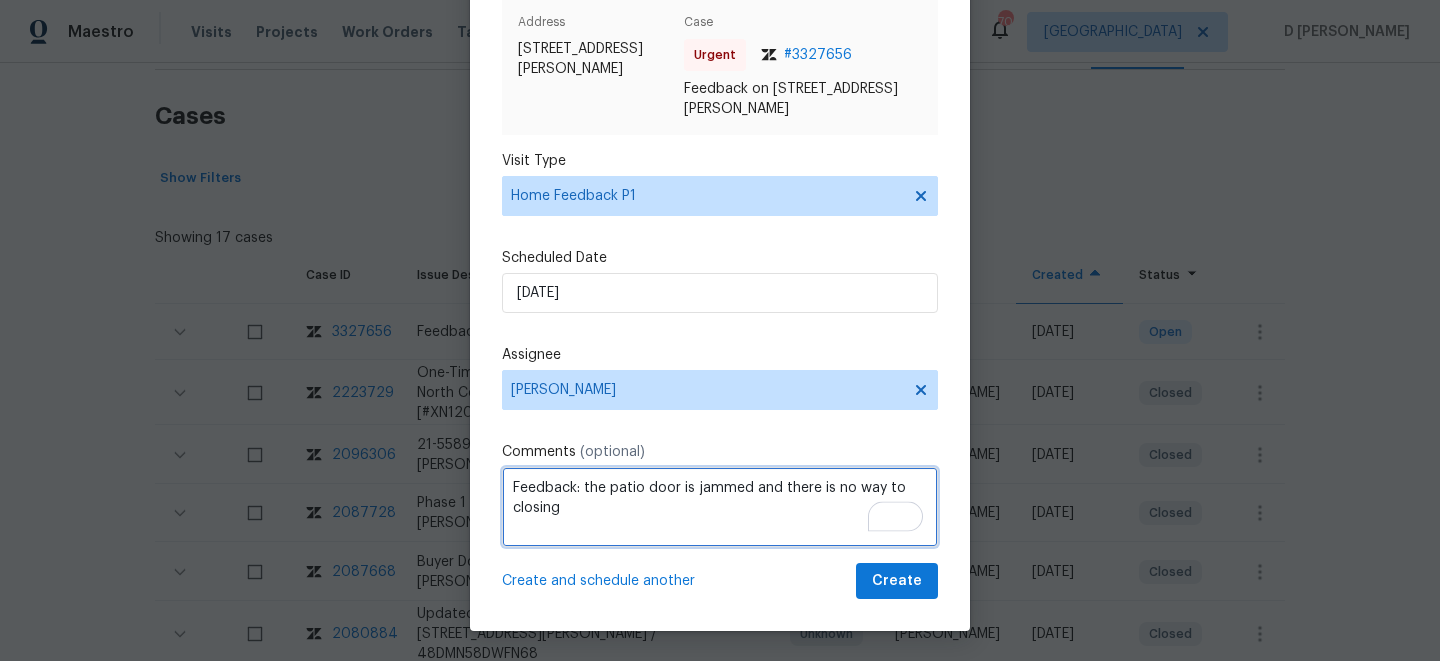 click on "Feedback: the patio door is jammed and there is no way to closing" at bounding box center [720, 507] 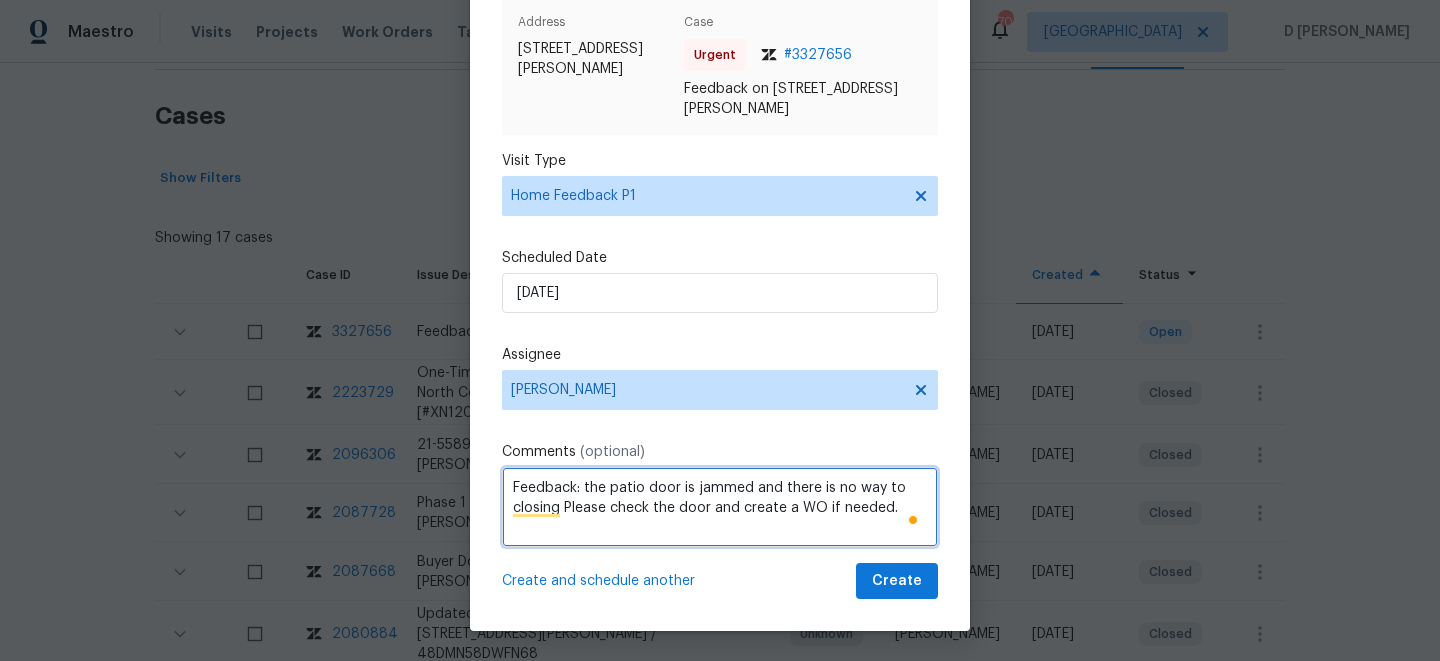 type on "Feedback: the patio door is jammed and there is no way to closing Please check the door and create a WO if needed." 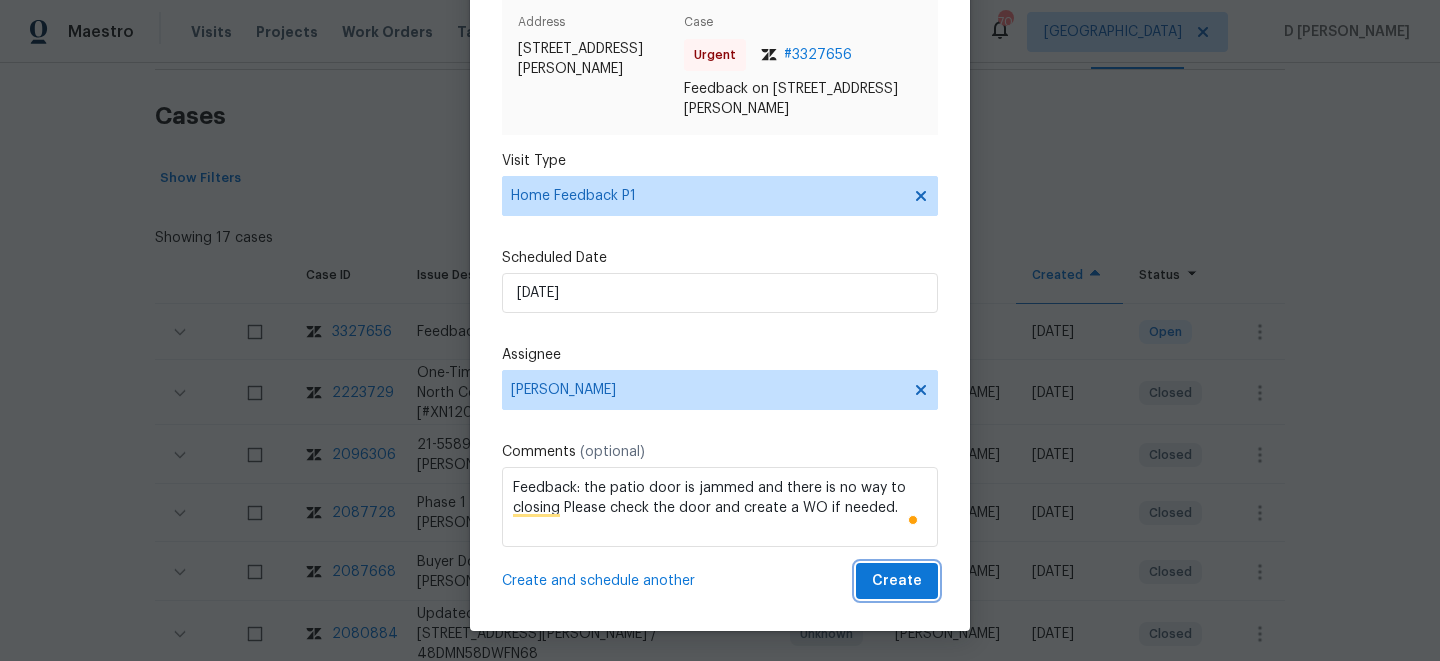 click on "Create" at bounding box center [897, 581] 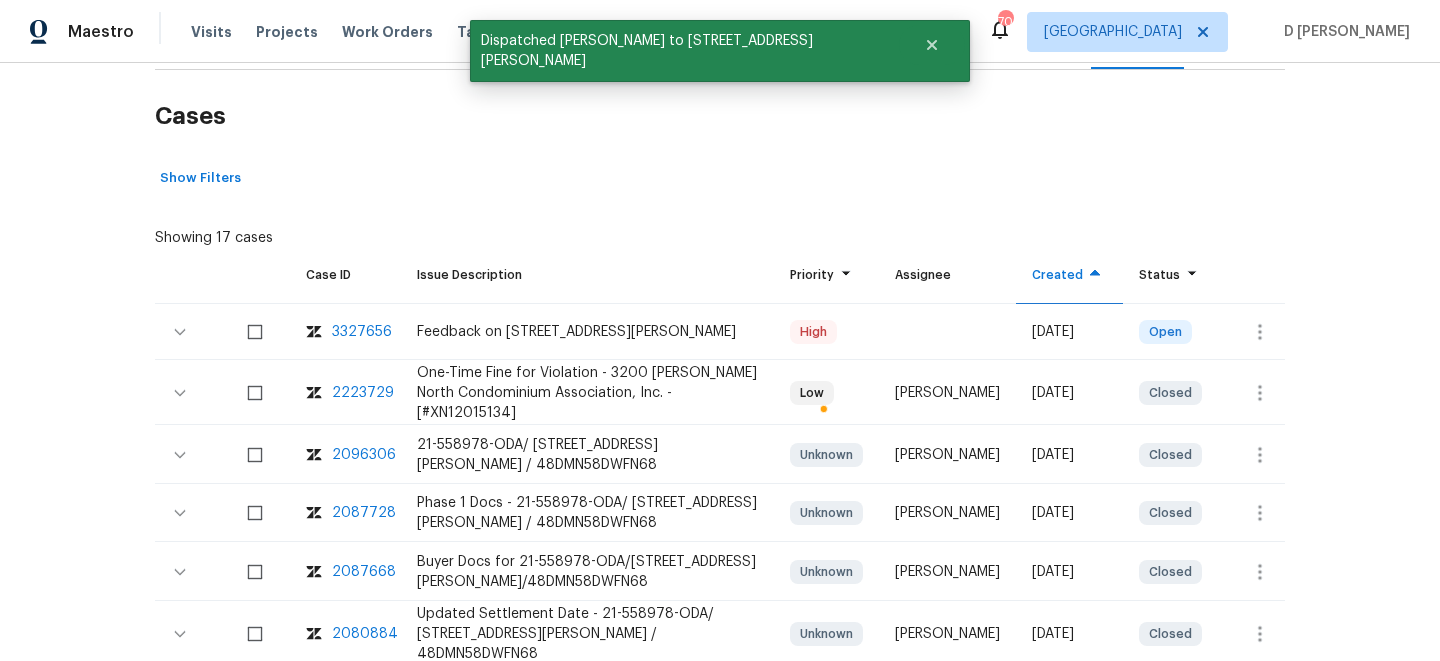 scroll, scrollTop: 0, scrollLeft: 0, axis: both 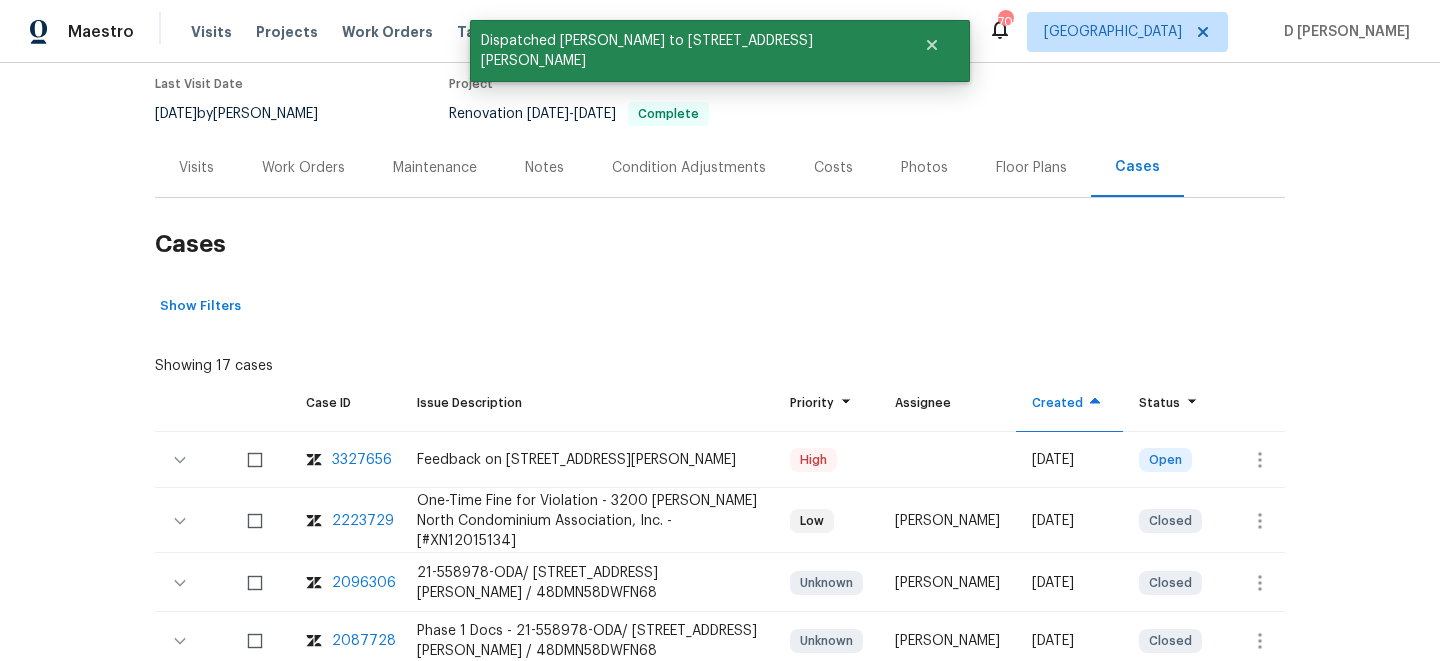 click on "Visits" at bounding box center [196, 168] 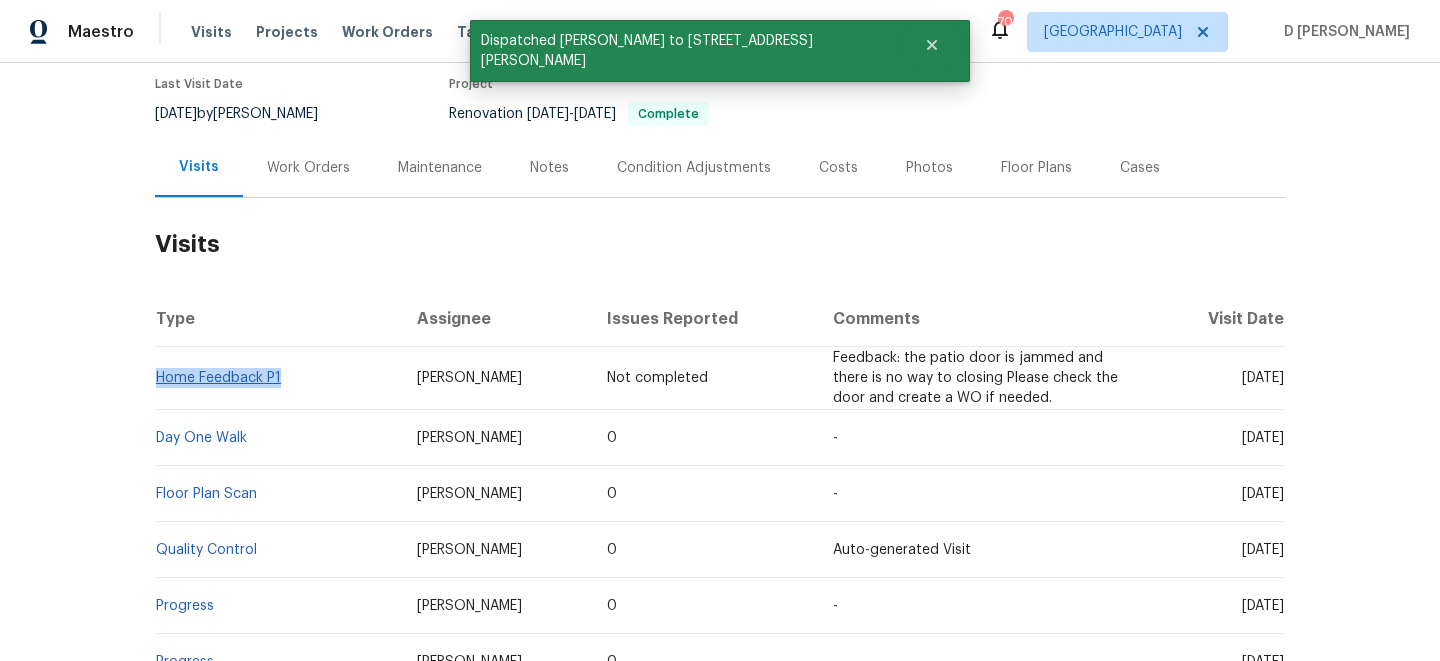 drag, startPoint x: 289, startPoint y: 384, endPoint x: 157, endPoint y: 379, distance: 132.09467 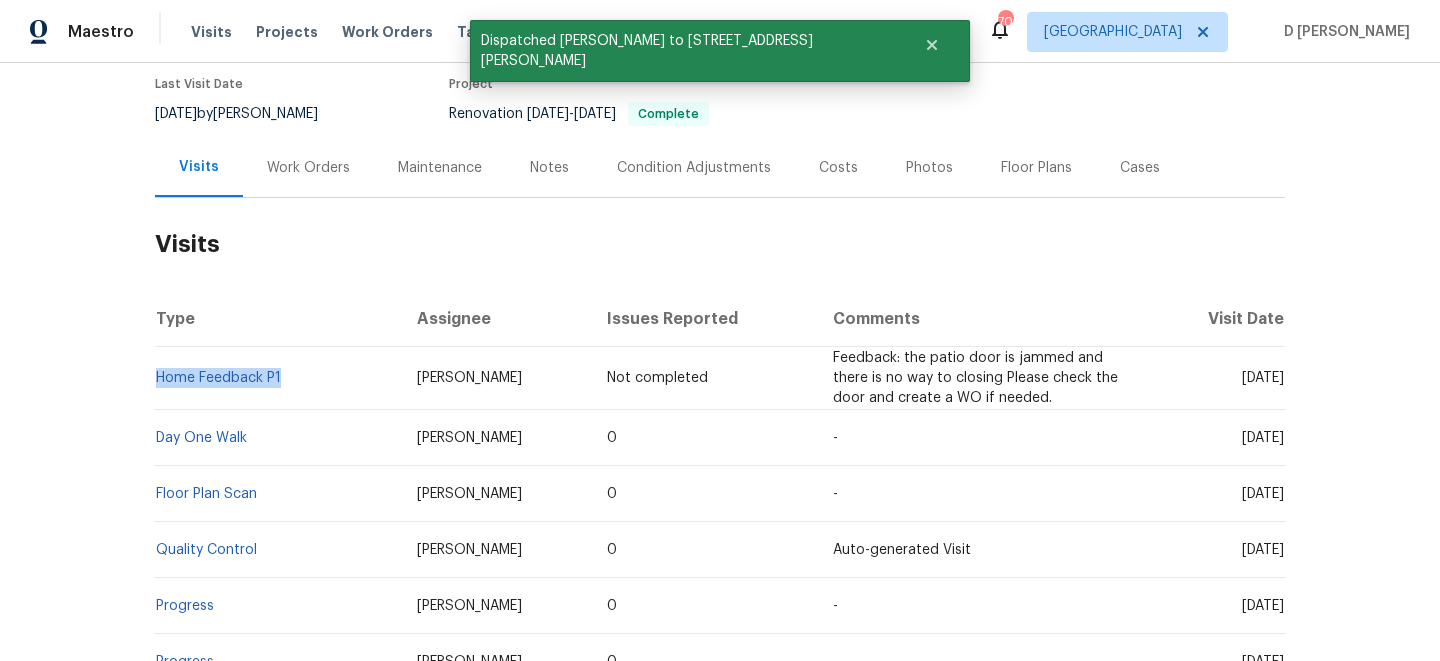 copy on "Home Feedback P1" 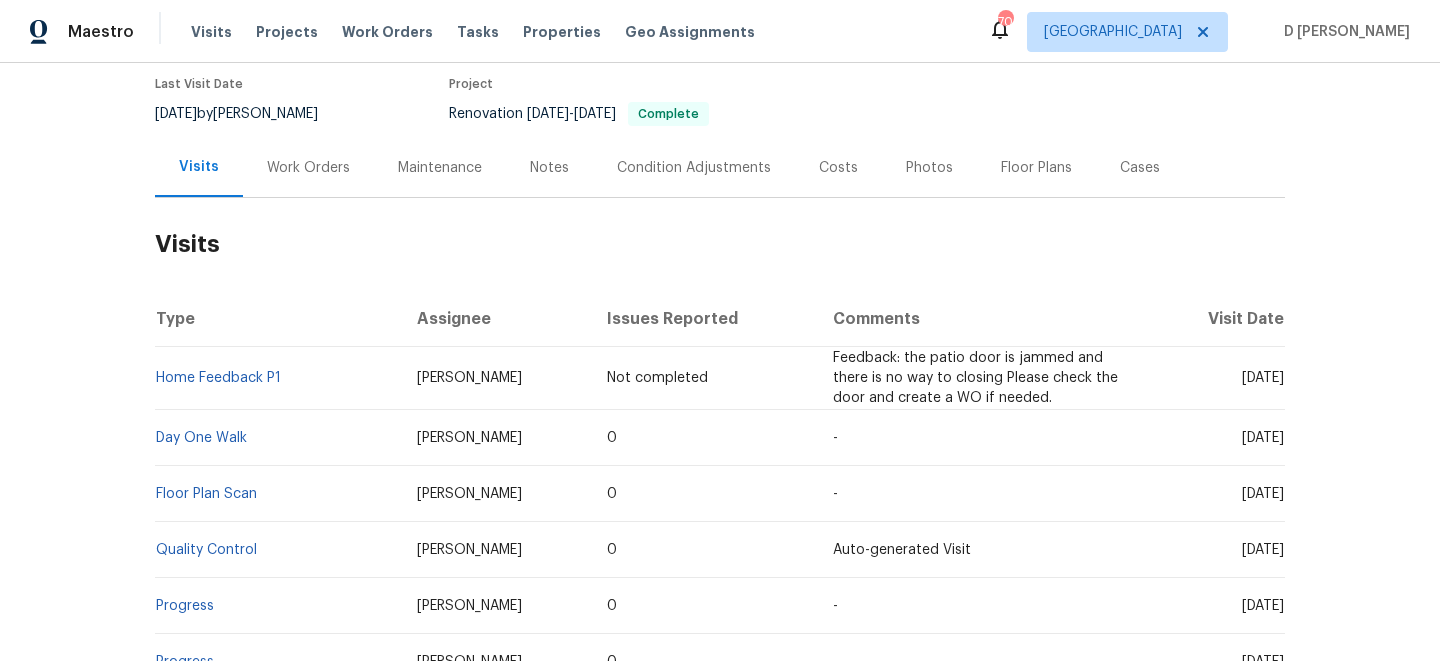 click on "-" at bounding box center [986, 438] 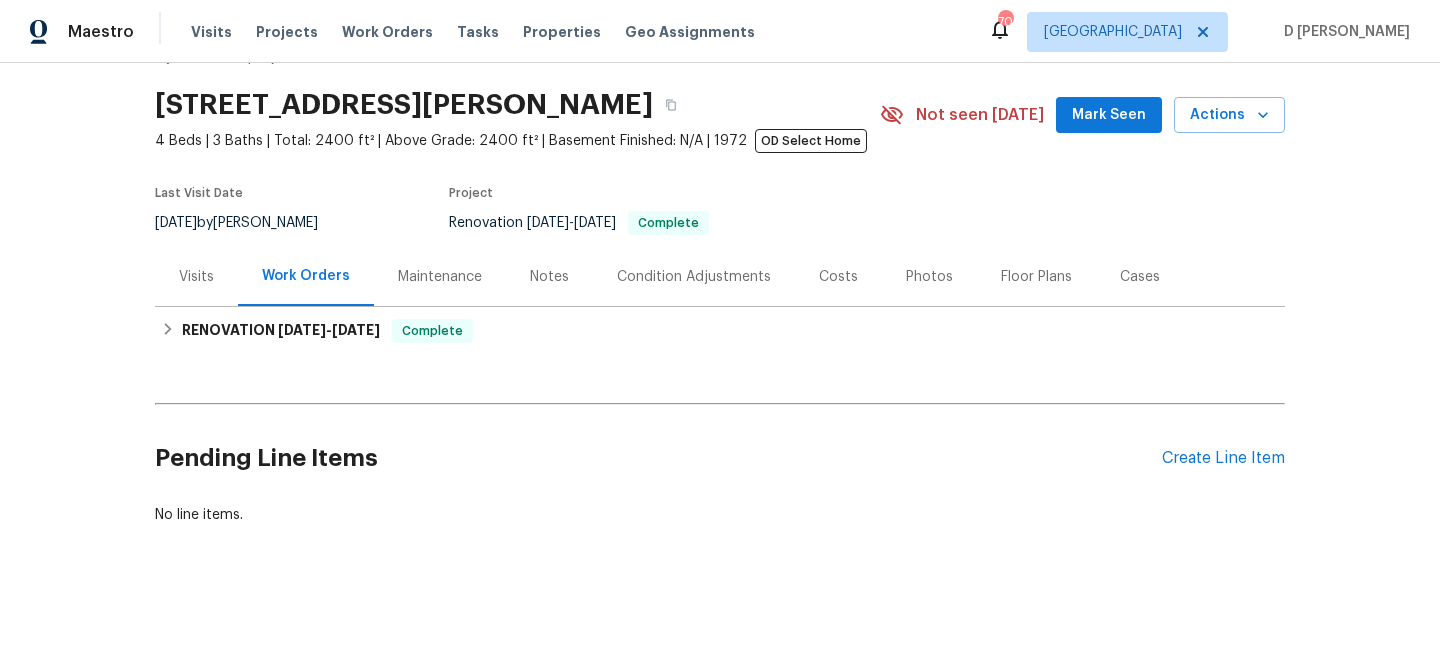 scroll, scrollTop: 56, scrollLeft: 0, axis: vertical 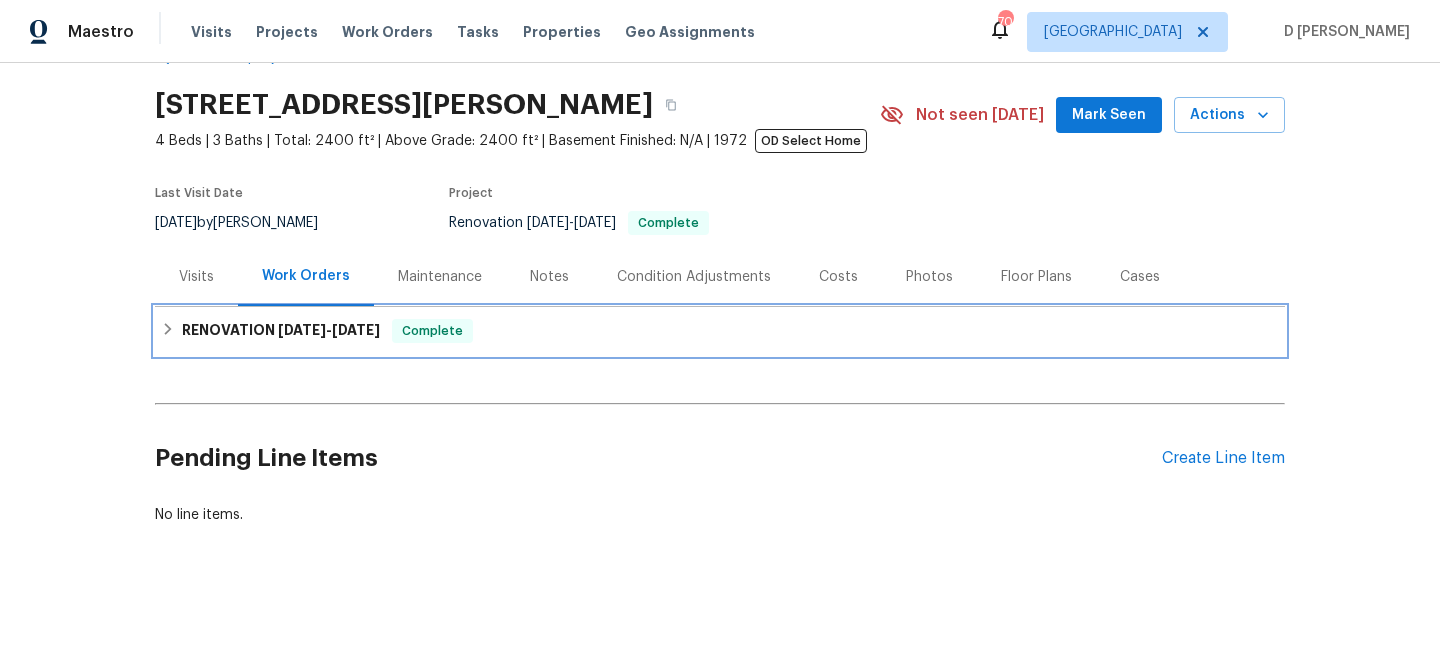 click on "RENOVATION   9/3/24  -  6/5/25" at bounding box center (281, 331) 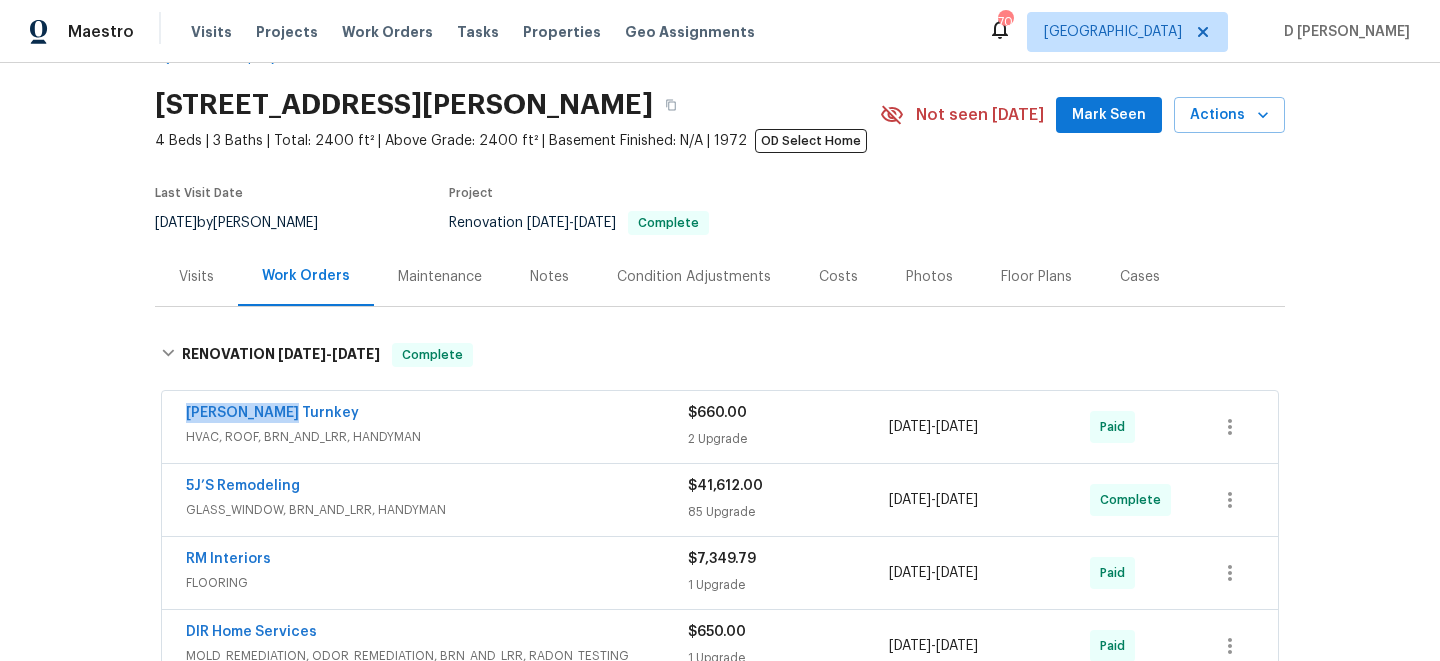 drag, startPoint x: 166, startPoint y: 410, endPoint x: 411, endPoint y: 410, distance: 245 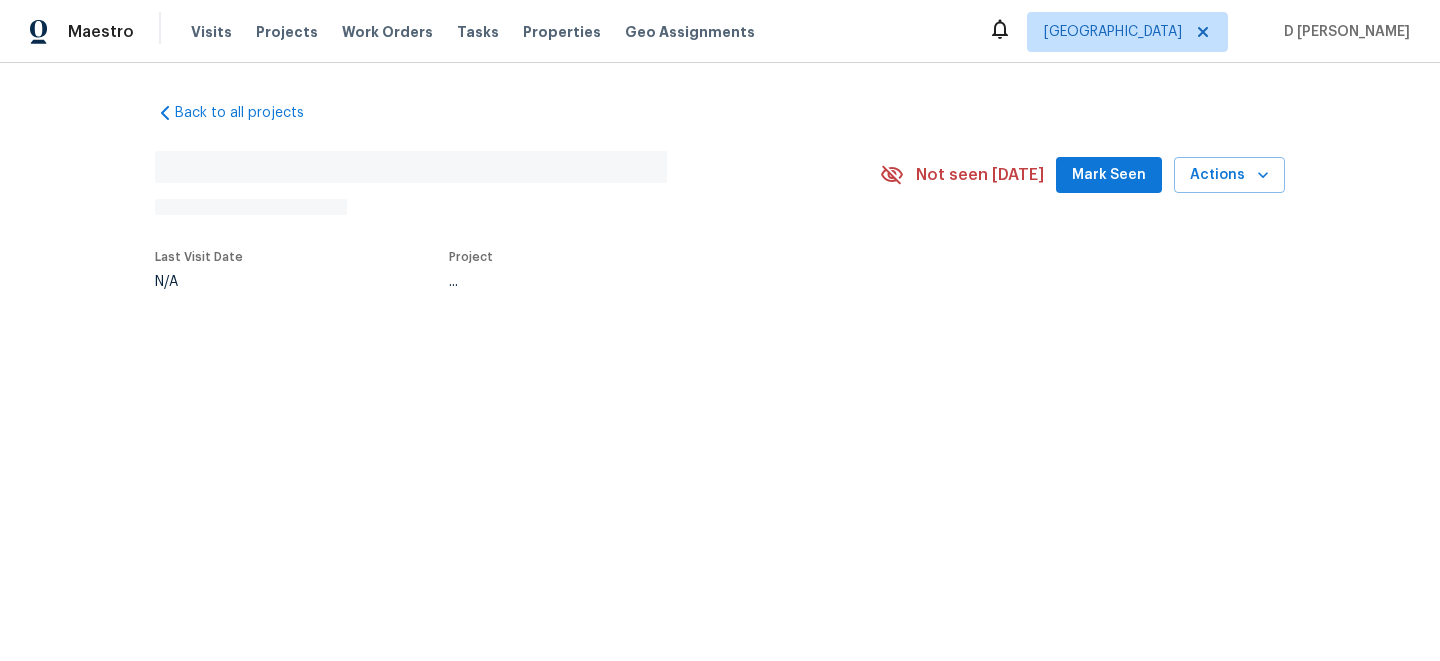 scroll, scrollTop: 0, scrollLeft: 0, axis: both 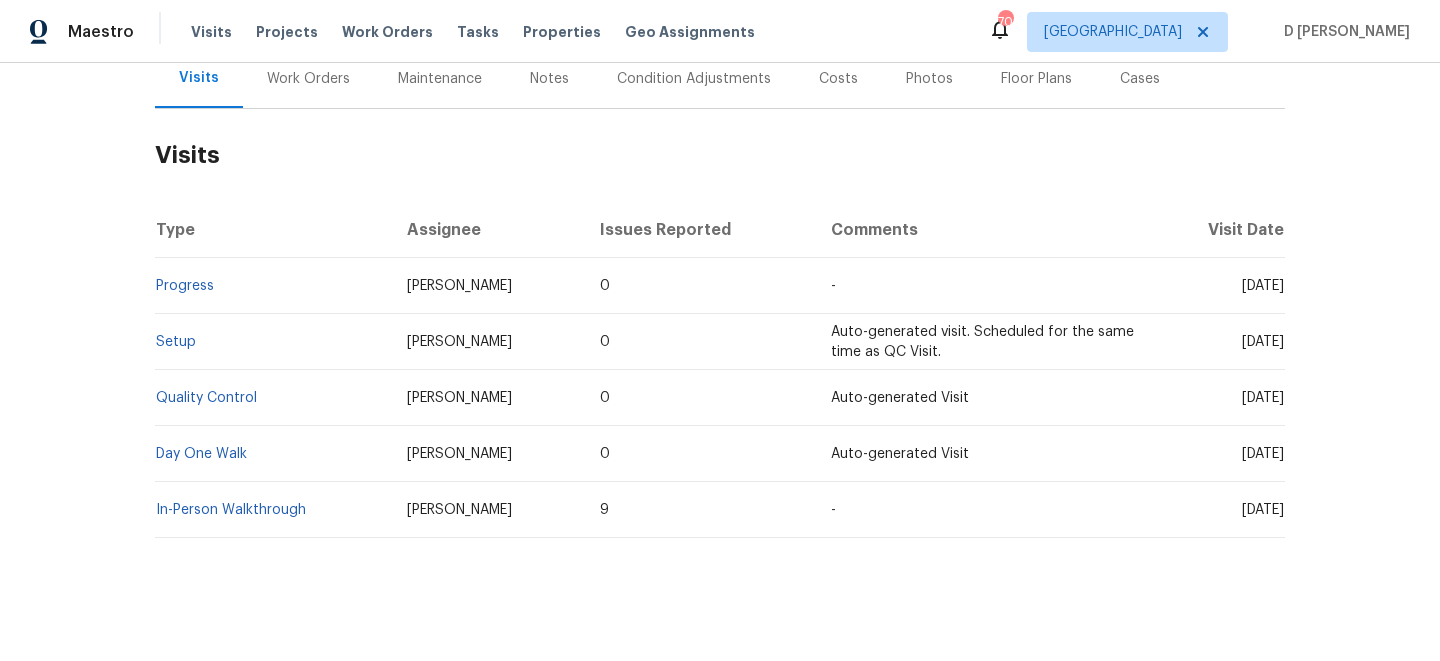 click on "Work Orders" at bounding box center [308, 78] 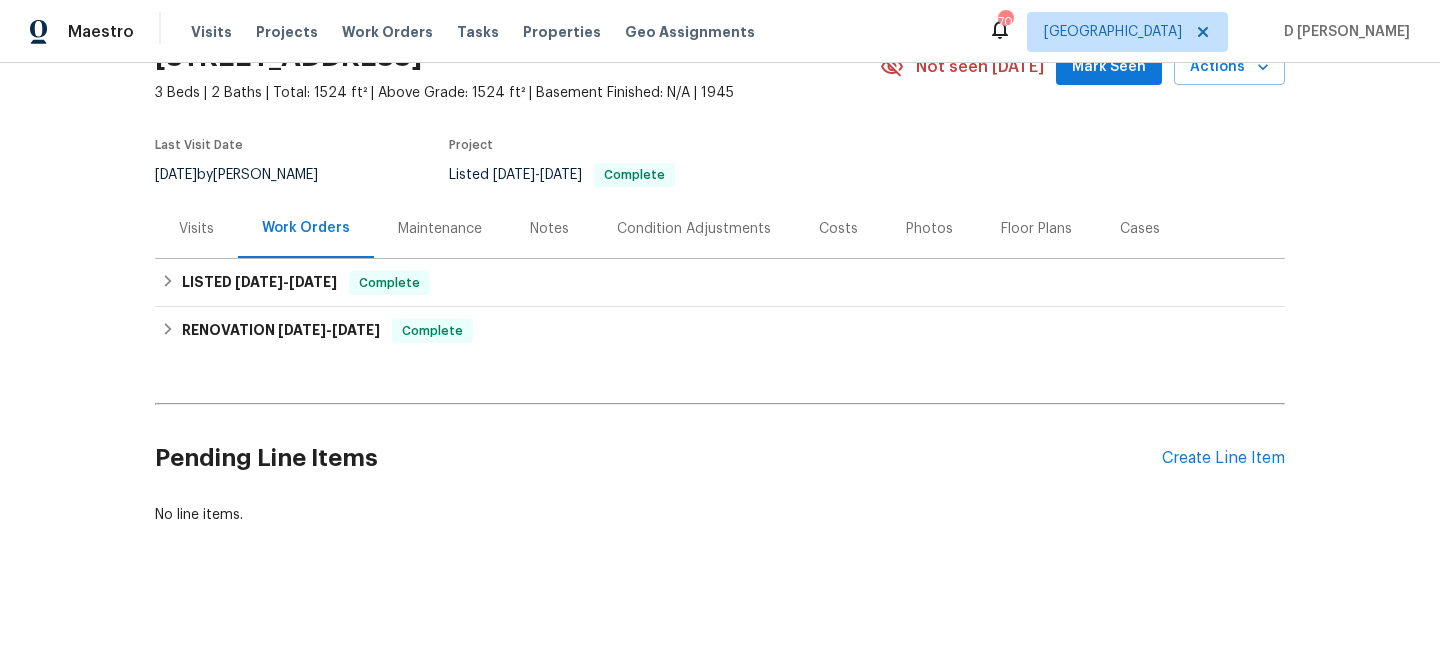 scroll, scrollTop: 104, scrollLeft: 0, axis: vertical 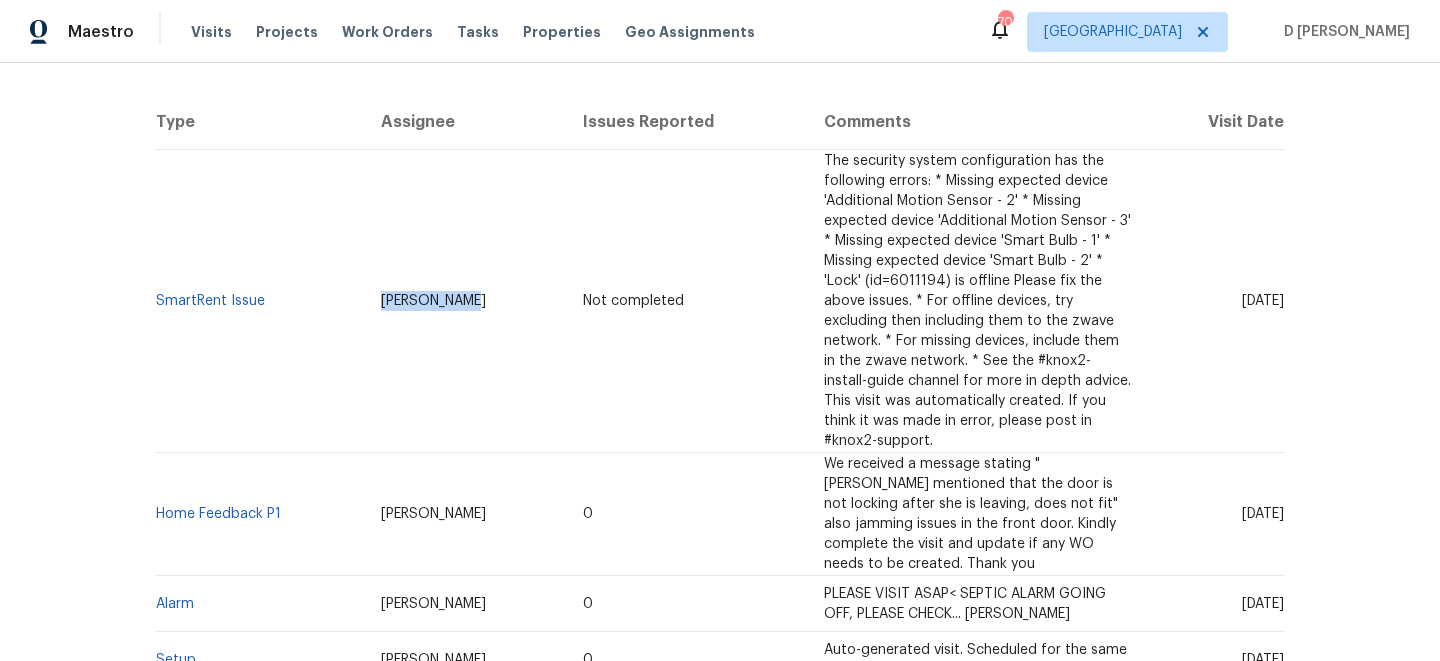 drag, startPoint x: 369, startPoint y: 274, endPoint x: 491, endPoint y: 274, distance: 122 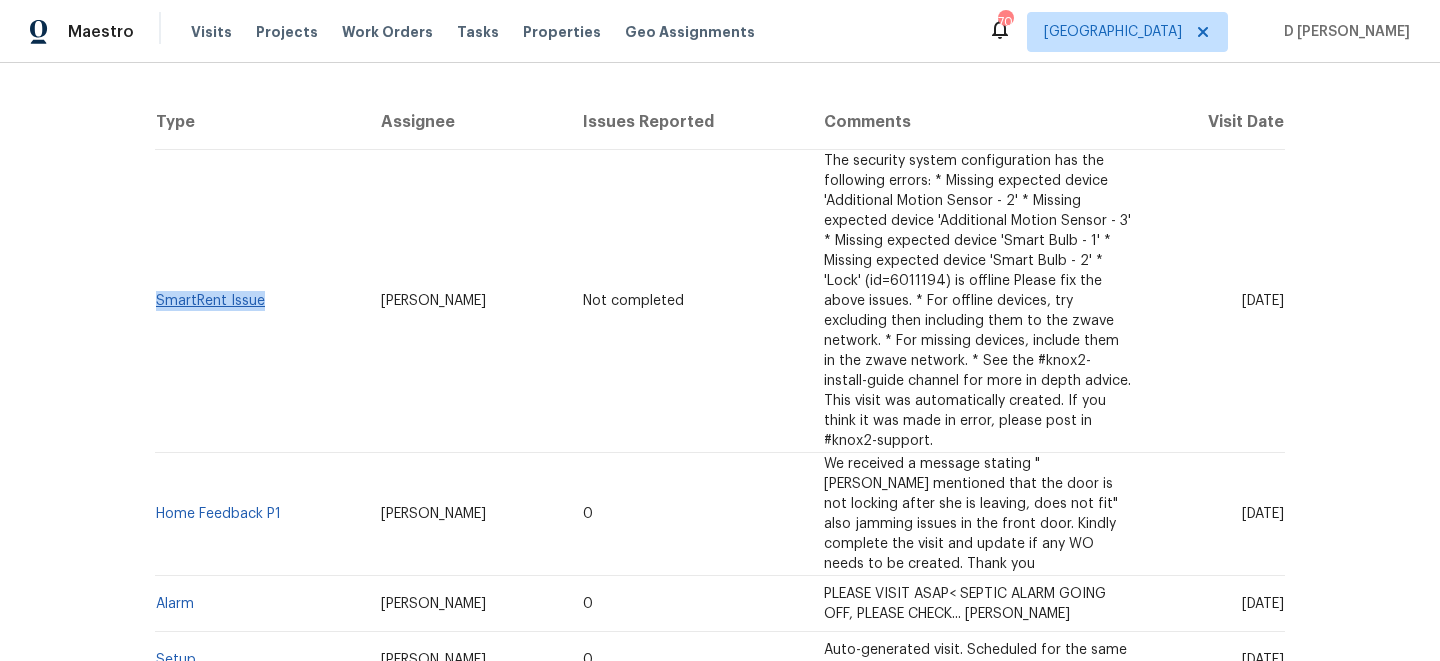 drag, startPoint x: 272, startPoint y: 282, endPoint x: 157, endPoint y: 277, distance: 115.10864 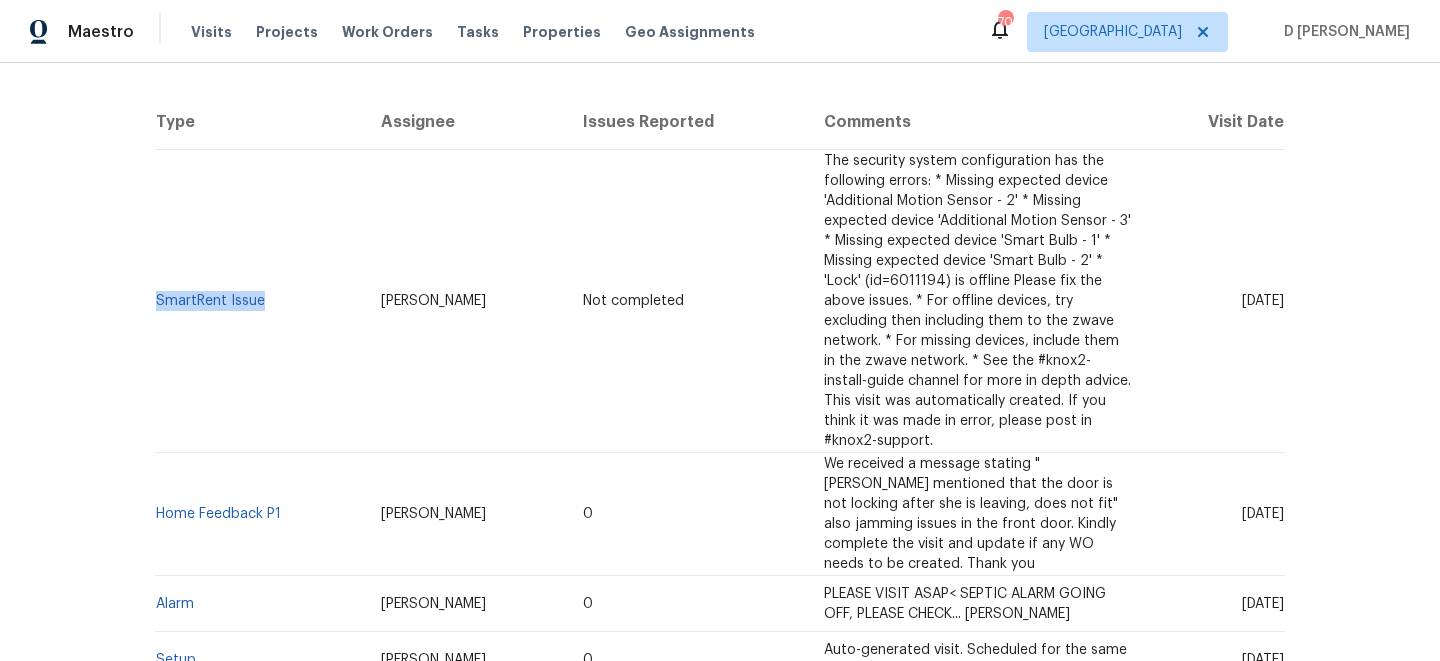 copy on "SmartRent Issue" 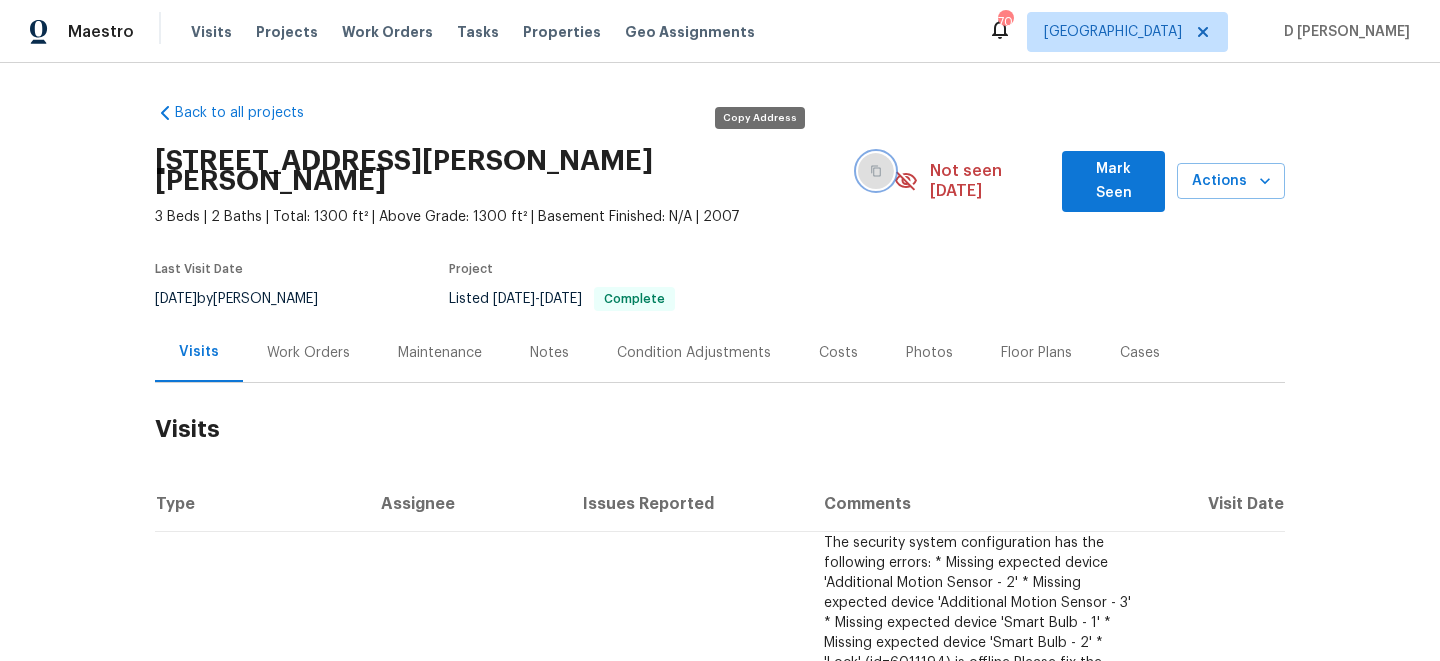 click at bounding box center [876, 171] 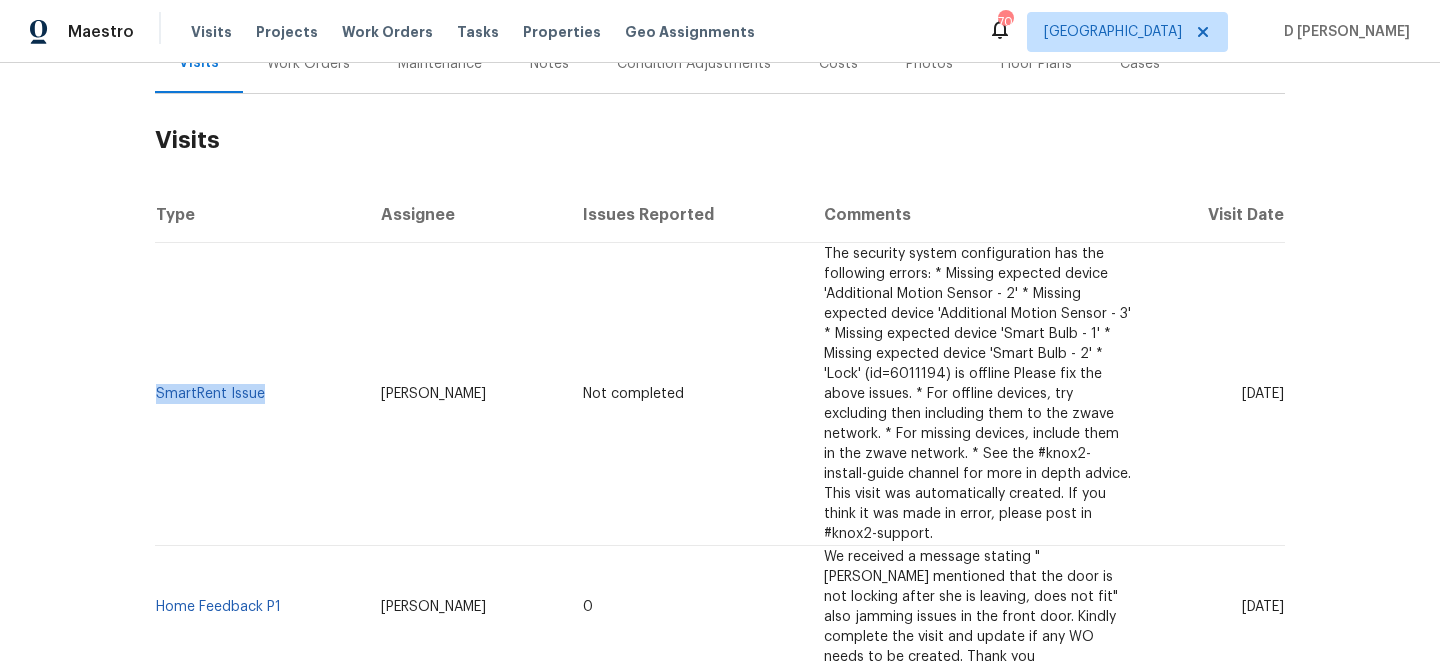 scroll, scrollTop: 325, scrollLeft: 0, axis: vertical 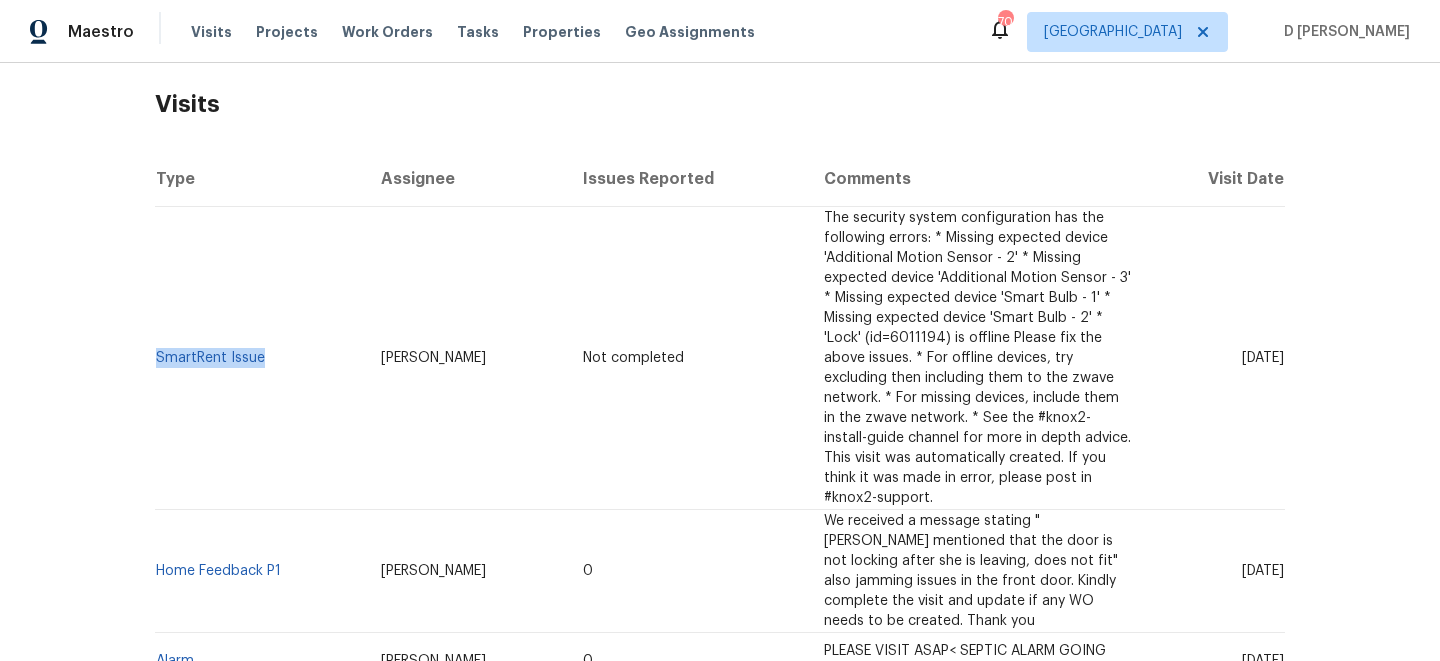drag, startPoint x: 1207, startPoint y: 554, endPoint x: 1249, endPoint y: 549, distance: 42.296574 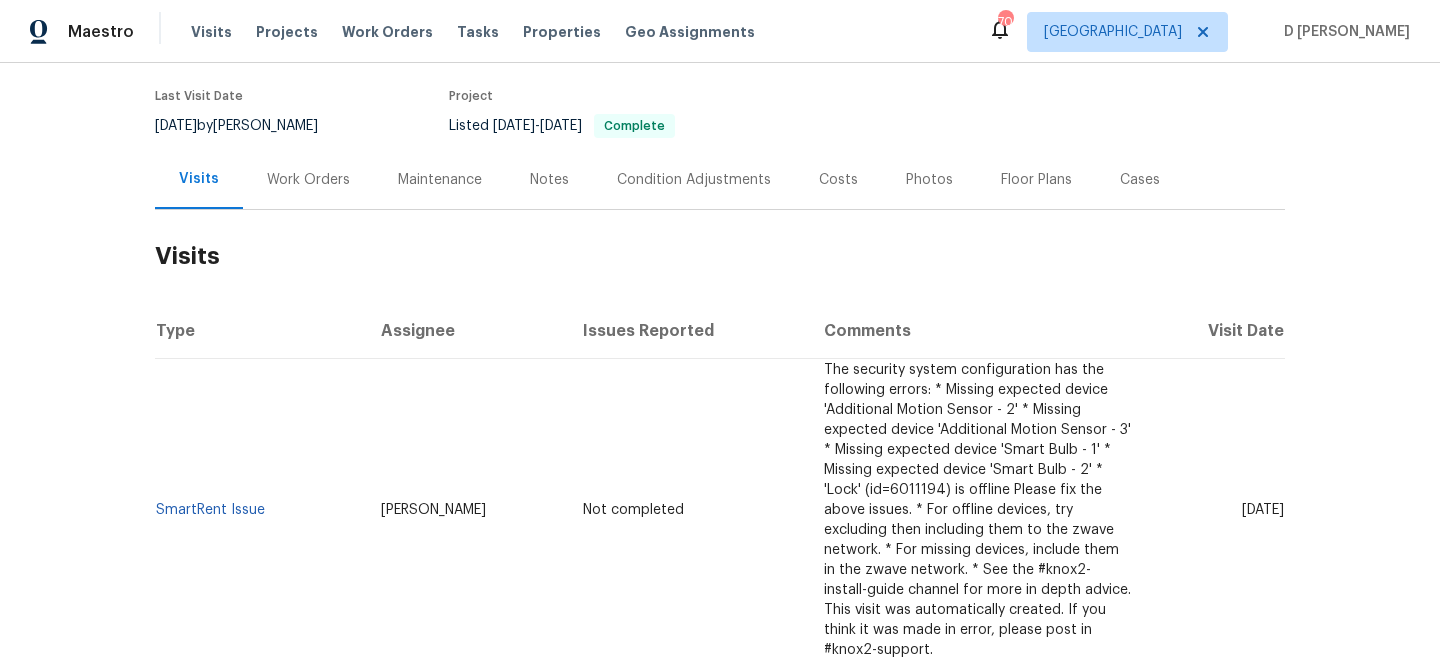 click on "Work Orders" at bounding box center [308, 179] 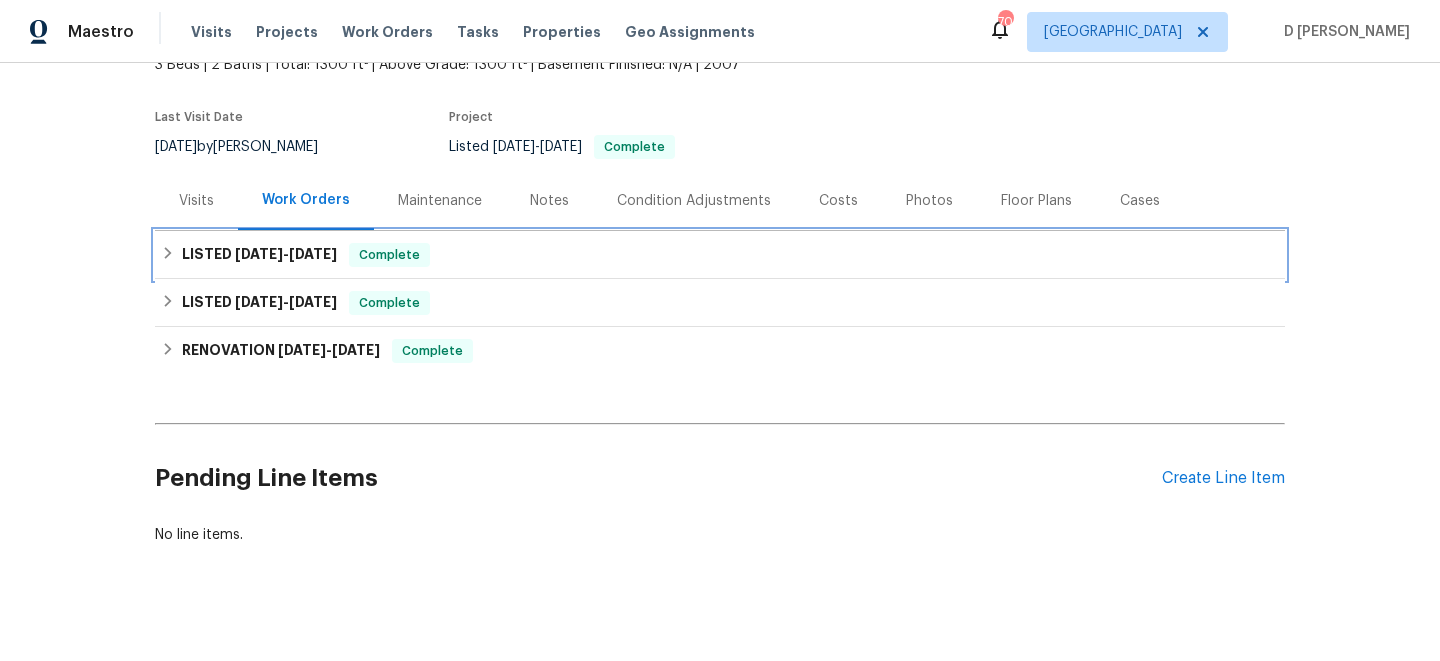 click on "LISTED   5/31/25  -  6/4/25 Complete" at bounding box center [720, 255] 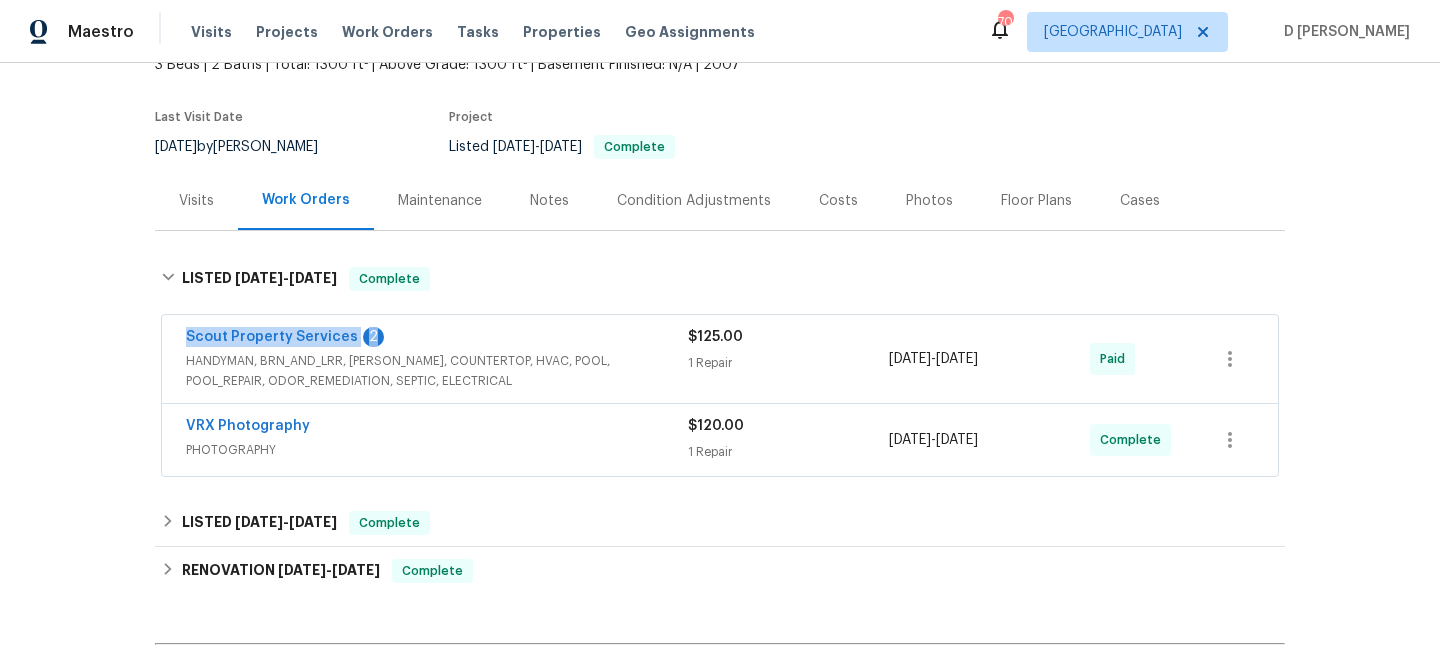 drag, startPoint x: 171, startPoint y: 314, endPoint x: 525, endPoint y: 314, distance: 354 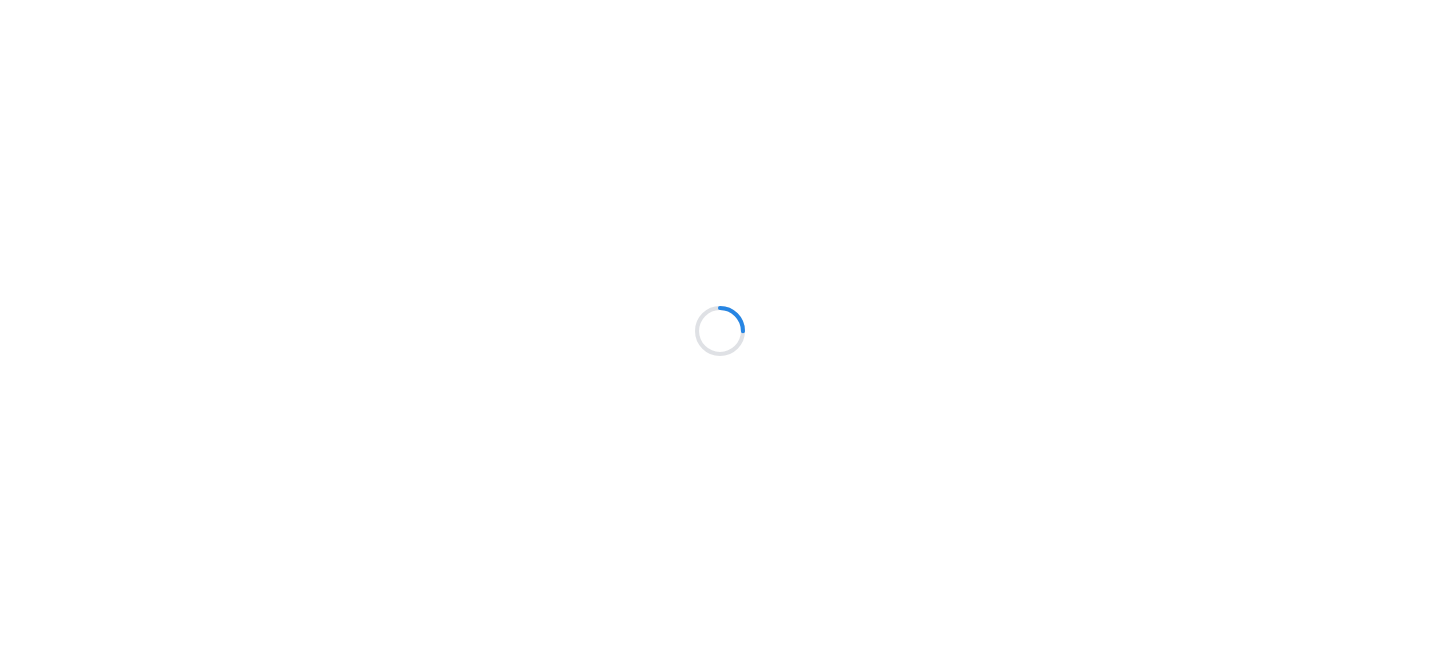 scroll, scrollTop: 0, scrollLeft: 0, axis: both 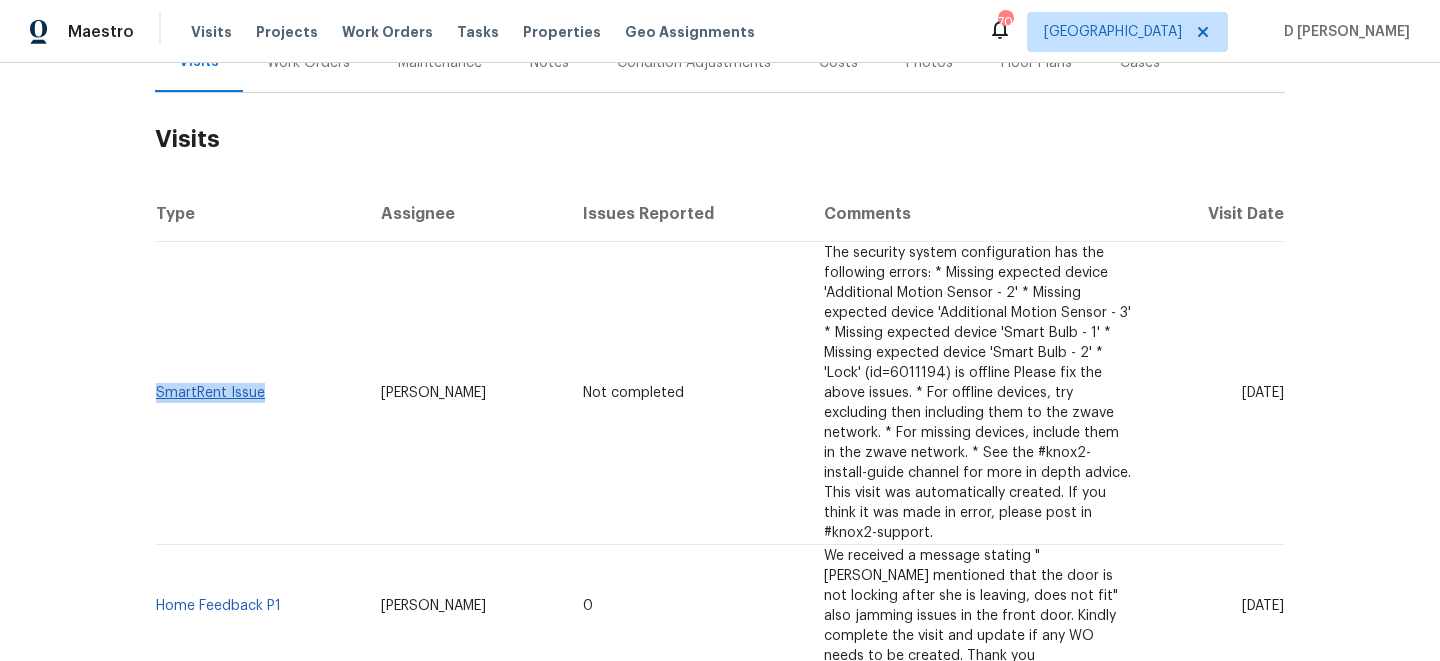 drag, startPoint x: 267, startPoint y: 371, endPoint x: 156, endPoint y: 366, distance: 111.11256 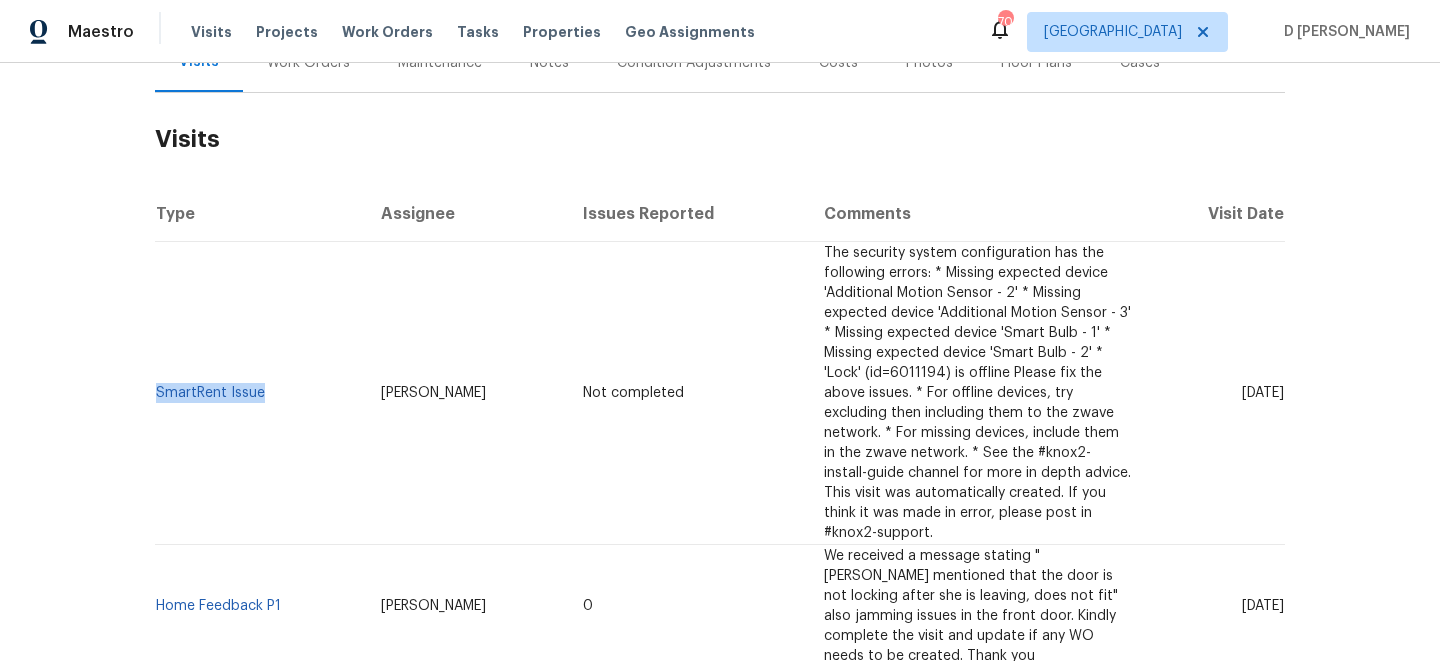copy on "SmartRent Issue" 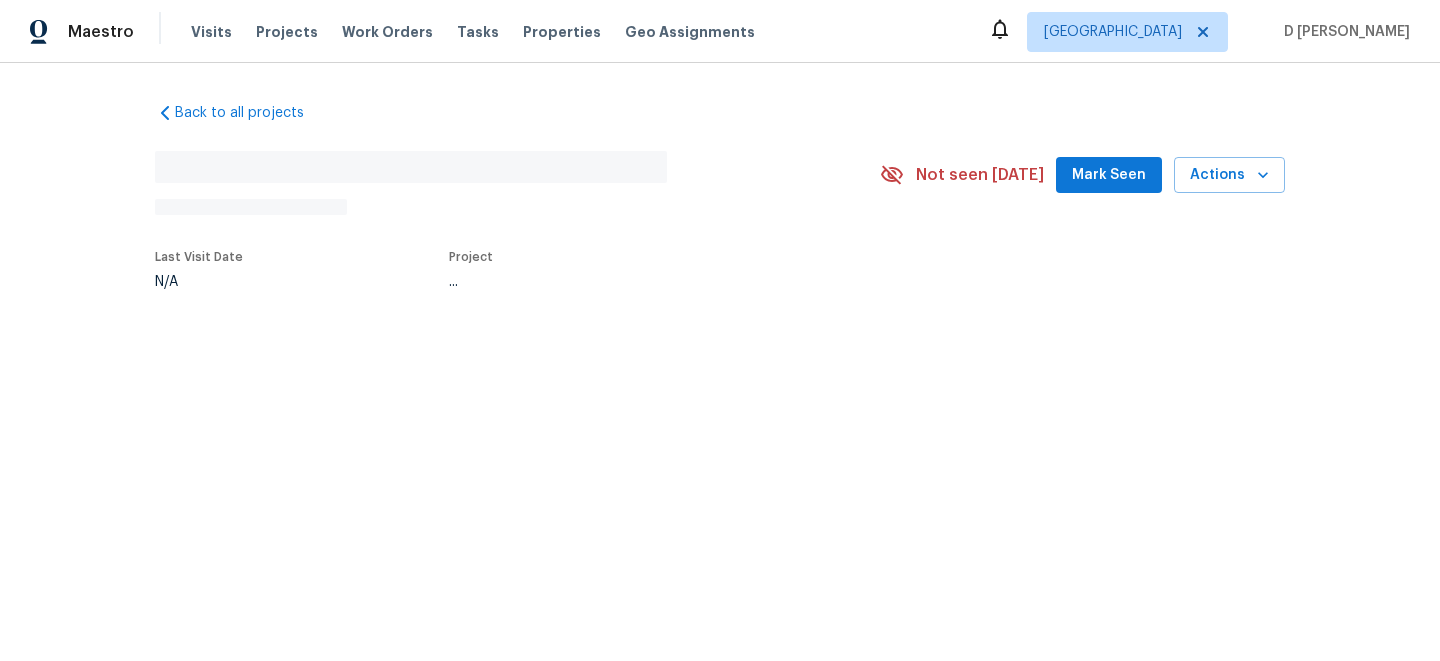 scroll, scrollTop: 0, scrollLeft: 0, axis: both 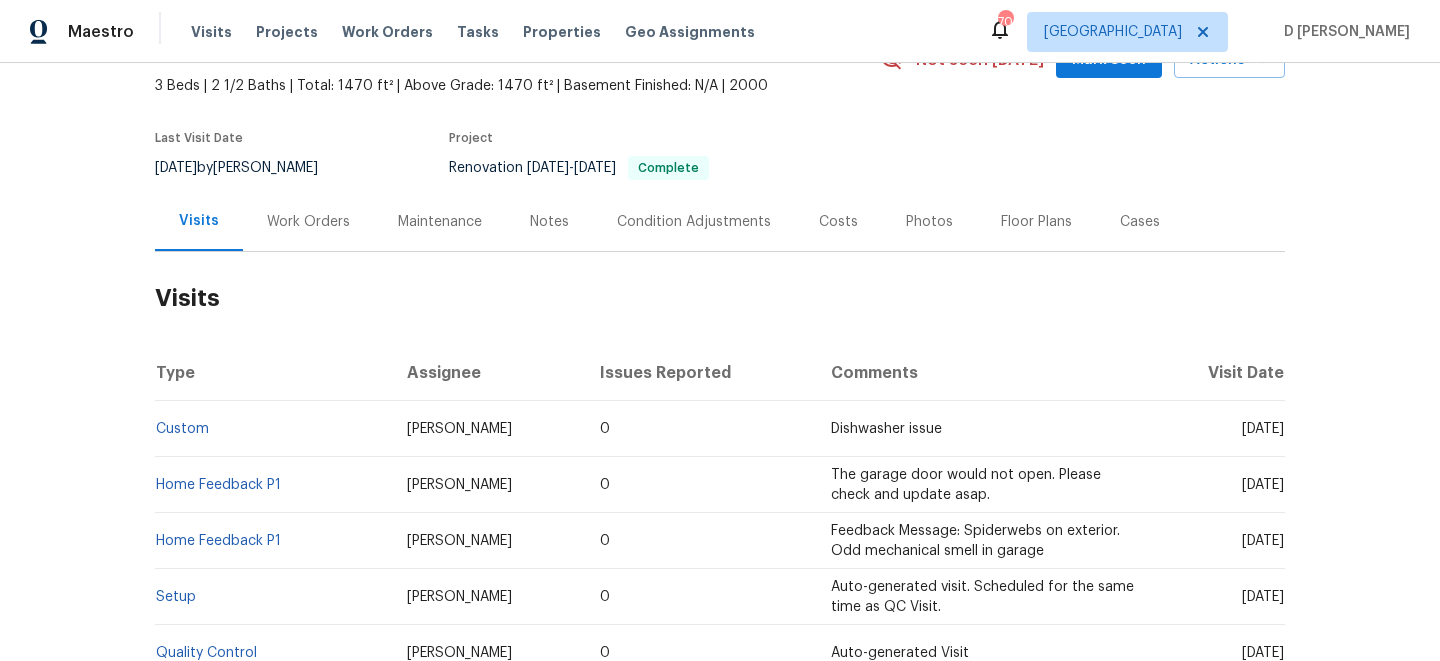 click on "Work Orders" at bounding box center [308, 221] 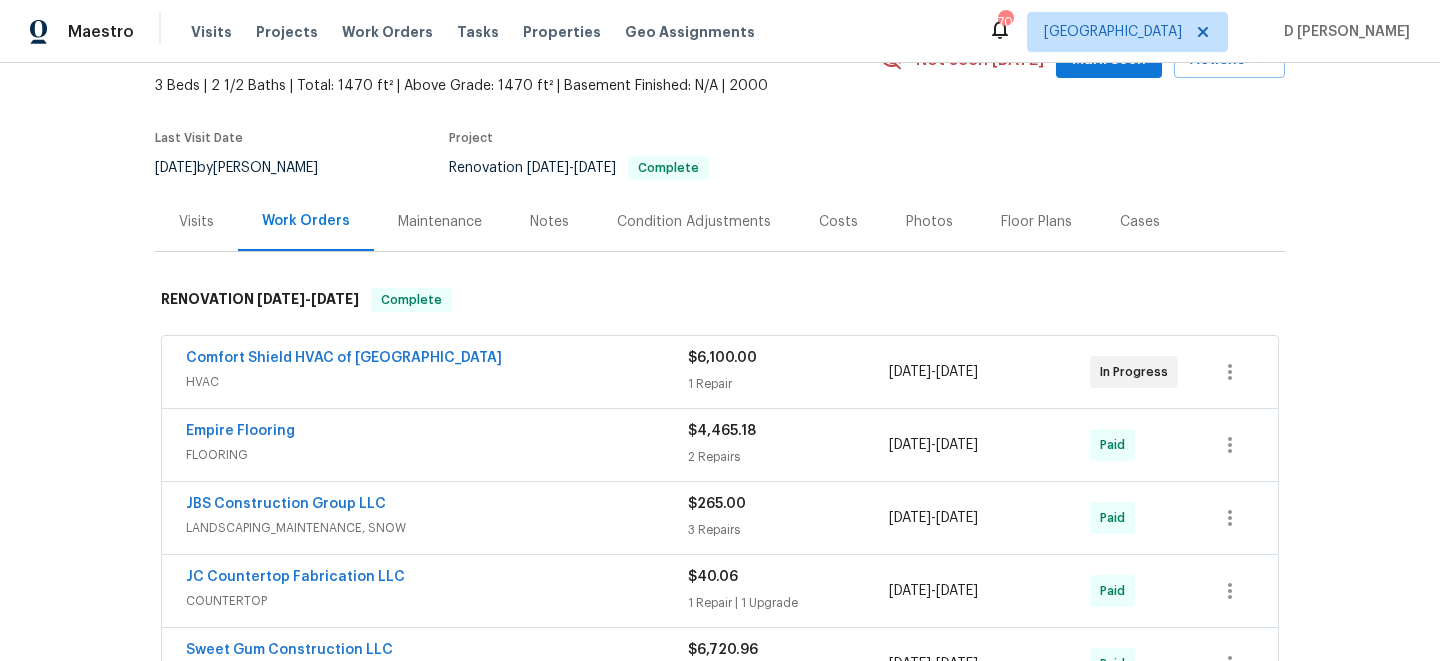 click on "HVAC" at bounding box center (437, 382) 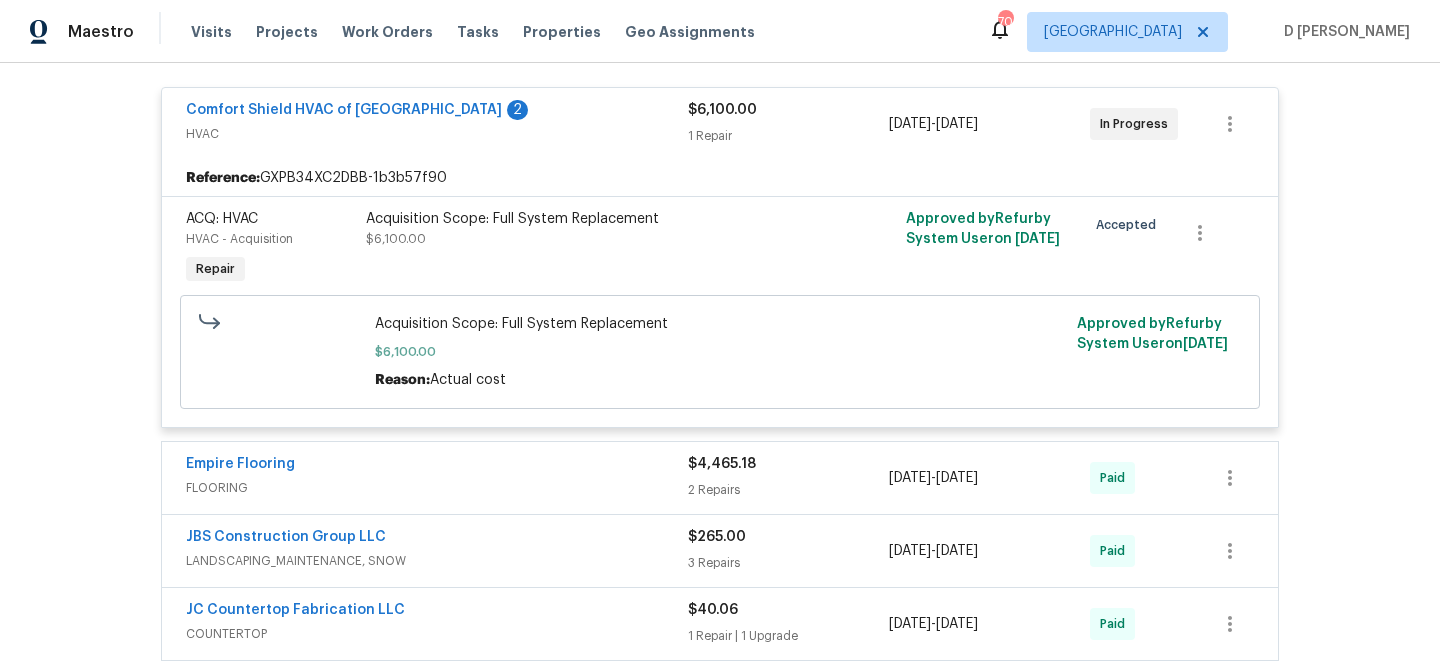 scroll, scrollTop: 355, scrollLeft: 0, axis: vertical 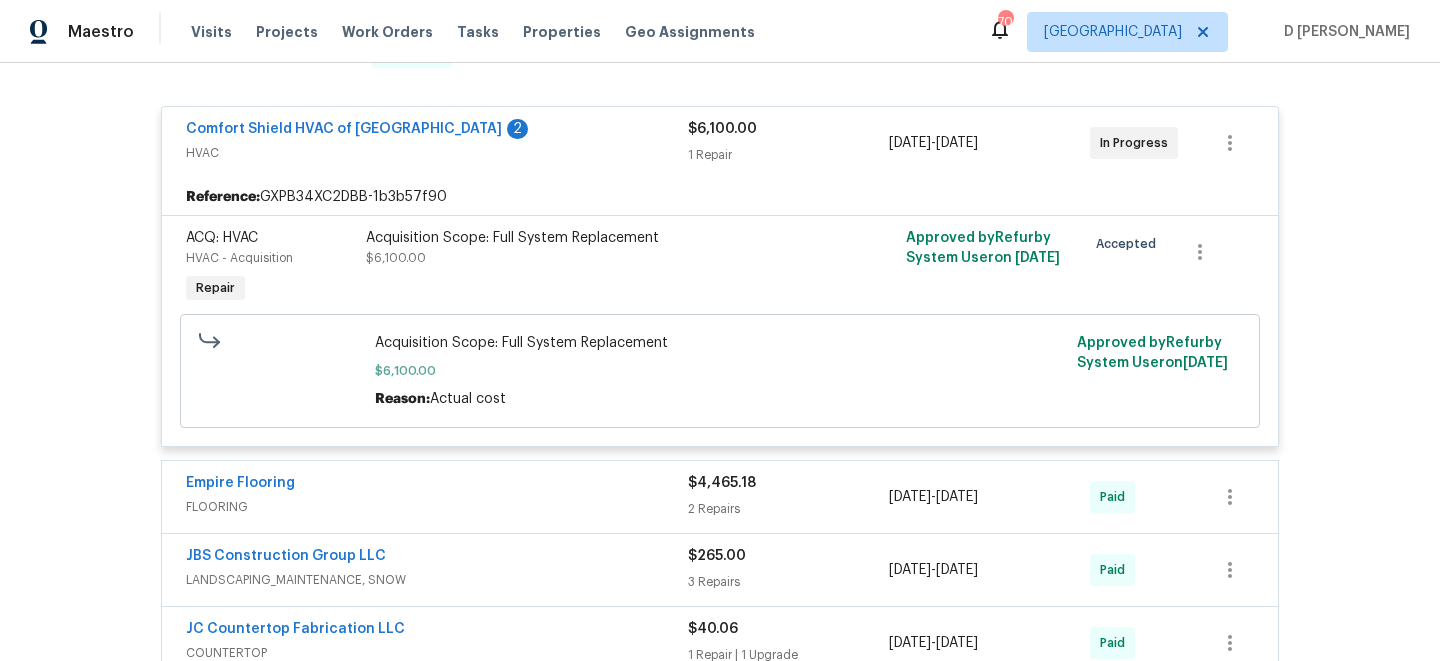 click on "Comfort Shield HVAC of NC 2 HVAC" at bounding box center [437, 143] 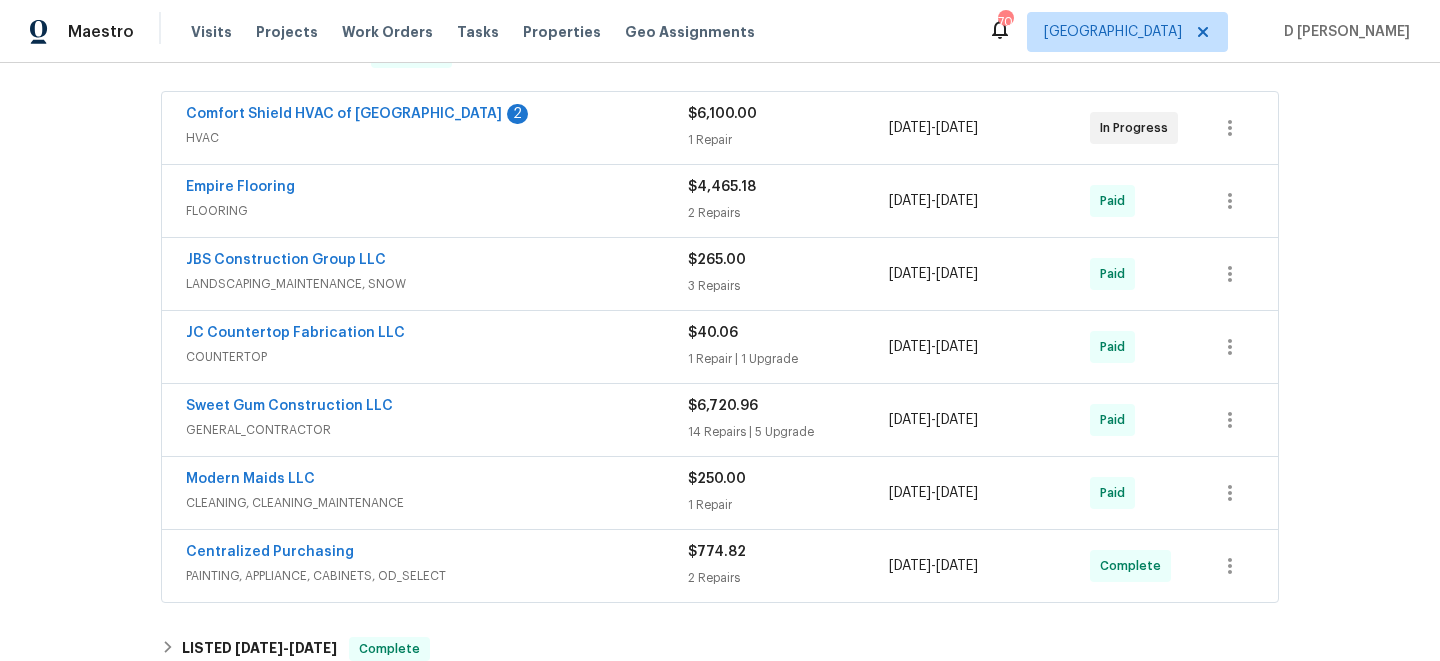 scroll, scrollTop: 114, scrollLeft: 0, axis: vertical 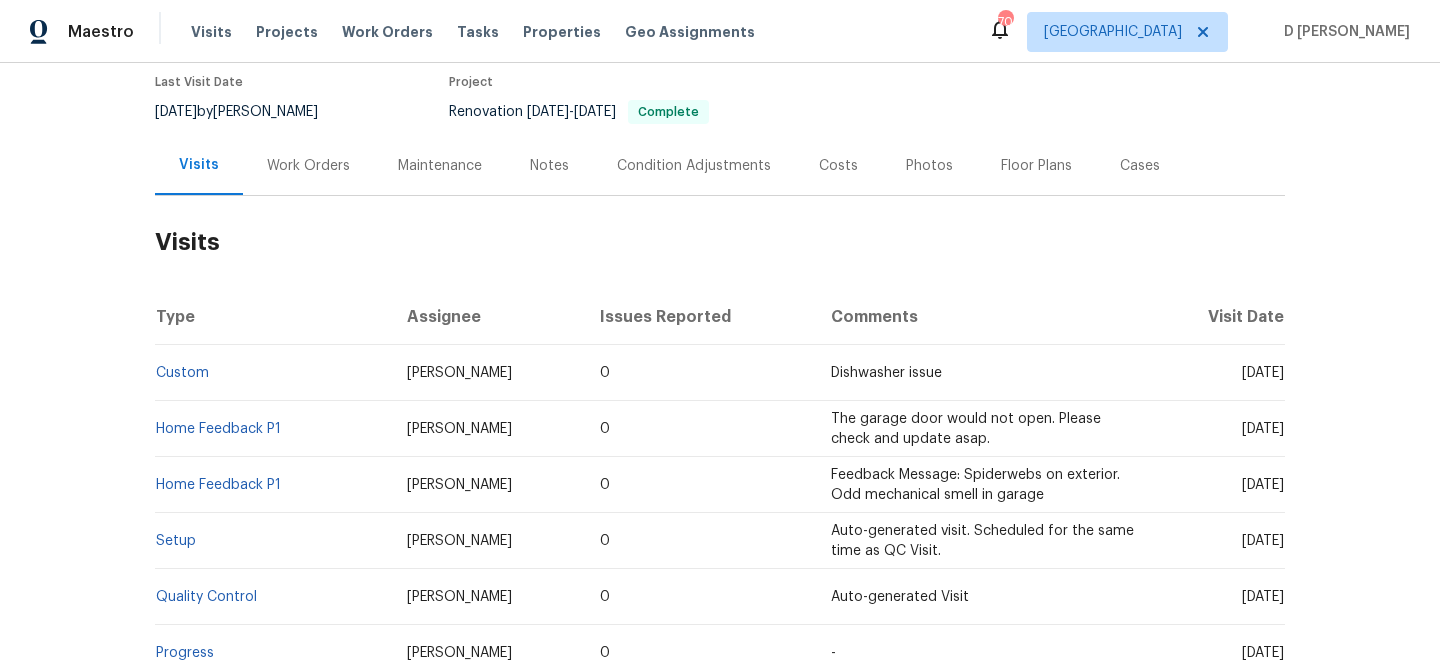 click on "Work Orders" at bounding box center (308, 166) 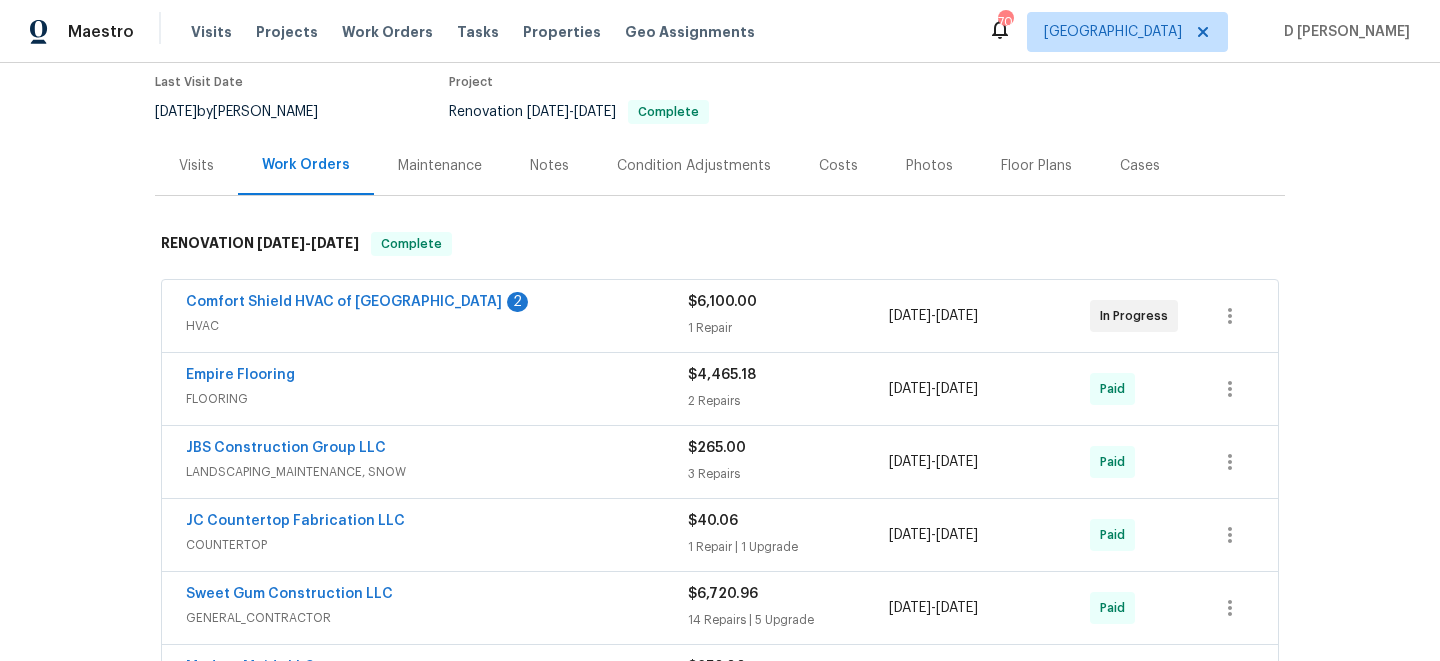 click on "Visits" at bounding box center (196, 166) 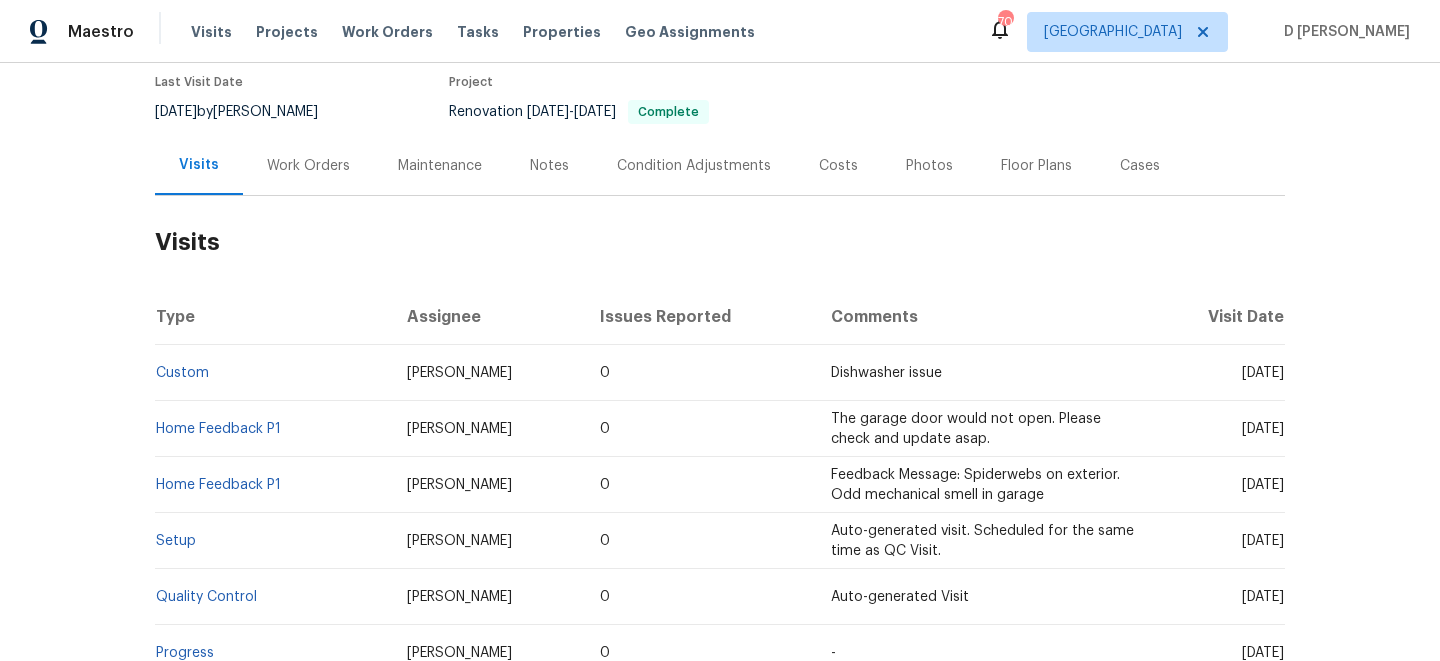 drag, startPoint x: 1204, startPoint y: 371, endPoint x: 1248, endPoint y: 371, distance: 44 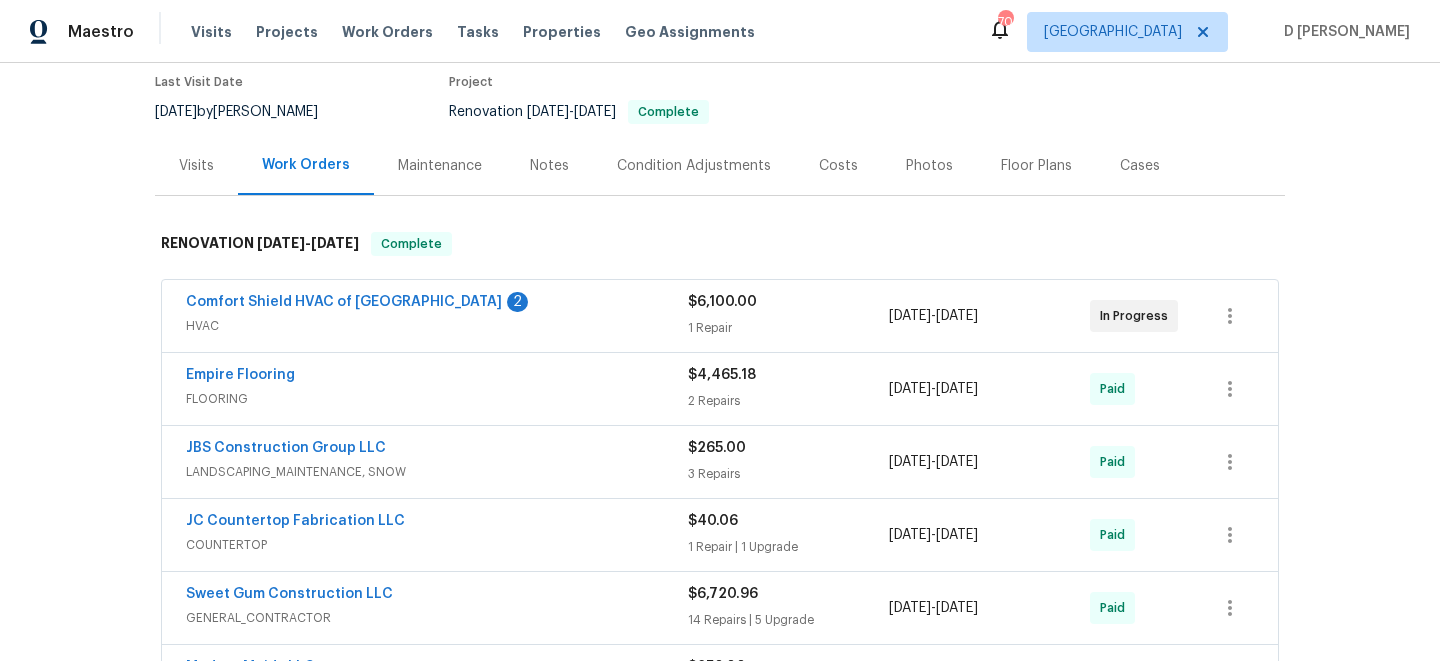 click on "FLOORING" at bounding box center [437, 399] 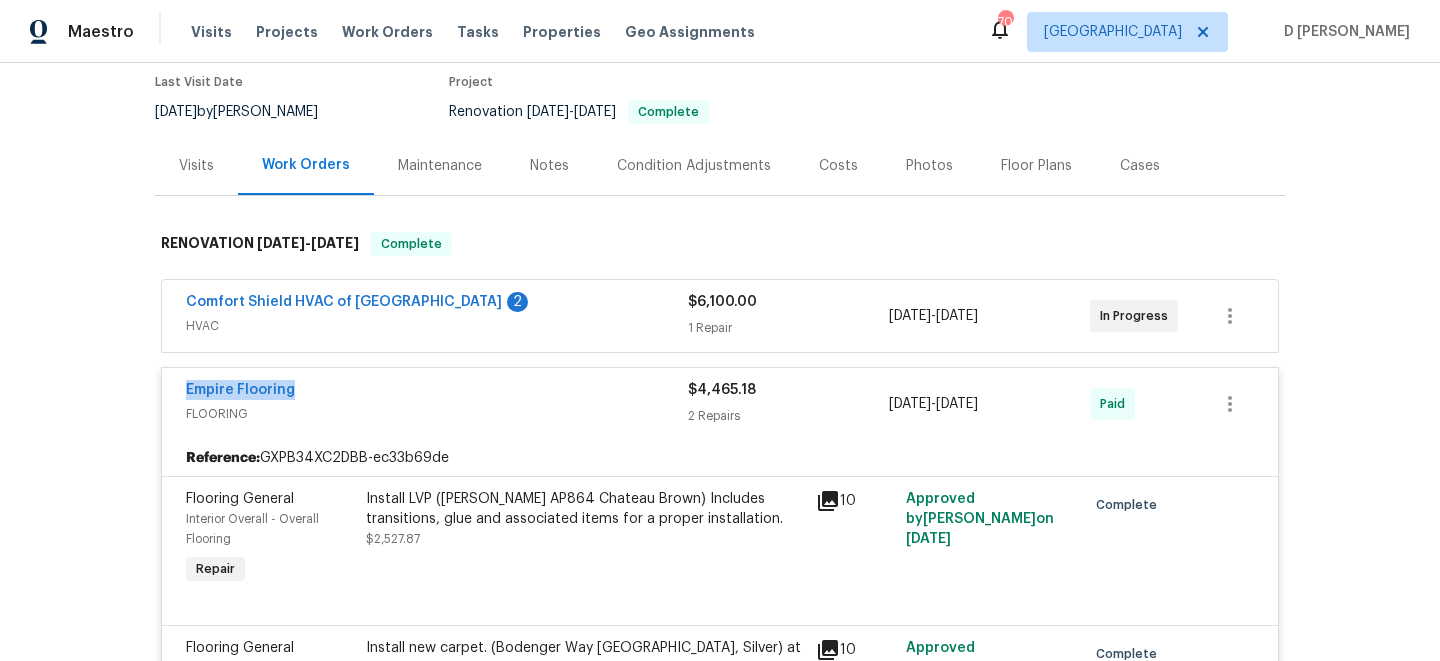 drag, startPoint x: 174, startPoint y: 392, endPoint x: 402, endPoint y: 392, distance: 228 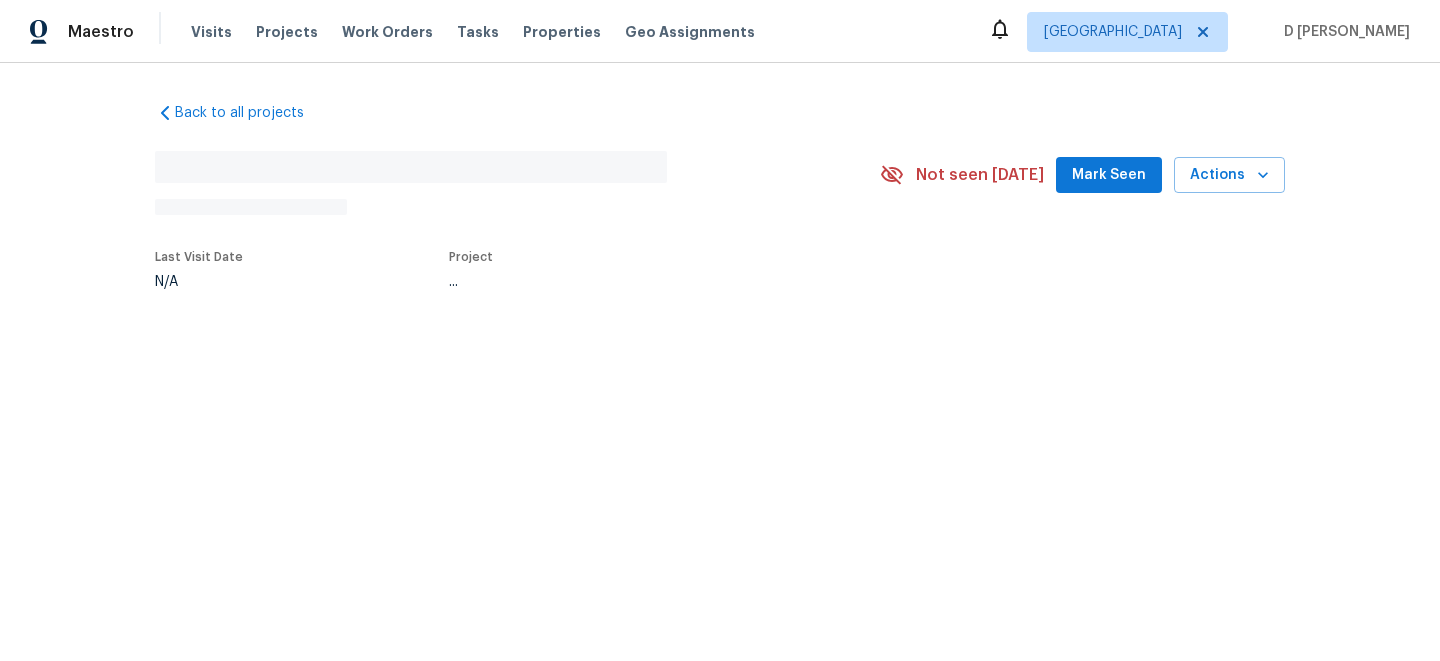 scroll, scrollTop: 0, scrollLeft: 0, axis: both 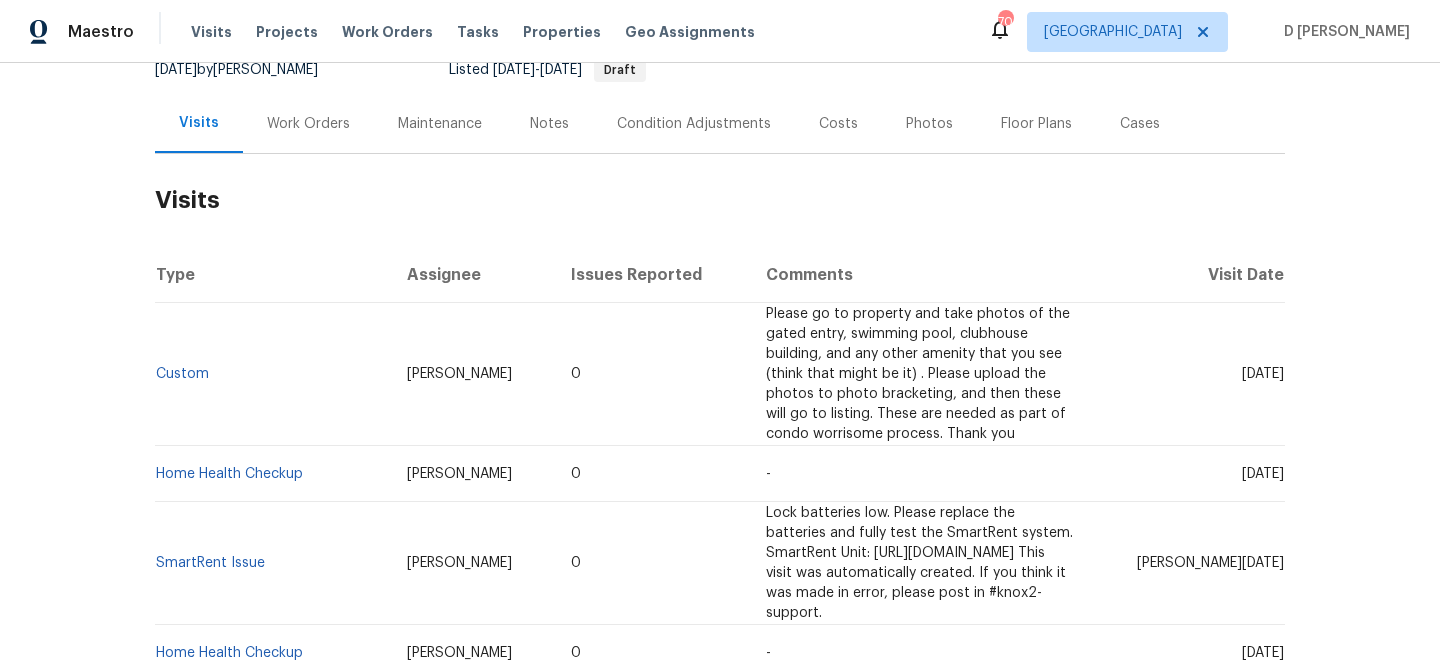 click on "Work Orders" at bounding box center [308, 124] 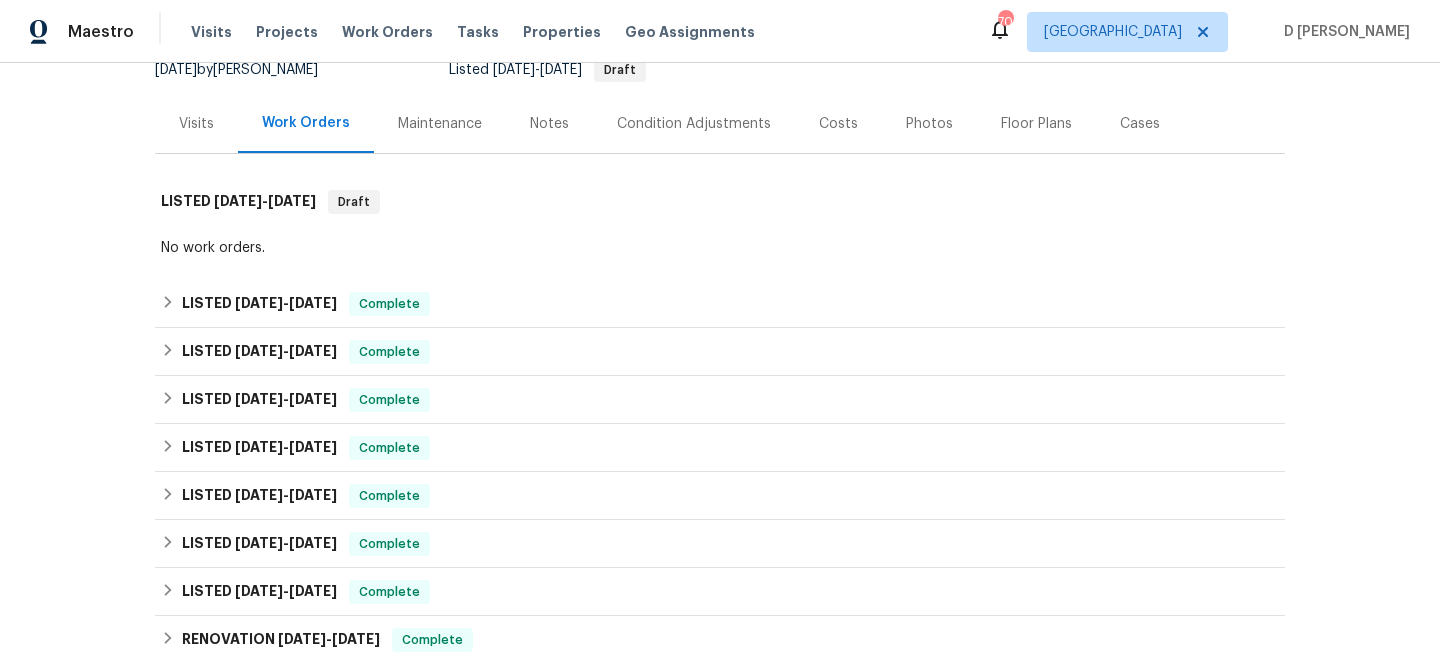 click on "Visits" at bounding box center [196, 124] 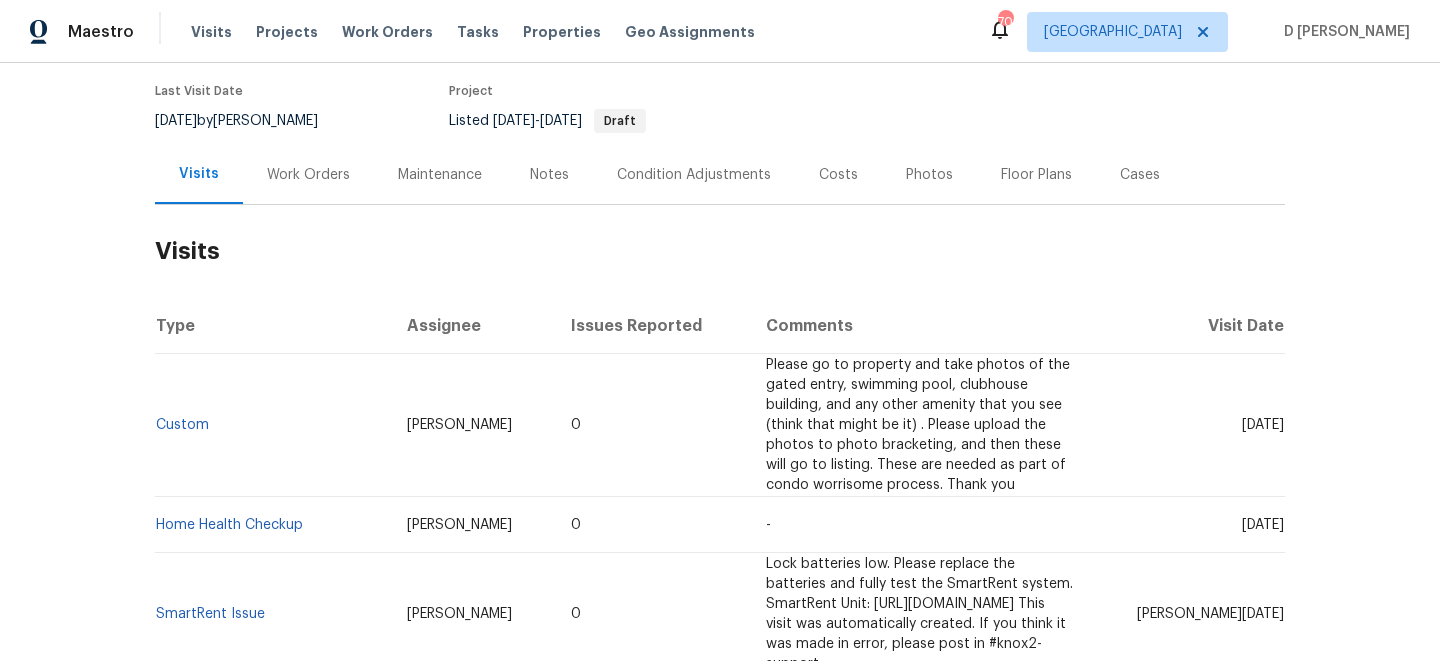 scroll, scrollTop: 159, scrollLeft: 0, axis: vertical 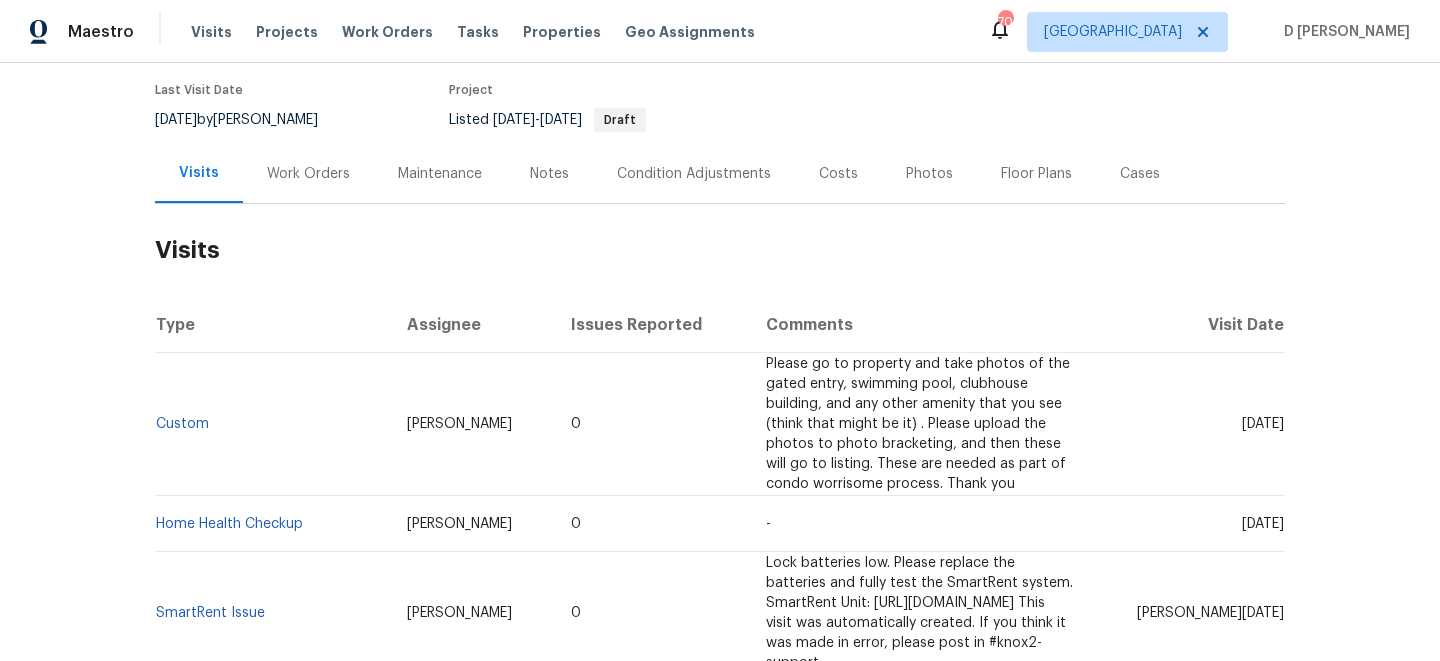 drag, startPoint x: 1205, startPoint y: 401, endPoint x: 1247, endPoint y: 402, distance: 42.0119 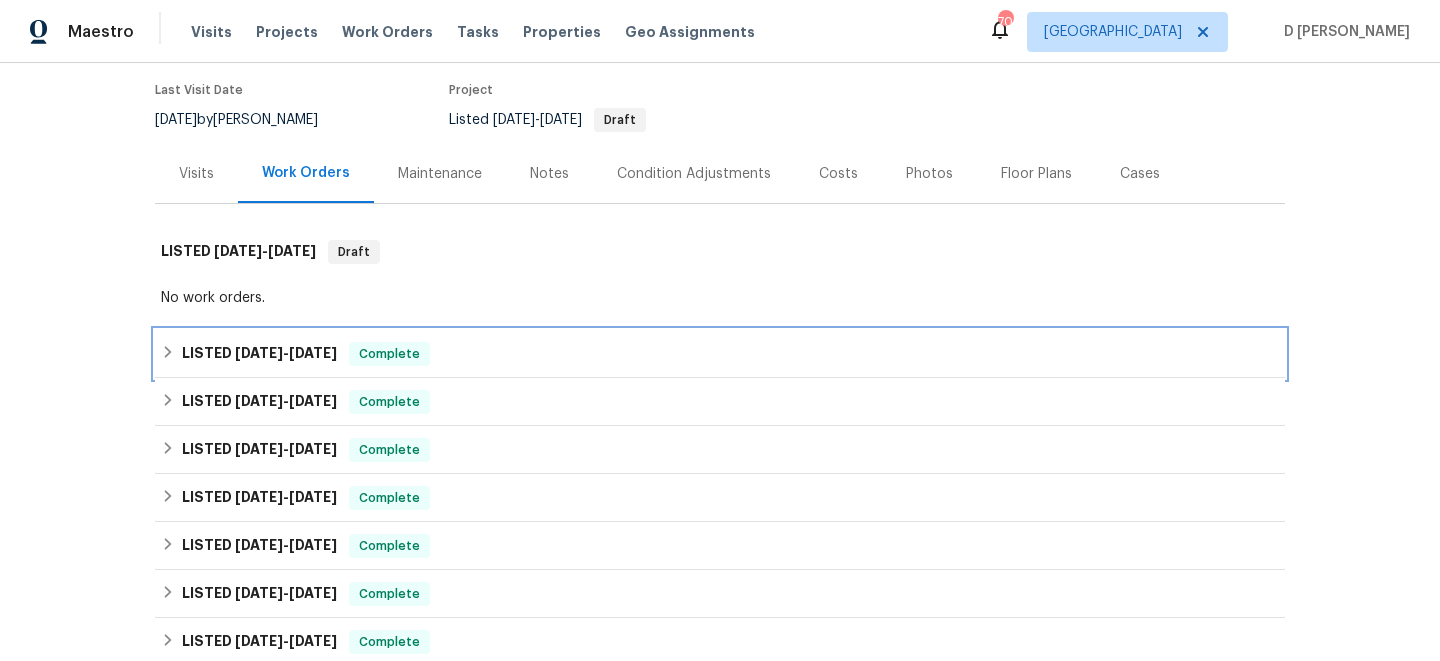 click 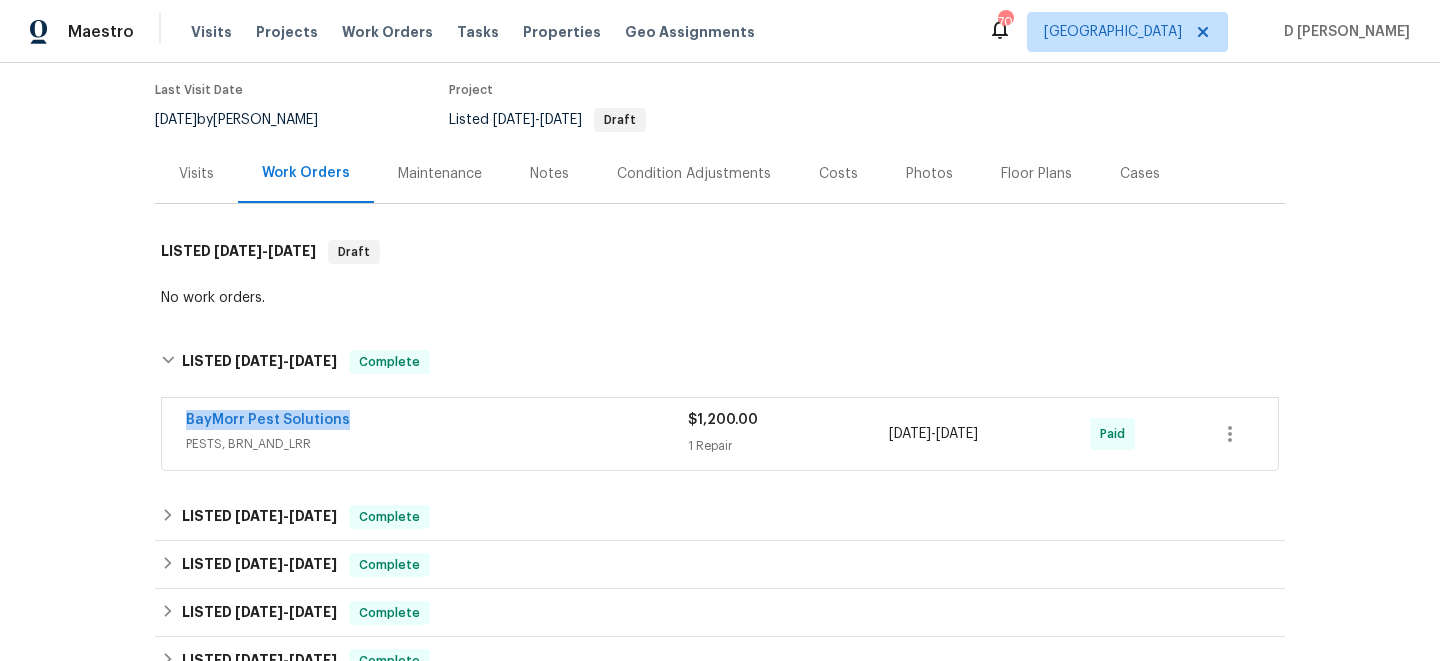 drag, startPoint x: 169, startPoint y: 423, endPoint x: 428, endPoint y: 423, distance: 259 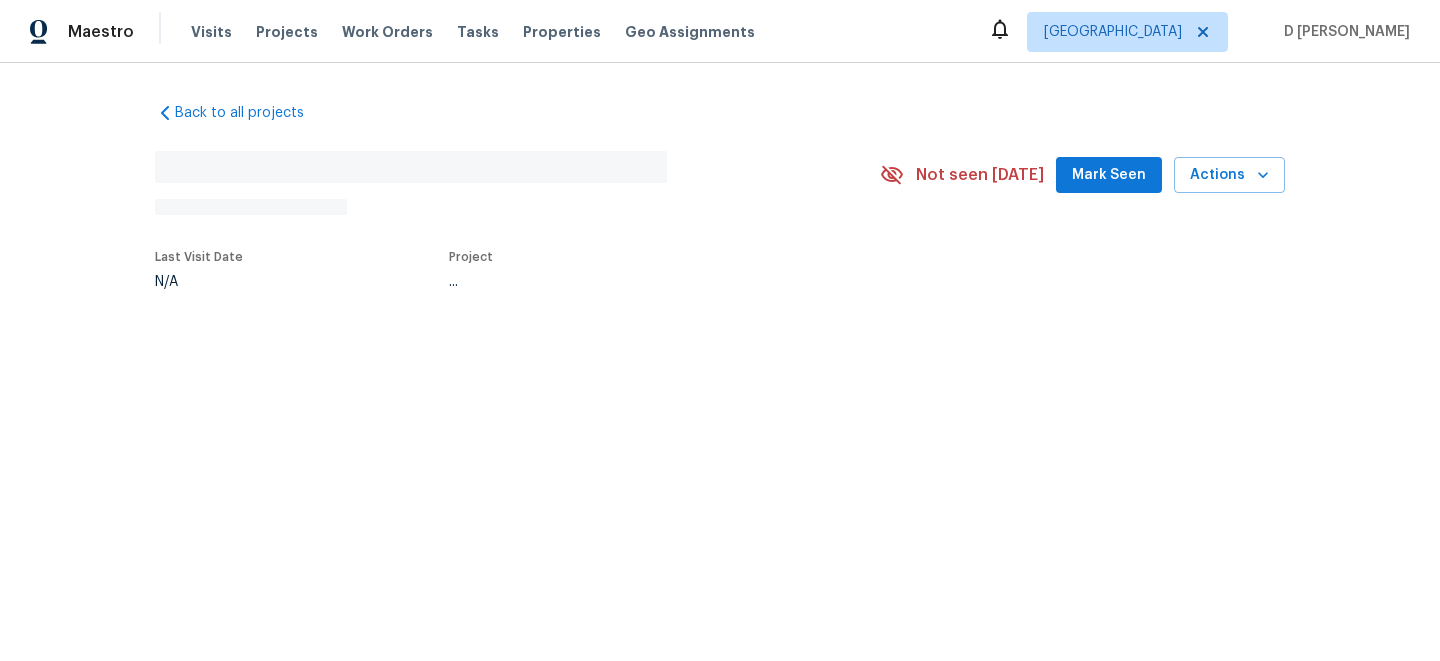 scroll, scrollTop: 0, scrollLeft: 0, axis: both 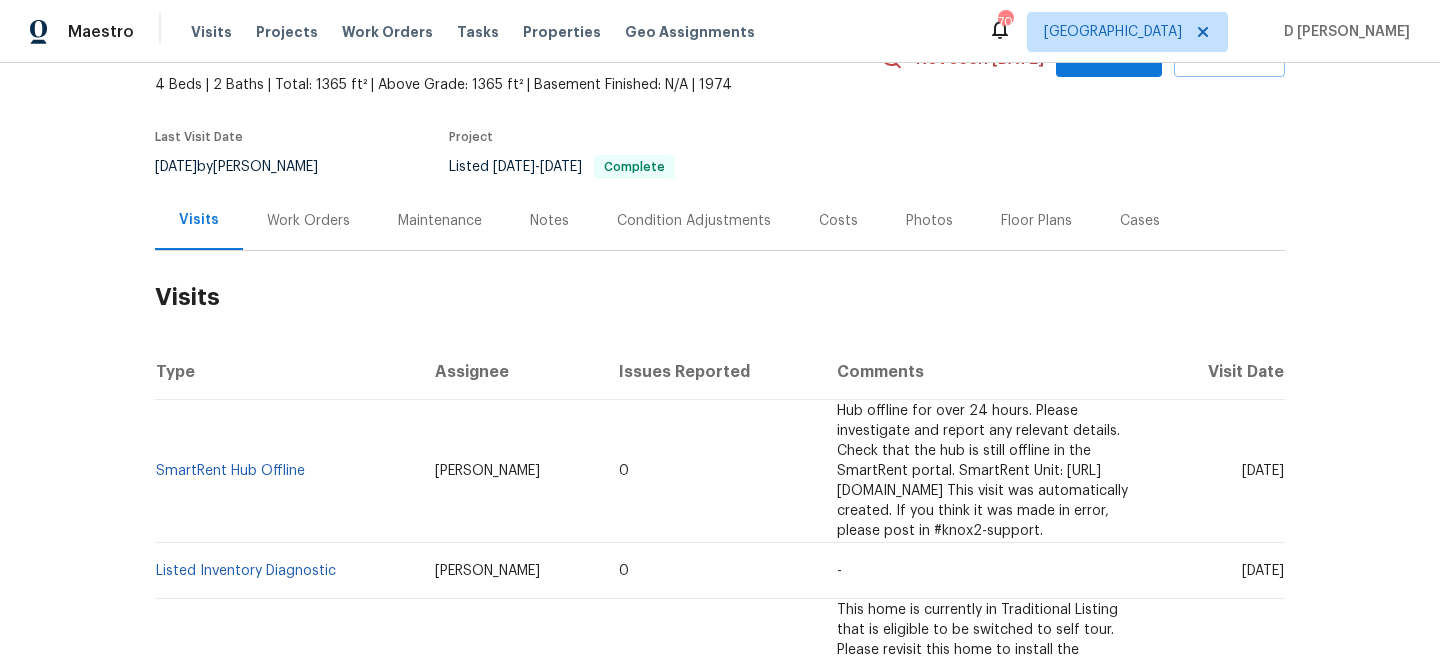 click on "Work Orders" at bounding box center [308, 221] 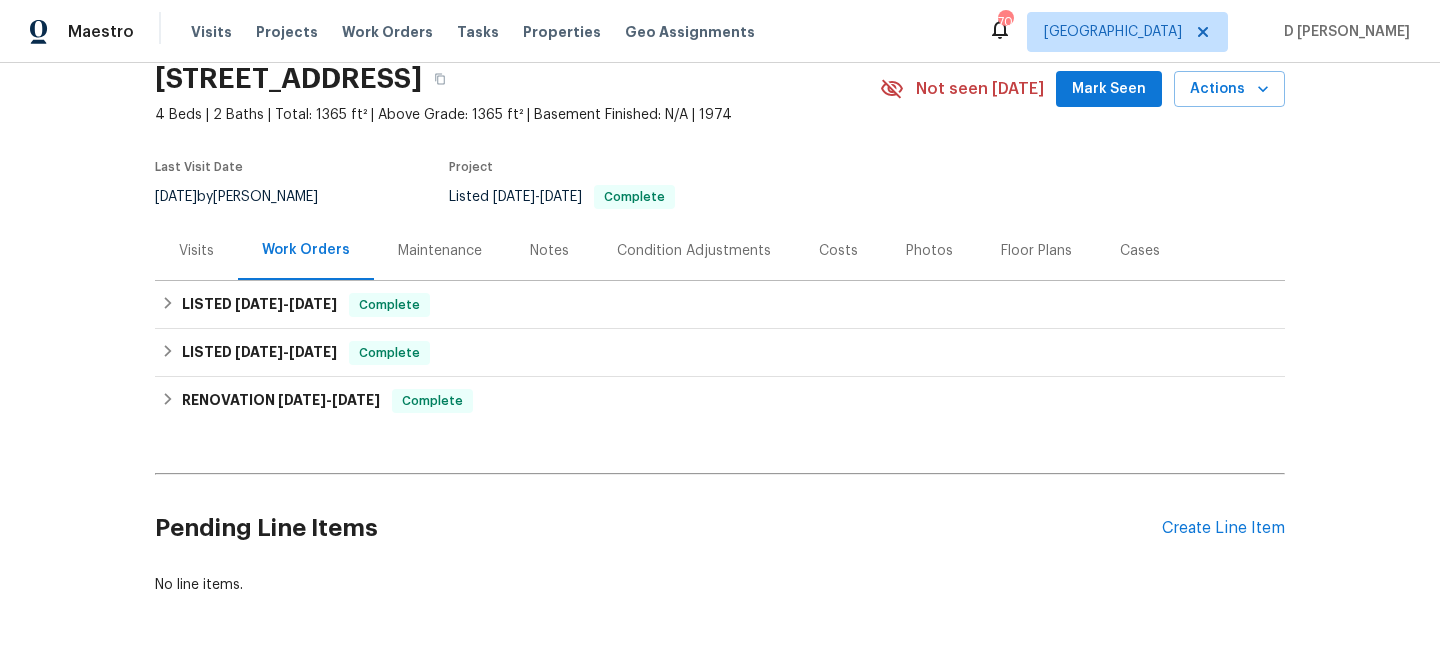 scroll, scrollTop: 89, scrollLeft: 0, axis: vertical 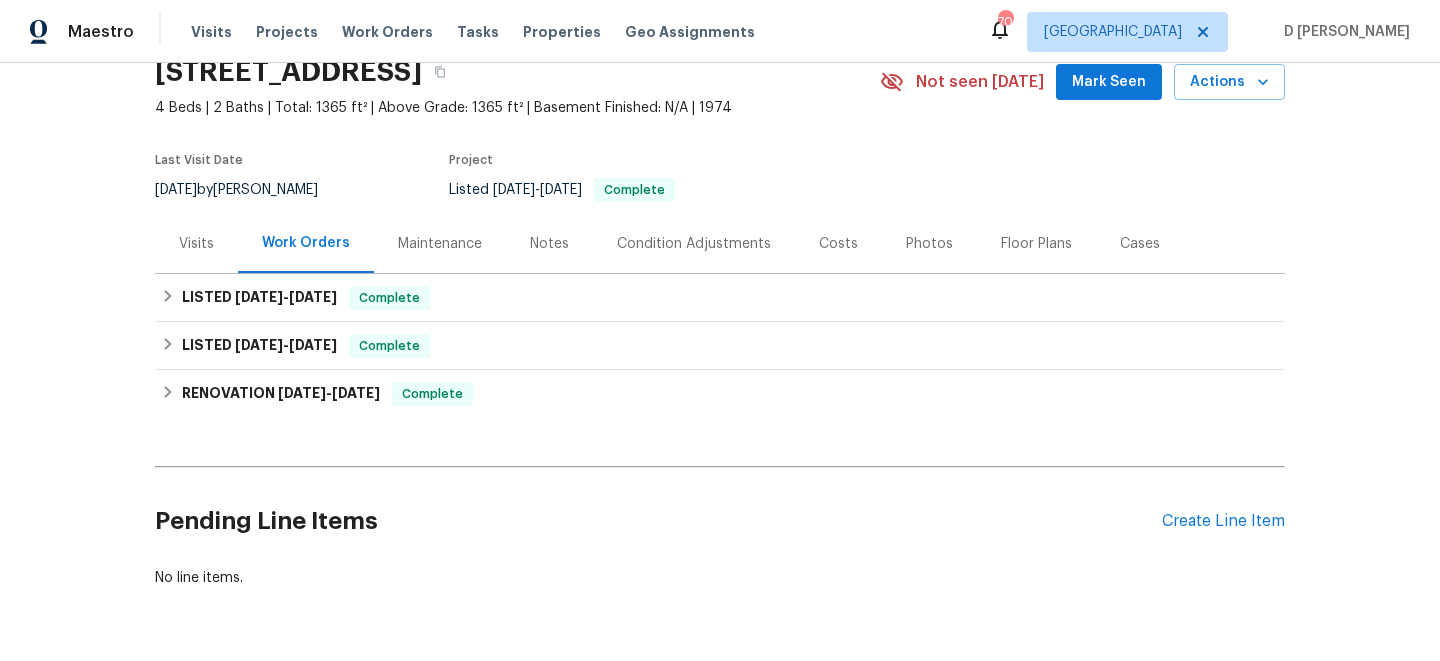 click on "Visits" at bounding box center [196, 243] 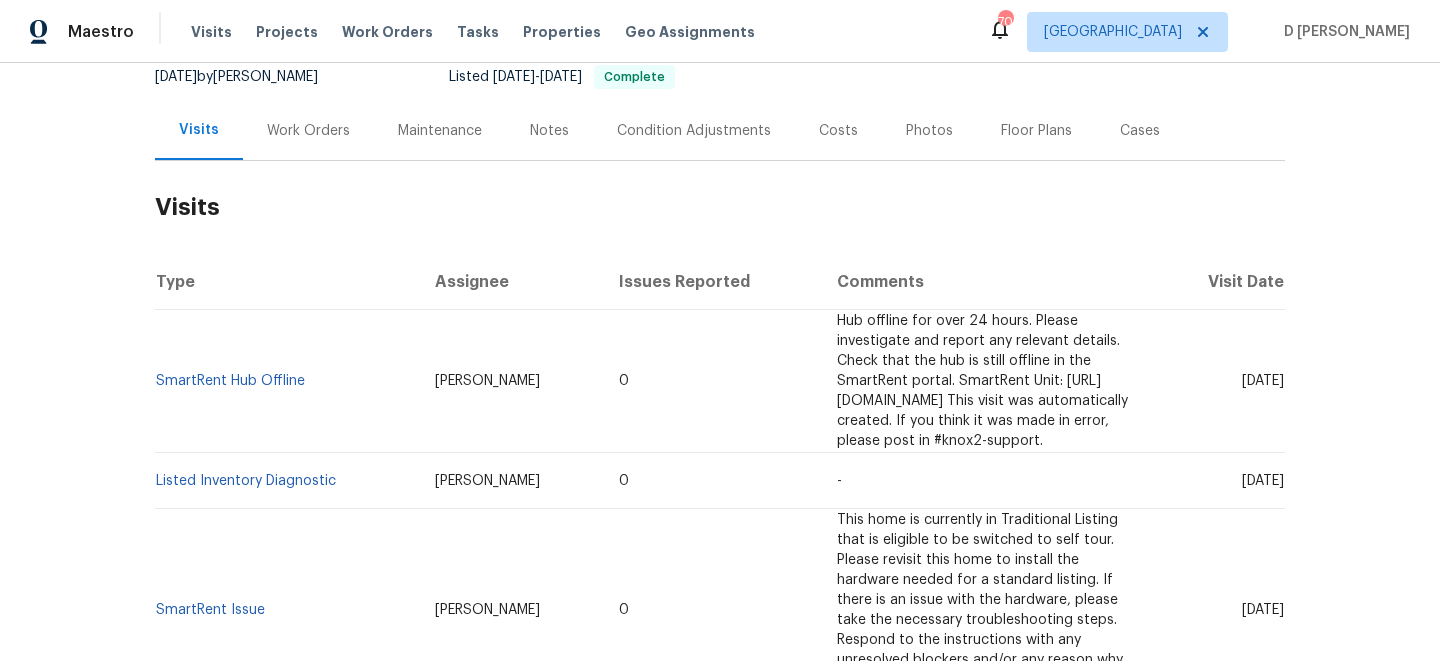 click on "Cases" at bounding box center [1140, 131] 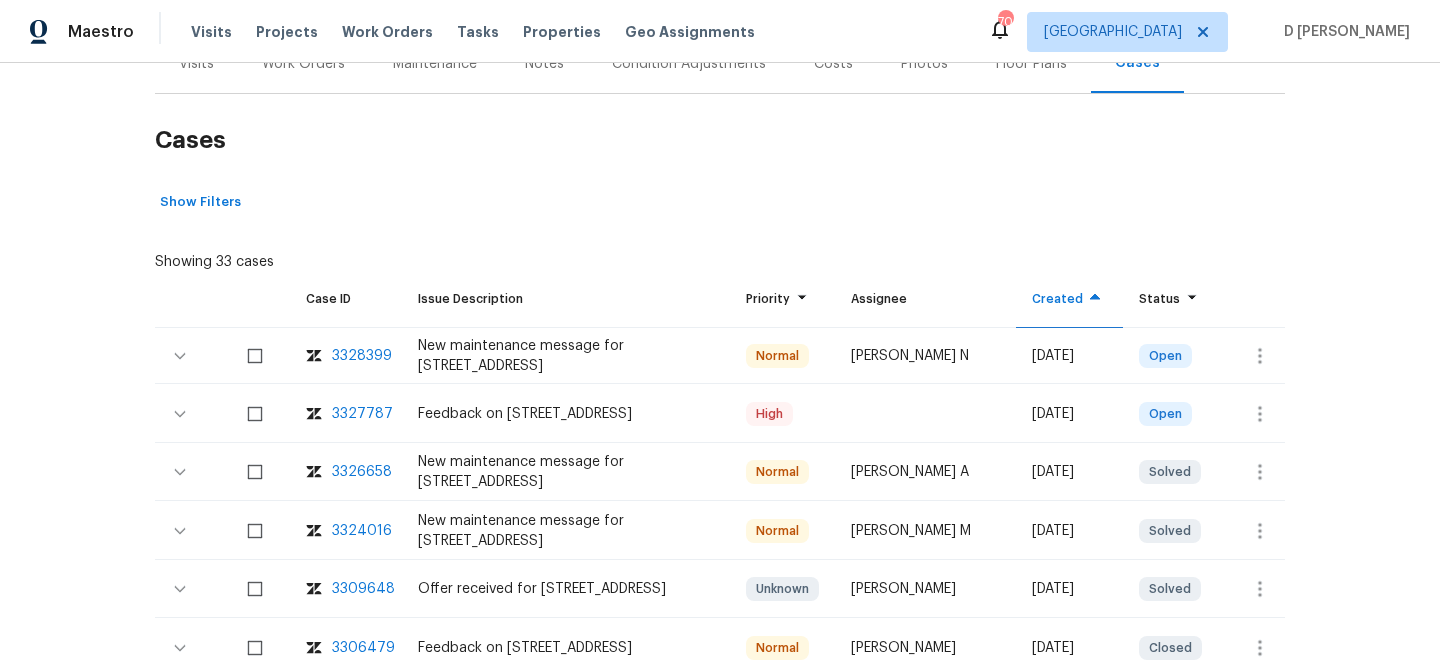 scroll, scrollTop: 290, scrollLeft: 0, axis: vertical 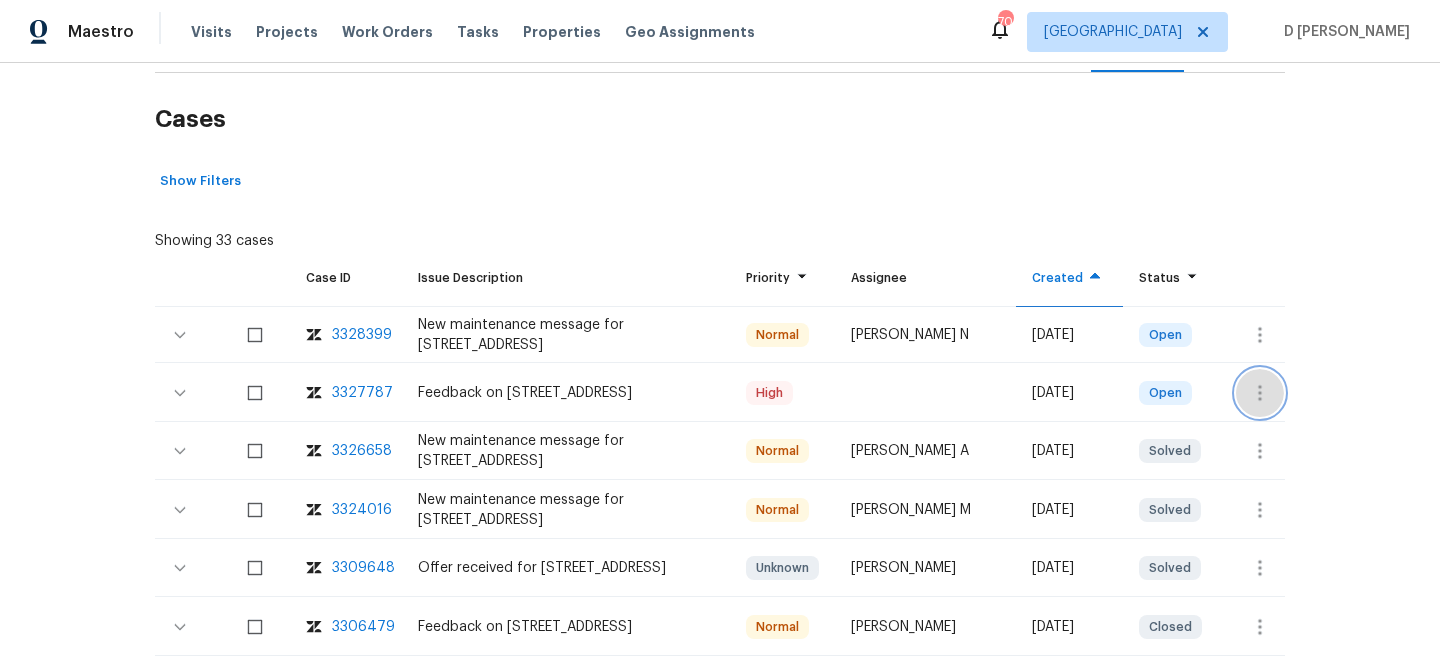 click 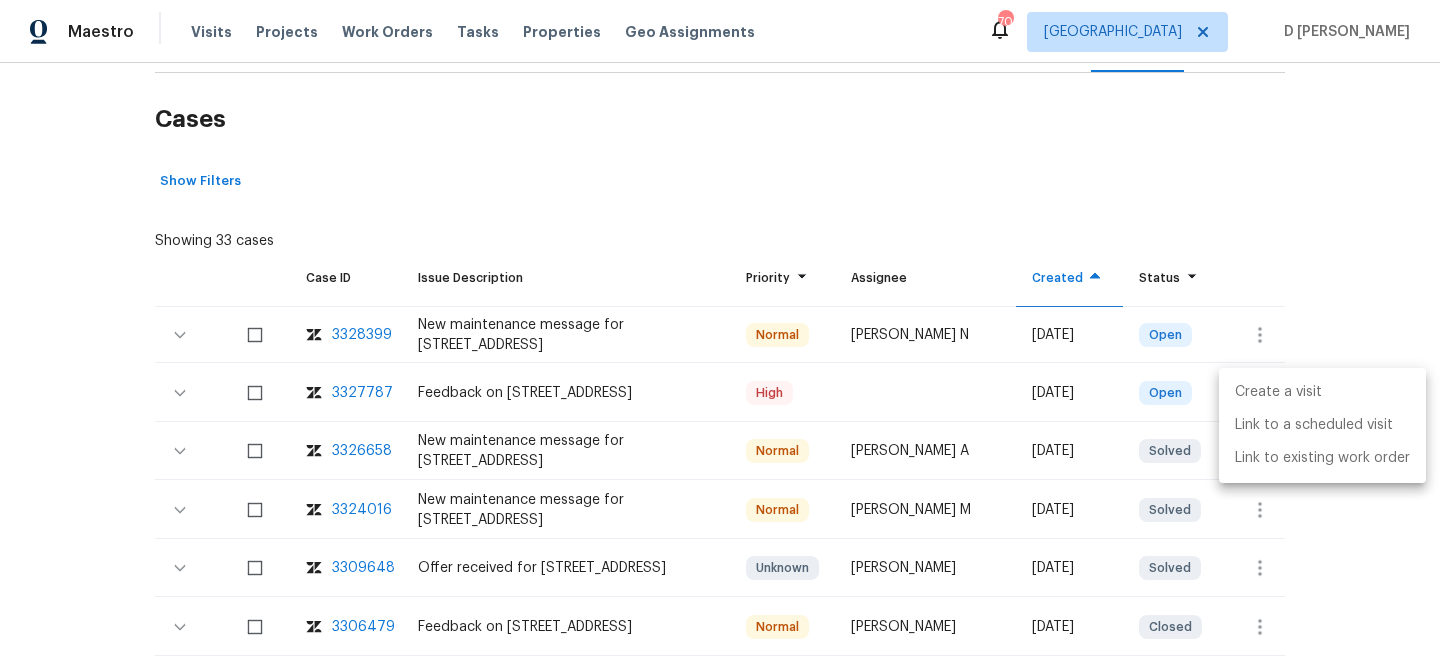 click on "Create a visit" at bounding box center [1322, 392] 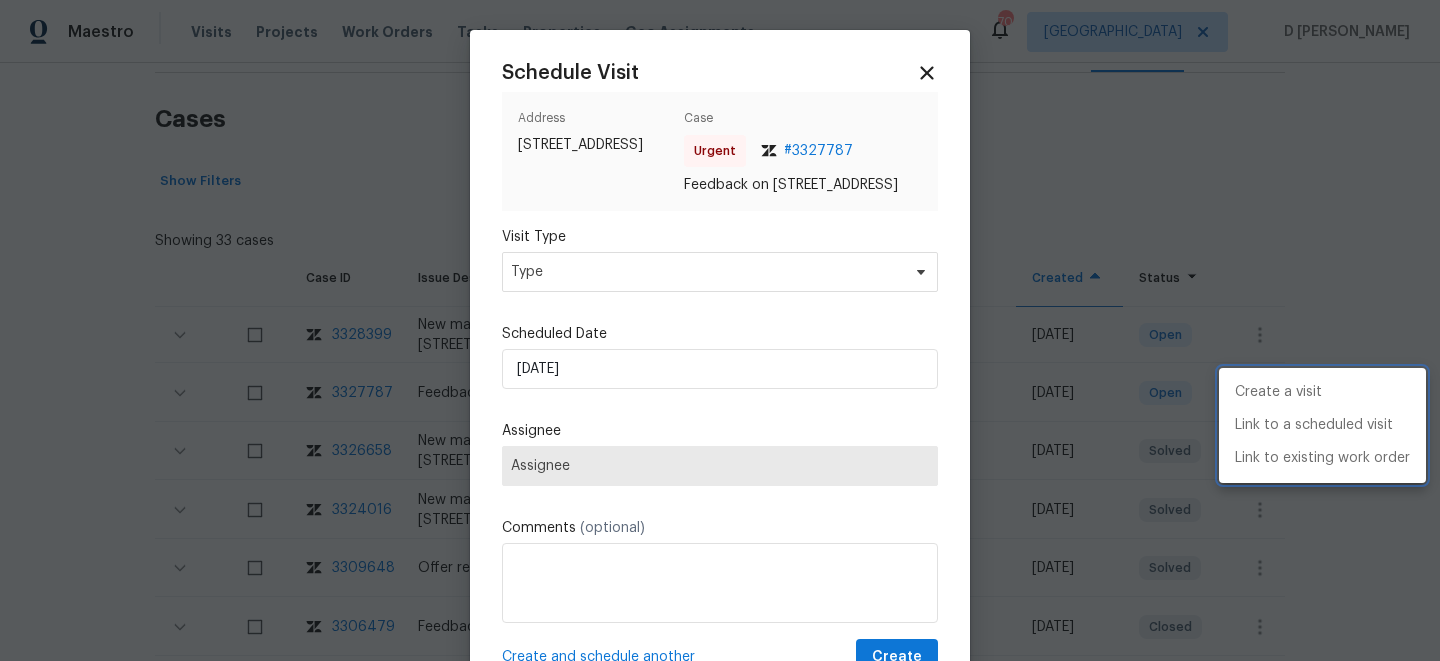 click at bounding box center (720, 330) 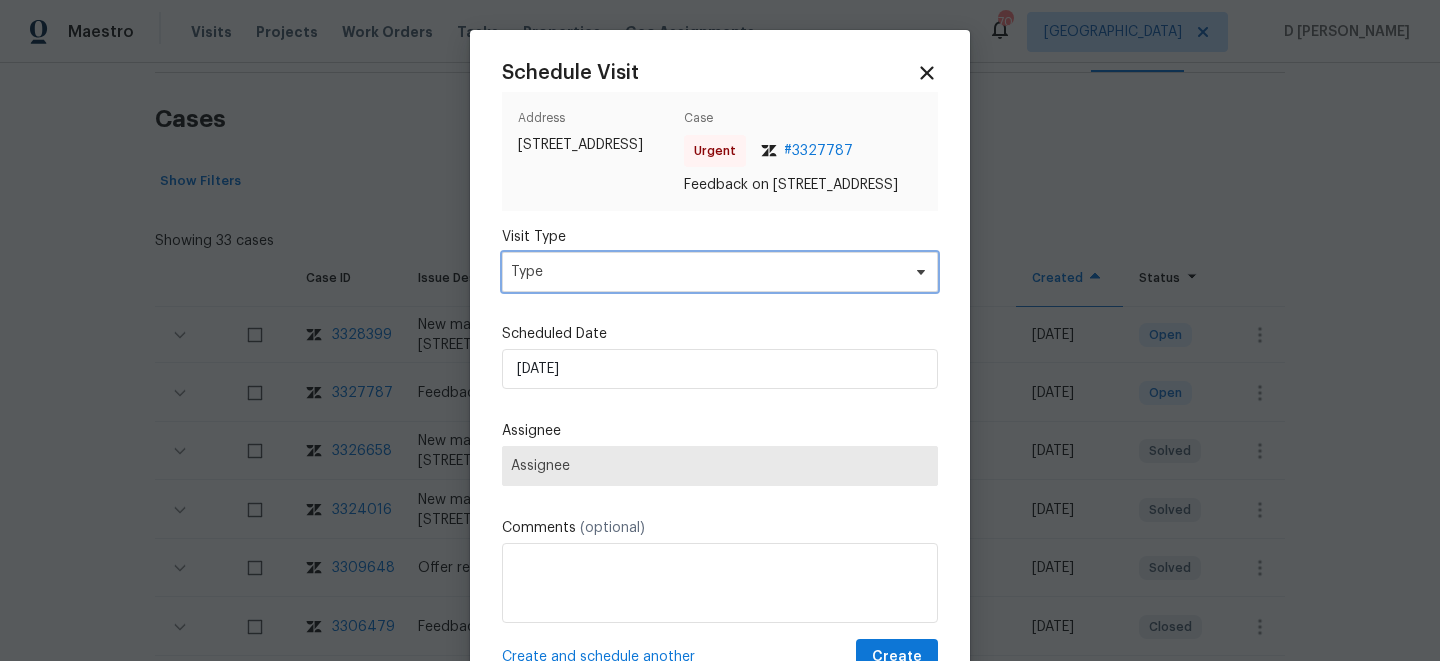 click on "Type" at bounding box center [705, 272] 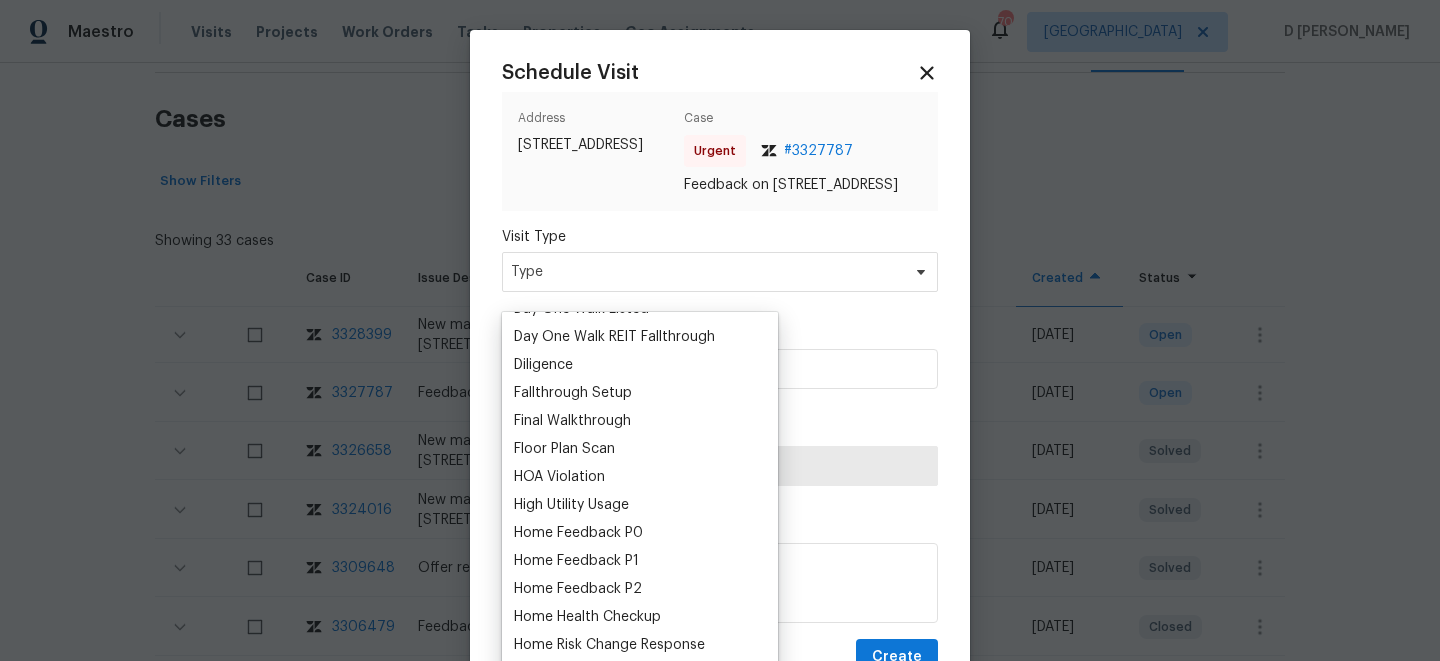 scroll, scrollTop: 418, scrollLeft: 0, axis: vertical 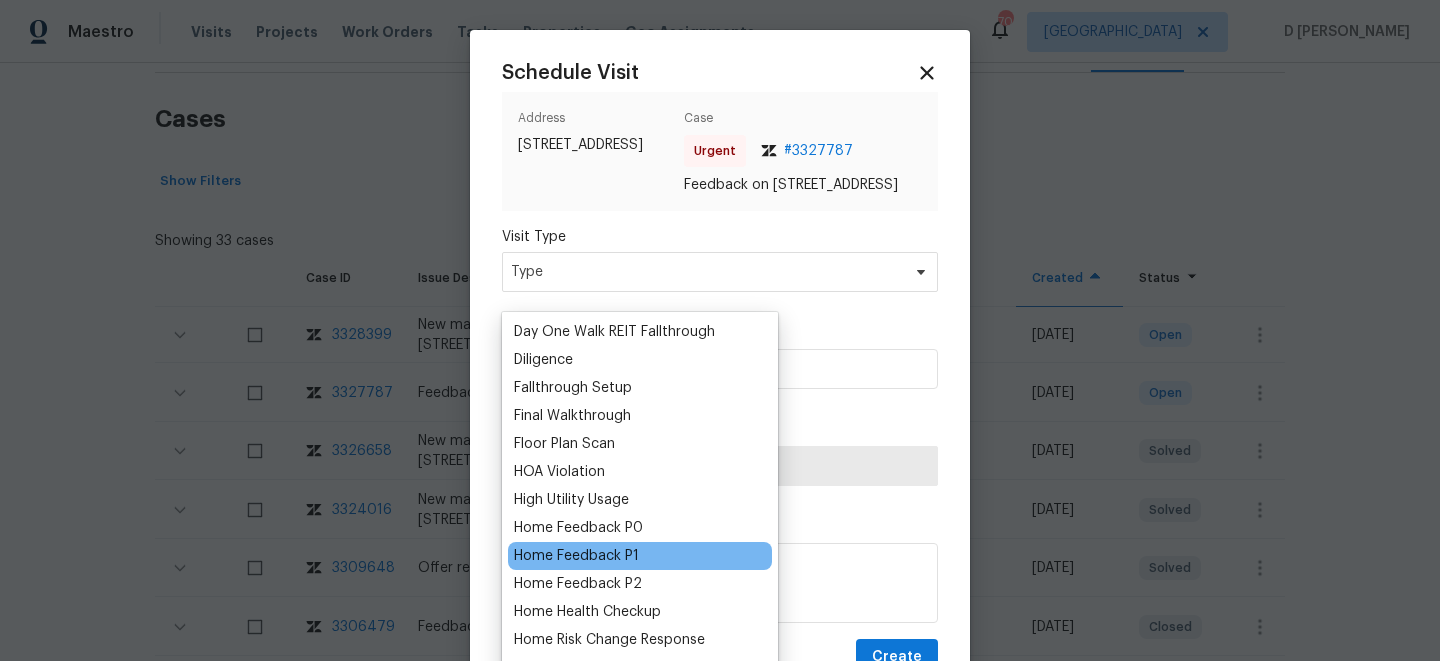 click on "Home Feedback P1" at bounding box center [576, 556] 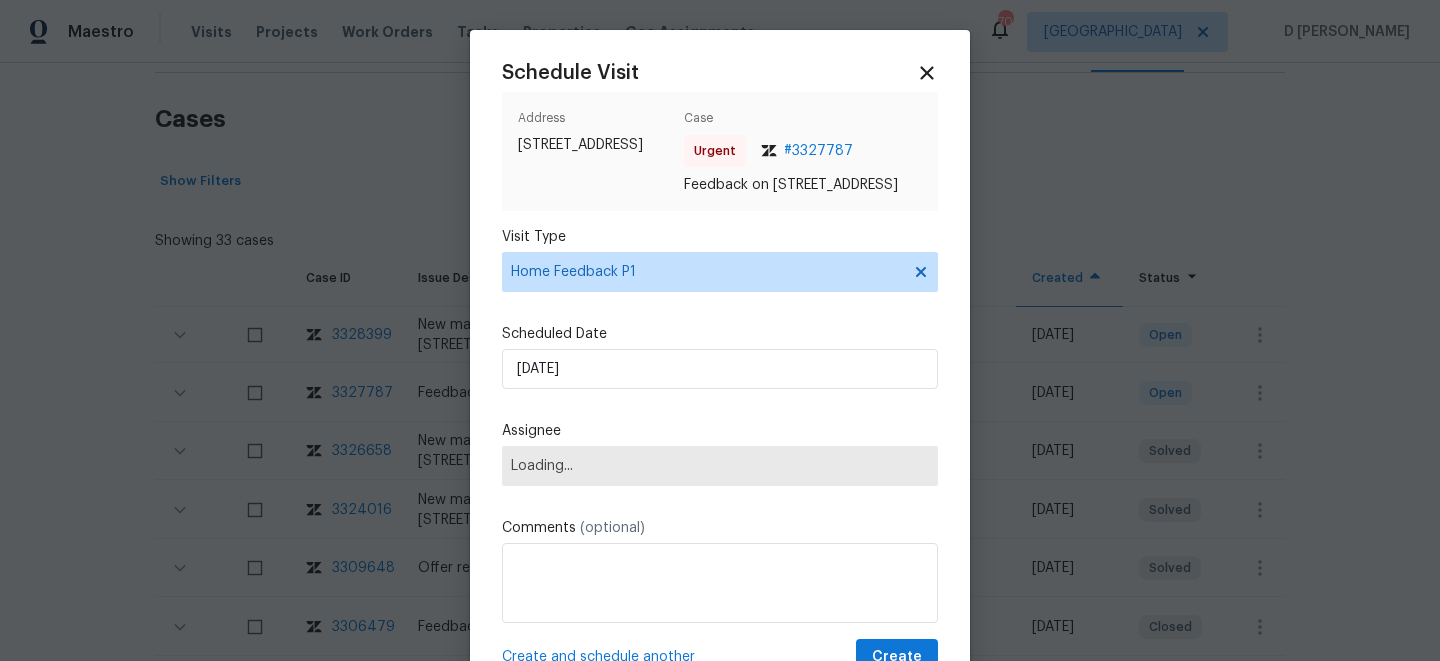 click on "Schedule Visit Address 1404 Rosewood Ave, Dunedin, FL 34698 Case Urgent # 3327787 Feedback on 1404 Rosewood Ave, Dunedin, FL 34698 Visit Type   Home Feedback P1 Scheduled Date   13/07/2025 Assignee   Loading... Comments   (optional) Create and schedule another Create" at bounding box center [720, 368] 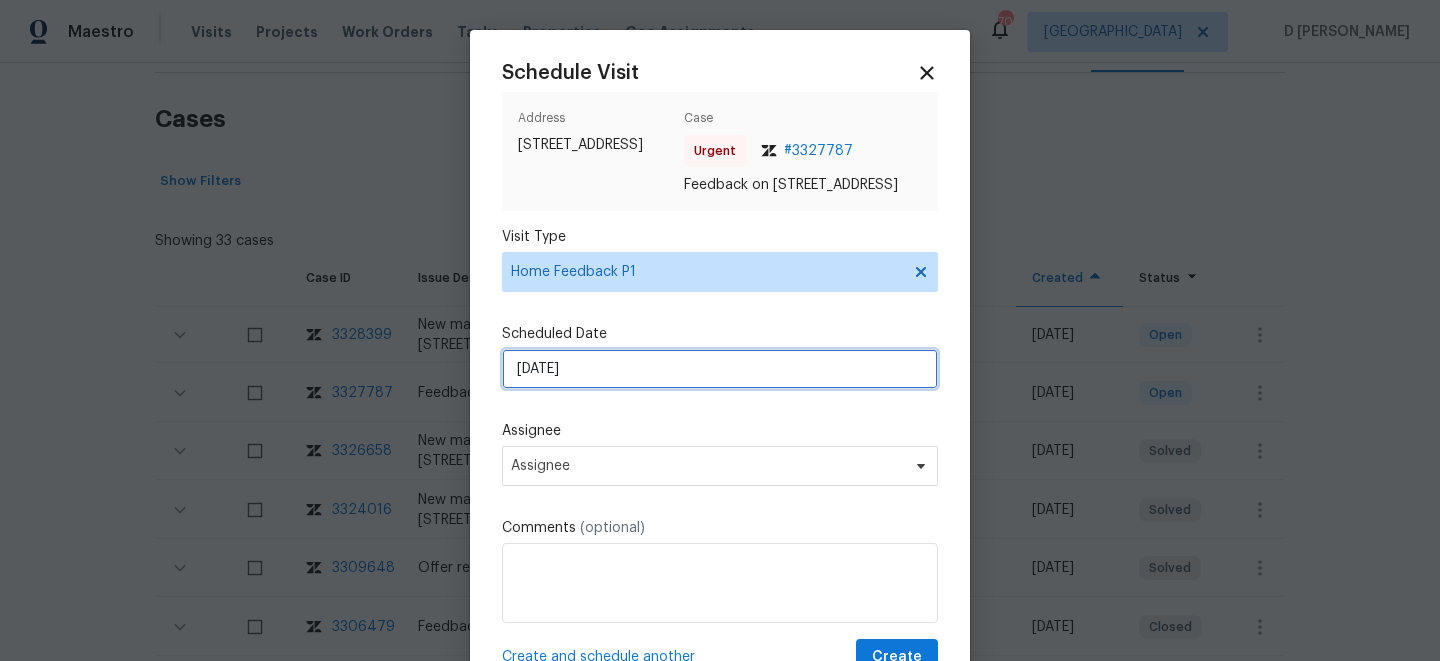 click on "13/07/2025" at bounding box center (720, 369) 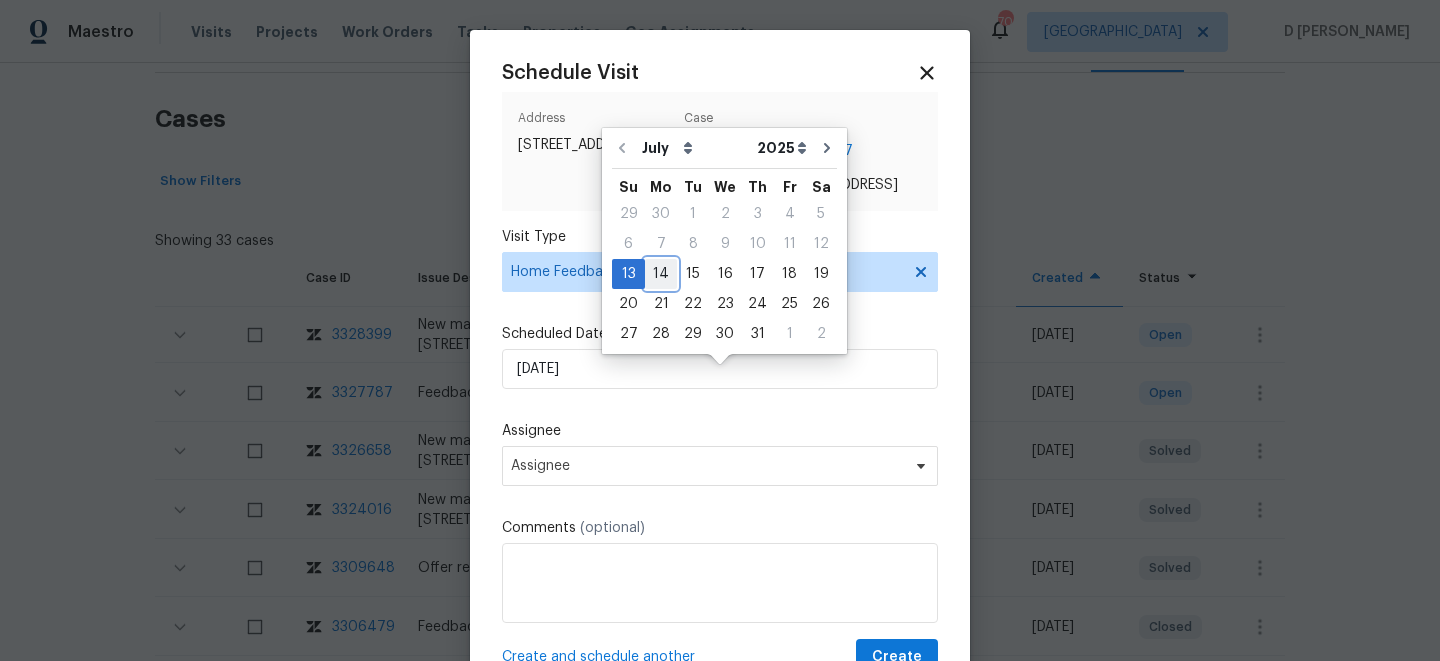 click on "14" at bounding box center (661, 274) 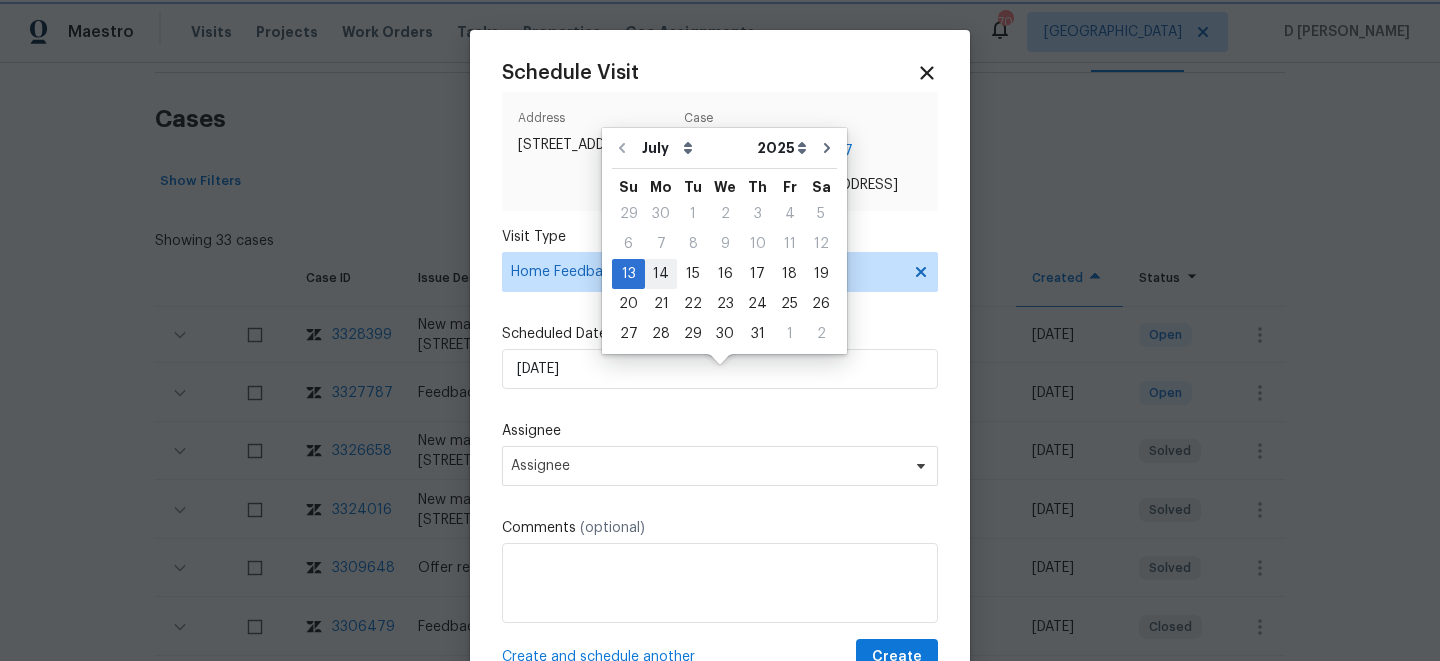 type on "14/07/2025" 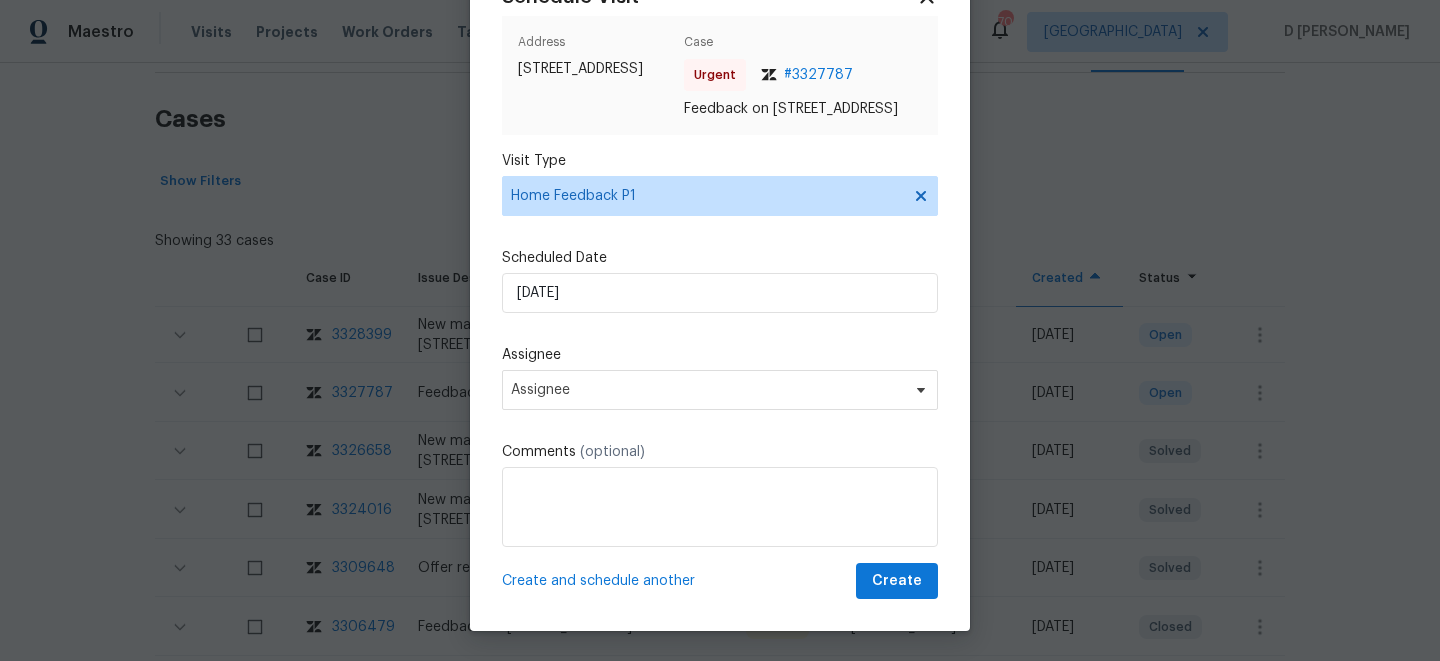 scroll, scrollTop: 96, scrollLeft: 0, axis: vertical 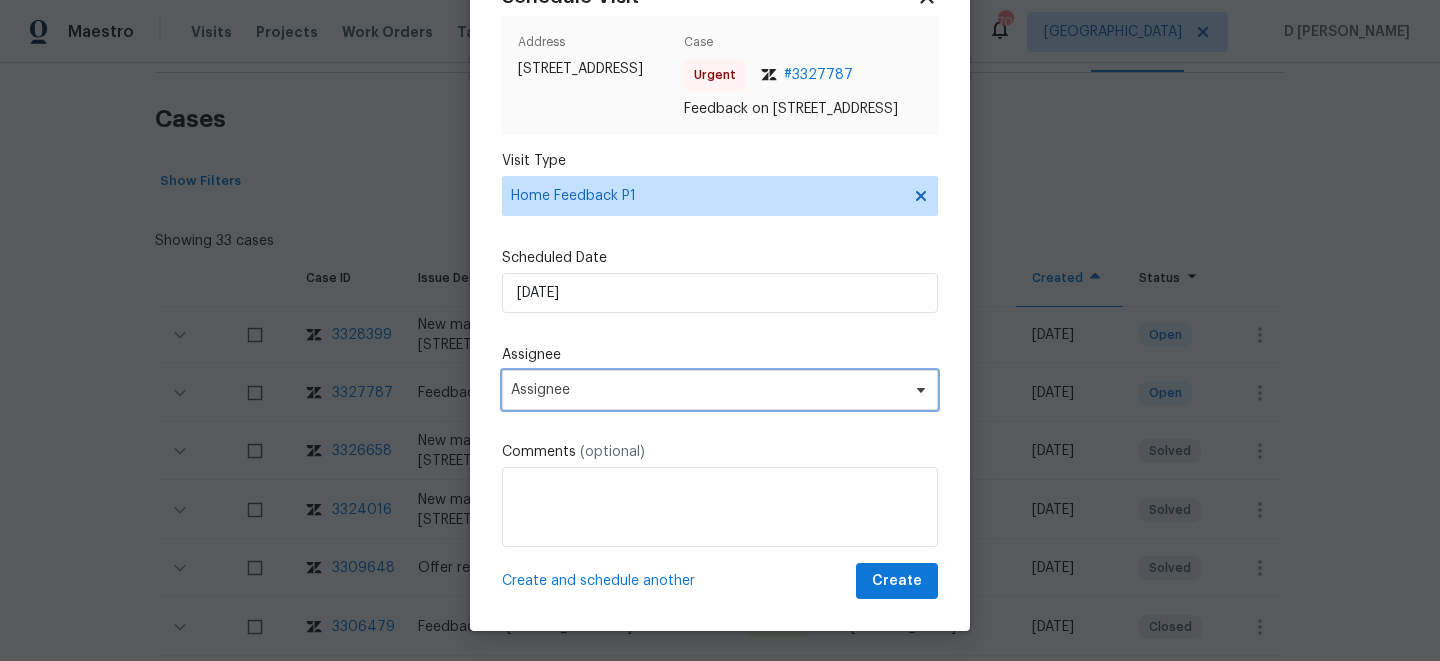 click on "Assignee" at bounding box center [707, 390] 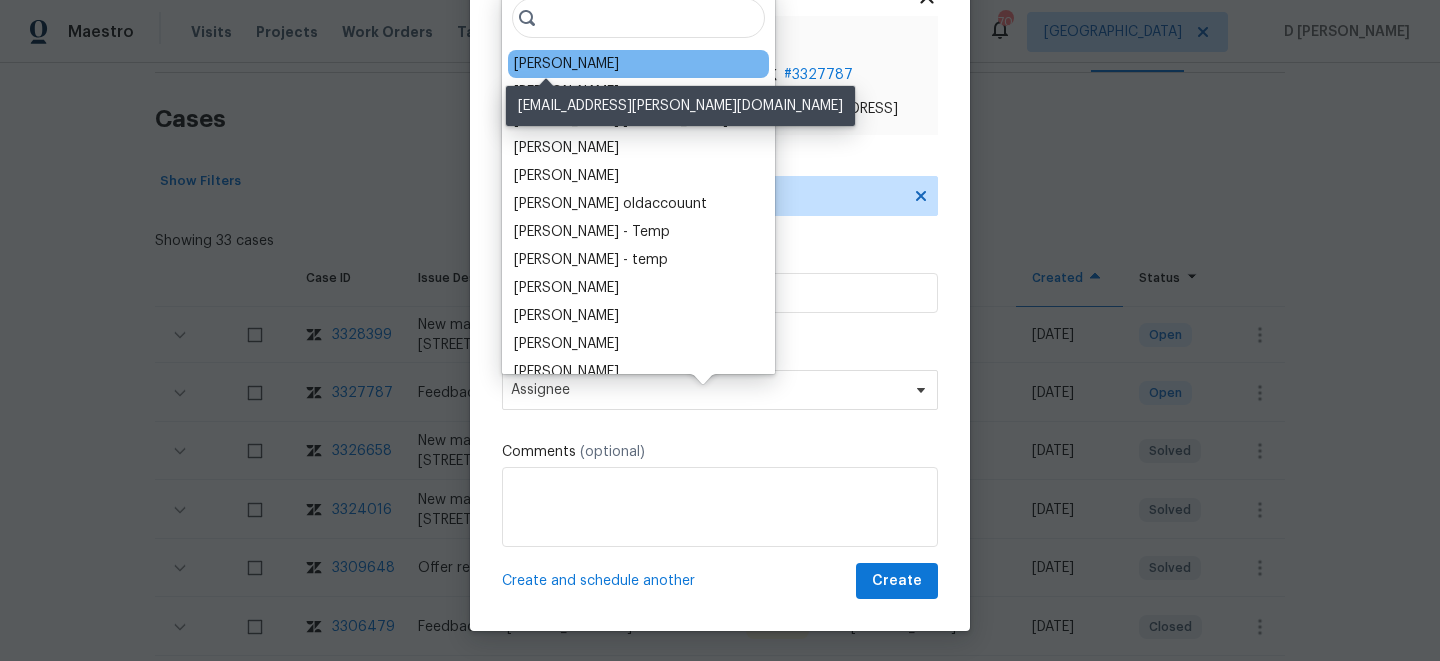 click on "Mat Smith" at bounding box center (566, 64) 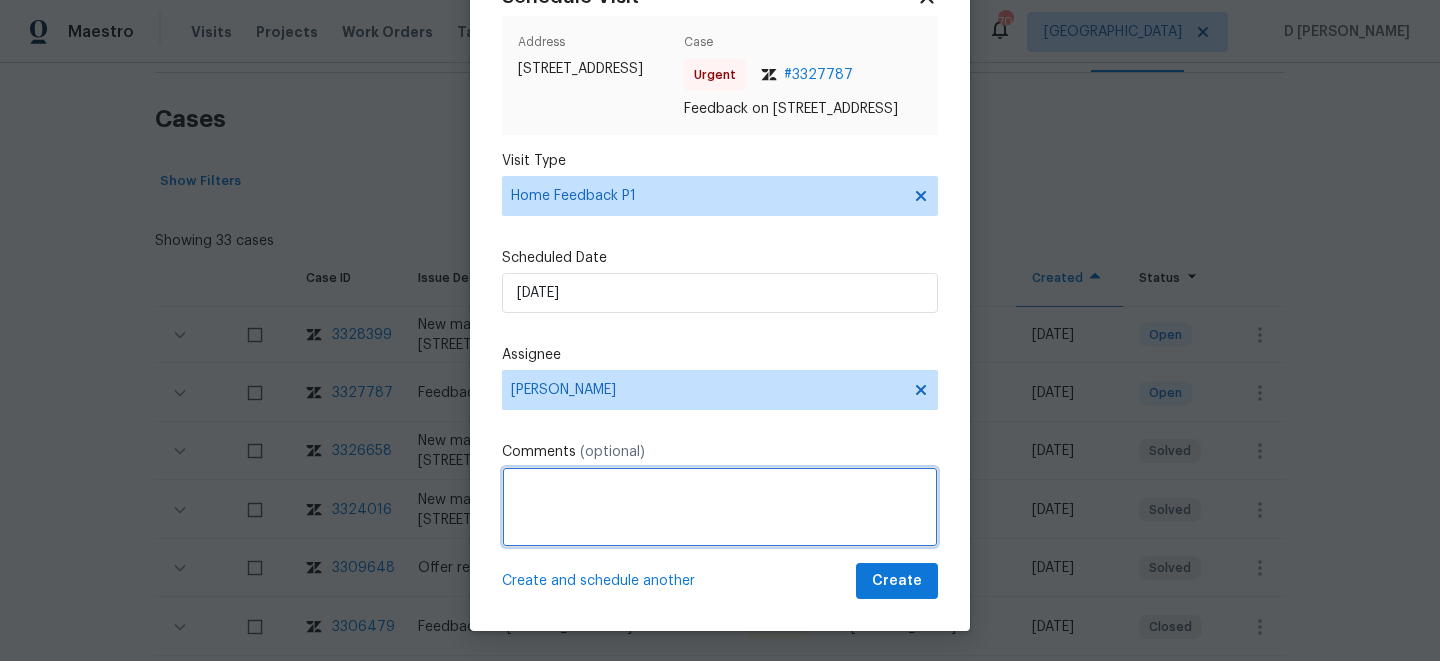 click at bounding box center [720, 507] 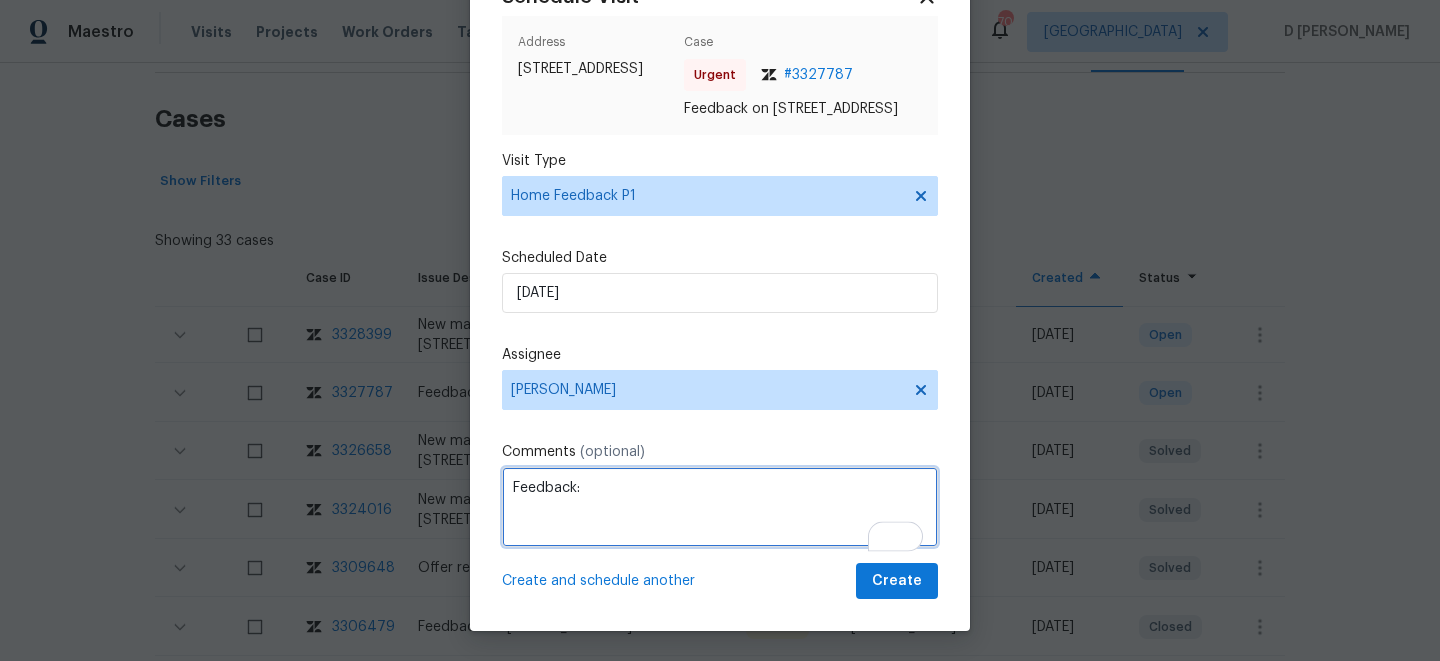 paste on "Master and garage smelled of urine. Flooring damaged in kitchen." 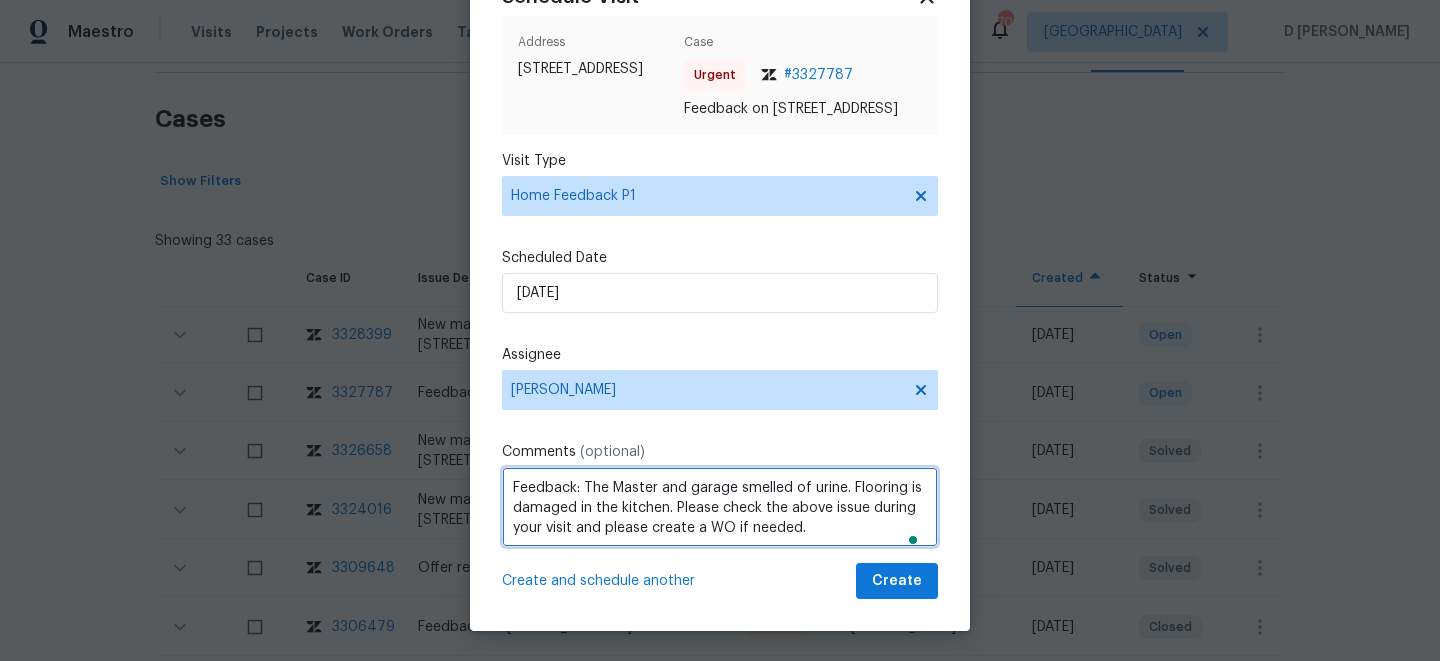 type on "Feedback: The Master and garage smelled of urine. Flooring is damaged in the kitchen. Please check the above issue during your visit and please create a WO if needed." 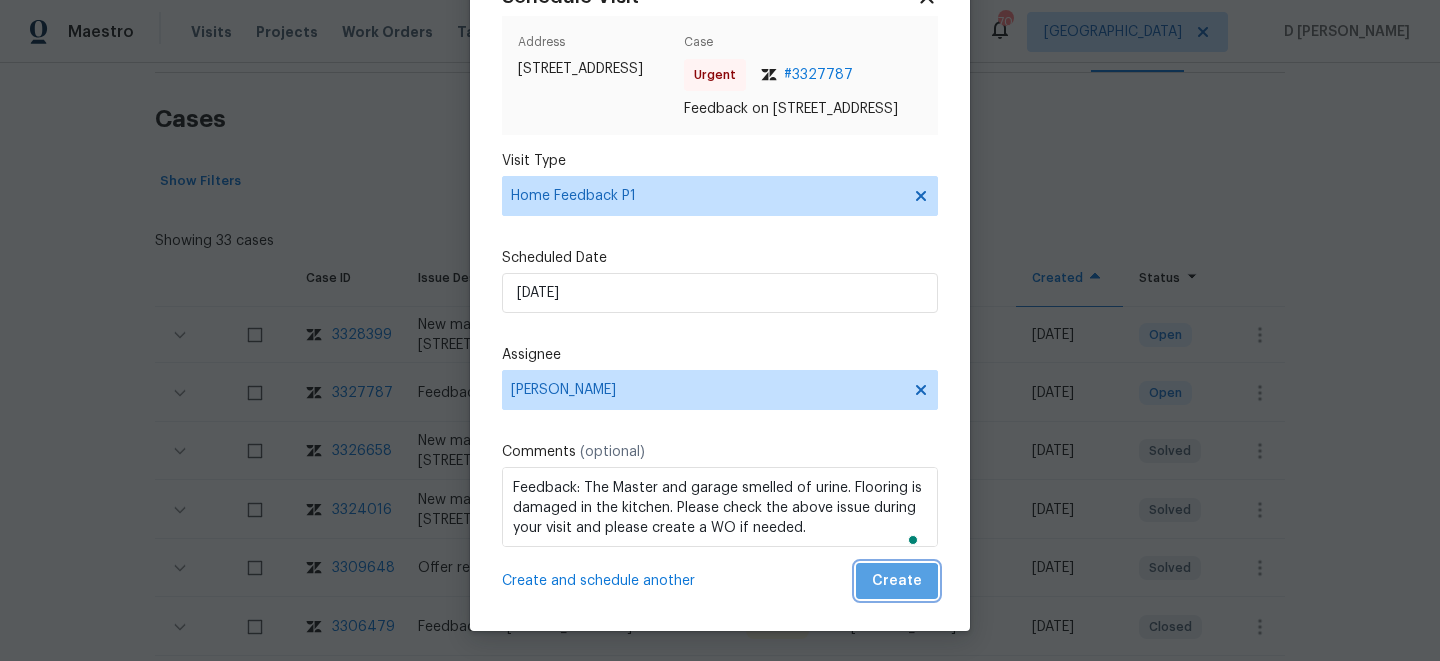click on "Create" at bounding box center [897, 581] 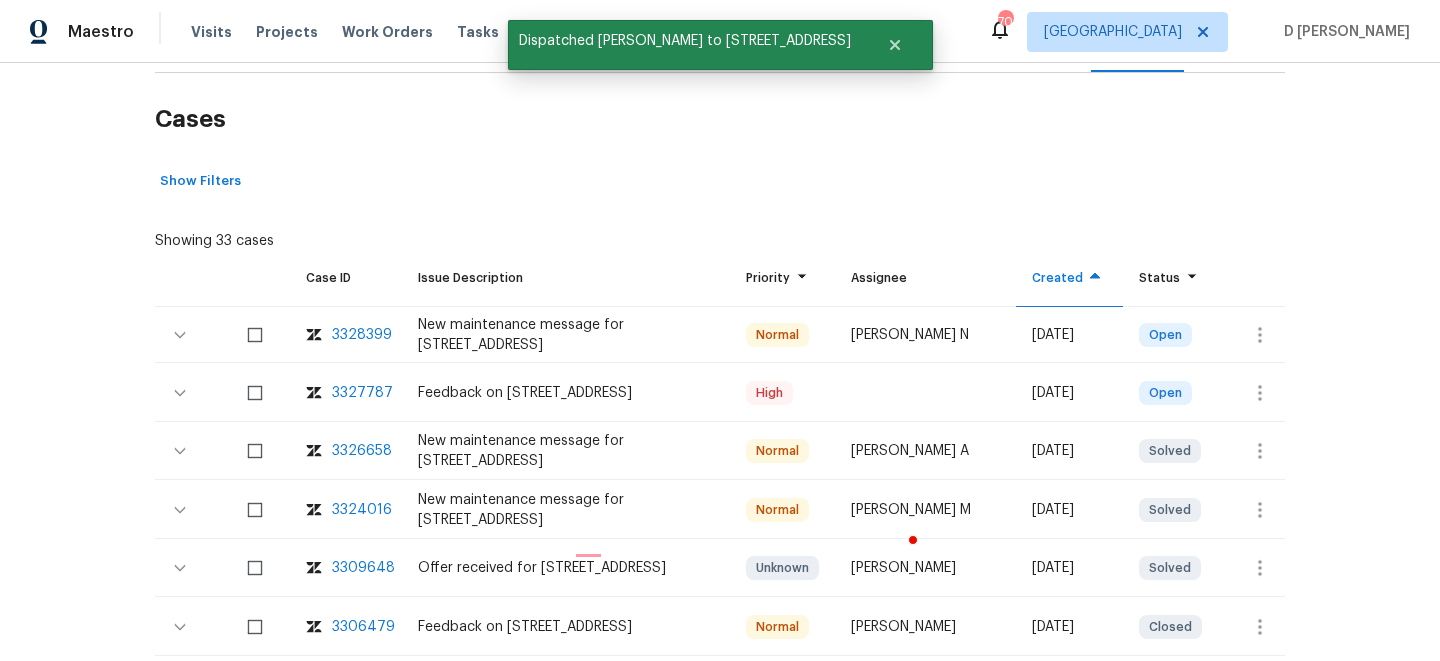 scroll, scrollTop: 0, scrollLeft: 0, axis: both 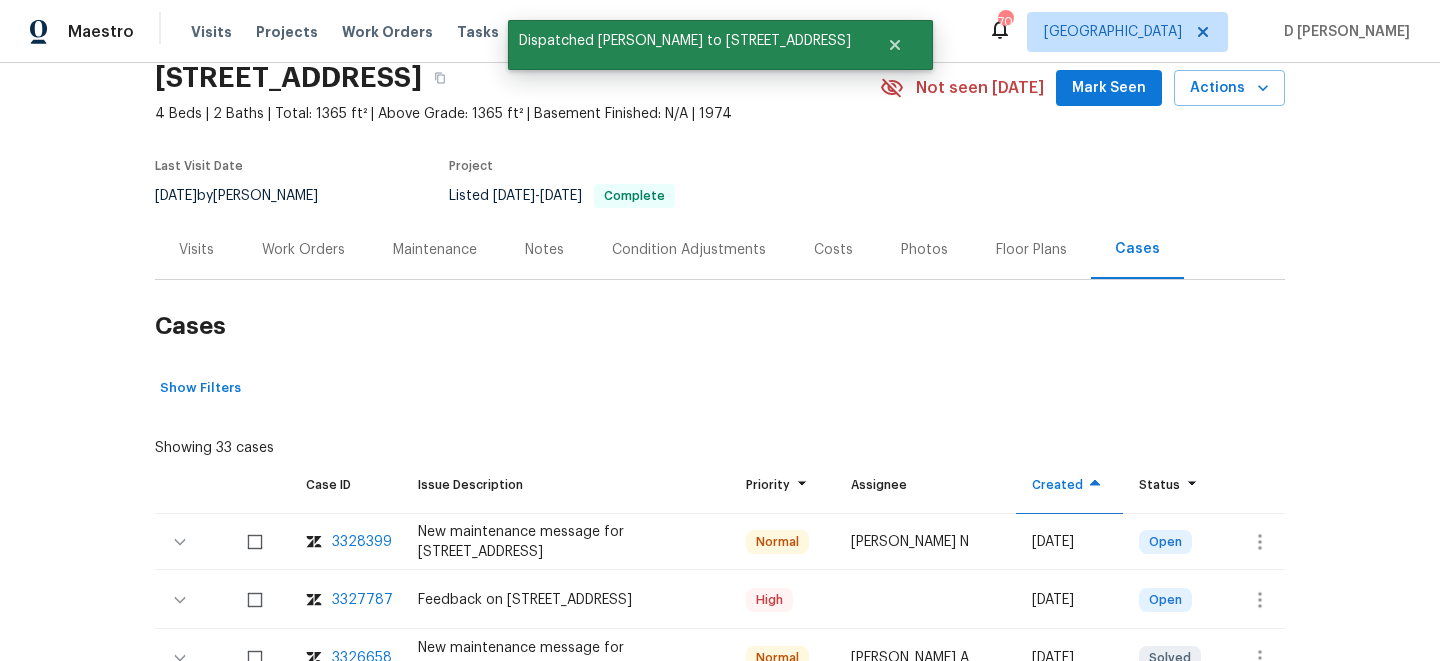 click on "Visits" at bounding box center [196, 249] 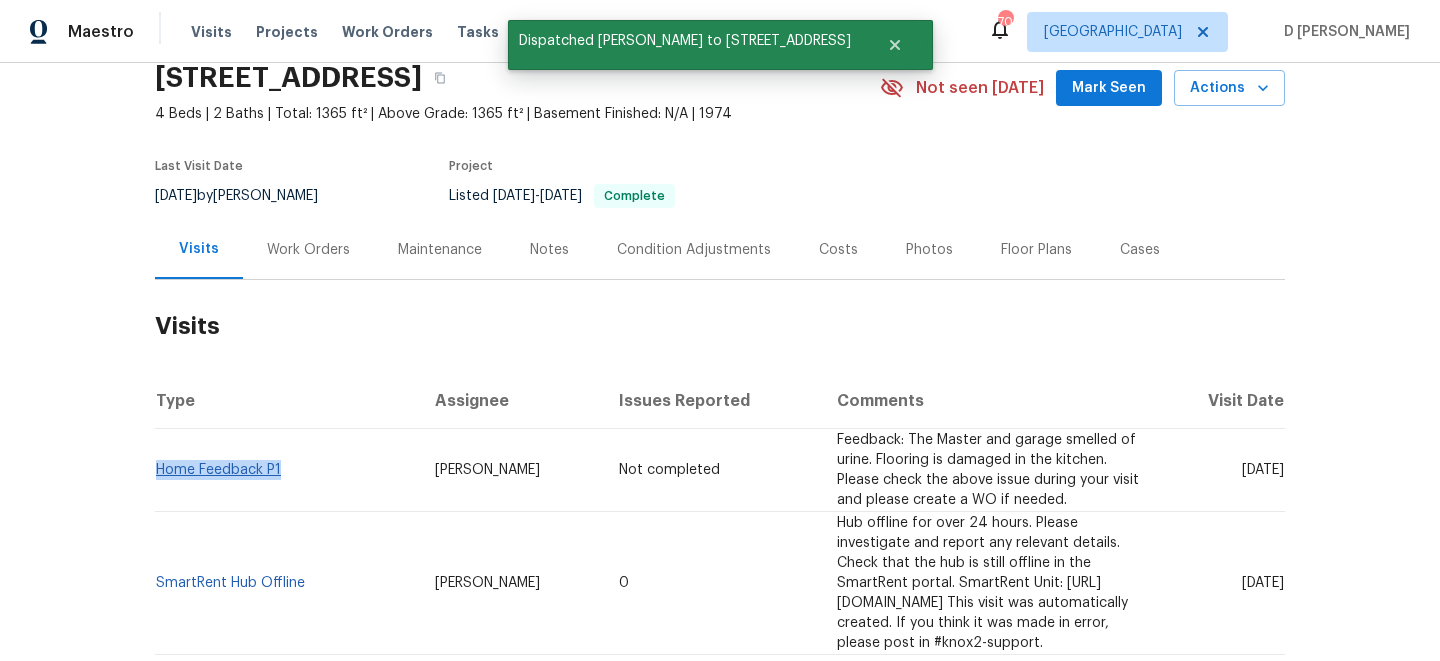 drag, startPoint x: 287, startPoint y: 459, endPoint x: 158, endPoint y: 457, distance: 129.0155 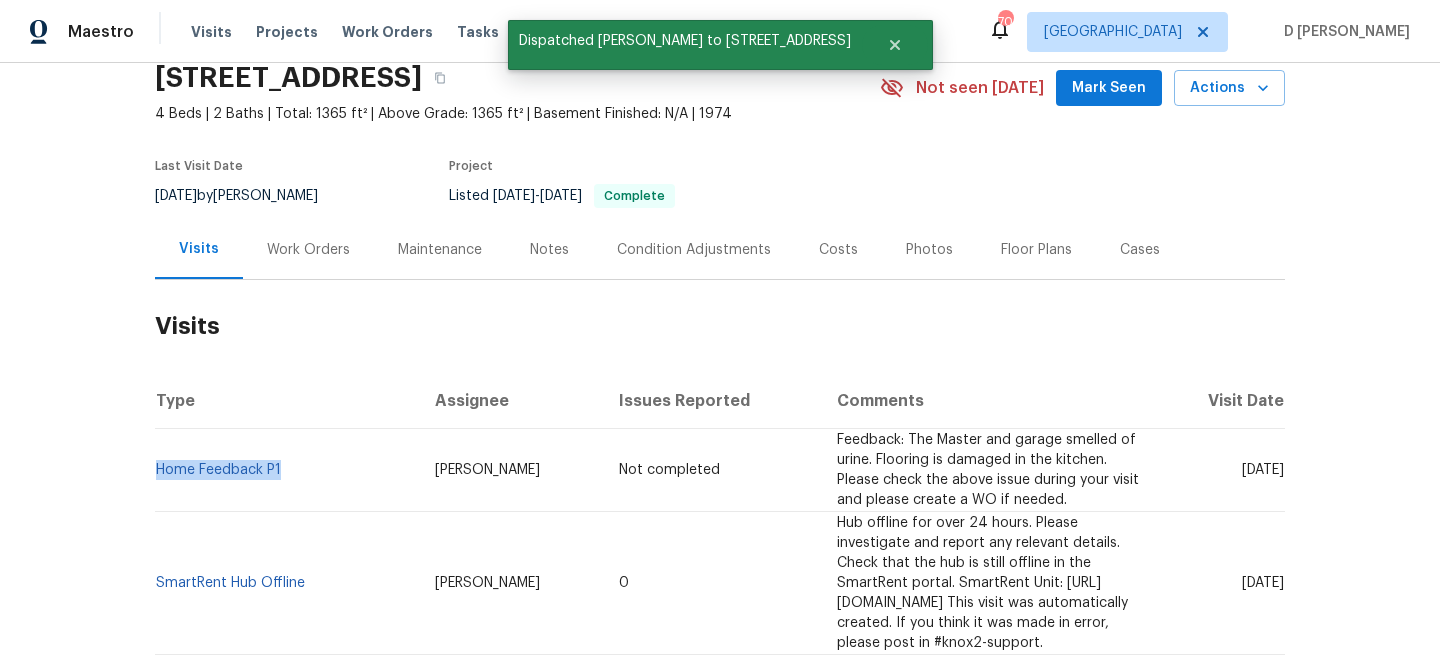 copy on "Home Feedback P1" 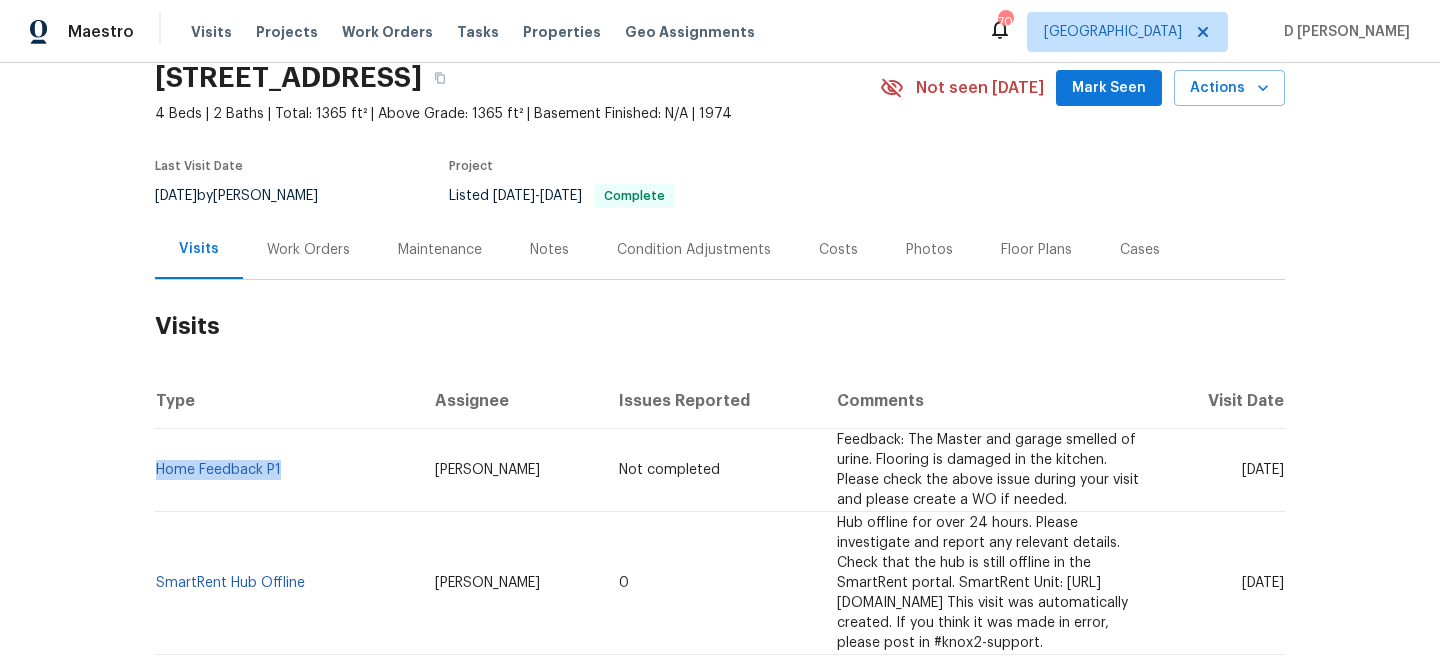 drag, startPoint x: 1211, startPoint y: 463, endPoint x: 1247, endPoint y: 461, distance: 36.05551 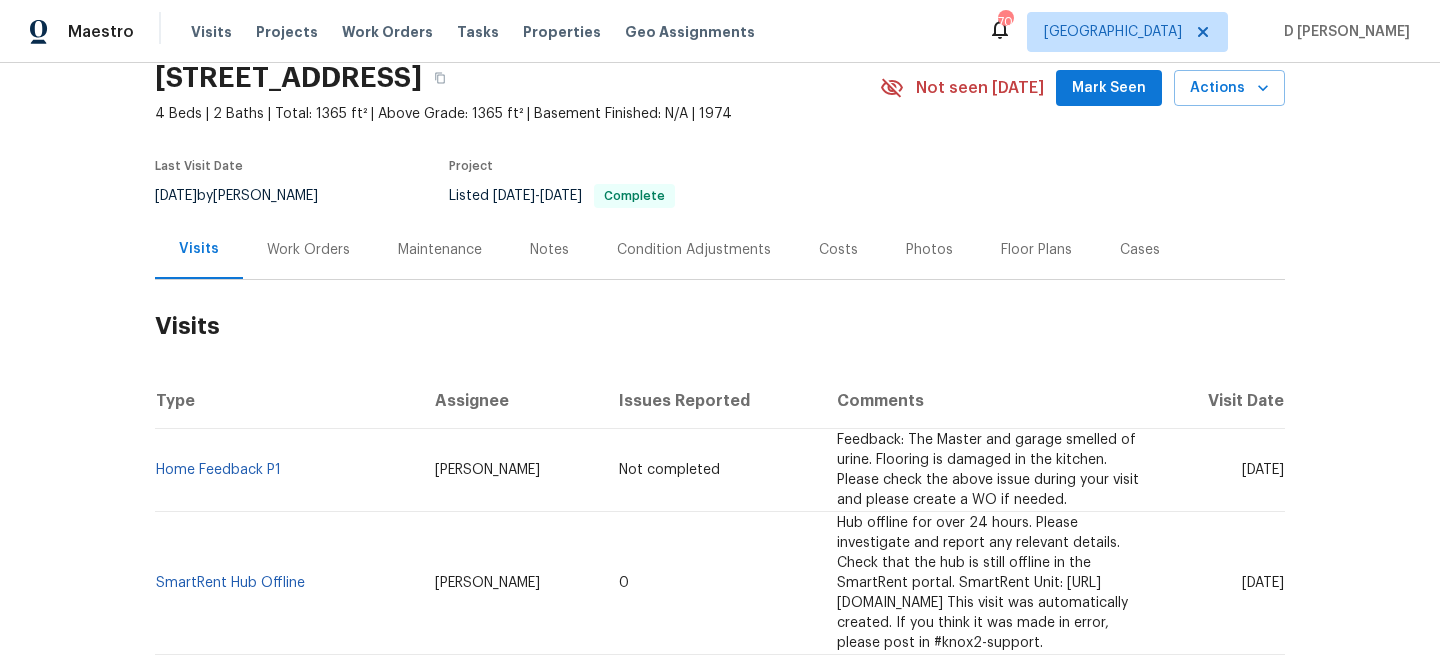 click on "Work Orders" at bounding box center [308, 249] 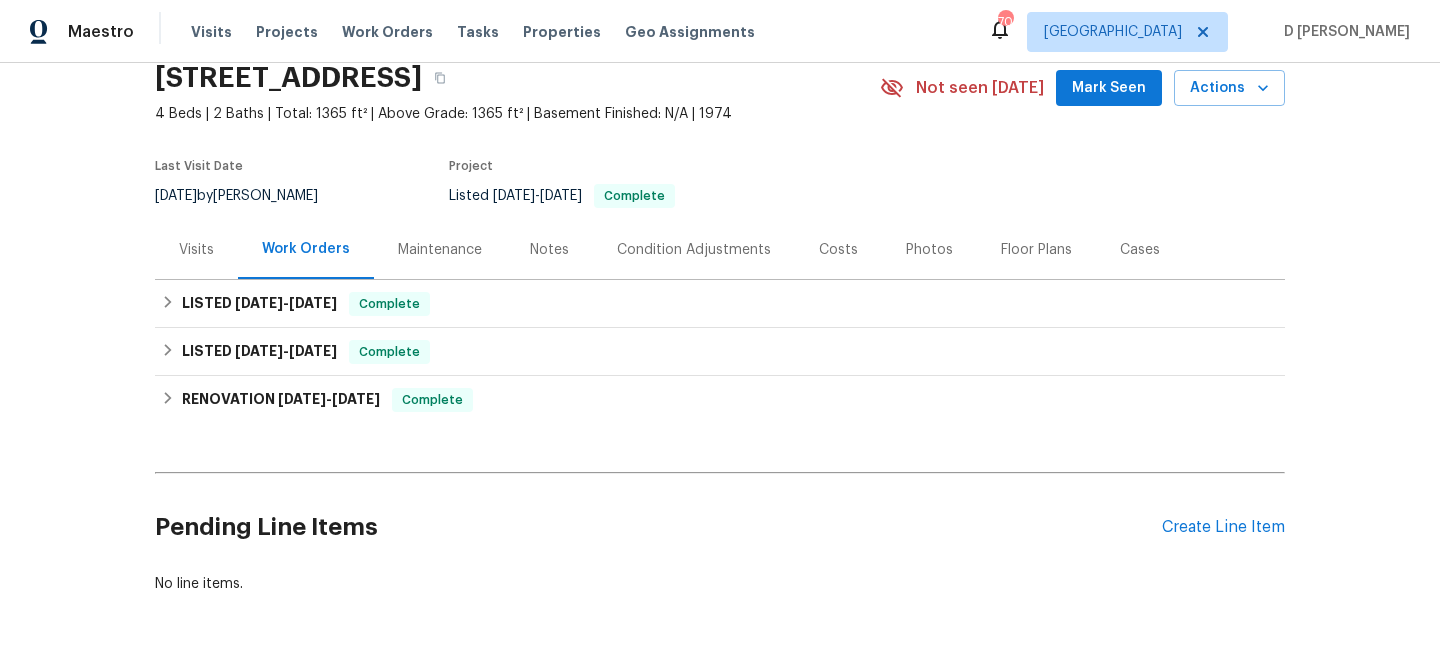 click on "Work Orders" at bounding box center [306, 249] 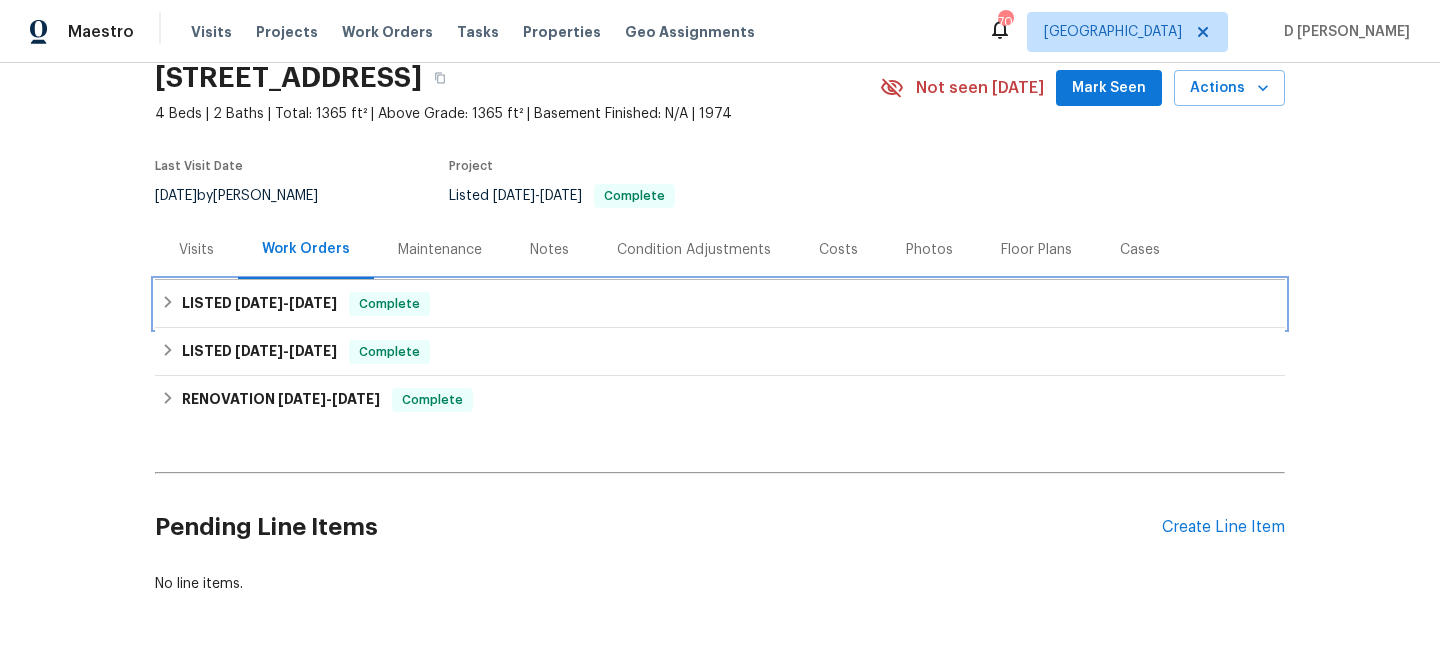 click on "LISTED   3/27/25  -  4/7/25 Complete" at bounding box center (720, 304) 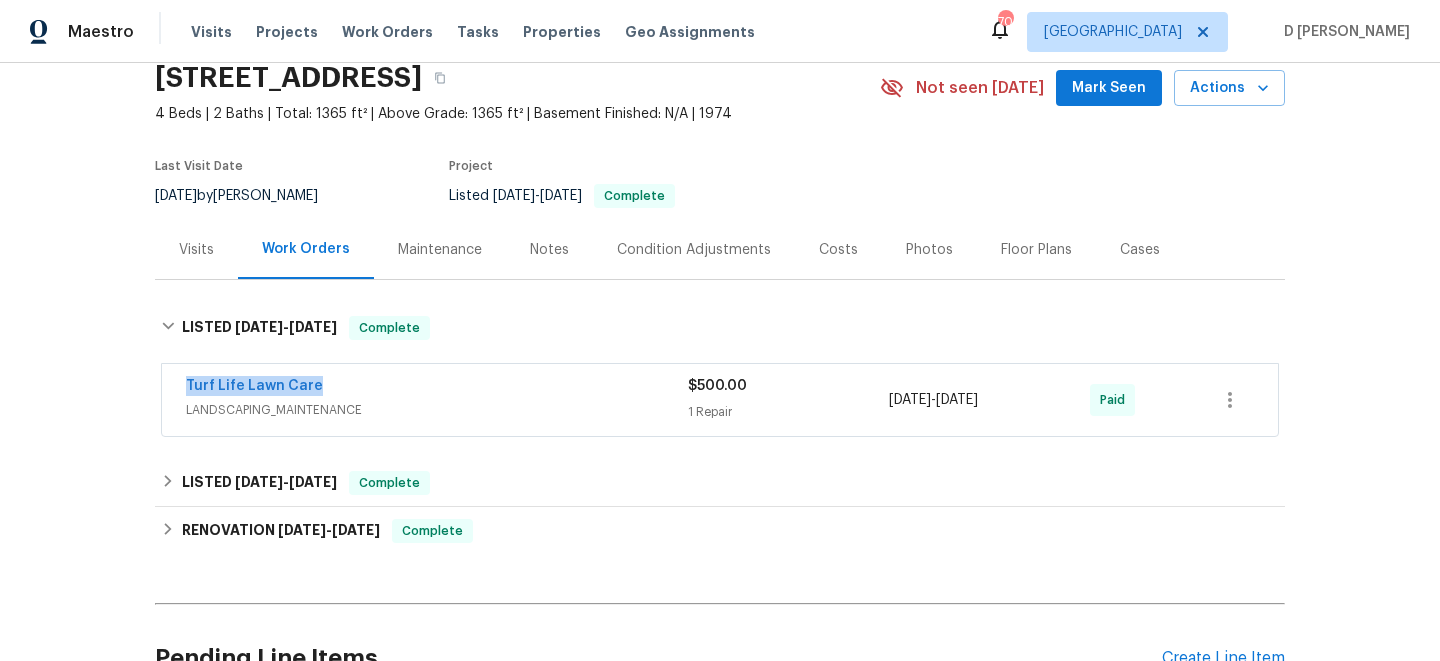 drag, startPoint x: 176, startPoint y: 384, endPoint x: 447, endPoint y: 384, distance: 271 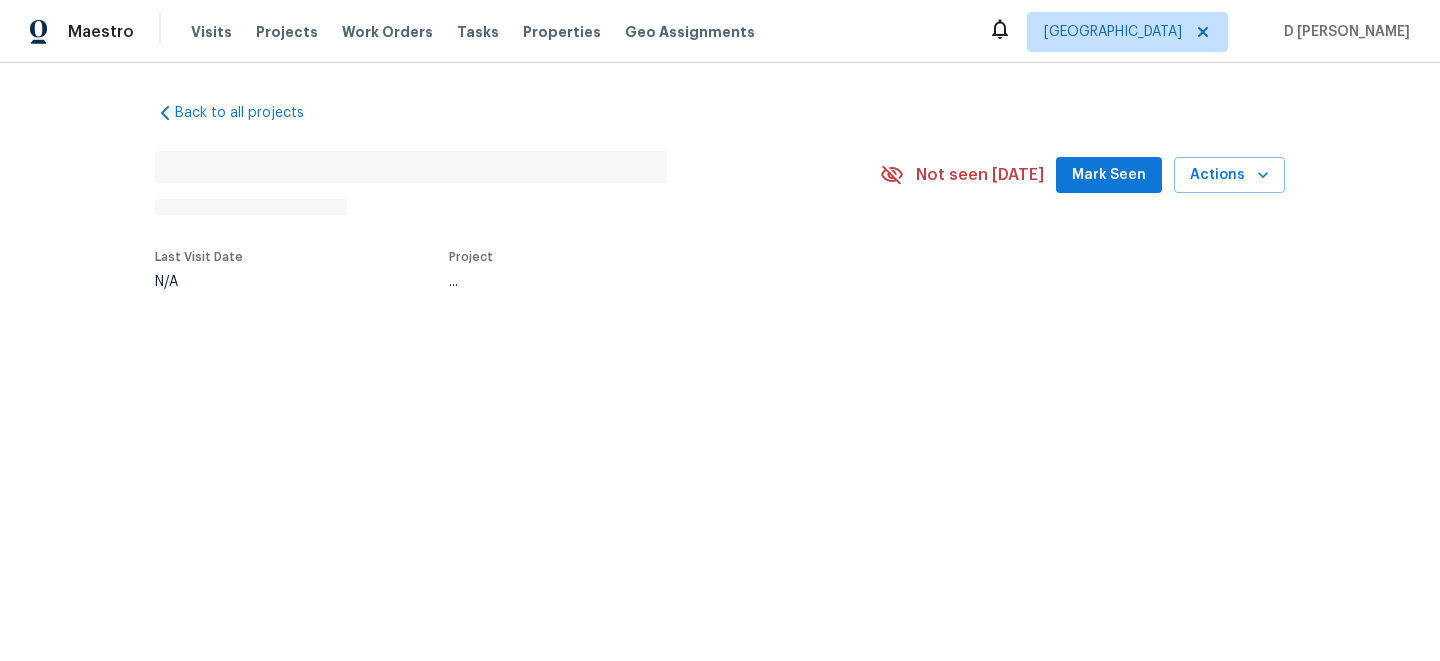 scroll, scrollTop: 0, scrollLeft: 0, axis: both 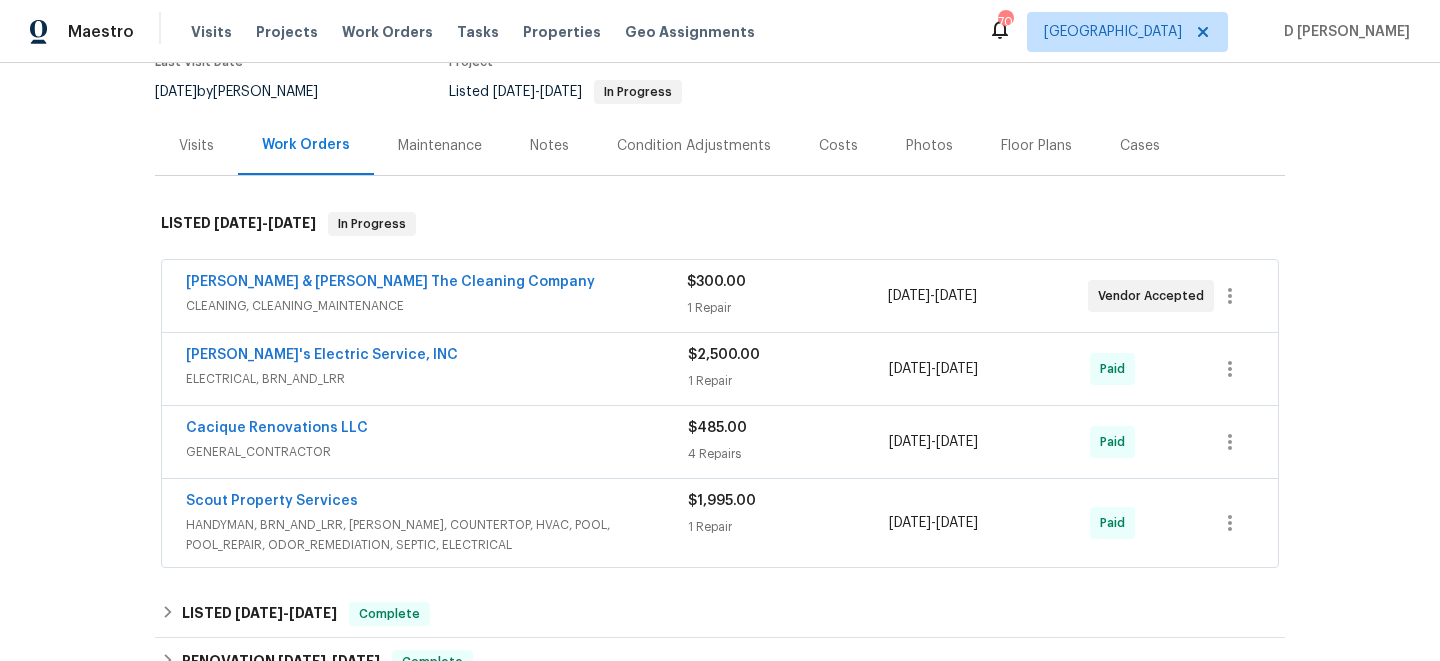 click on "CLEANING, CLEANING_MAINTENANCE" at bounding box center [436, 306] 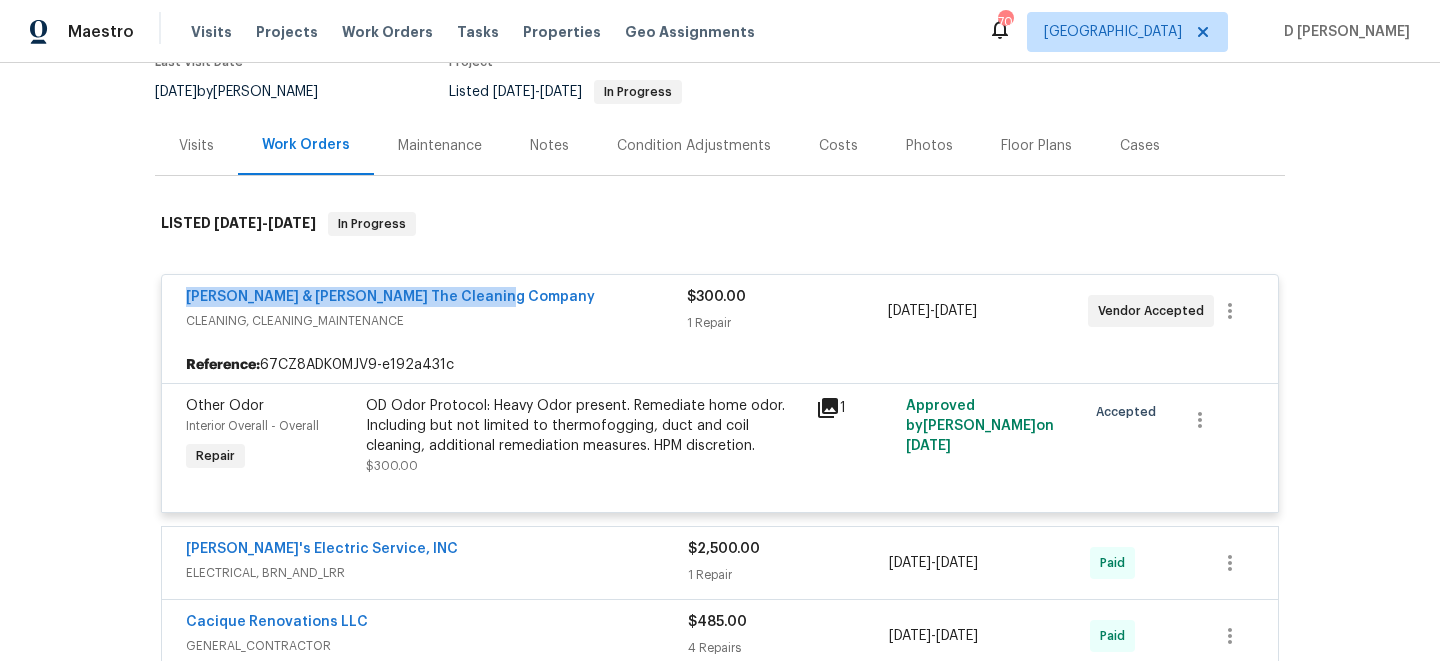drag, startPoint x: 176, startPoint y: 297, endPoint x: 524, endPoint y: 298, distance: 348.00143 